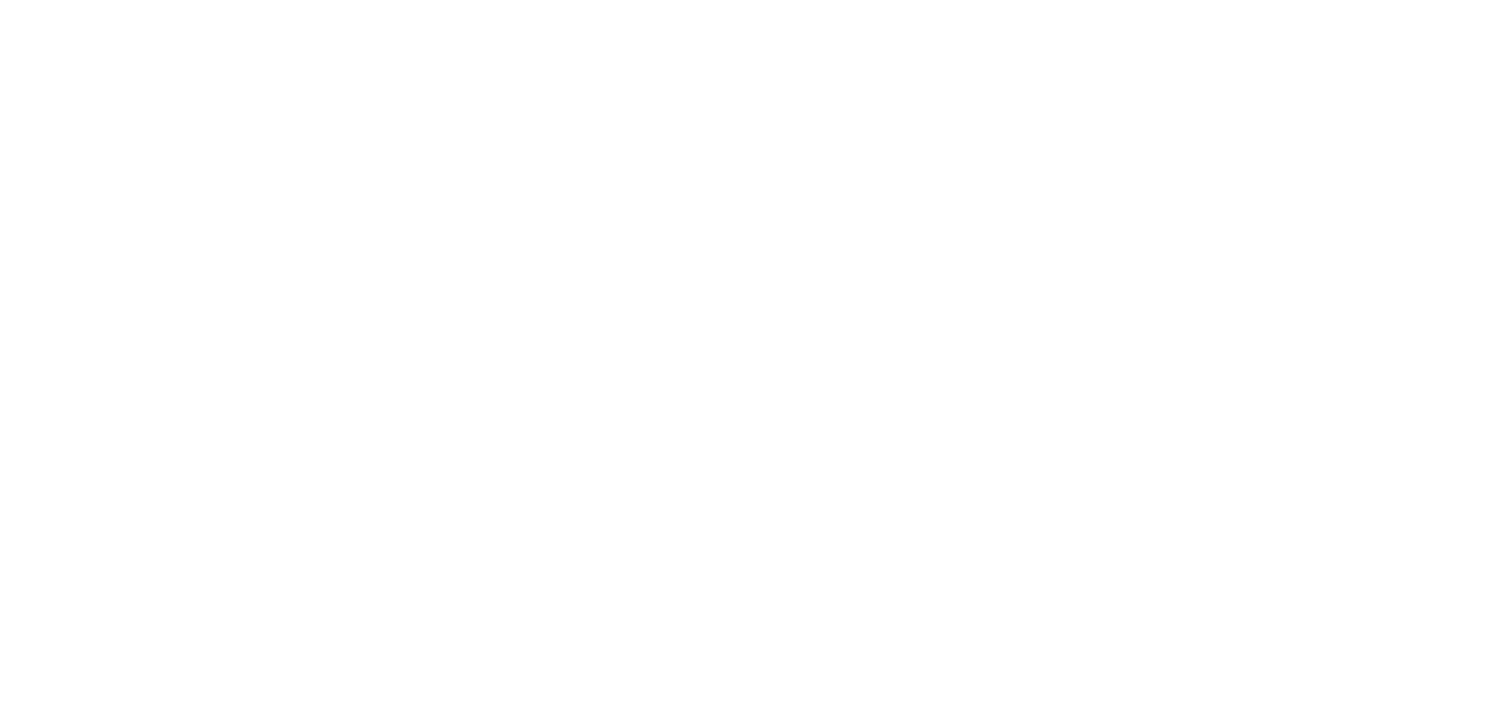 scroll, scrollTop: 0, scrollLeft: 0, axis: both 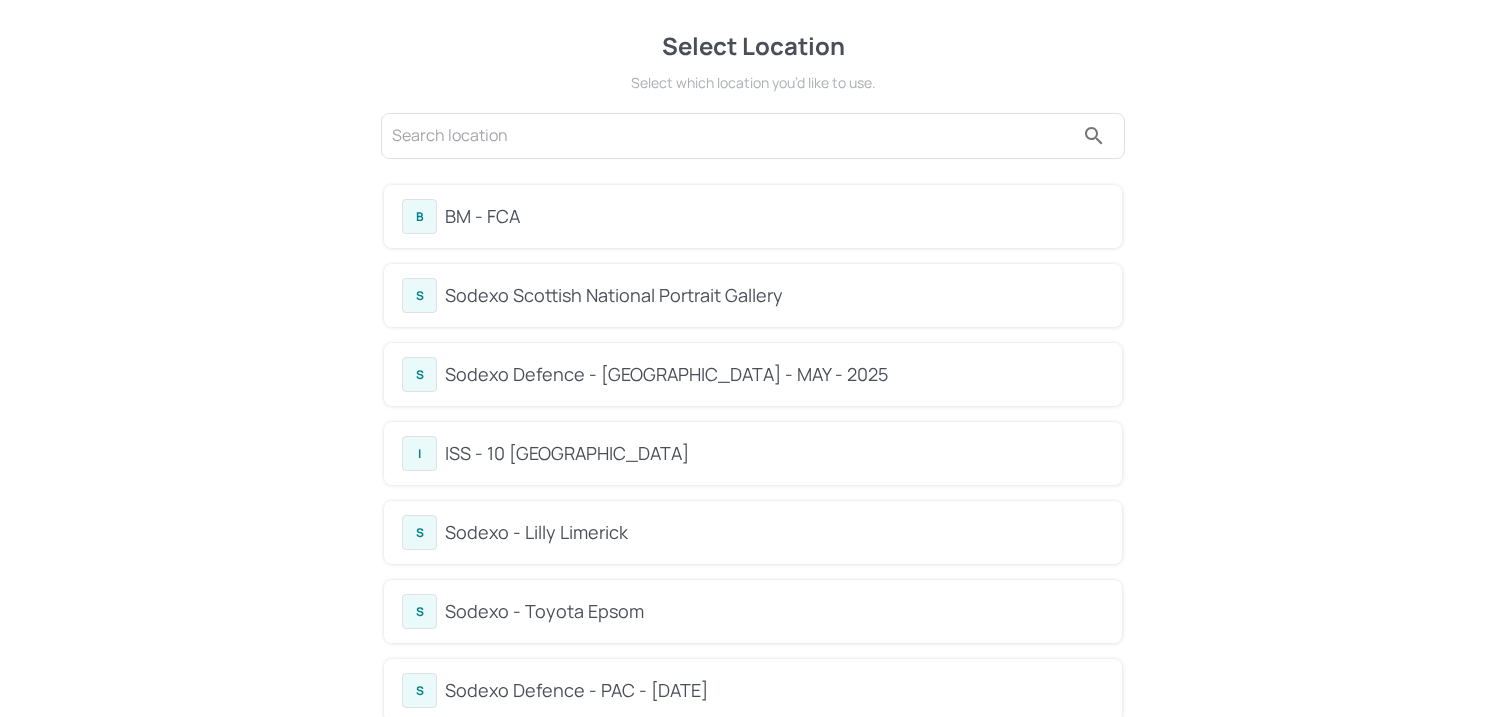 click on "B BM - FCA" at bounding box center (753, 216) 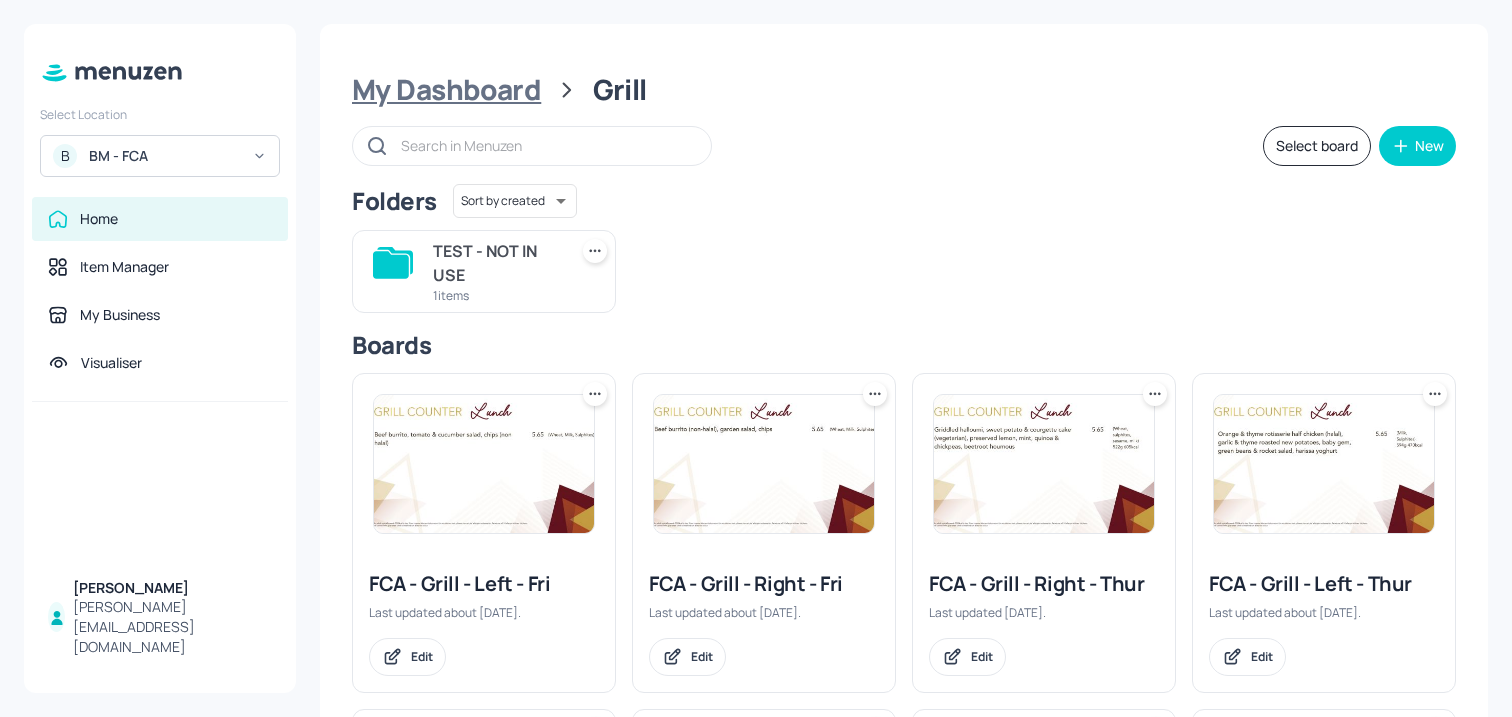 click on "My Dashboard" at bounding box center (446, 90) 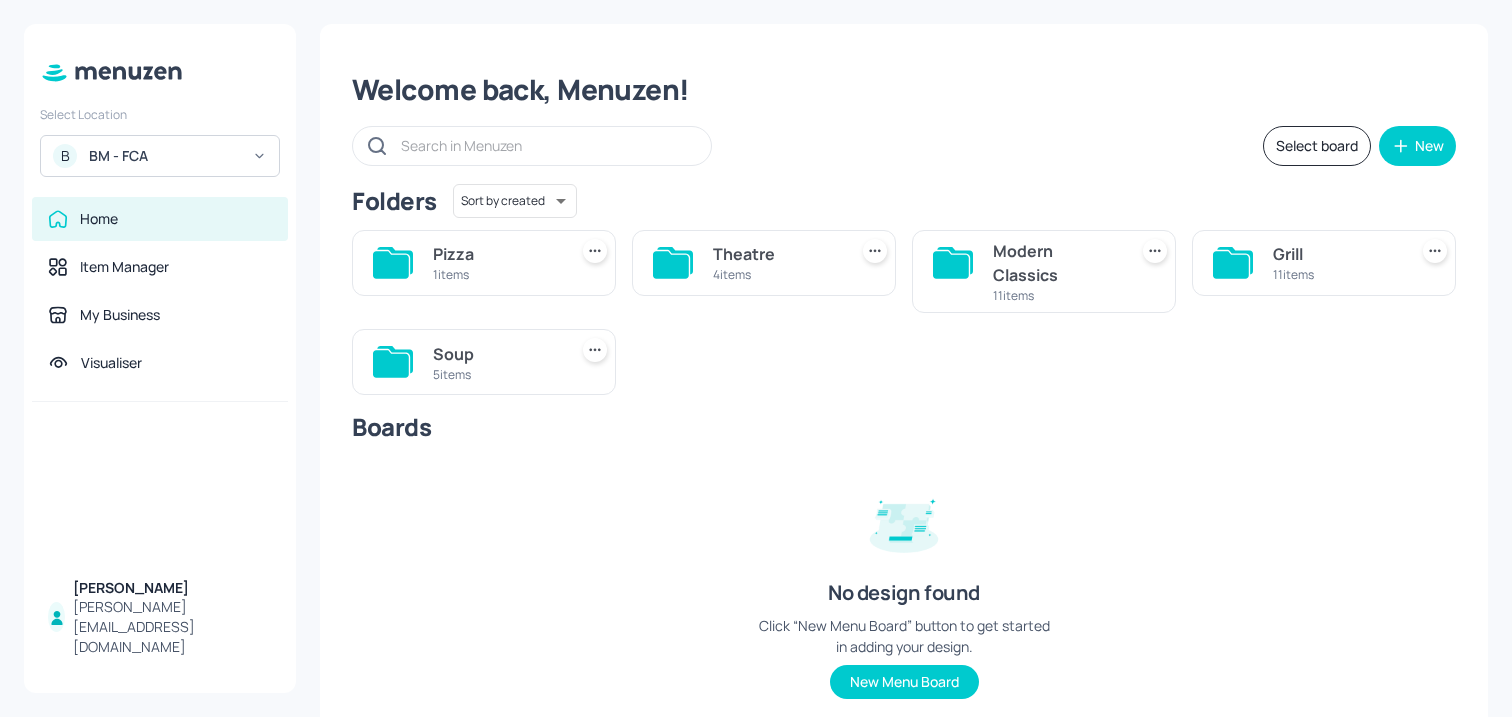 click on "5  items" at bounding box center [496, 374] 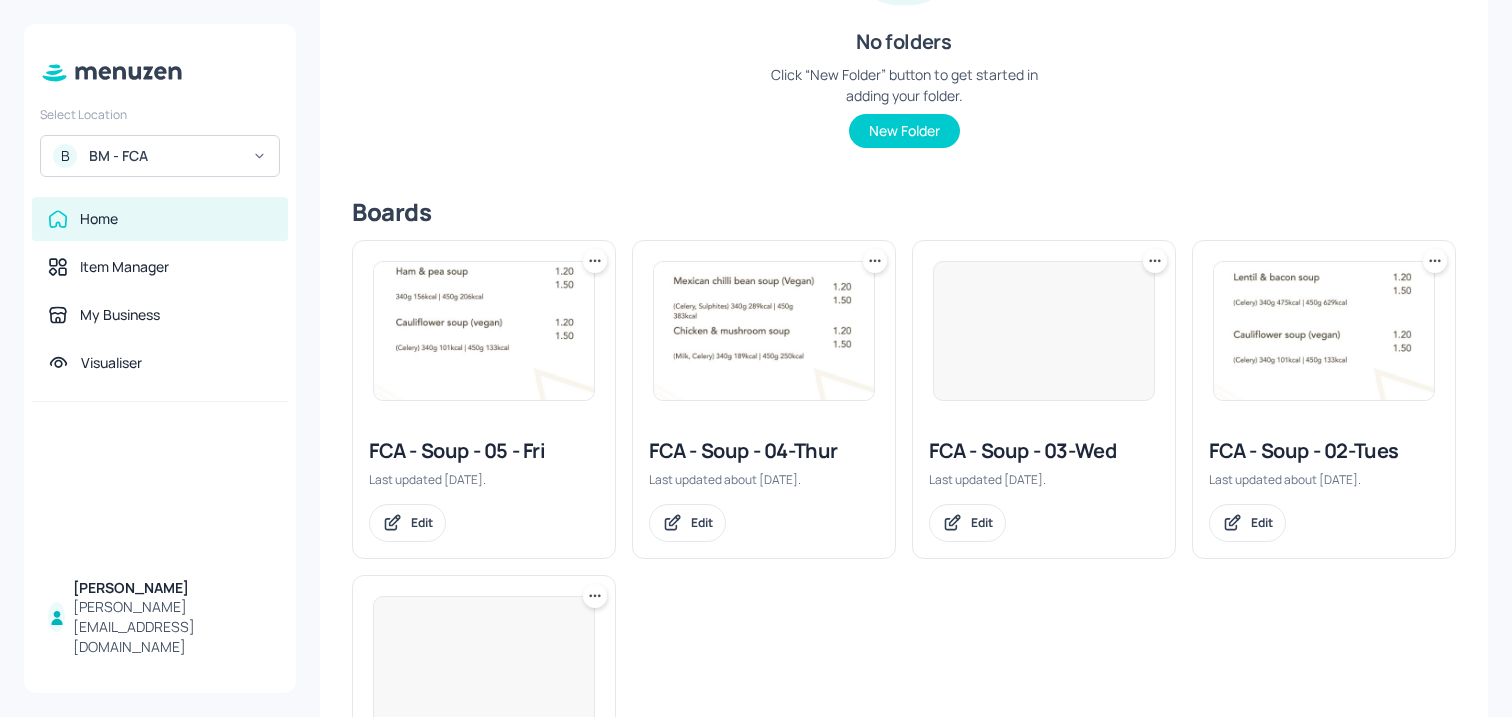 scroll, scrollTop: 465, scrollLeft: 0, axis: vertical 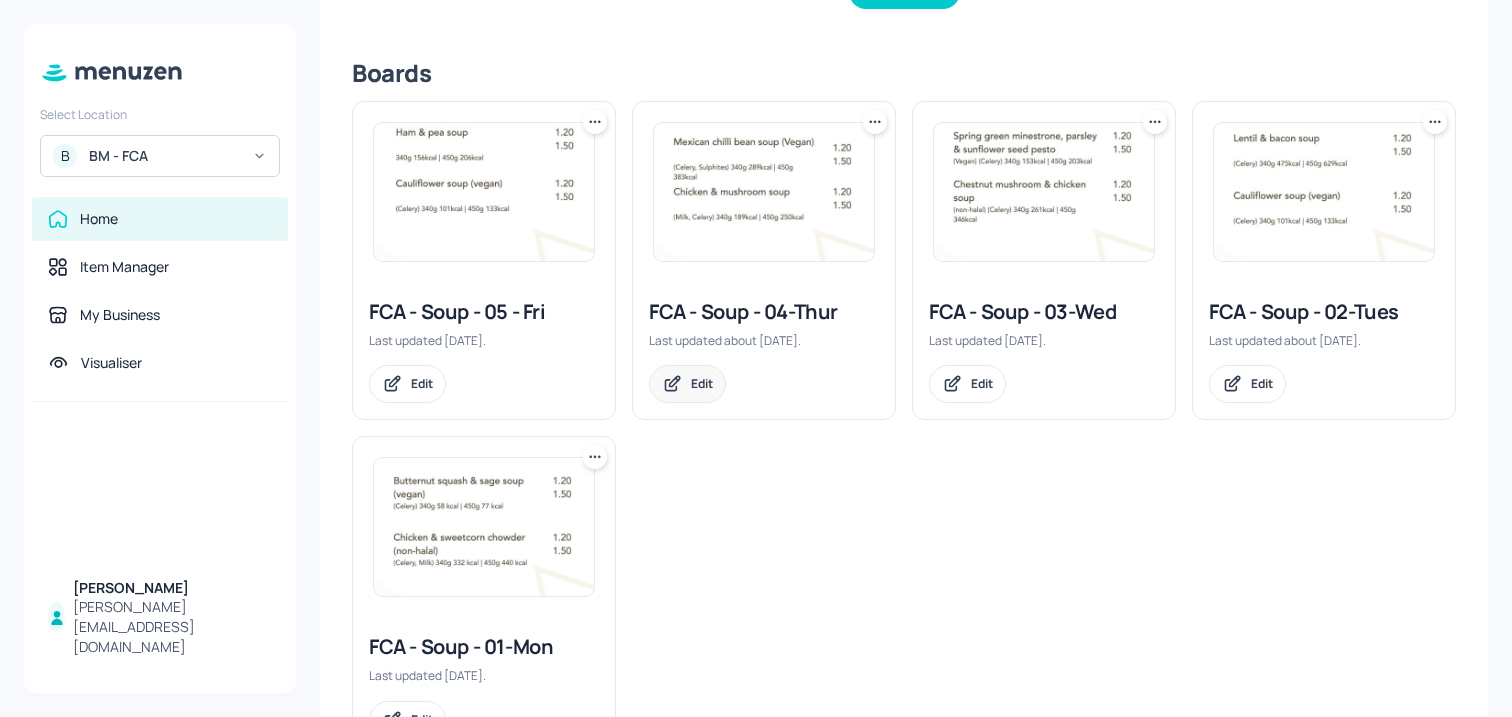 click 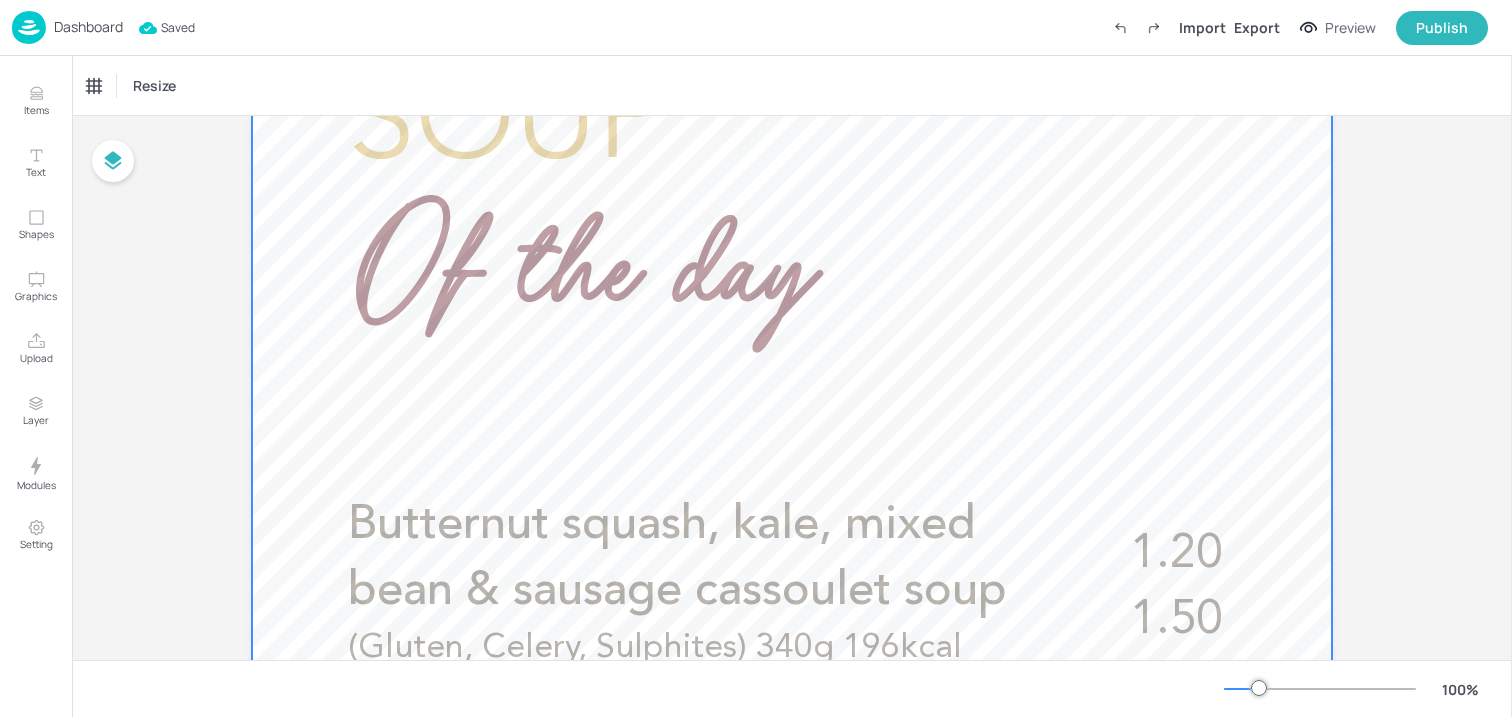 scroll, scrollTop: 575, scrollLeft: 0, axis: vertical 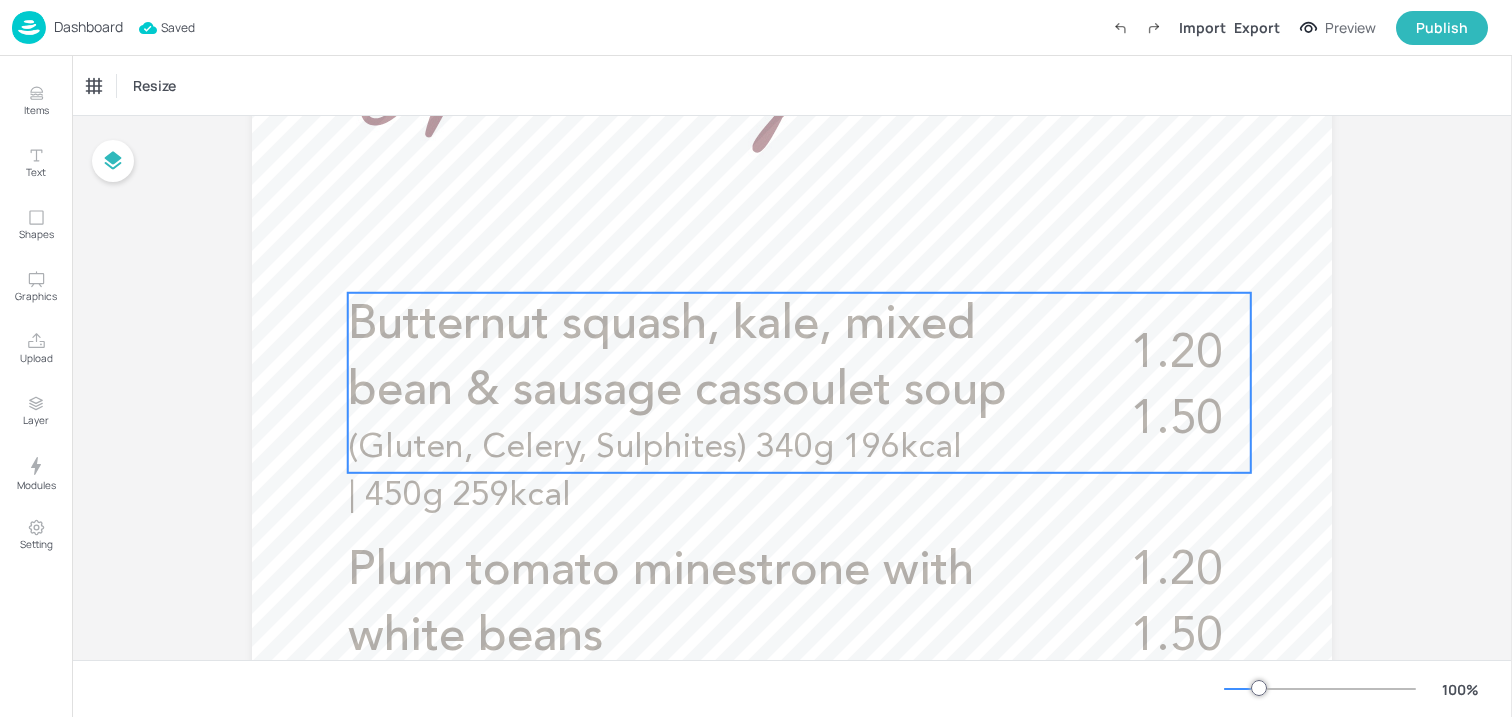 click on "Butternut squash, kale, mixed bean & sausage cassoulet soup" at bounding box center (677, 358) 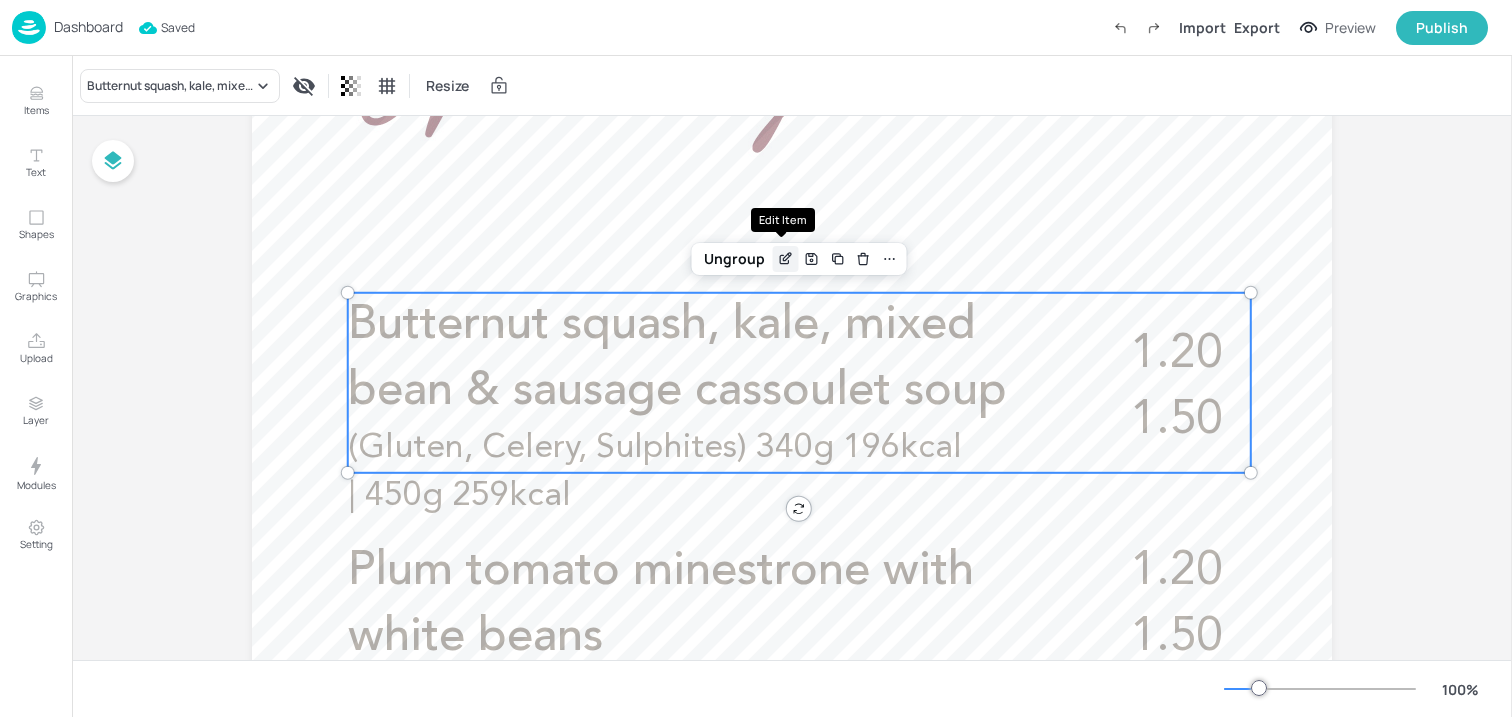click 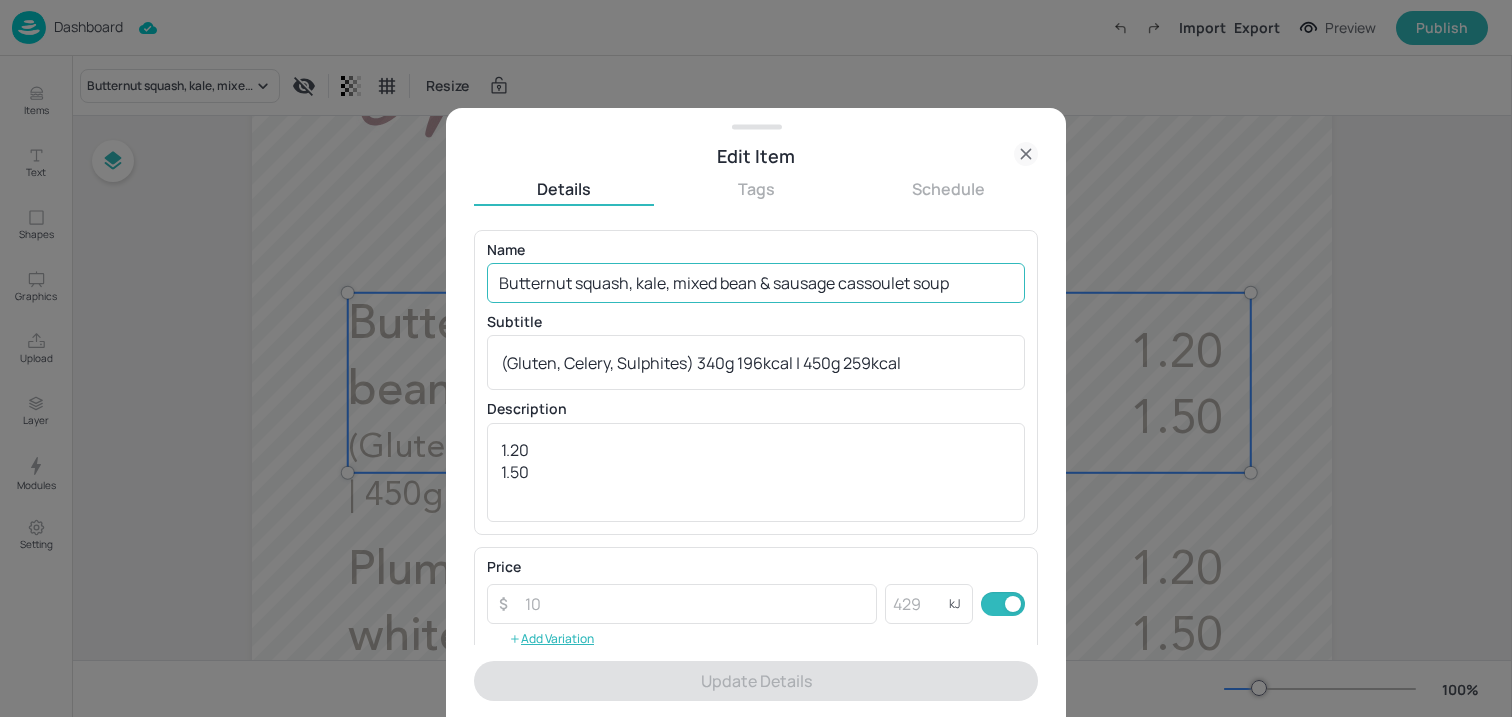 click on "Butternut squash, kale, mixed bean & sausage cassoulet soup" at bounding box center [756, 283] 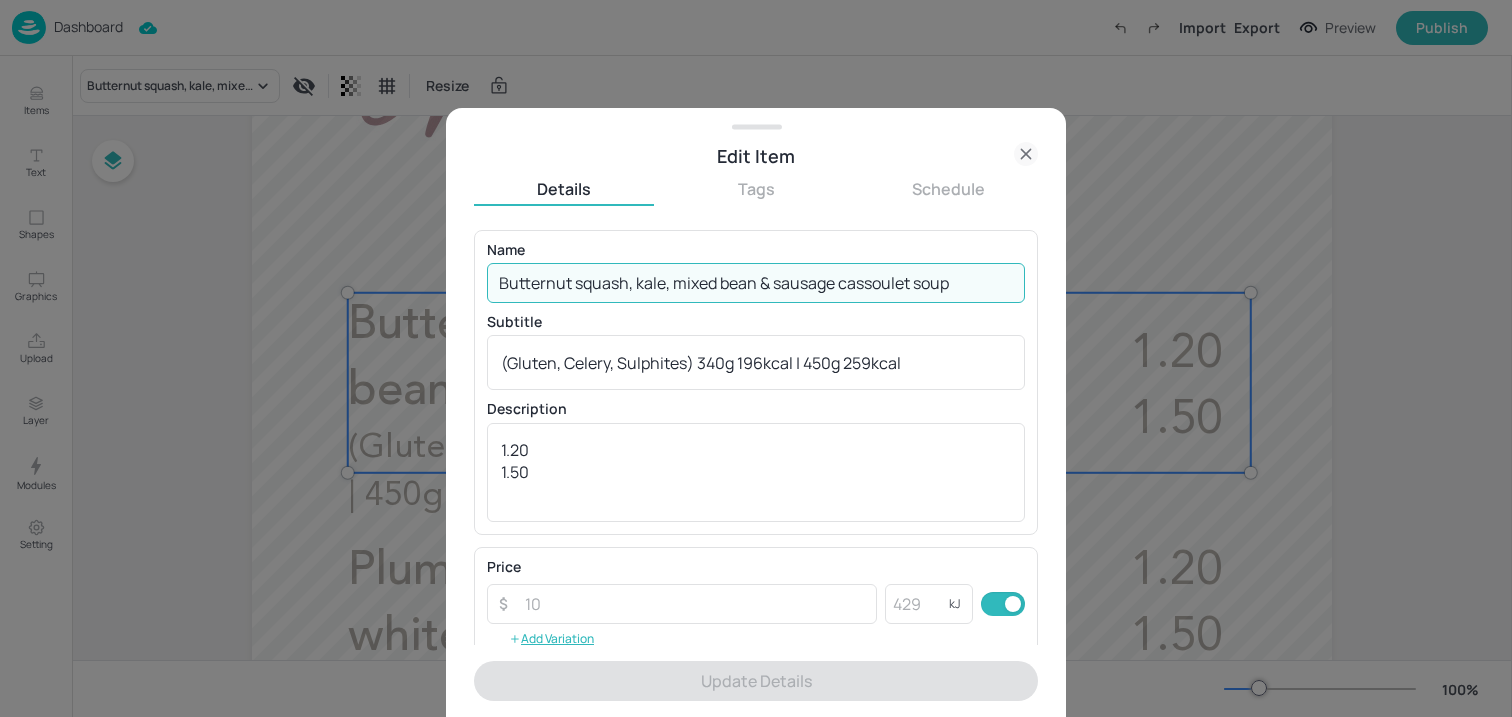 click on "Butternut squash, kale, mixed bean & sausage cassoulet soup" at bounding box center (756, 283) 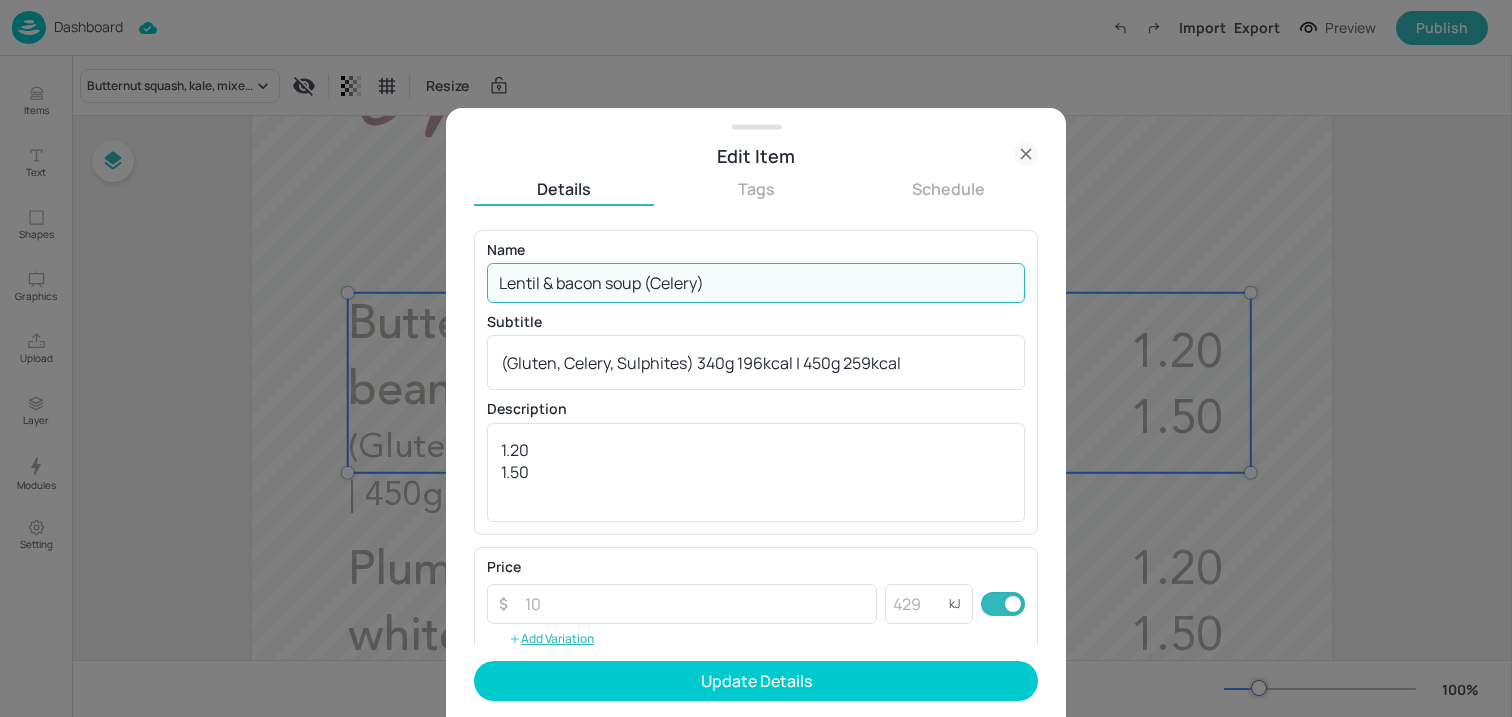 drag, startPoint x: 726, startPoint y: 275, endPoint x: 646, endPoint y: 275, distance: 80 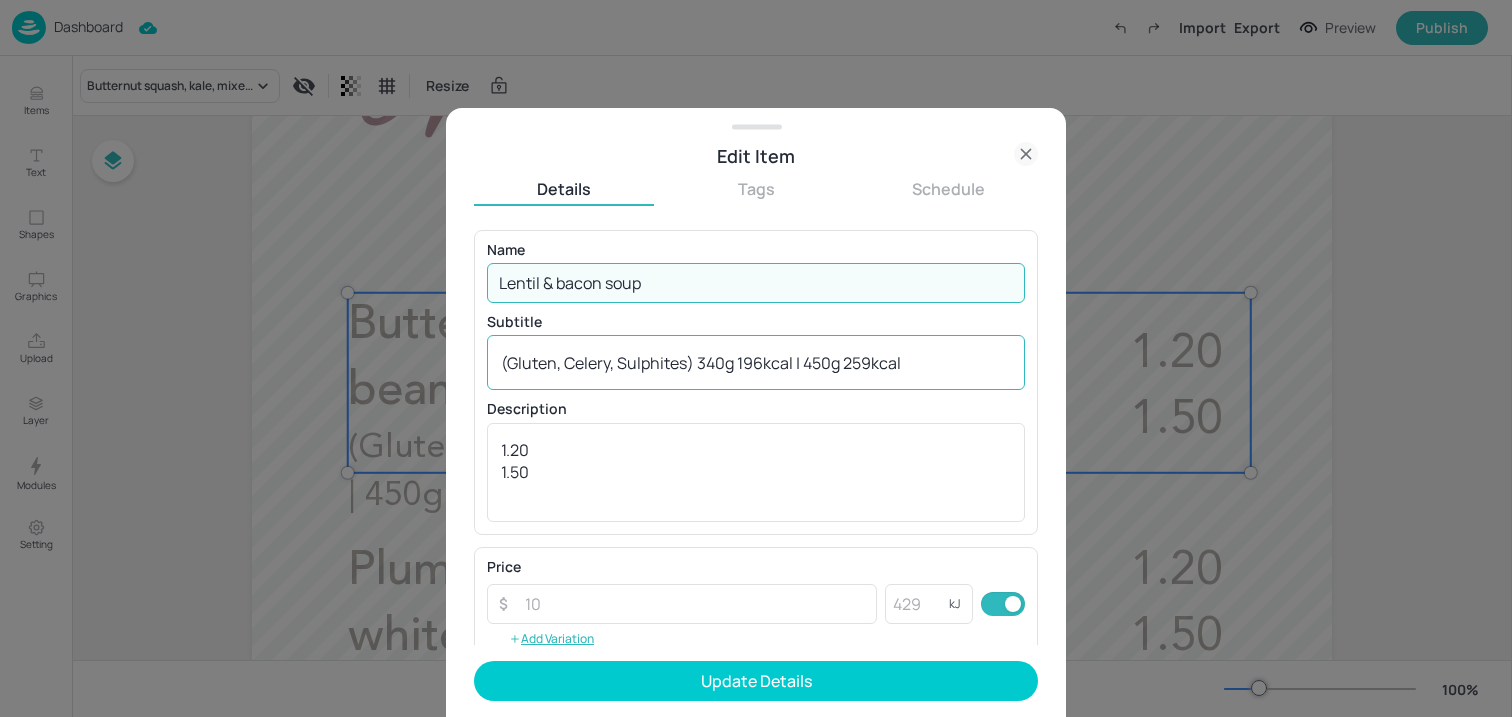 type on "Lentil & bacon soup" 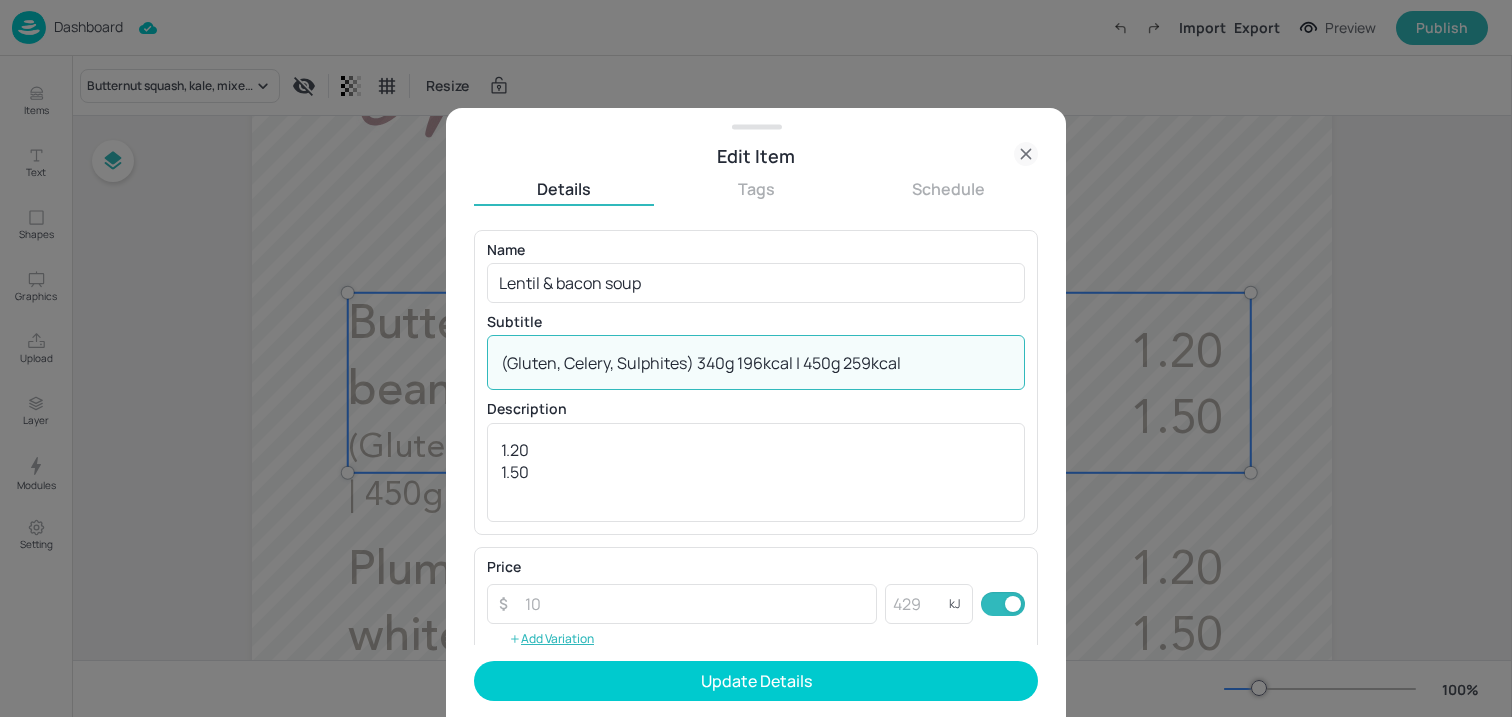 click on "(Gluten, Celery, Sulphites) 340g 196kcal | 450g 259kcal" at bounding box center [756, 363] 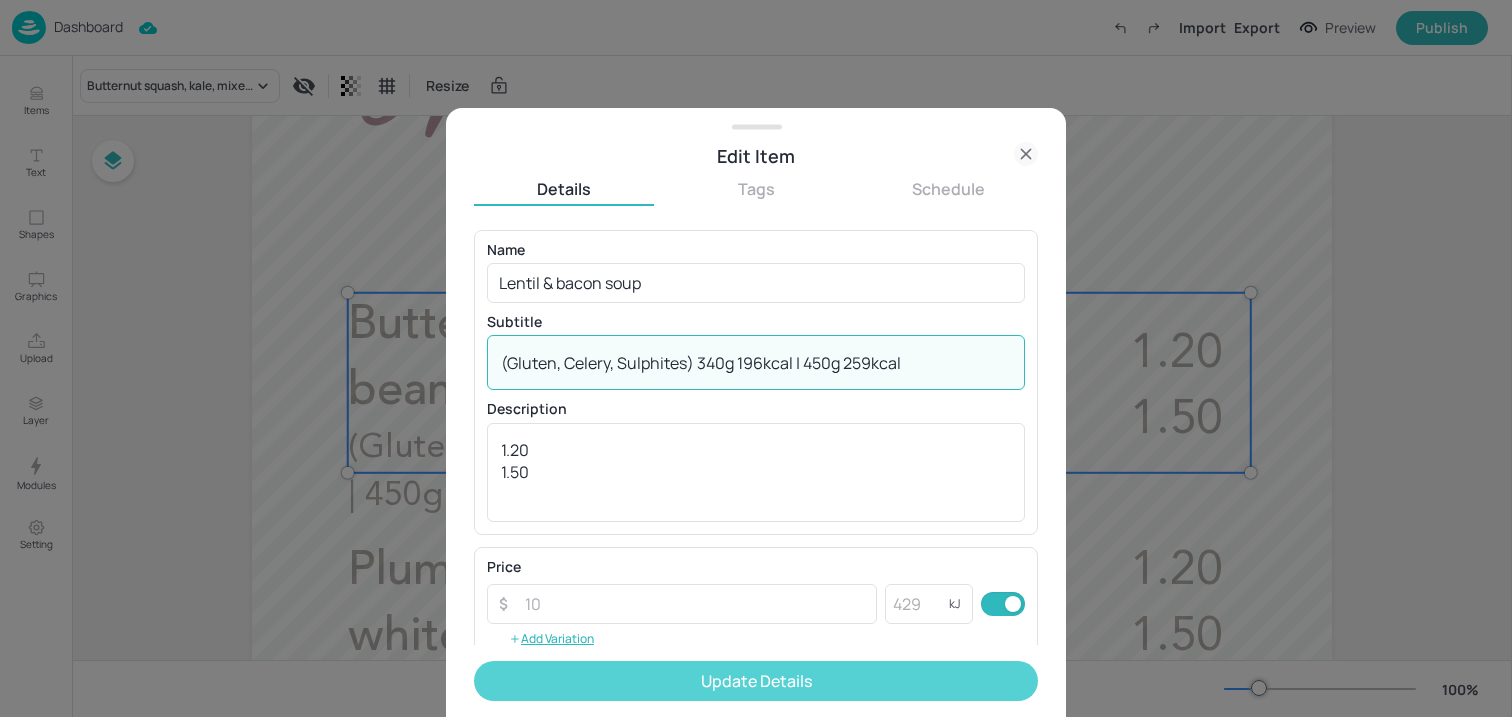 paste on "Celery)" 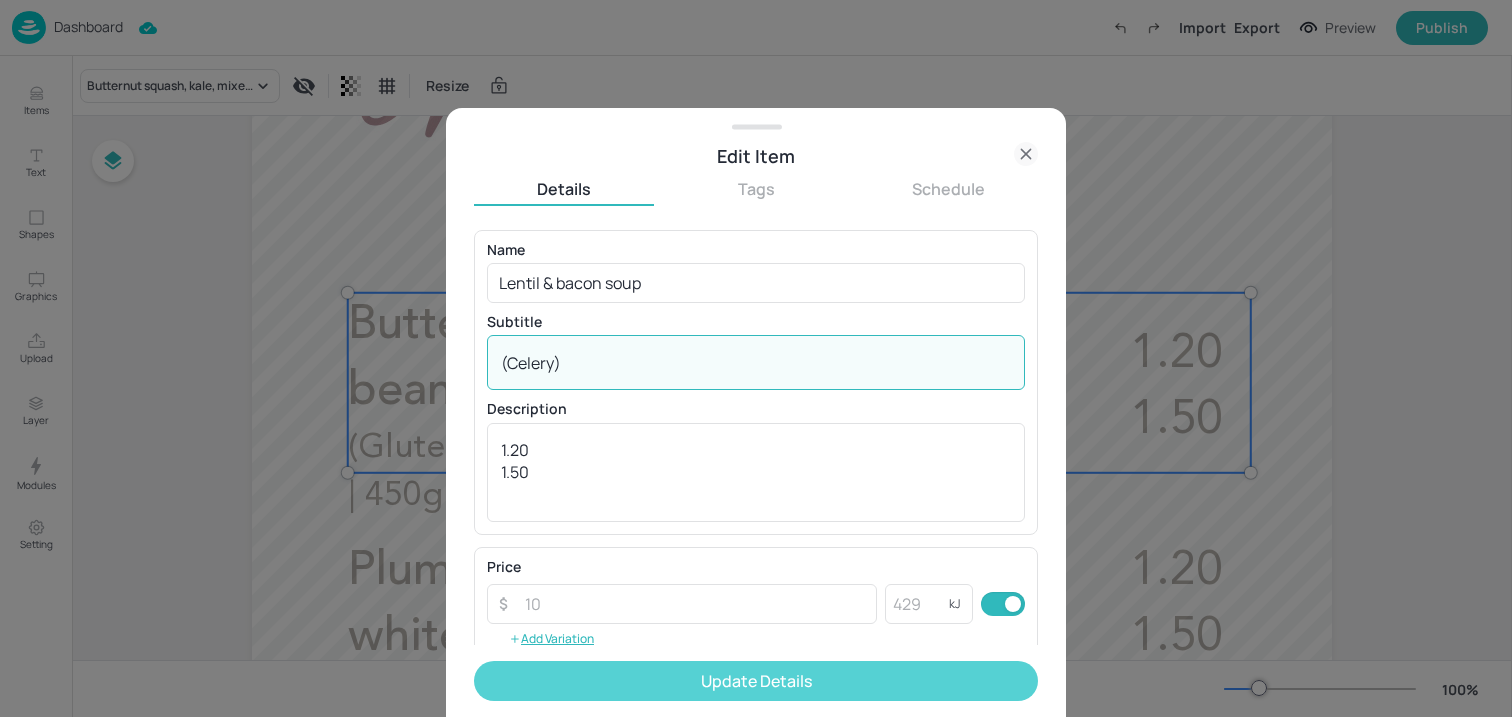 type on "(Celery)" 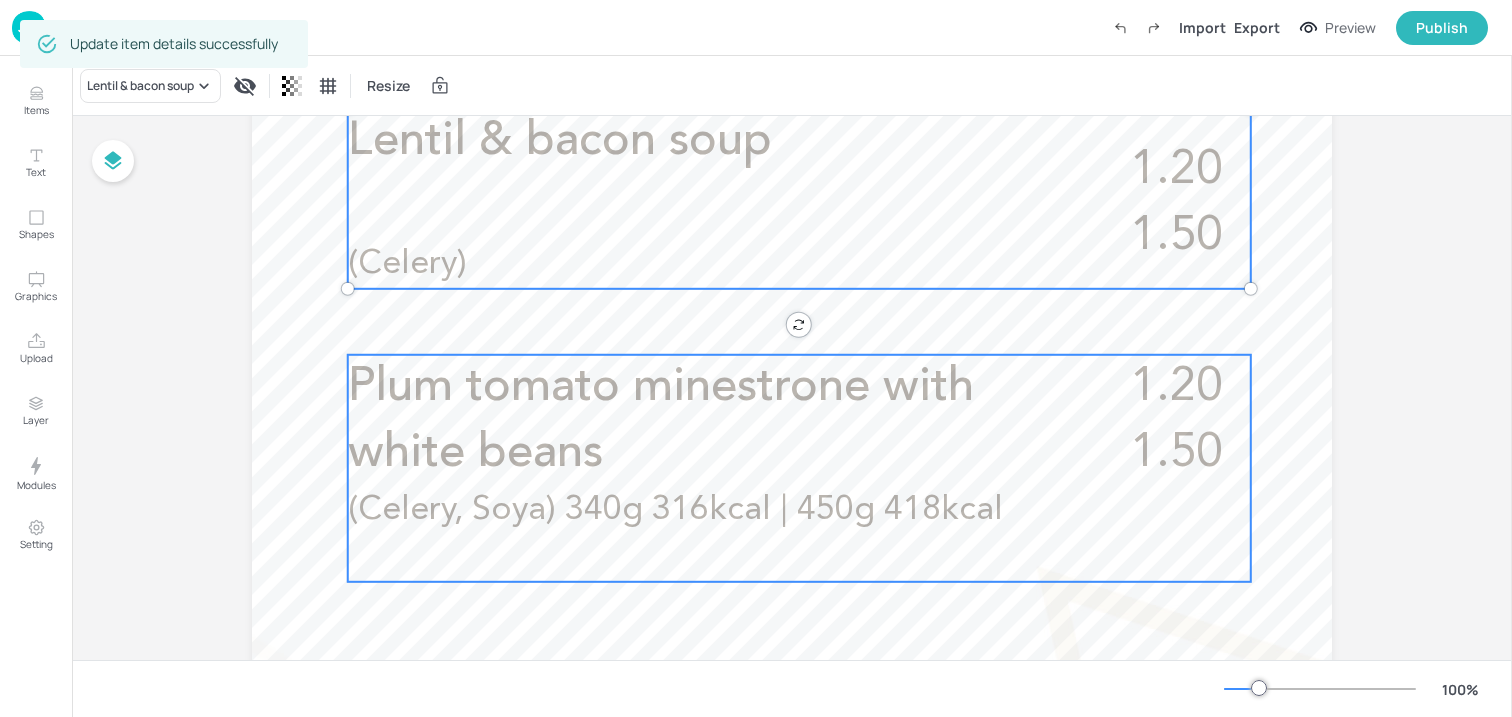 scroll, scrollTop: 769, scrollLeft: 0, axis: vertical 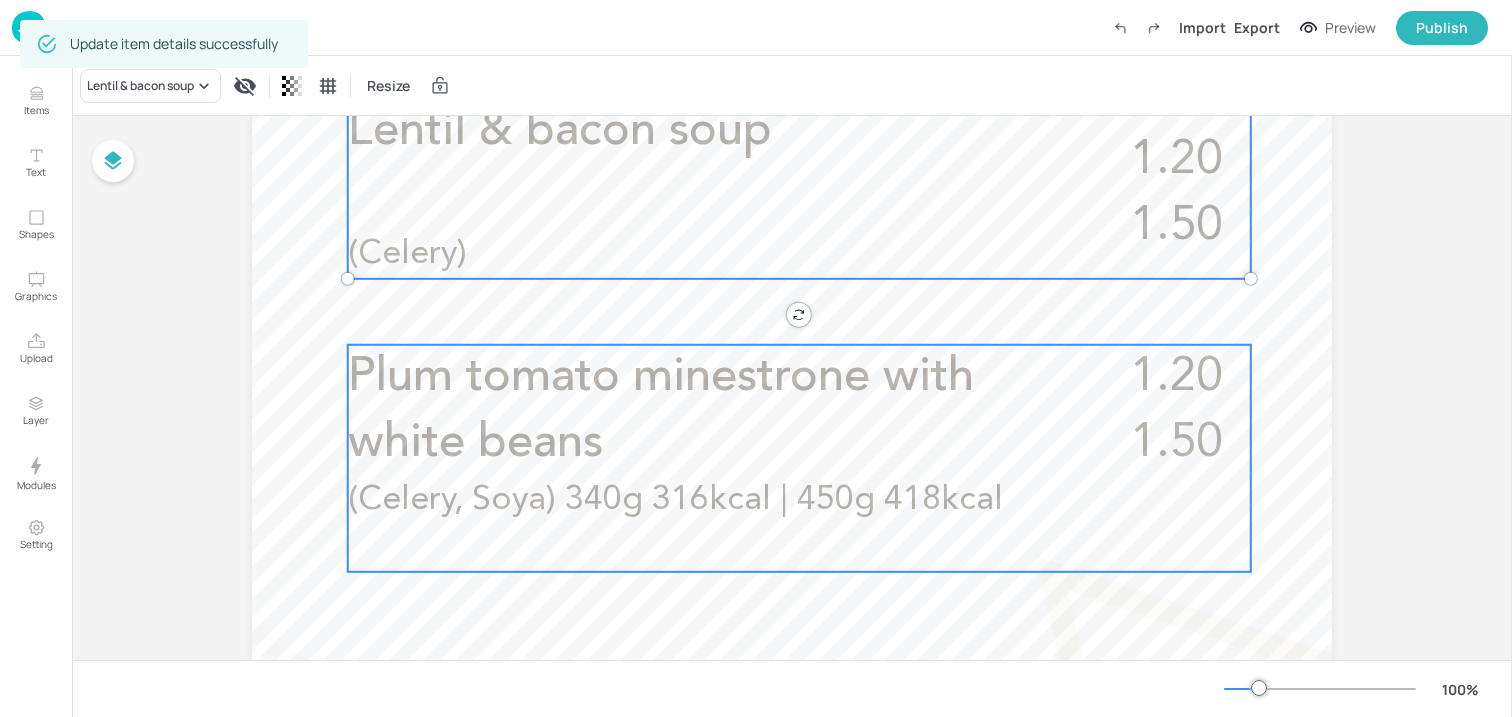 click on "Plum tomato minestrone with white beans" at bounding box center [716, 411] 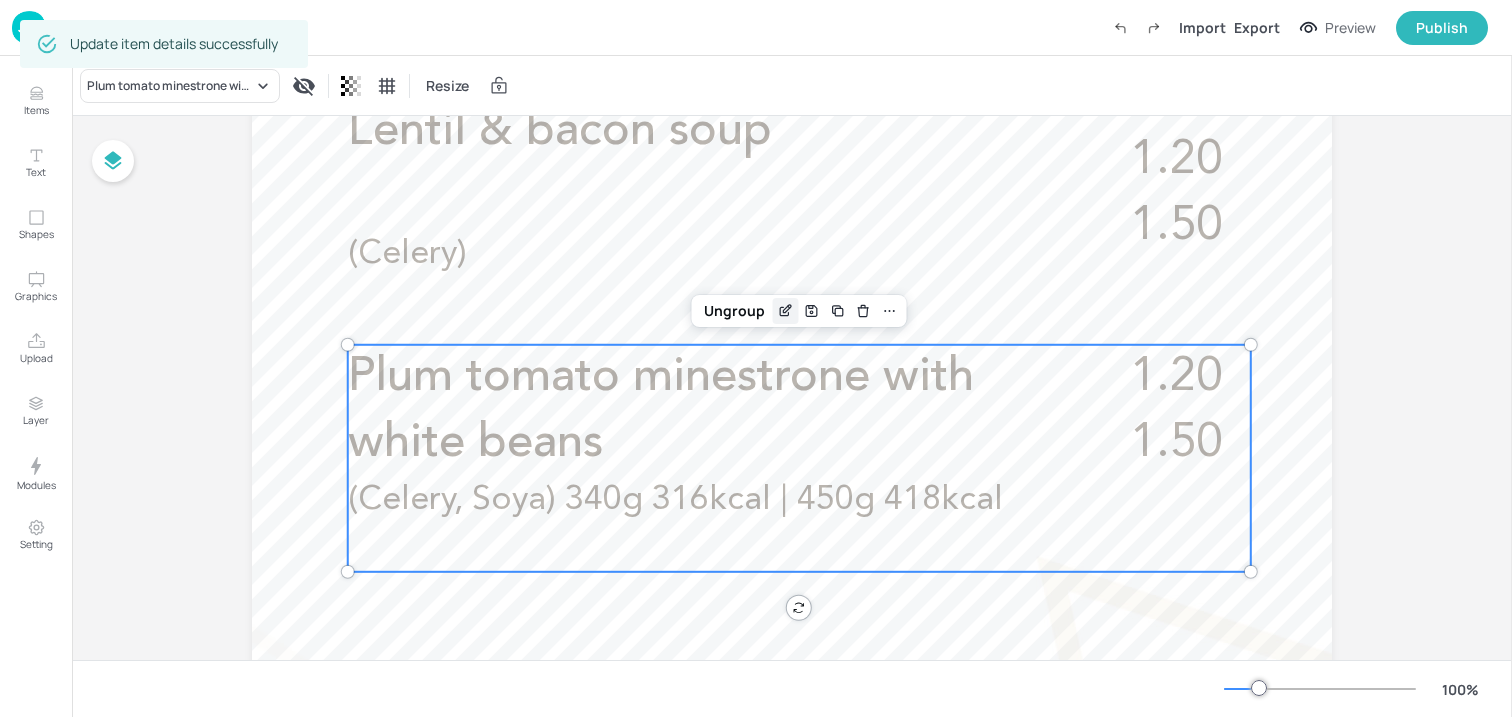 click 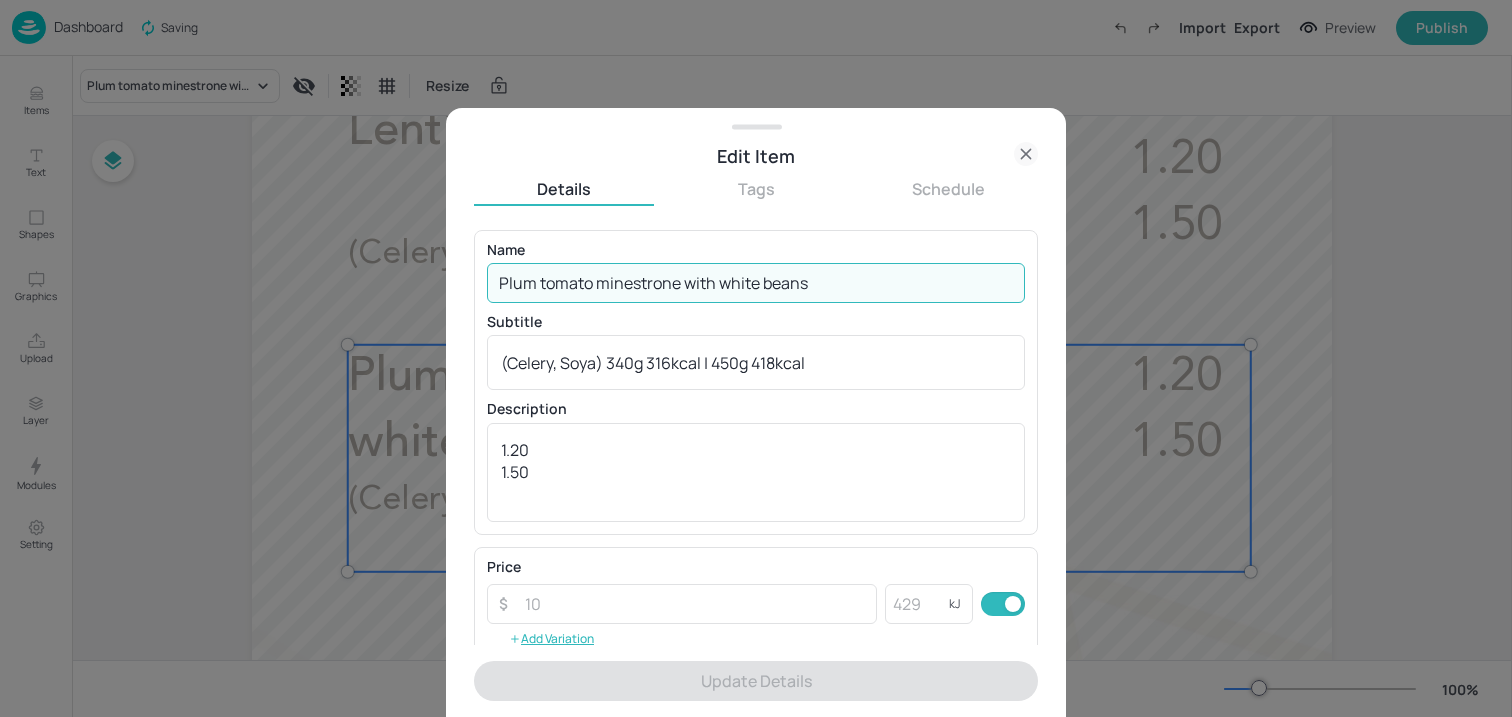 click on "Plum tomato minestrone with white beans" at bounding box center [756, 283] 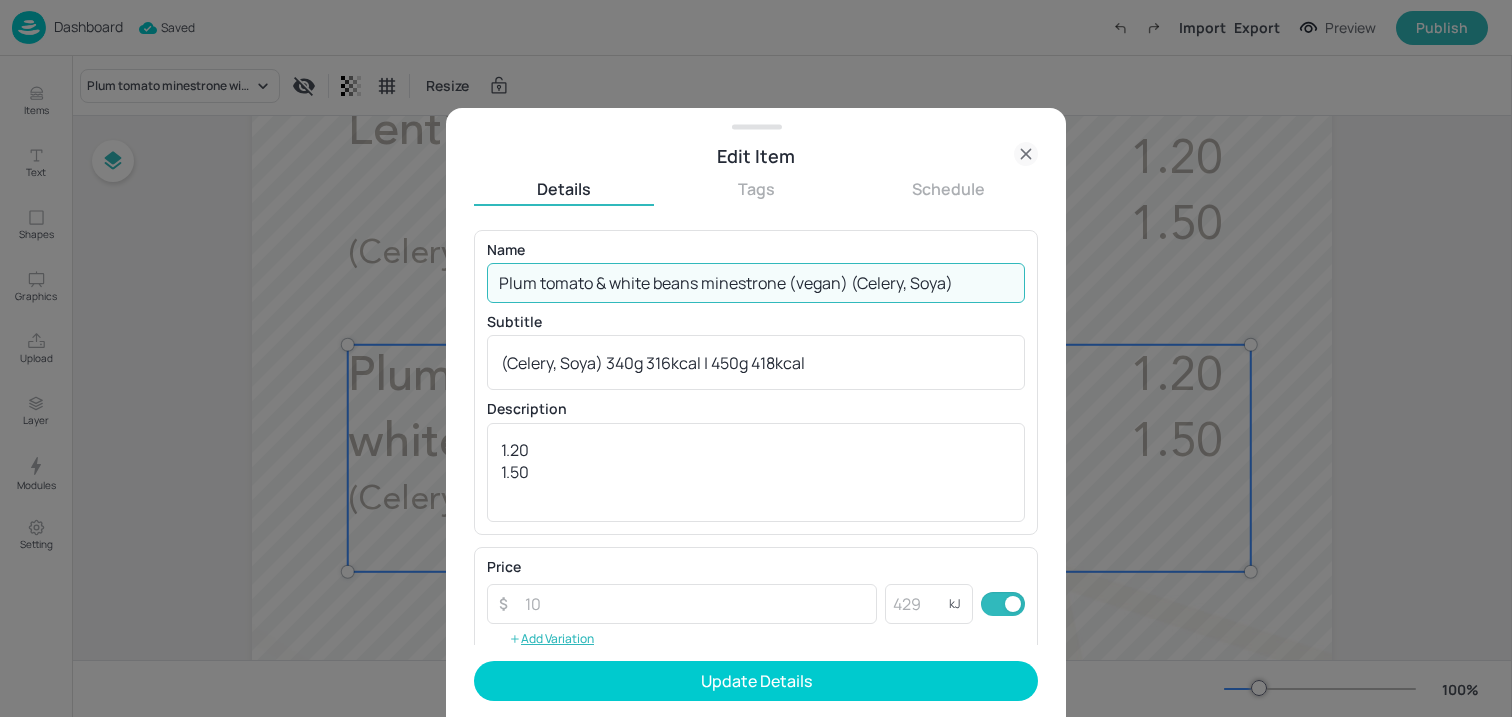 drag, startPoint x: 854, startPoint y: 286, endPoint x: 1068, endPoint y: 285, distance: 214.00233 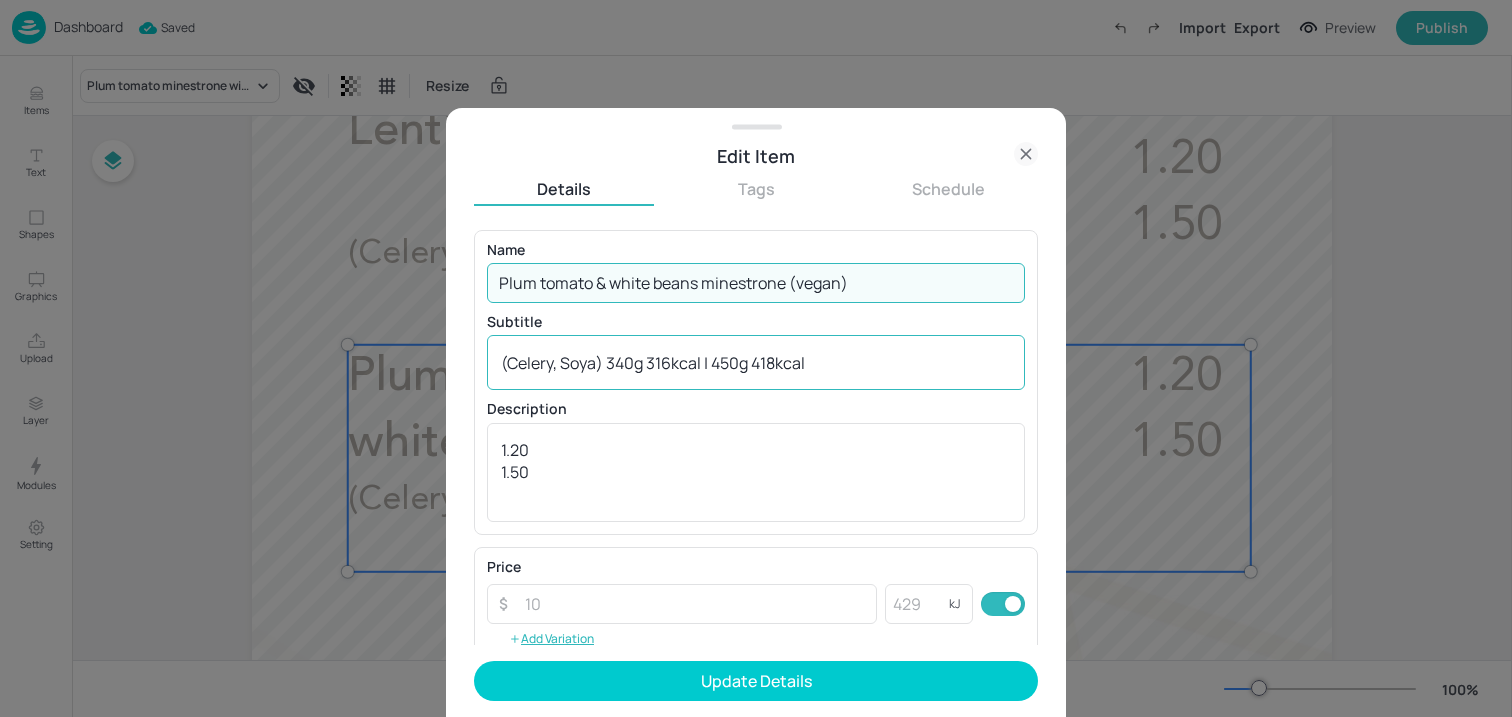 type on "Plum tomato & white beans minestrone (vegan)" 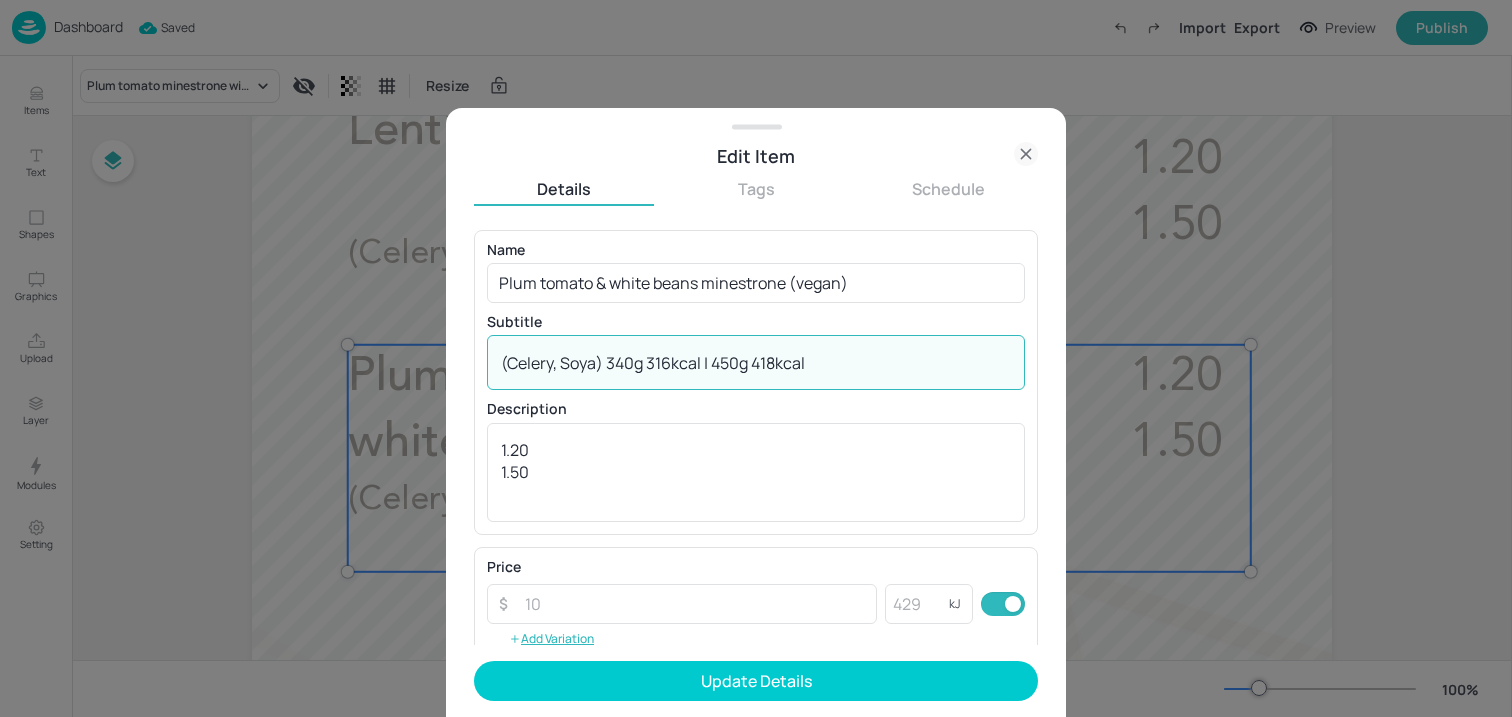 click on "(Celery, Soya) 340g 316kcal | 450g 418kcal" at bounding box center [756, 363] 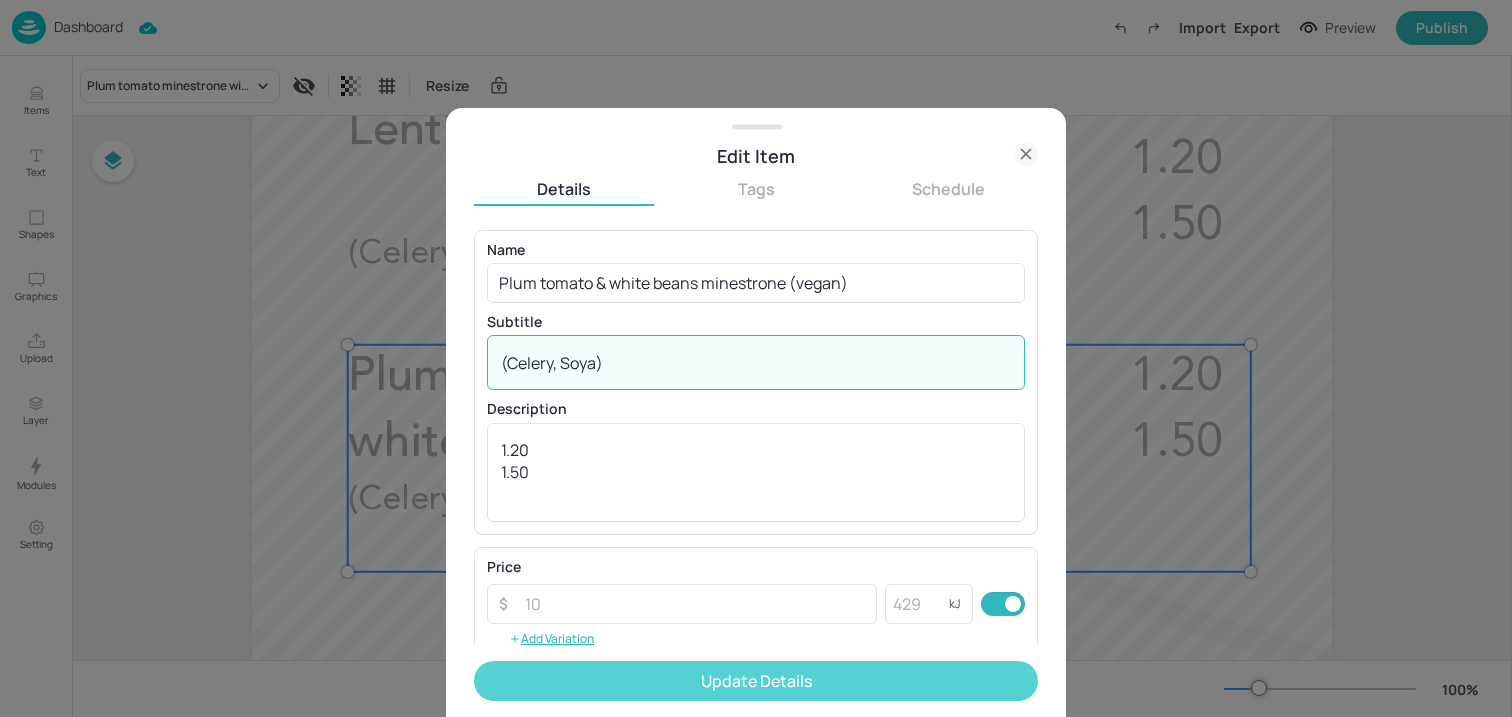 type on "(Celery, Soya)" 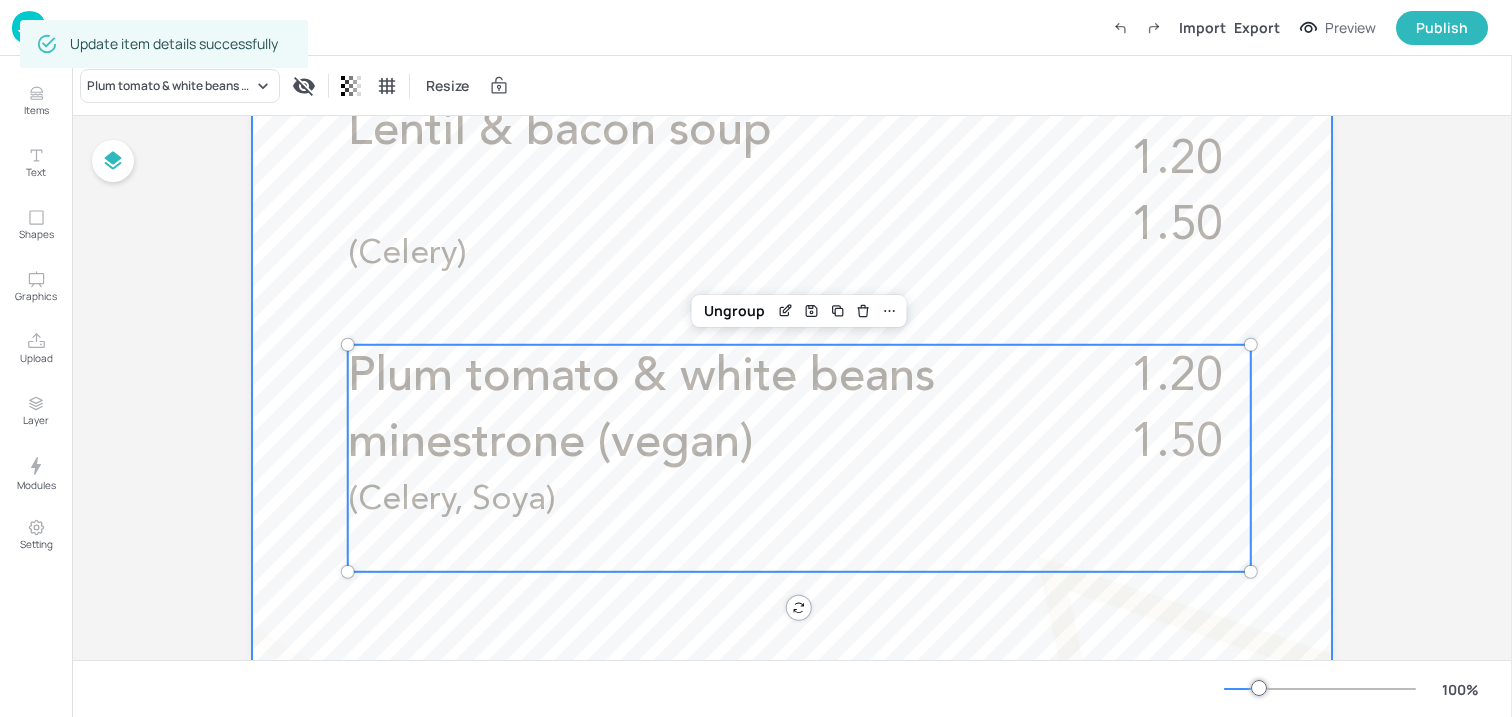 click at bounding box center [792, 371] 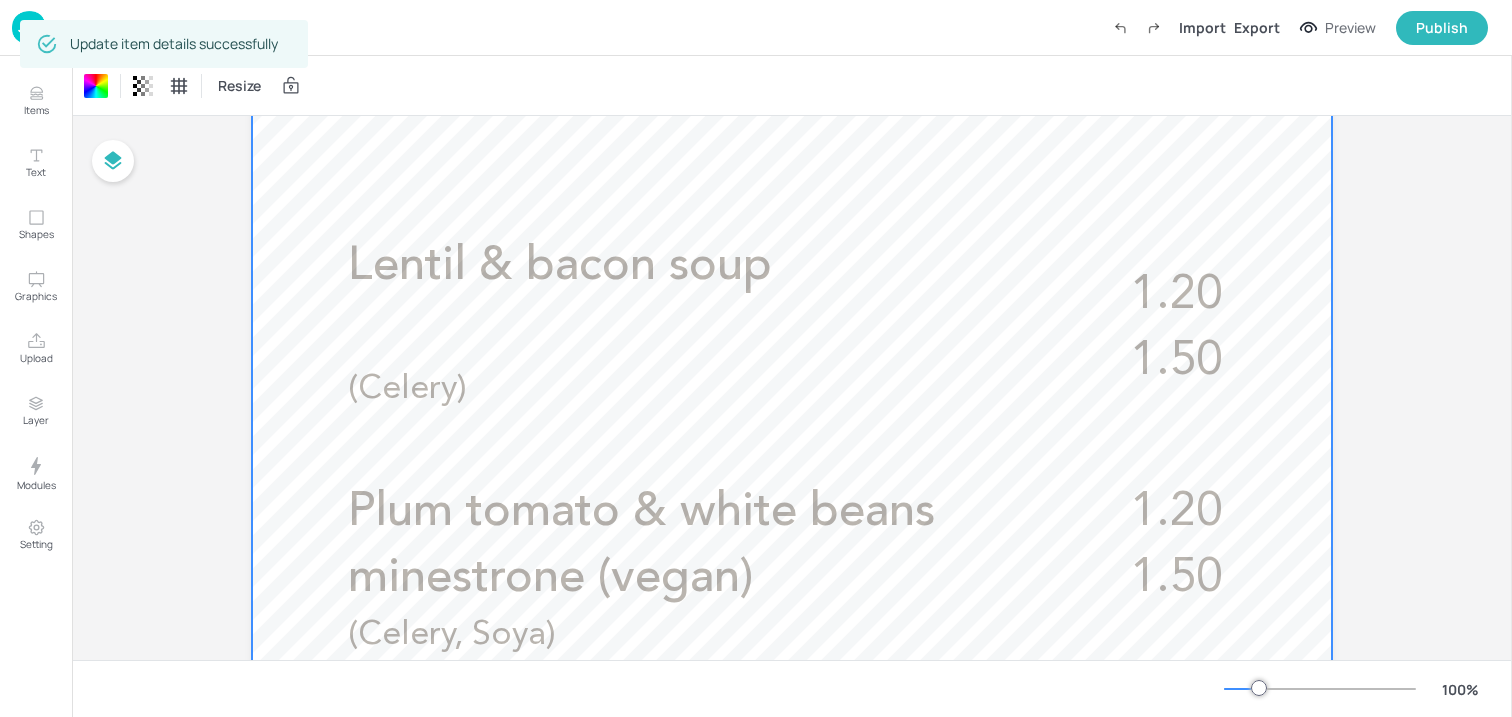 scroll, scrollTop: 0, scrollLeft: 0, axis: both 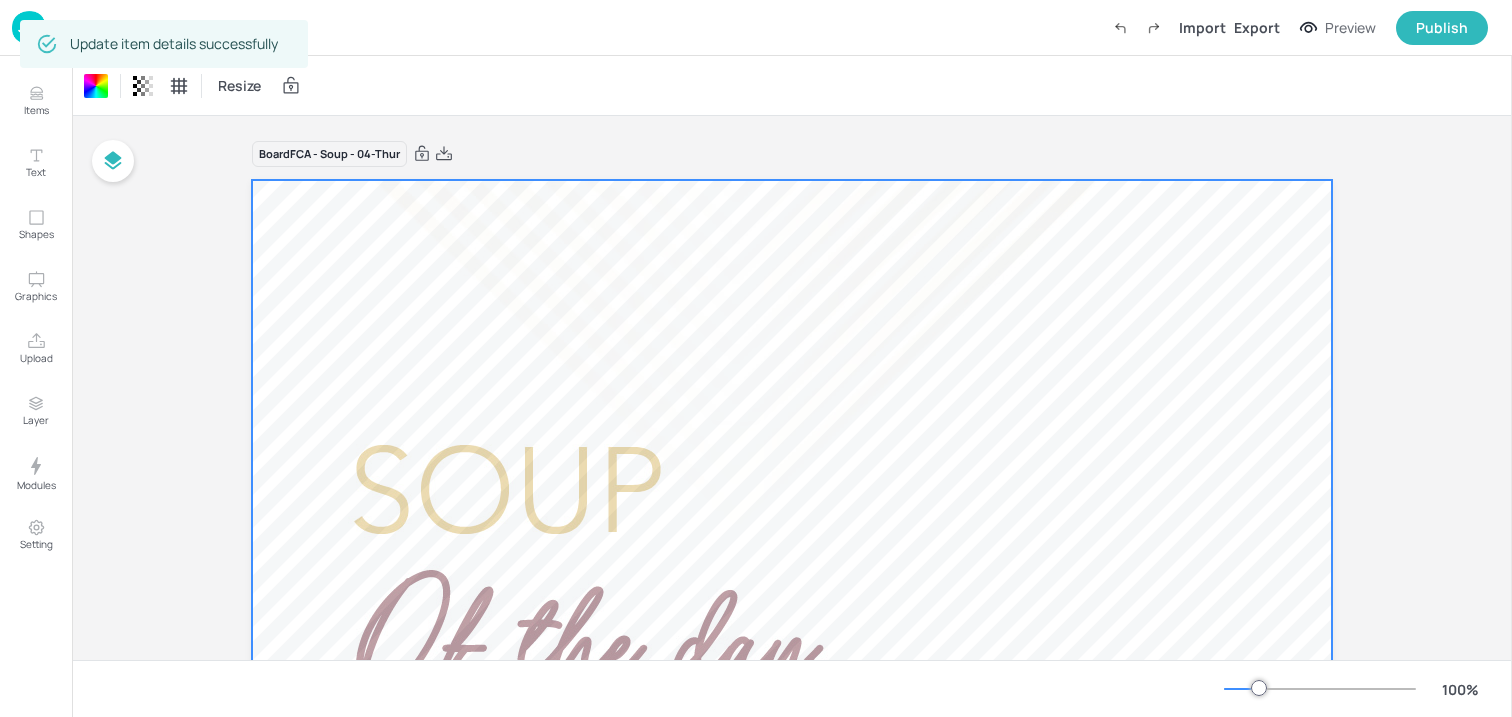click at bounding box center [29, 27] 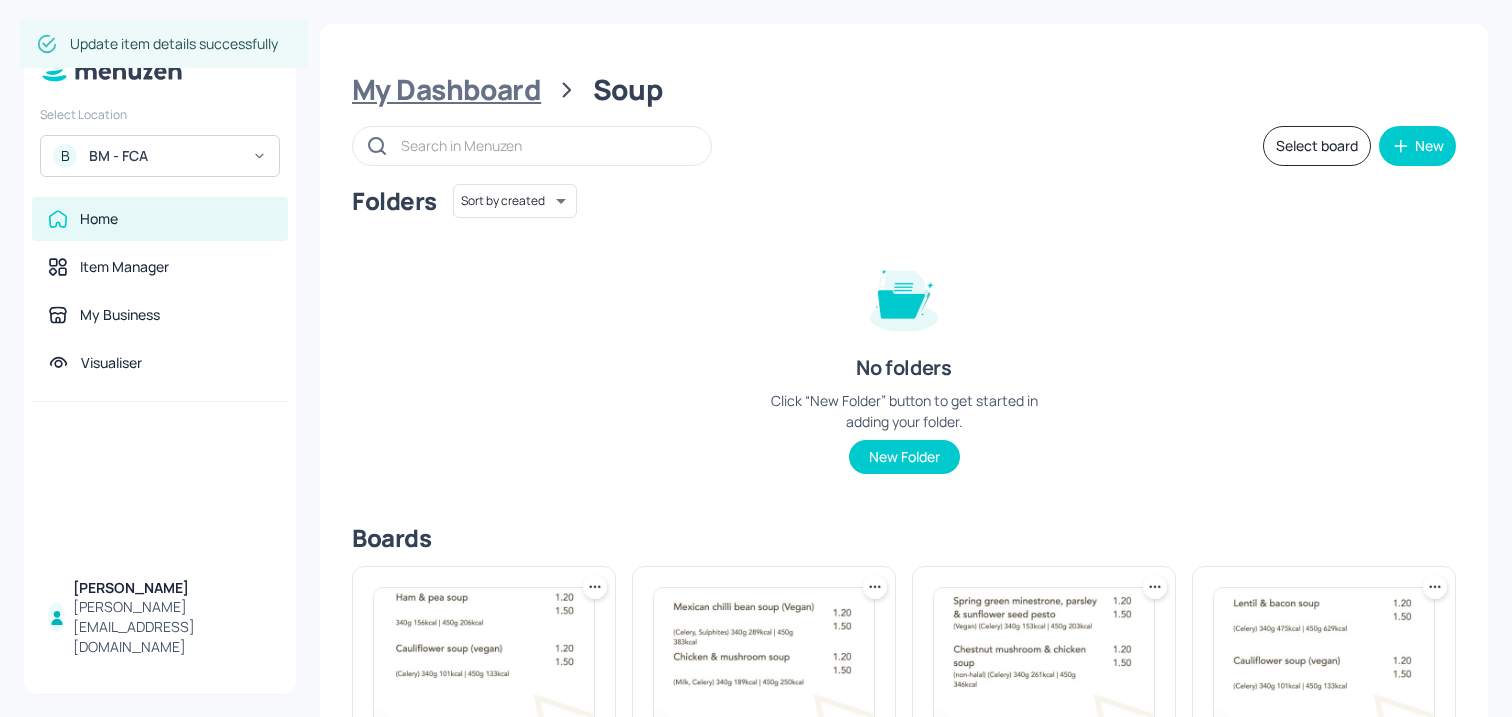 click on "My Dashboard" at bounding box center [446, 90] 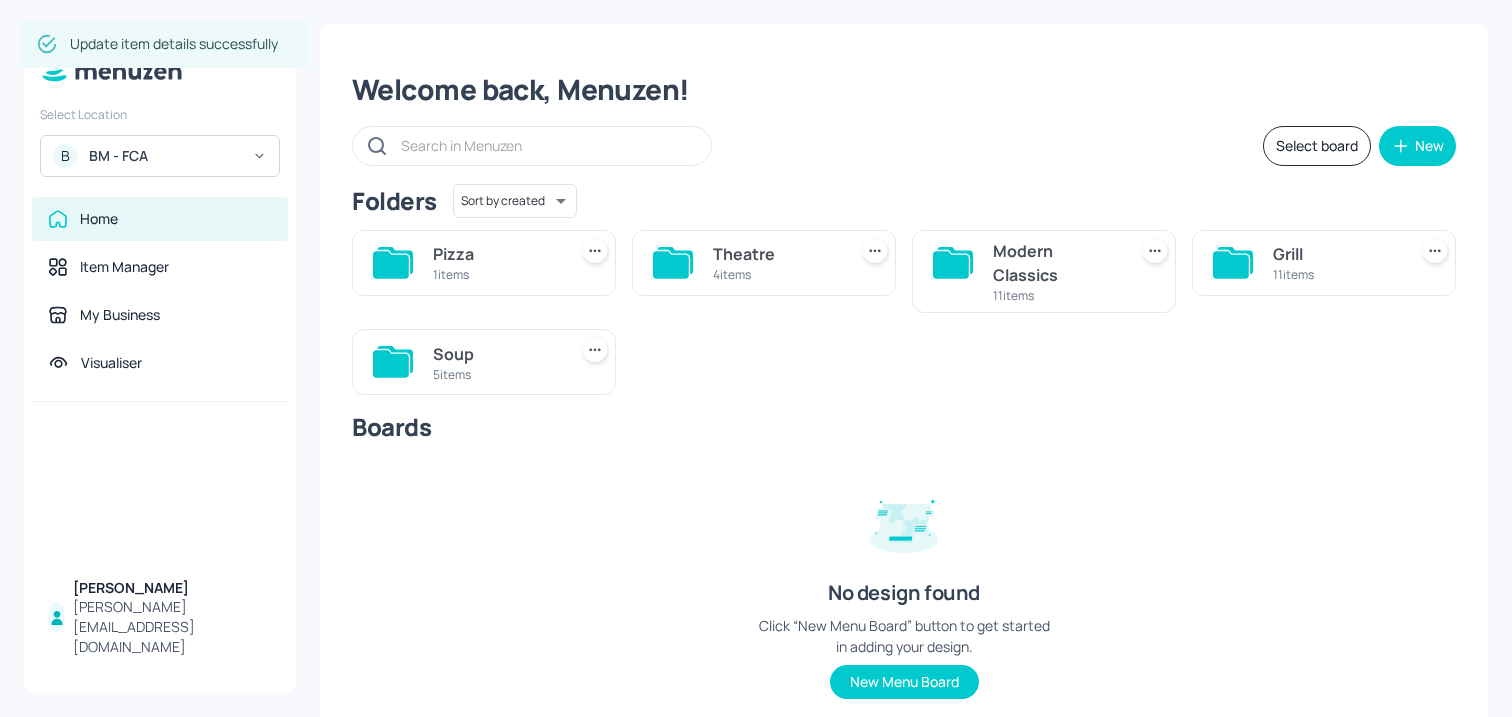 click on "Modern Classics" at bounding box center (1056, 263) 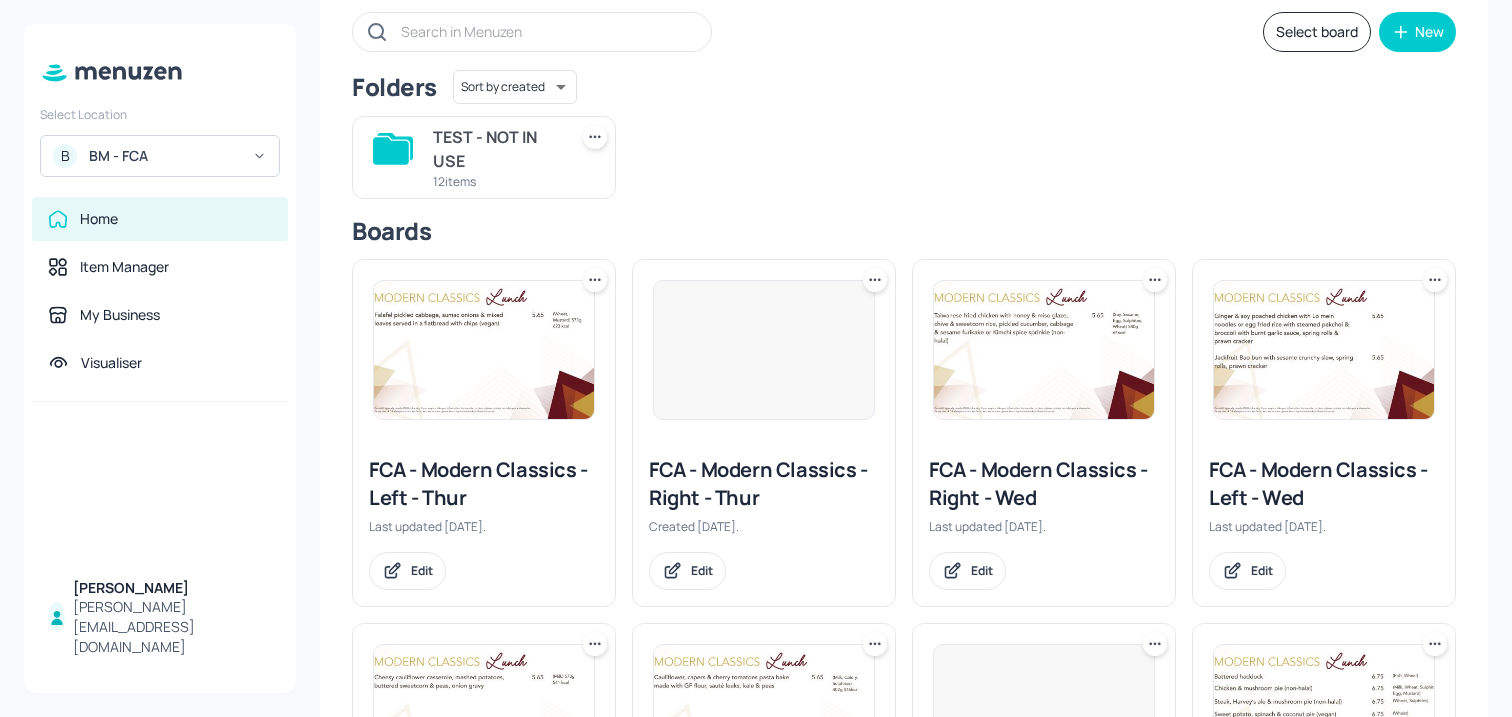 scroll, scrollTop: 117, scrollLeft: 0, axis: vertical 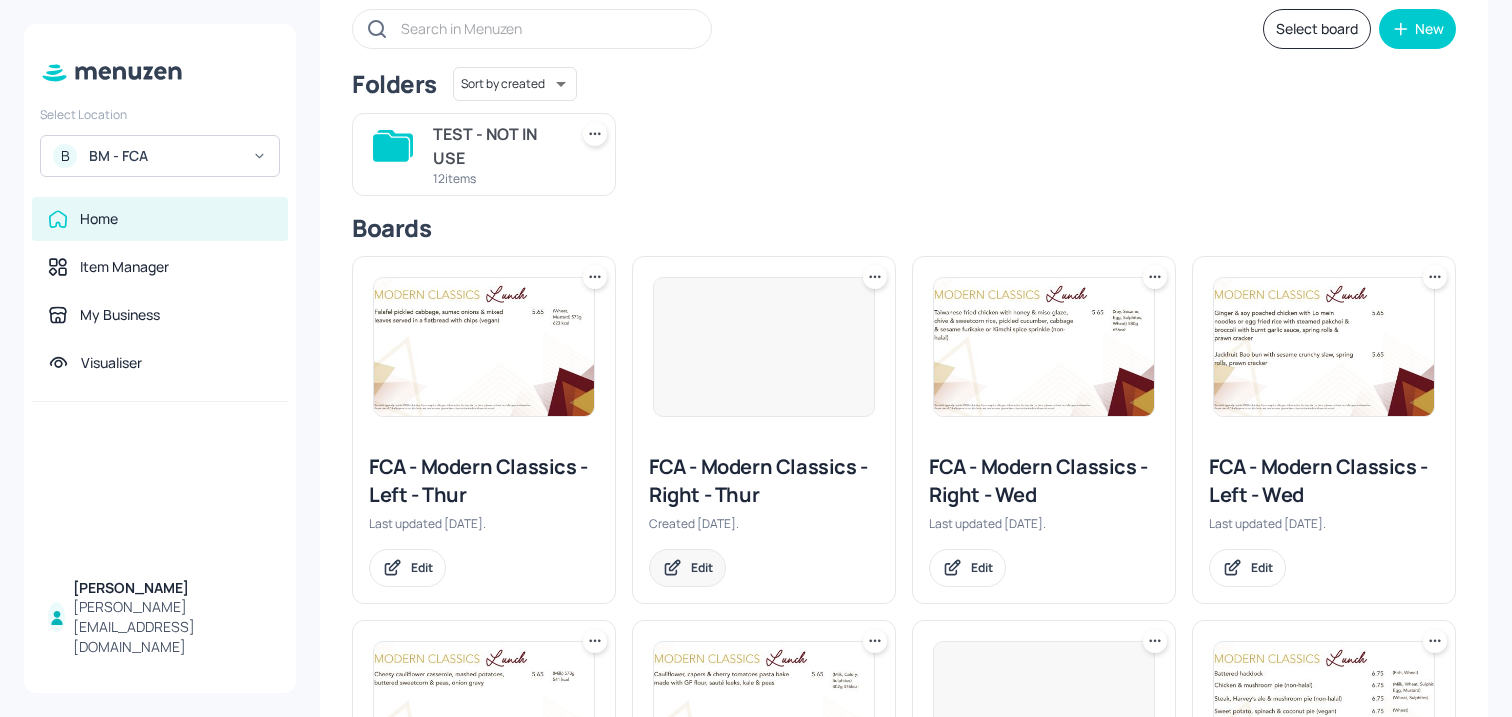 click on "Edit" at bounding box center (702, 567) 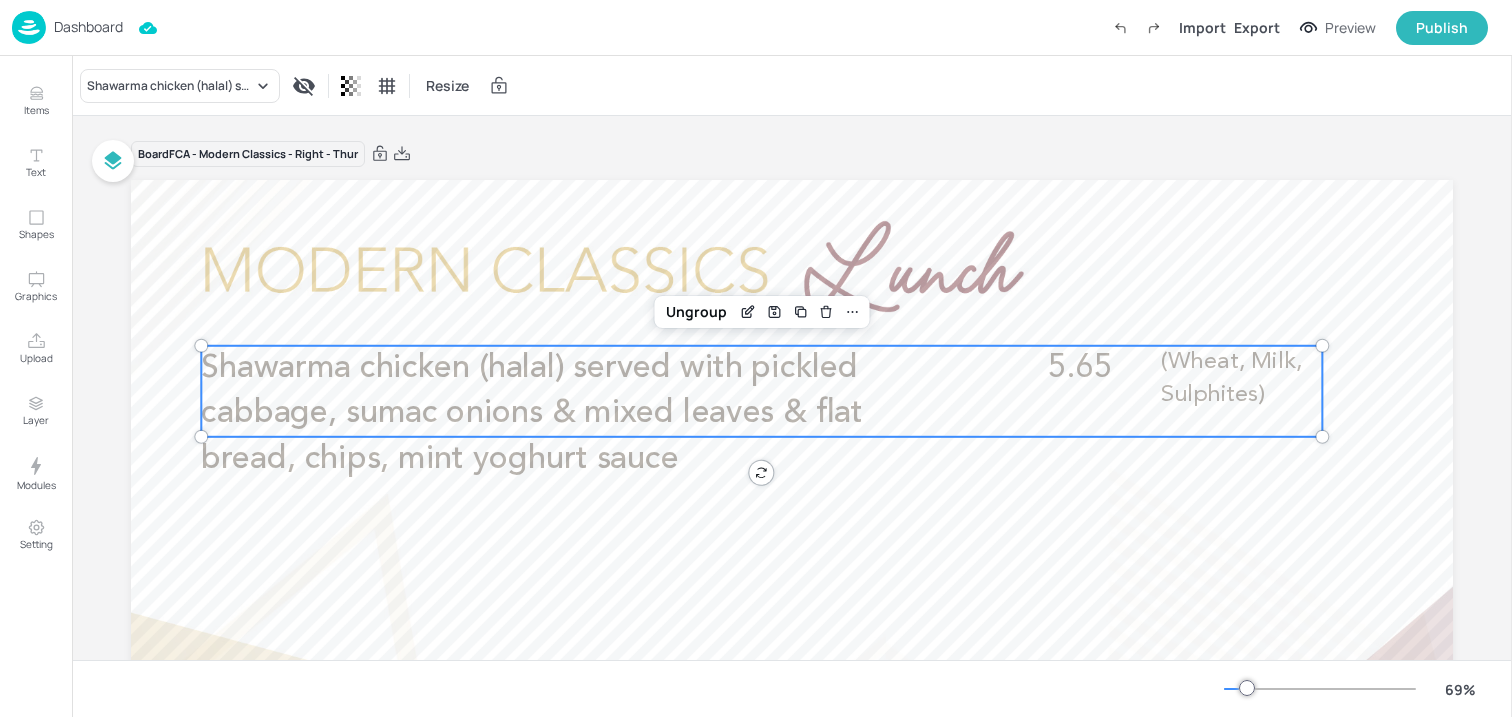 click on "Shawarma chicken (halal) served with pickled cabbage, sumac onions & mixed leaves & flat bread, chips, mint yoghurt sauce" at bounding box center (531, 413) 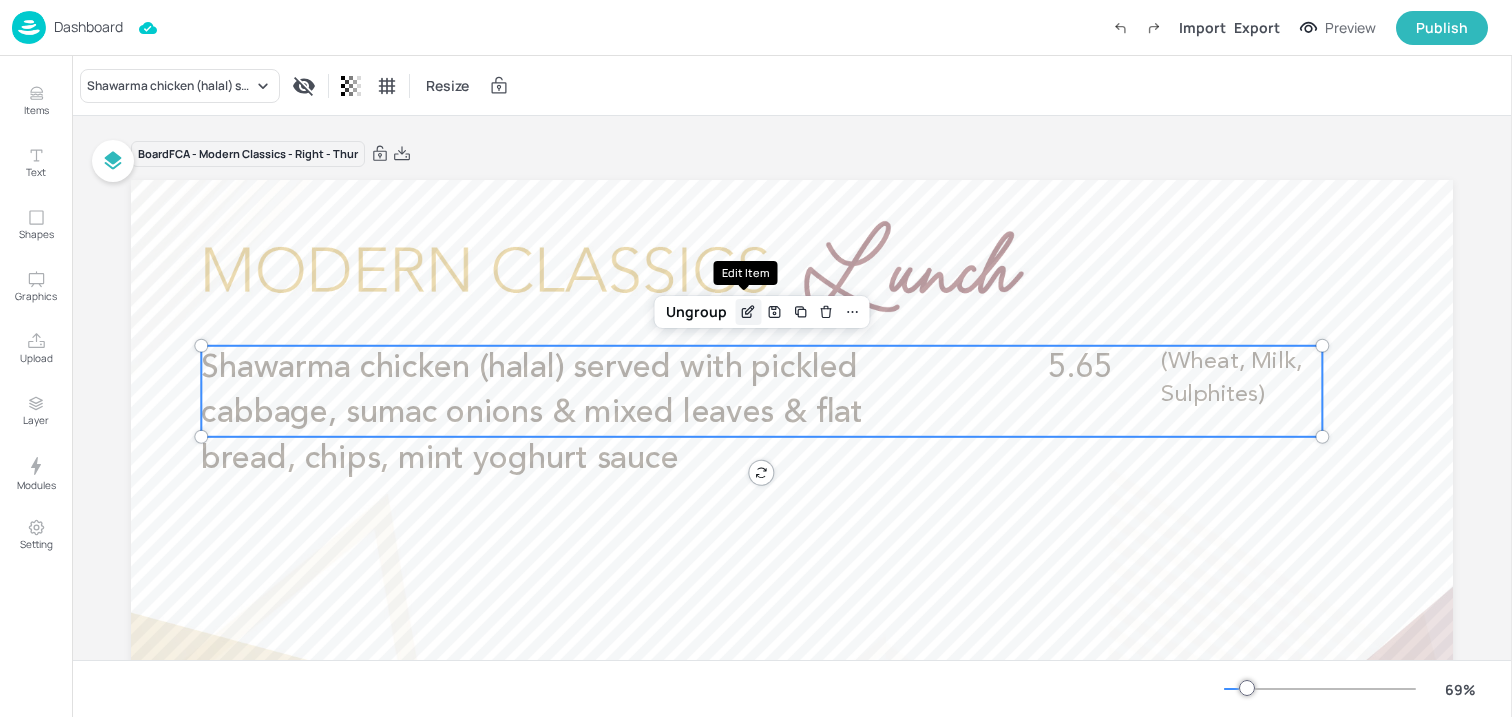 click at bounding box center (748, 312) 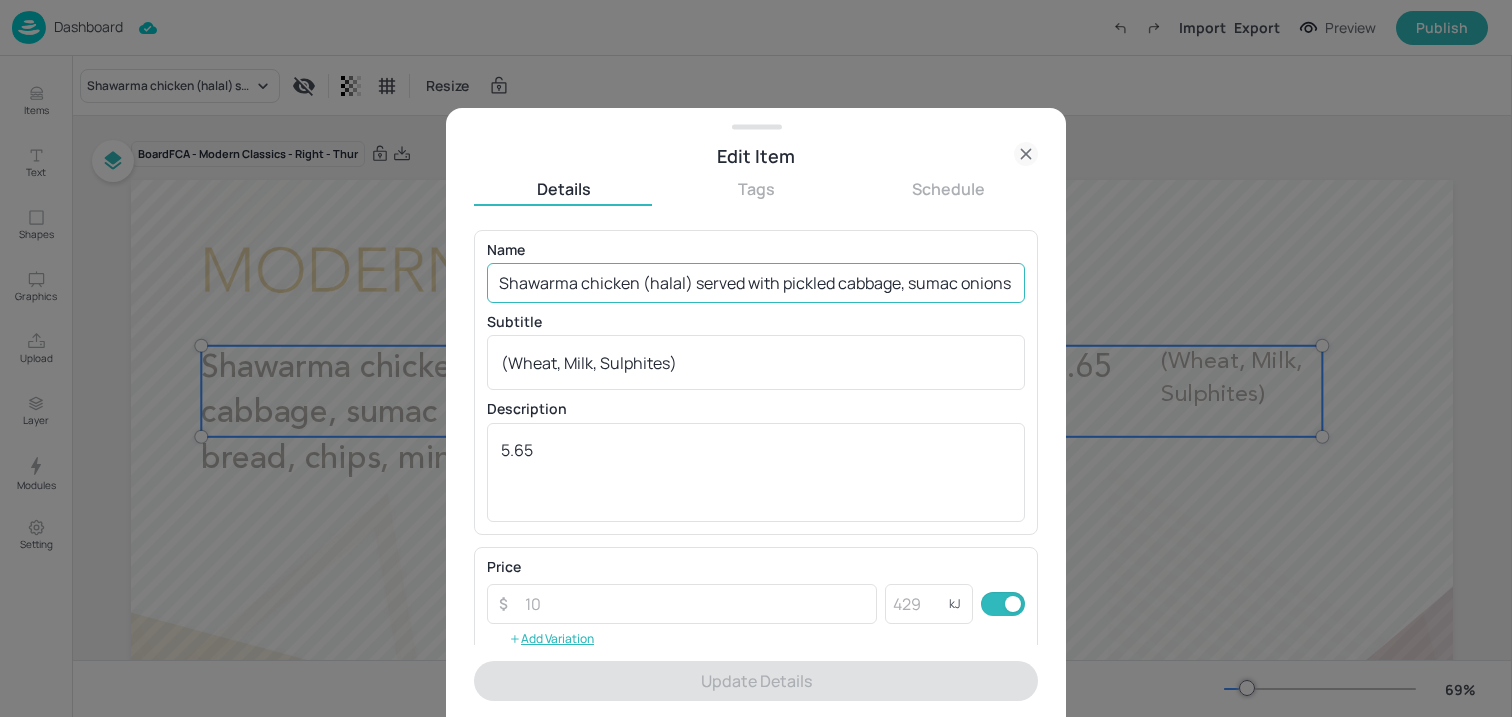 click on "Shawarma chicken (halal) served with pickled cabbage, sumac onions & mixed leaves & flat bread, chips, mint yoghurt sauce" at bounding box center [756, 283] 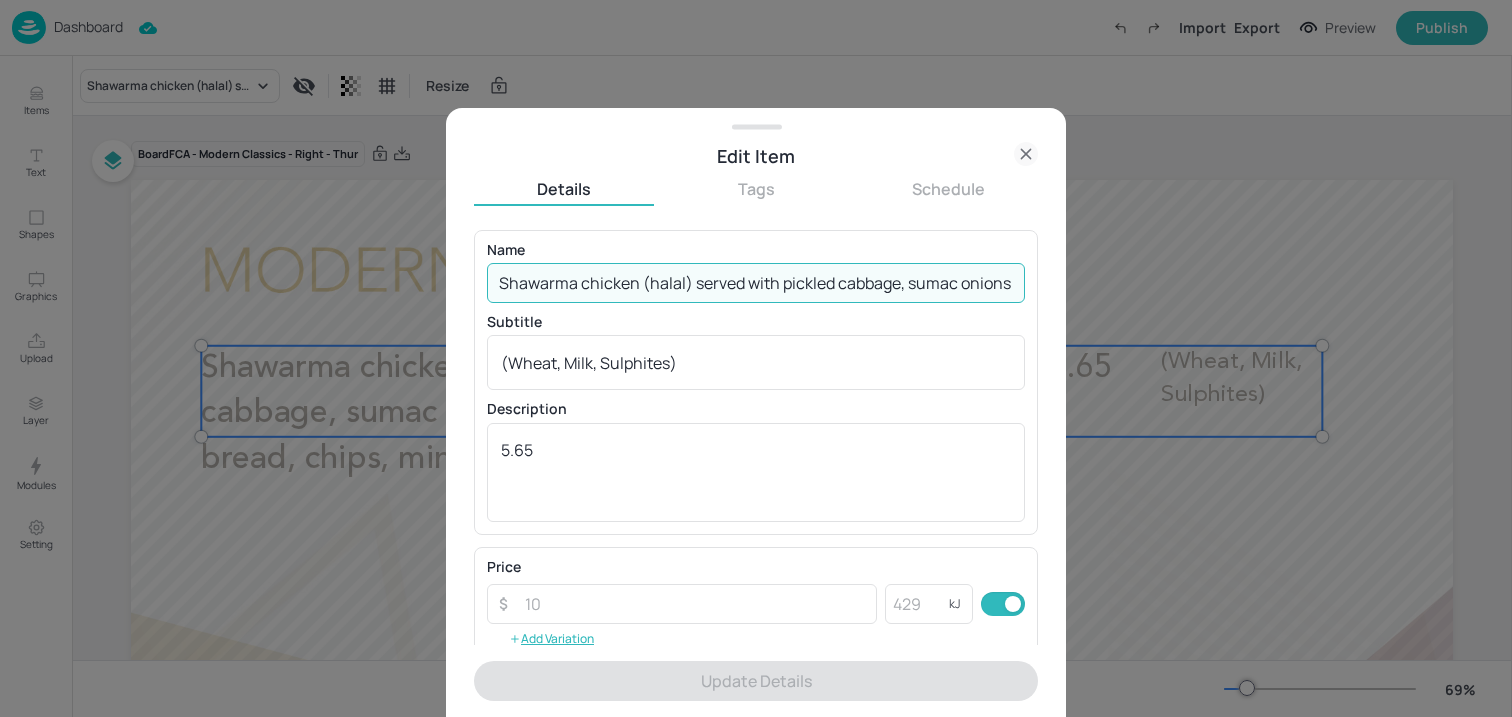 click on "Shawarma chicken (halal) served with pickled cabbage, sumac onions & mixed leaves & flat bread, chips, mint yoghurt sauce" at bounding box center [756, 283] 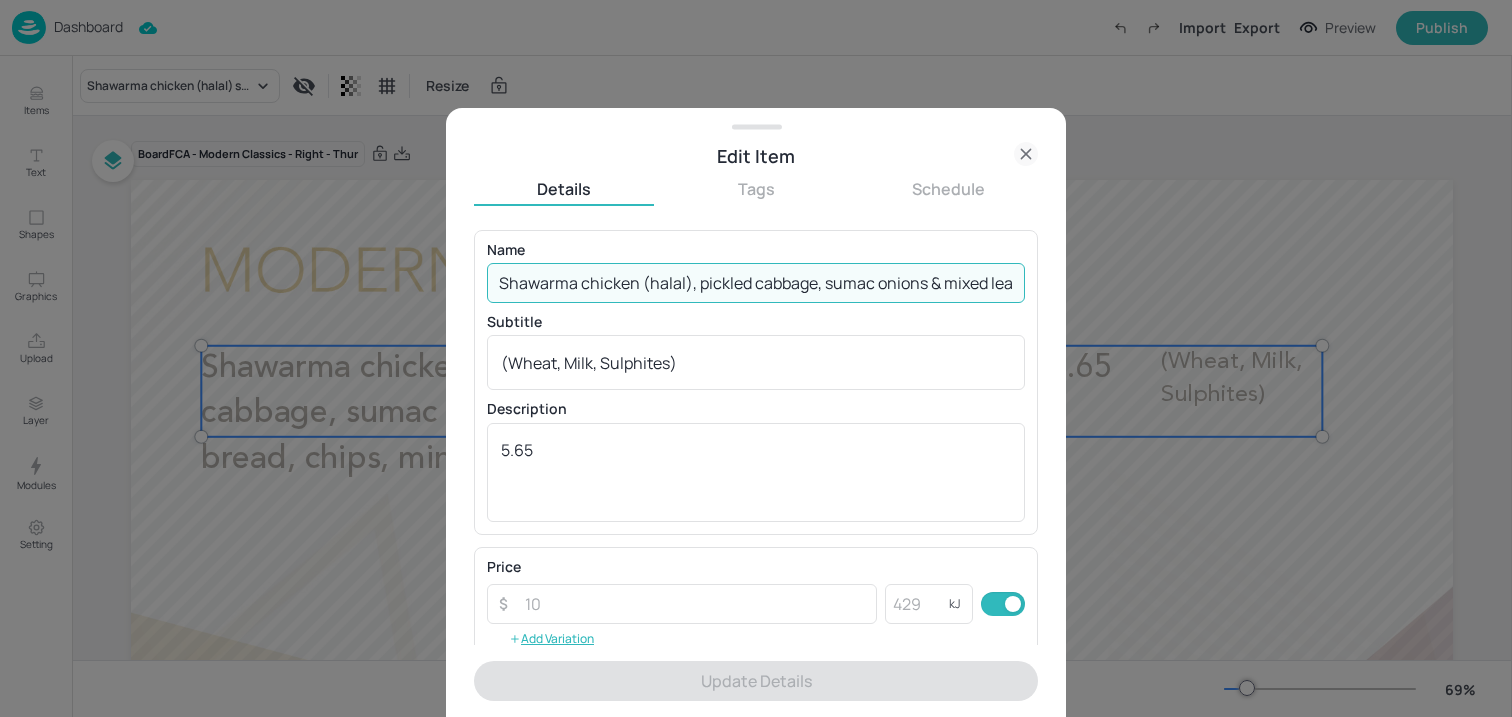 scroll, scrollTop: 0, scrollLeft: 549, axis: horizontal 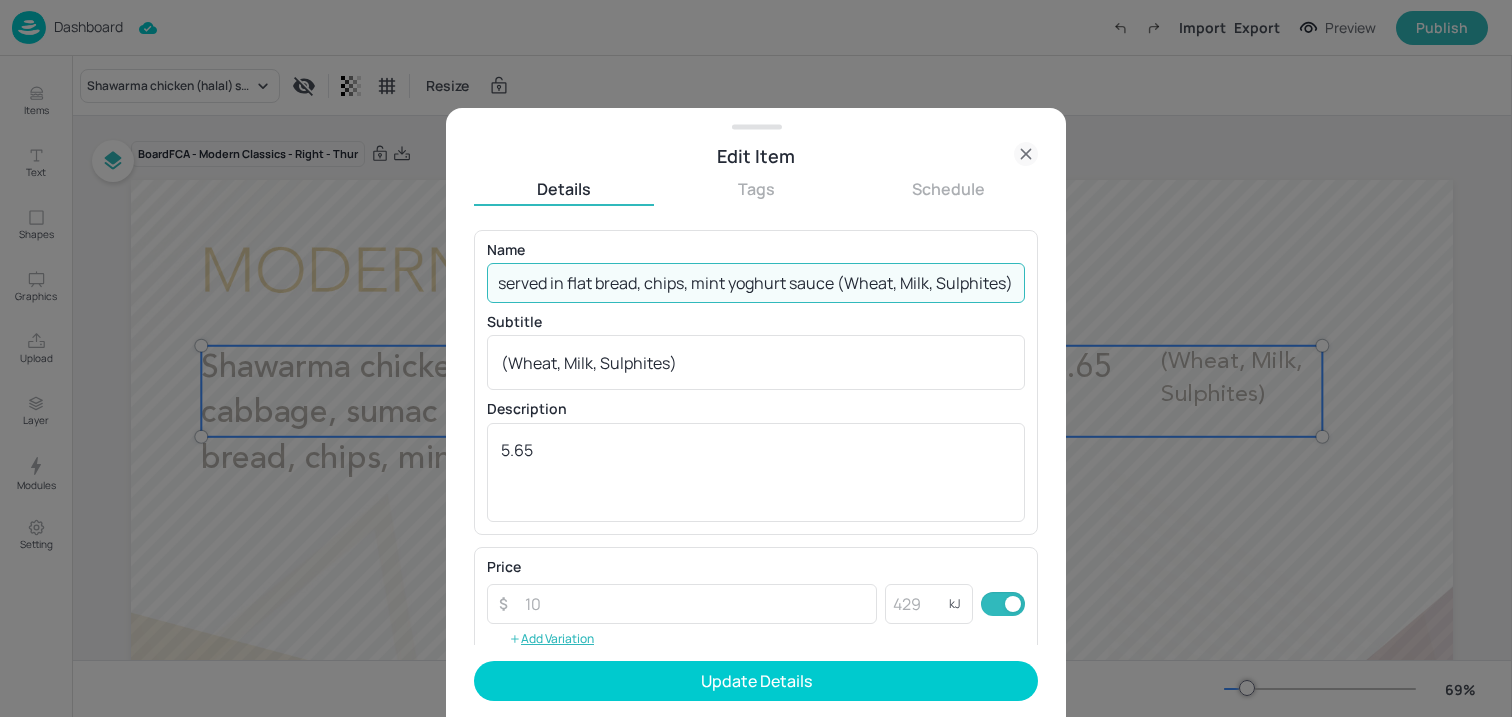 drag, startPoint x: 828, startPoint y: 276, endPoint x: 962, endPoint y: 276, distance: 134 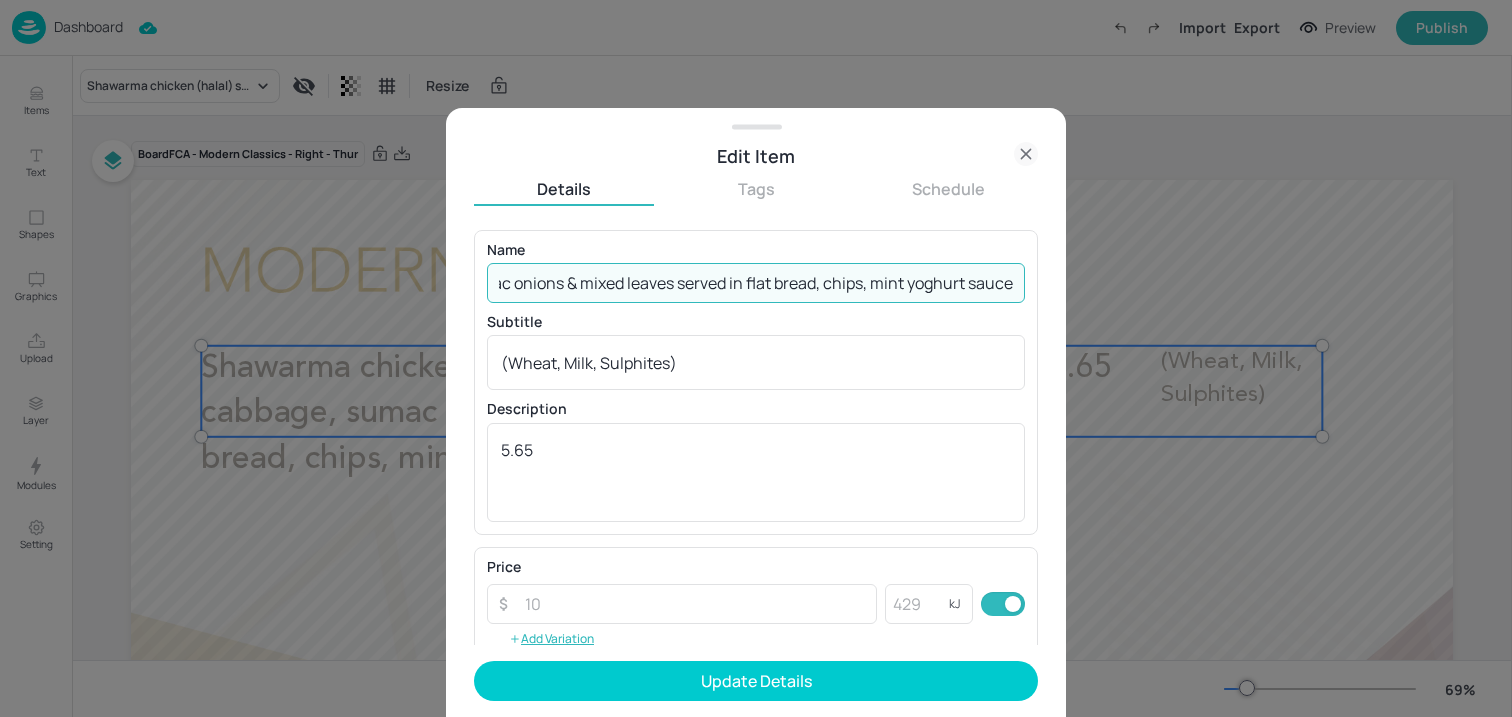 scroll, scrollTop: 0, scrollLeft: 371, axis: horizontal 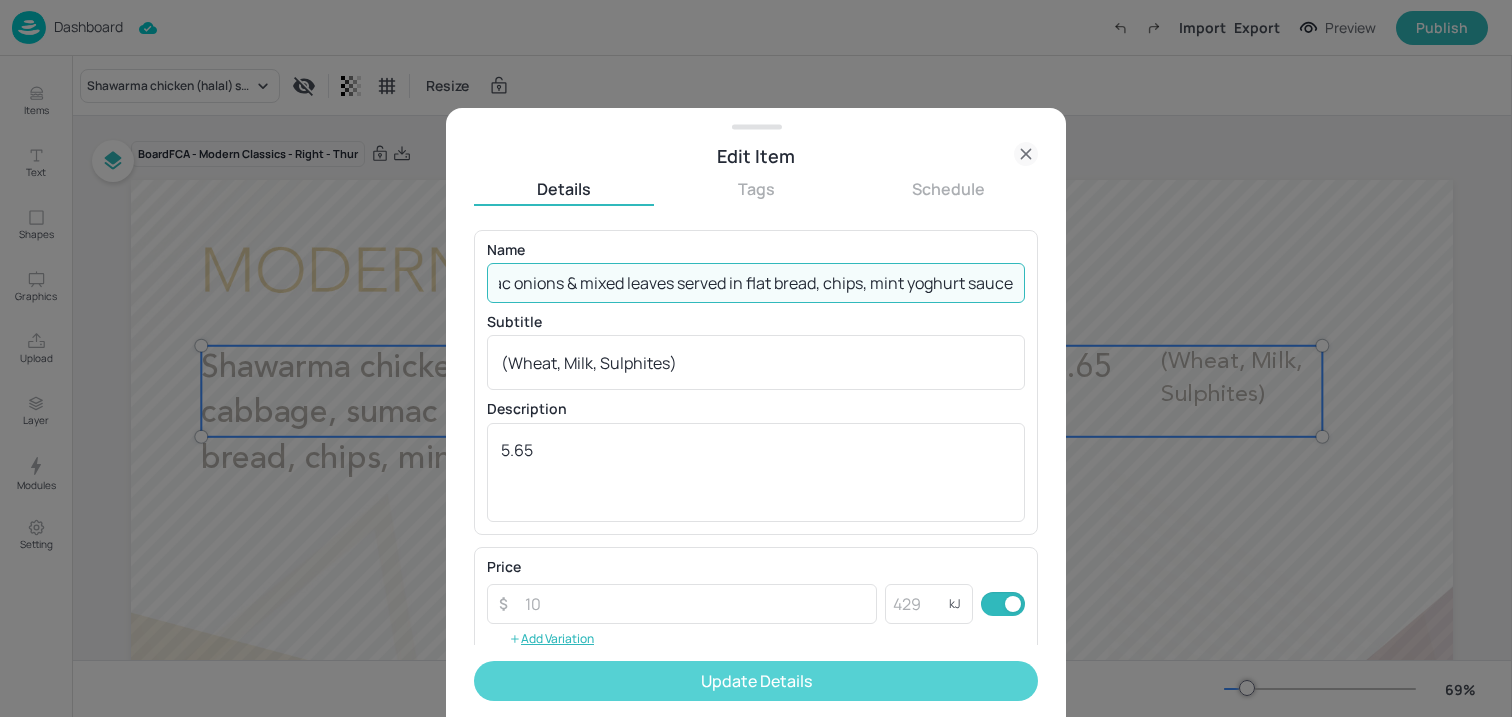 type on "Shawarma chicken (halal), pickled cabbage, sumac onions & mixed leaves served in flat bread, chips, mint yoghurt sauce" 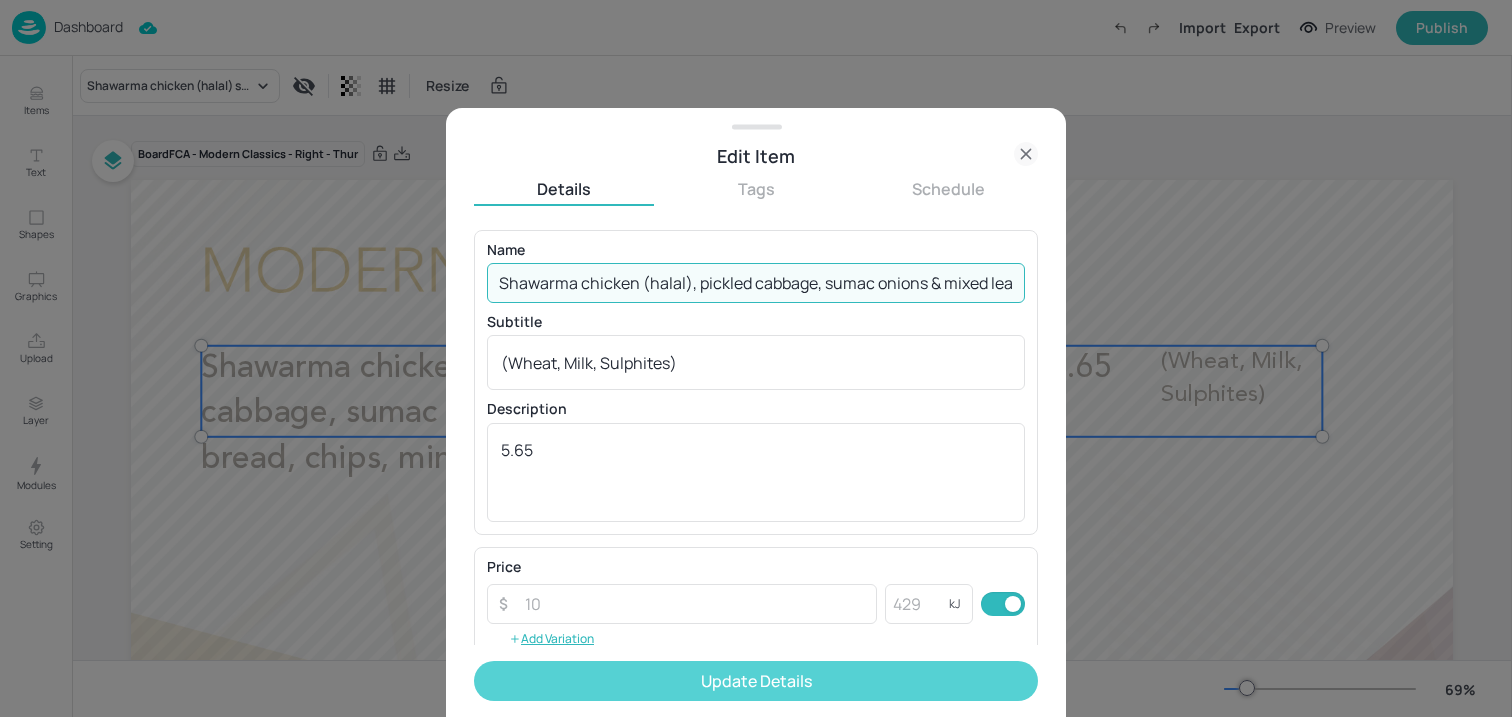 click on "Update Details" at bounding box center [756, 681] 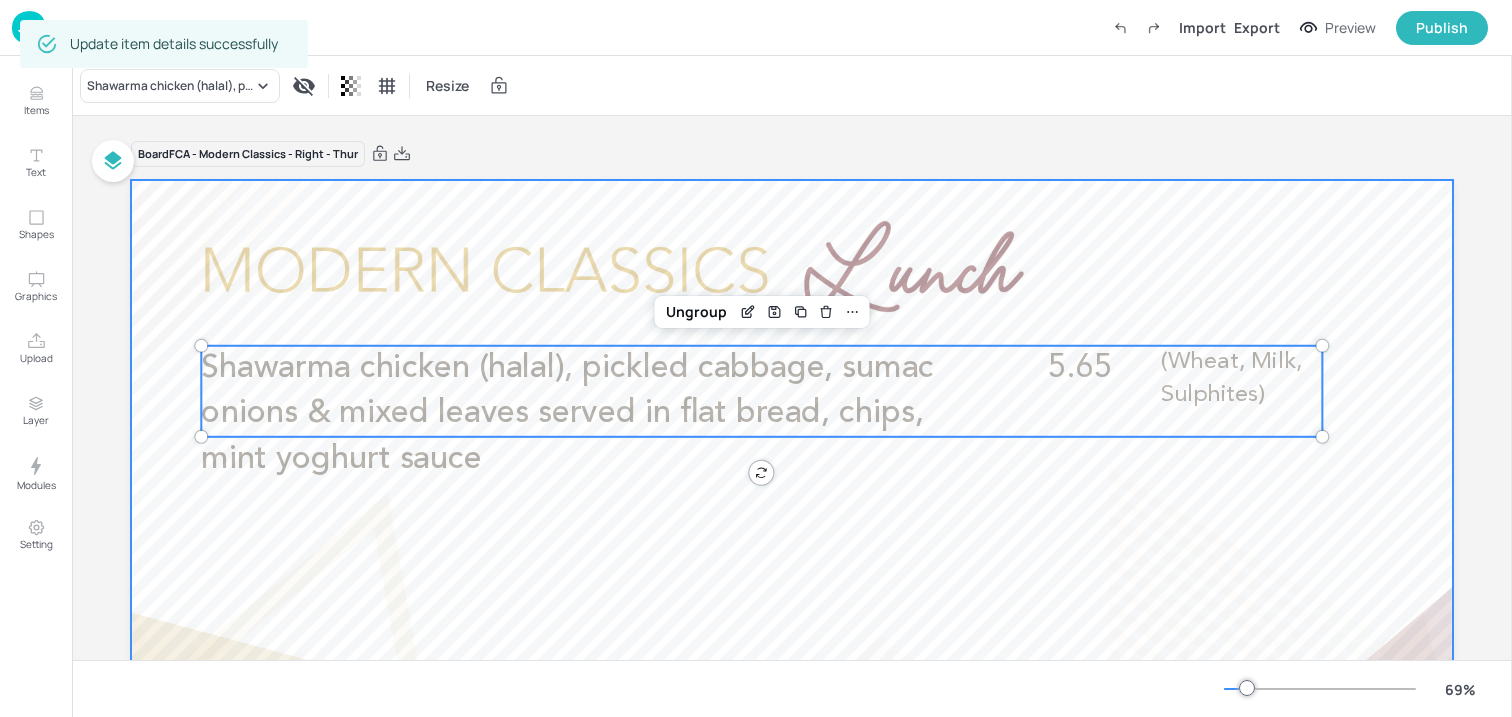 click at bounding box center [792, 552] 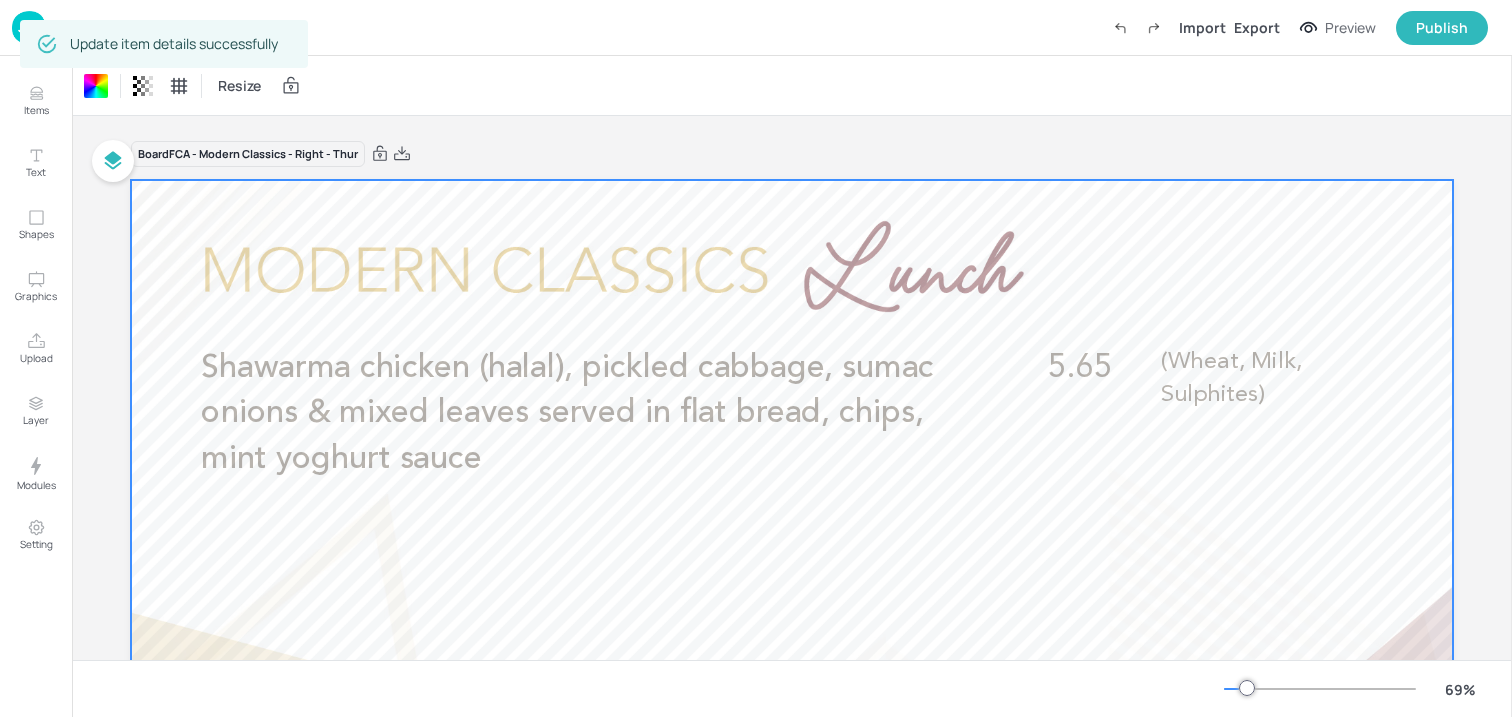 click at bounding box center [29, 27] 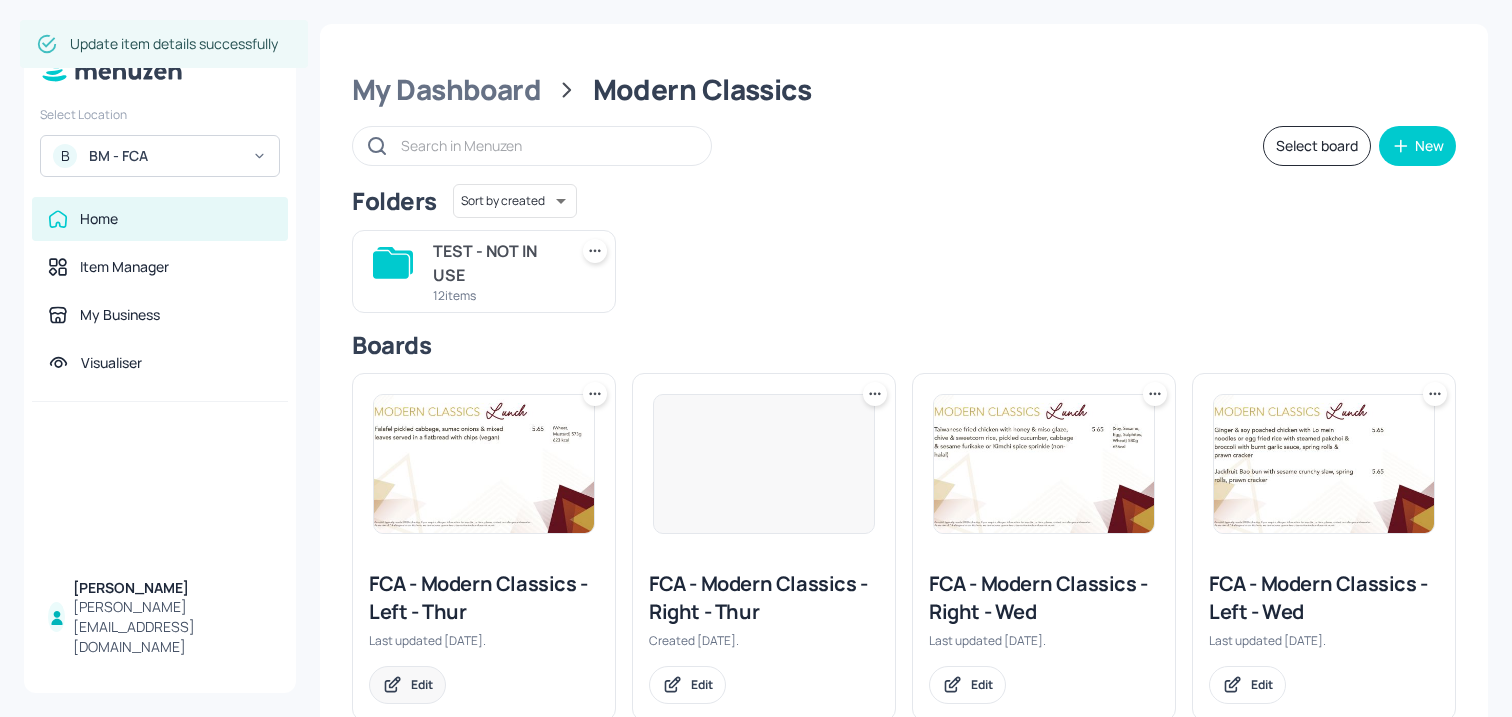 click on "Edit" at bounding box center (407, 685) 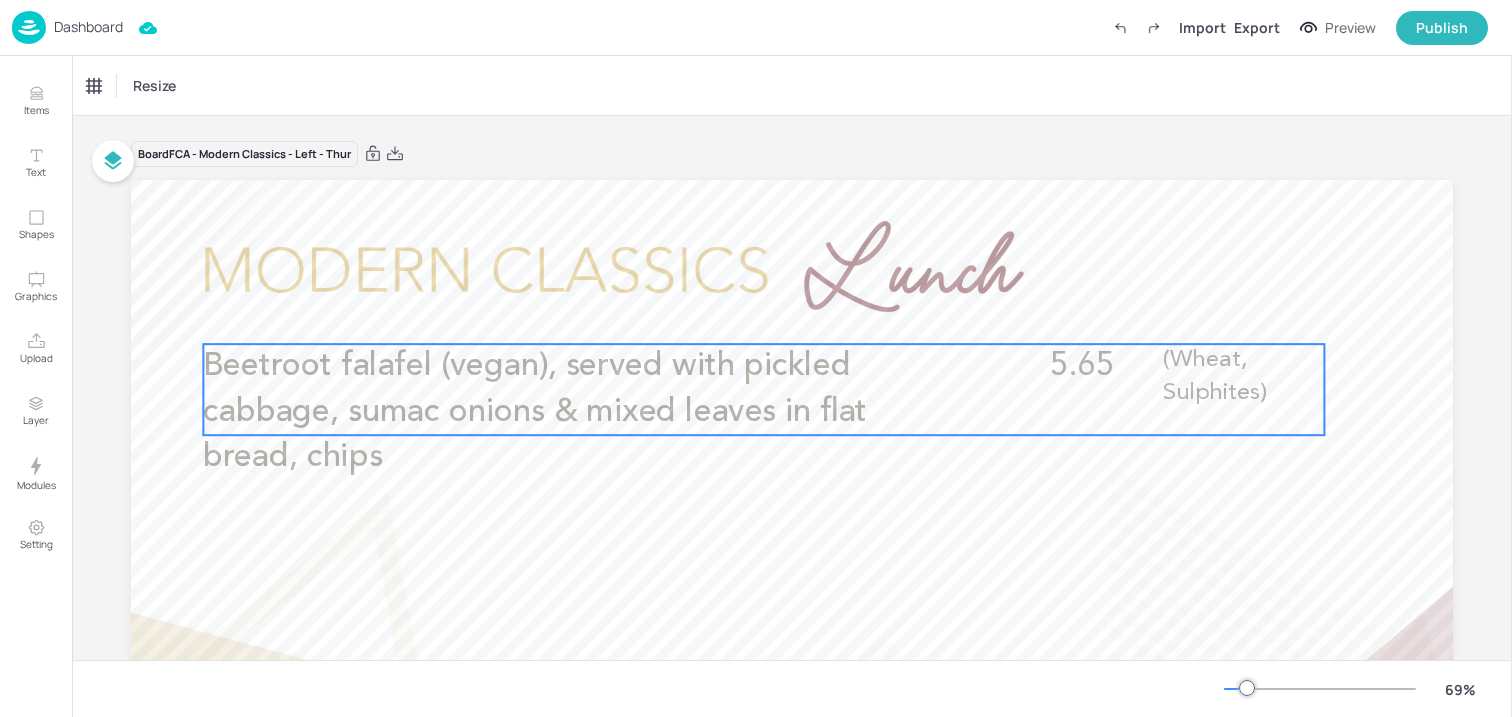click on "Beetroot falafel (vegan), served with pickled cabbage, sumac onions & mixed leaves in flat bread, chips" at bounding box center [535, 411] 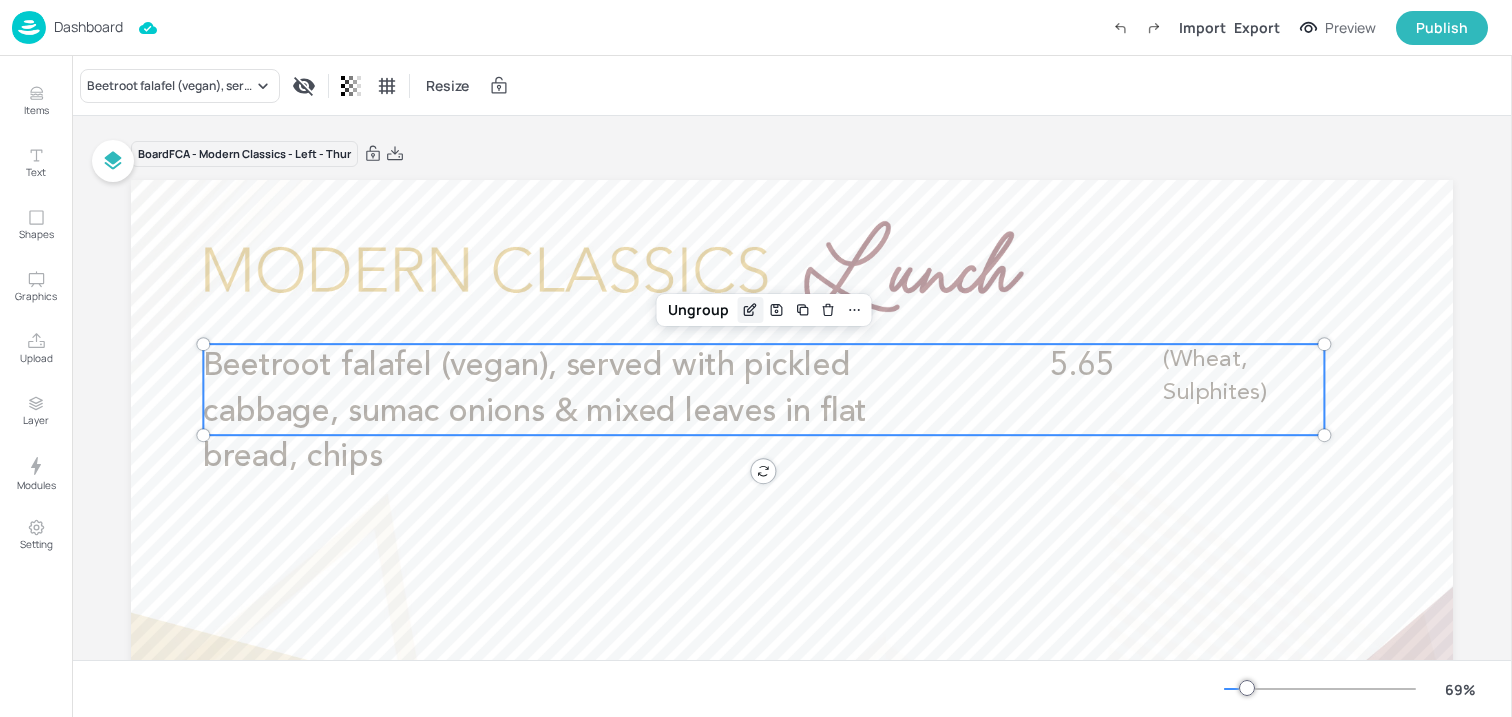 click 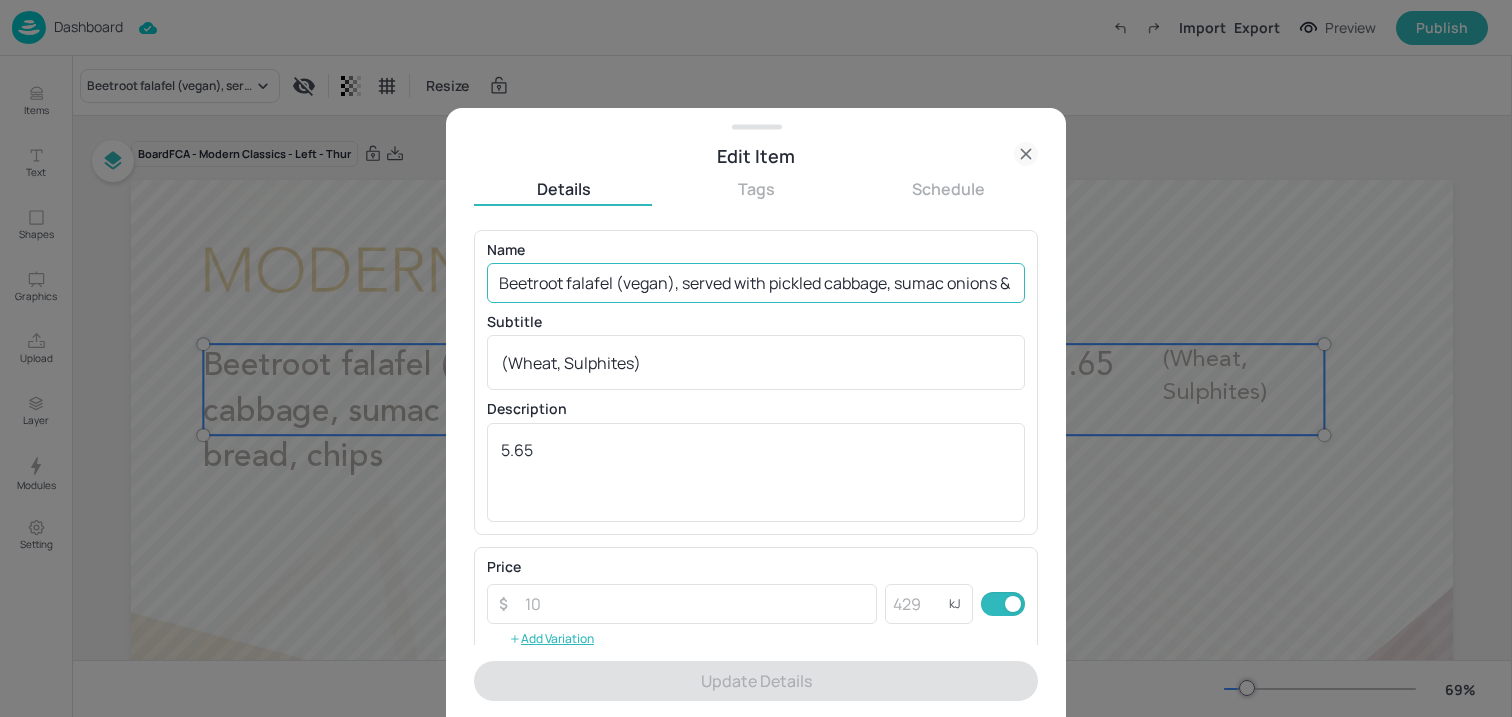 click on "Beetroot falafel (vegan), served with pickled cabbage, sumac onions & mixed leaves in flat bread, chips" at bounding box center (756, 283) 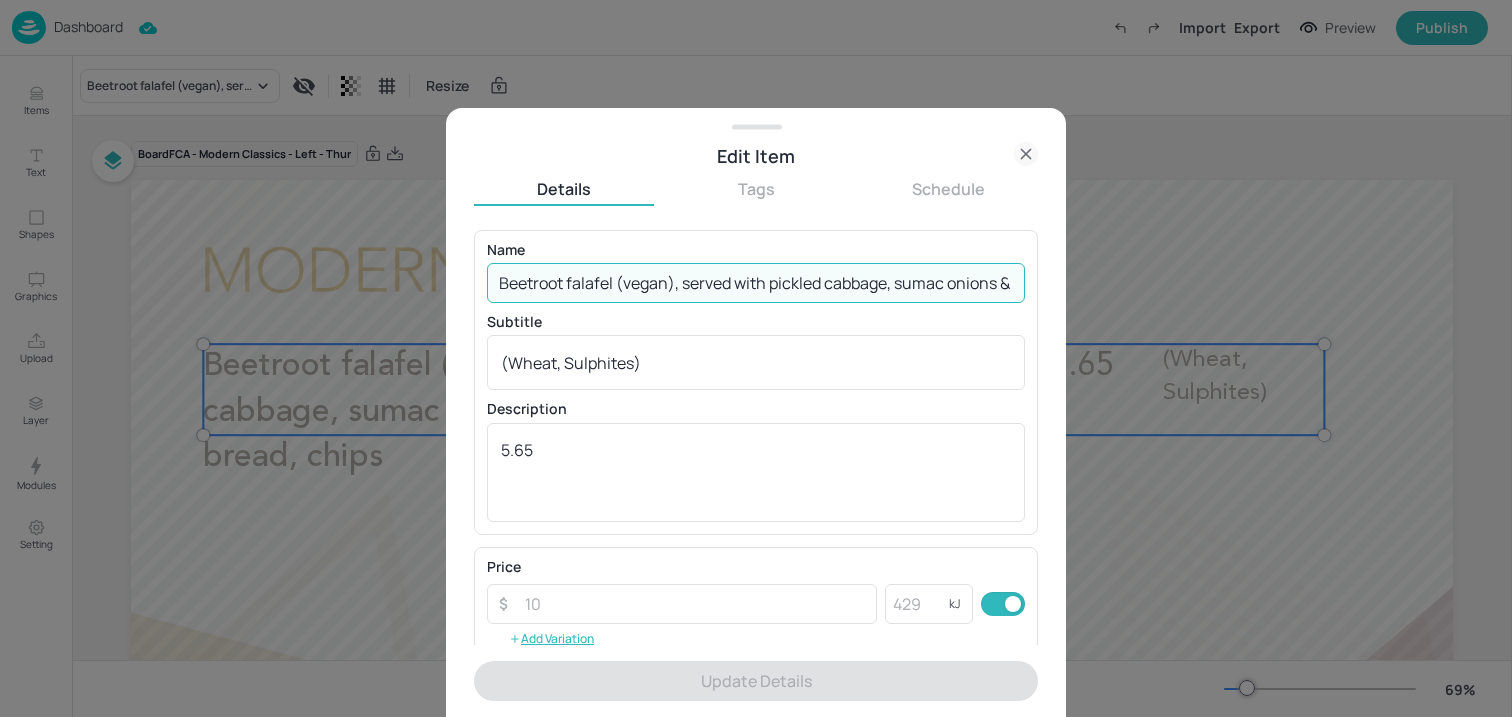 click on "Beetroot falafel (vegan), served with pickled cabbage, sumac onions & mixed leaves in flat bread, chips" at bounding box center (756, 283) 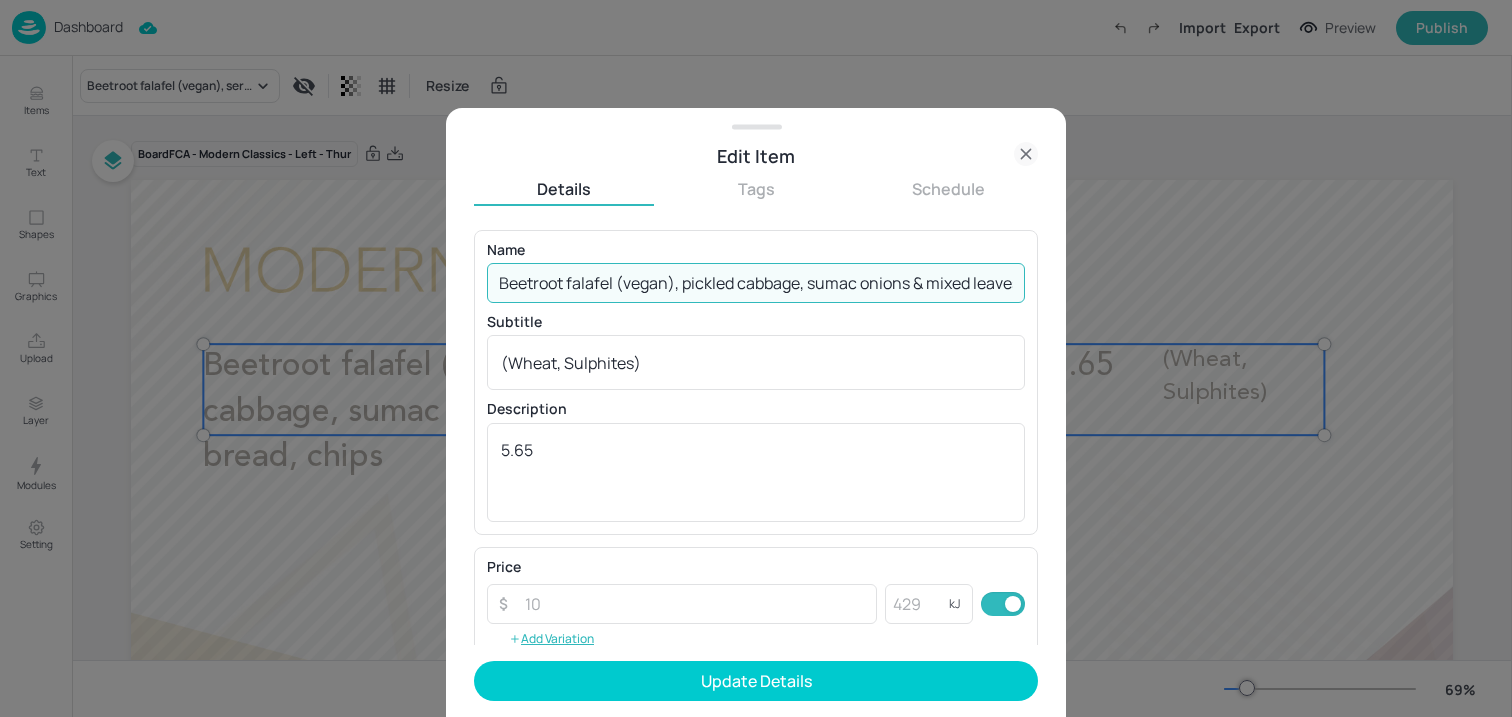 scroll, scrollTop: 0, scrollLeft: 350, axis: horizontal 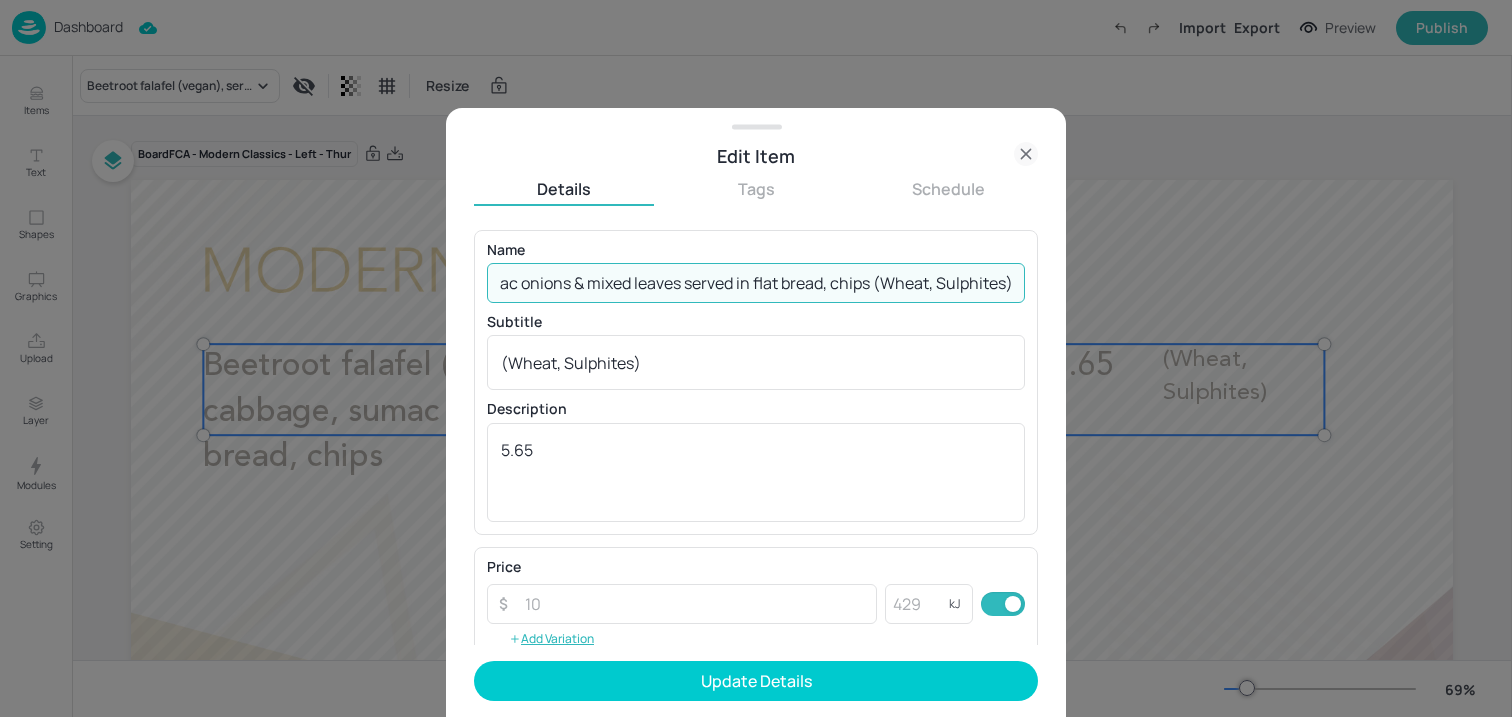 drag, startPoint x: 867, startPoint y: 282, endPoint x: 1170, endPoint y: 280, distance: 303.0066 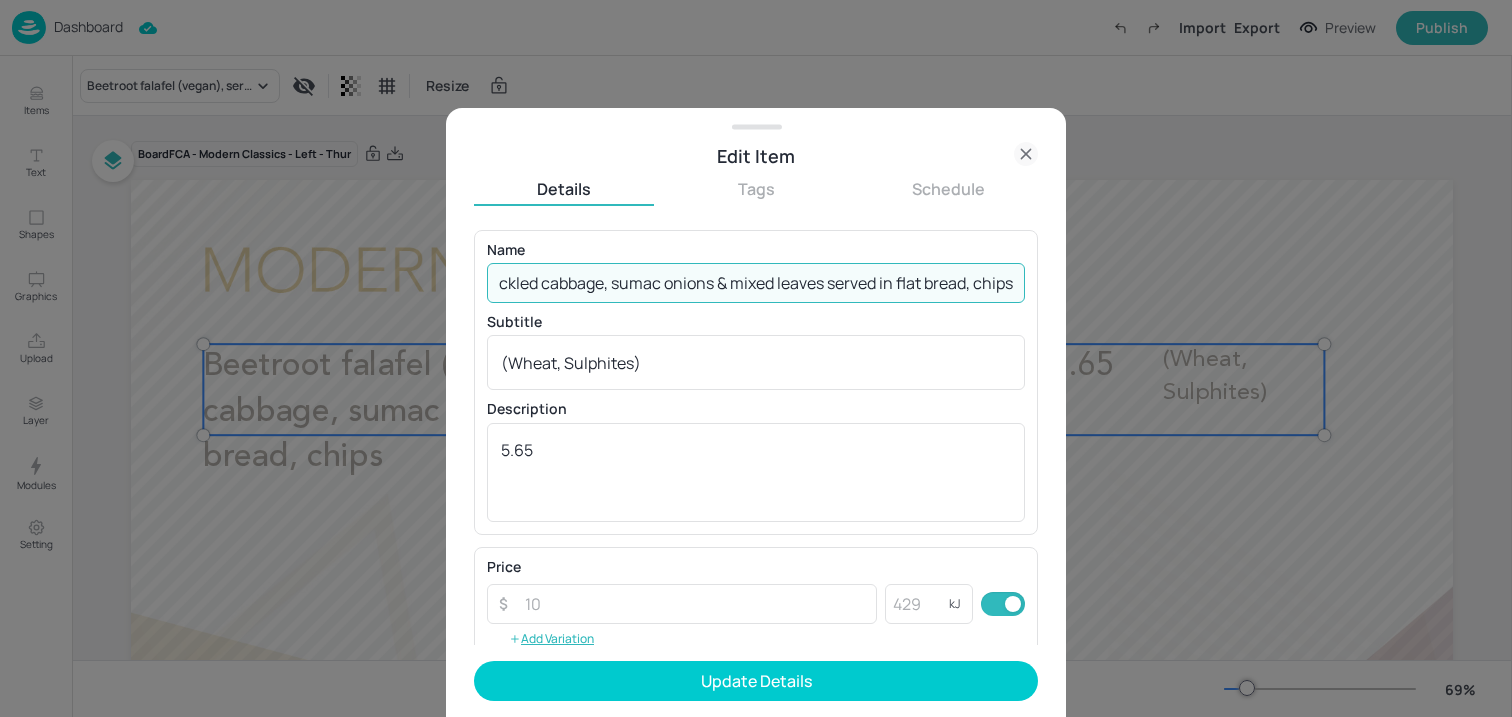 scroll, scrollTop: 0, scrollLeft: 211, axis: horizontal 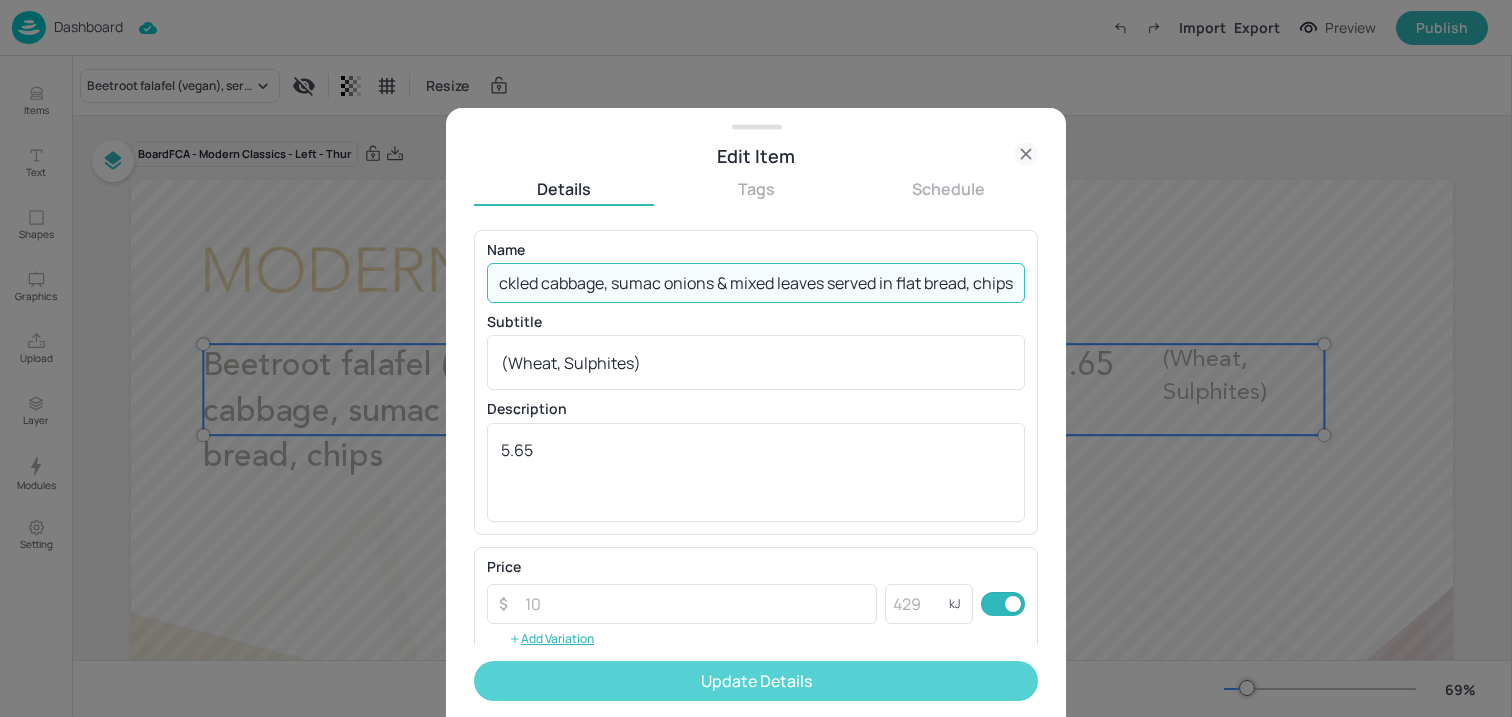 type on "Beetroot falafel (vegan), pickled cabbage, sumac onions & mixed leaves served in flat bread, chips" 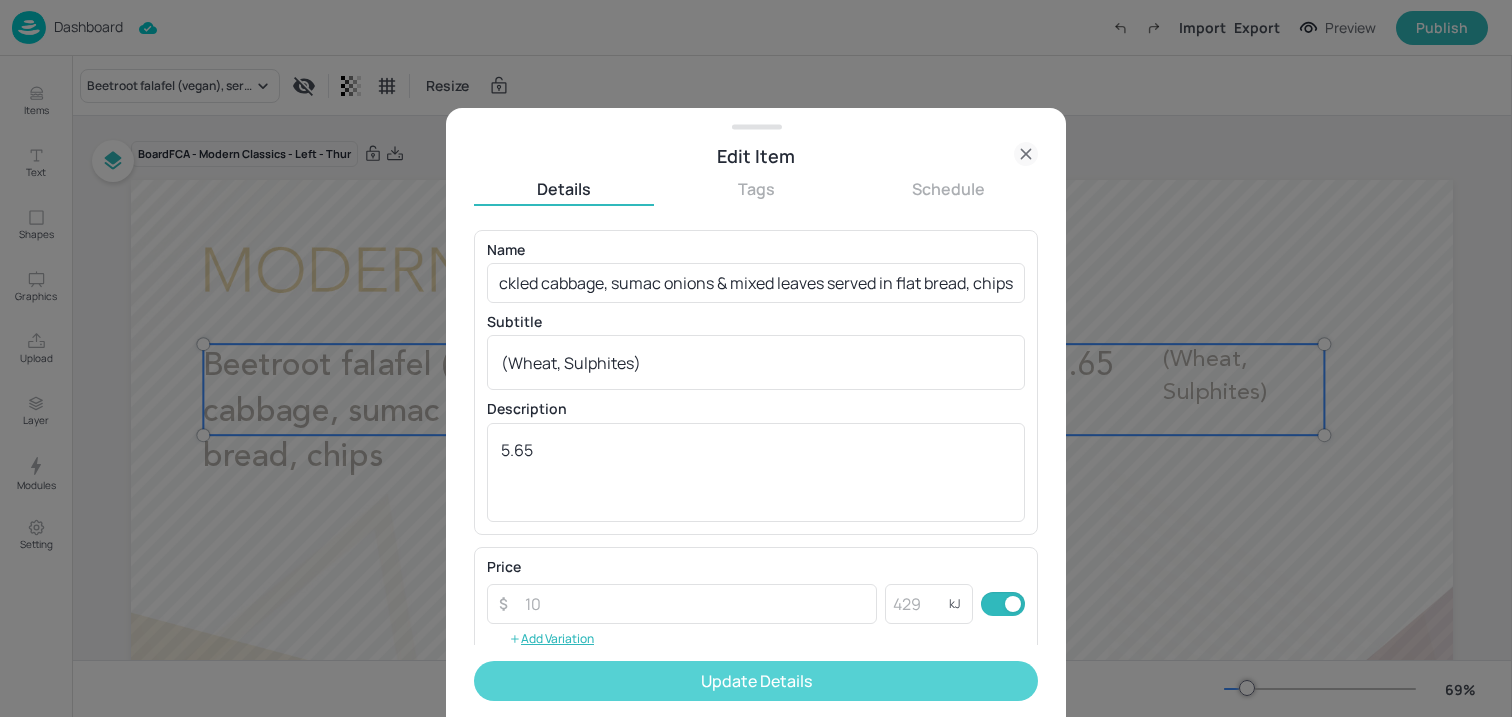 scroll, scrollTop: 0, scrollLeft: 0, axis: both 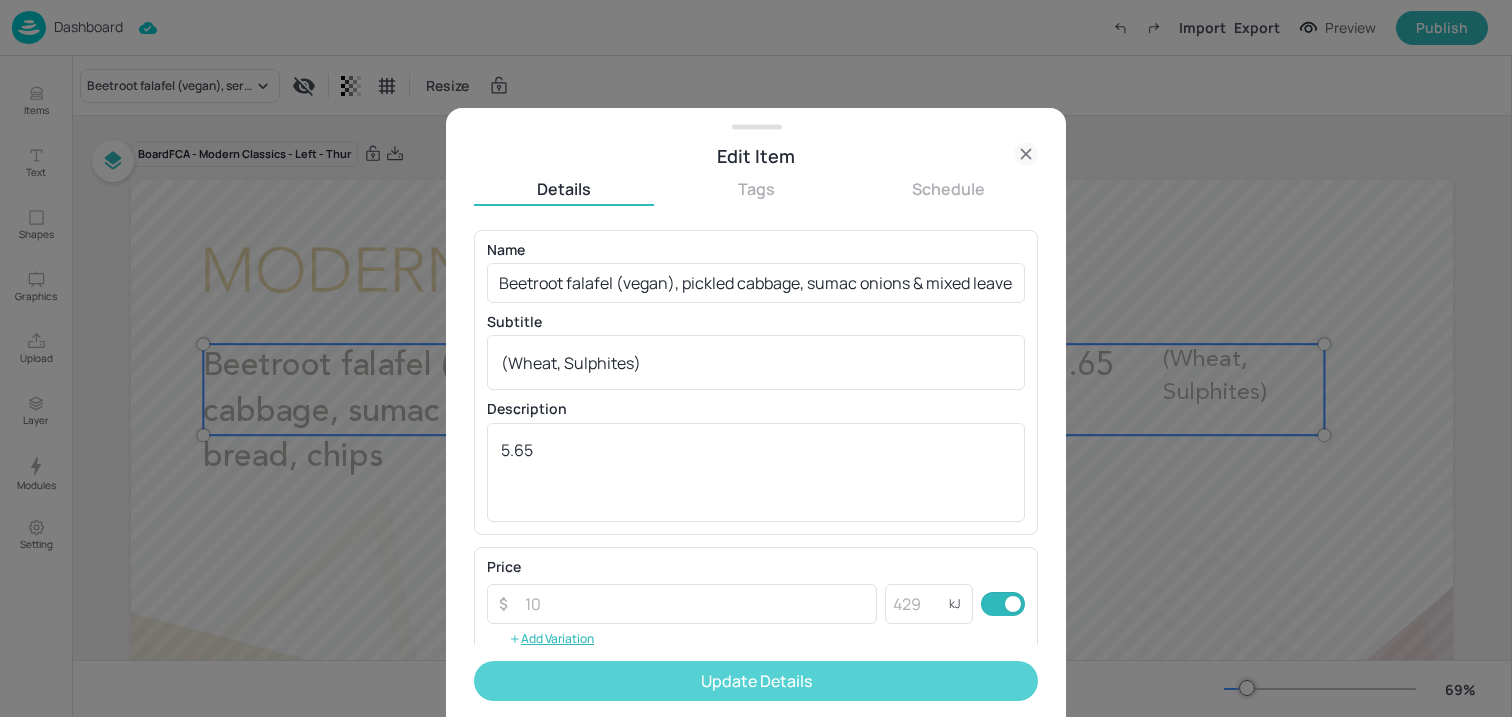 click on "Update Details" at bounding box center (756, 681) 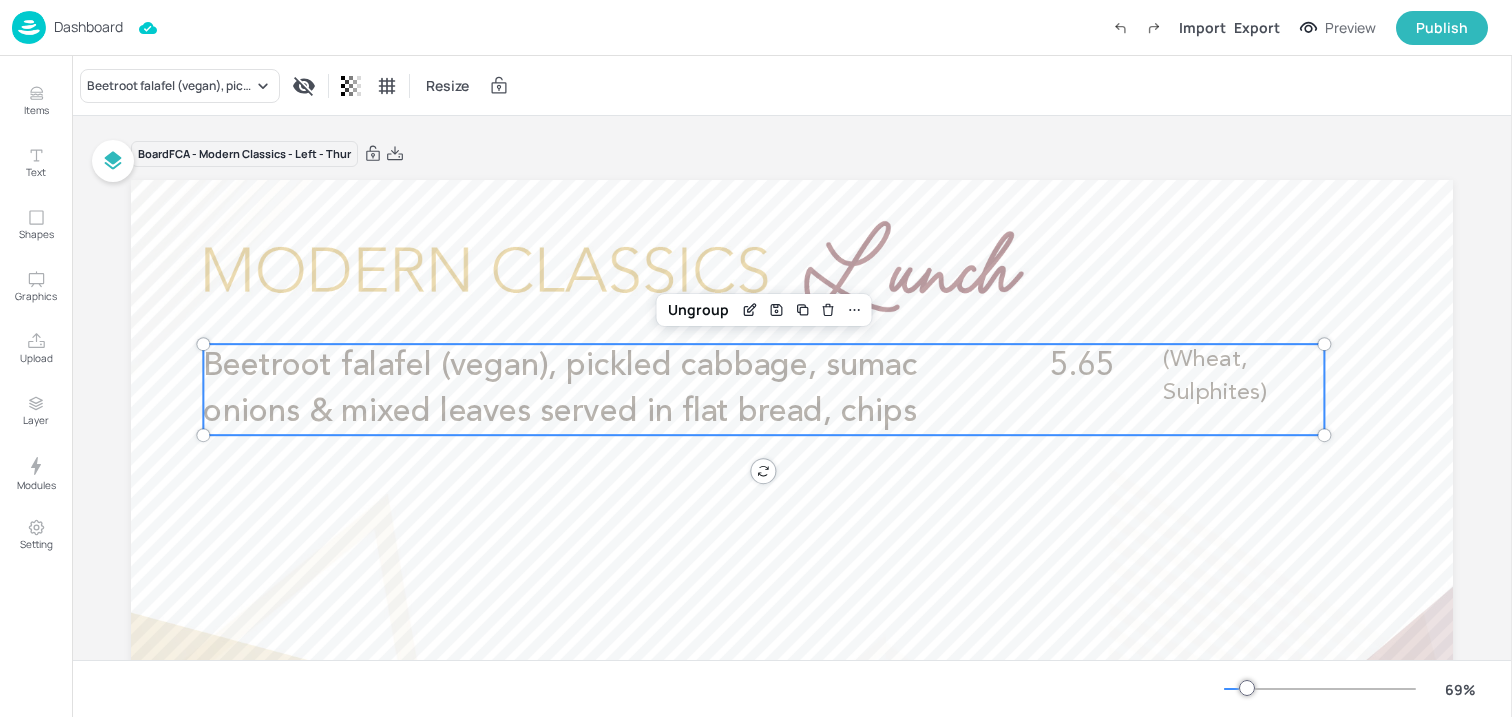 click on "Dashboard" at bounding box center [88, 27] 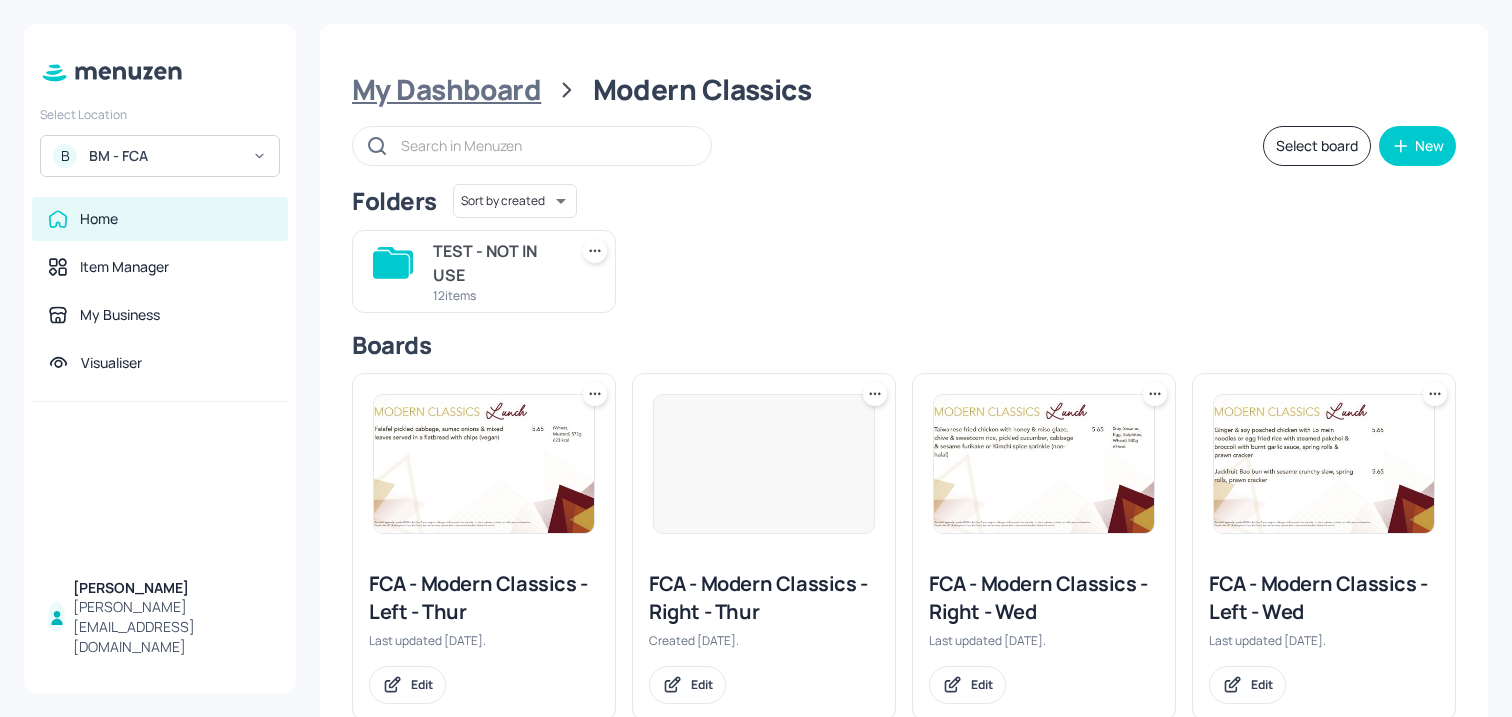 click on "My Dashboard" at bounding box center [446, 90] 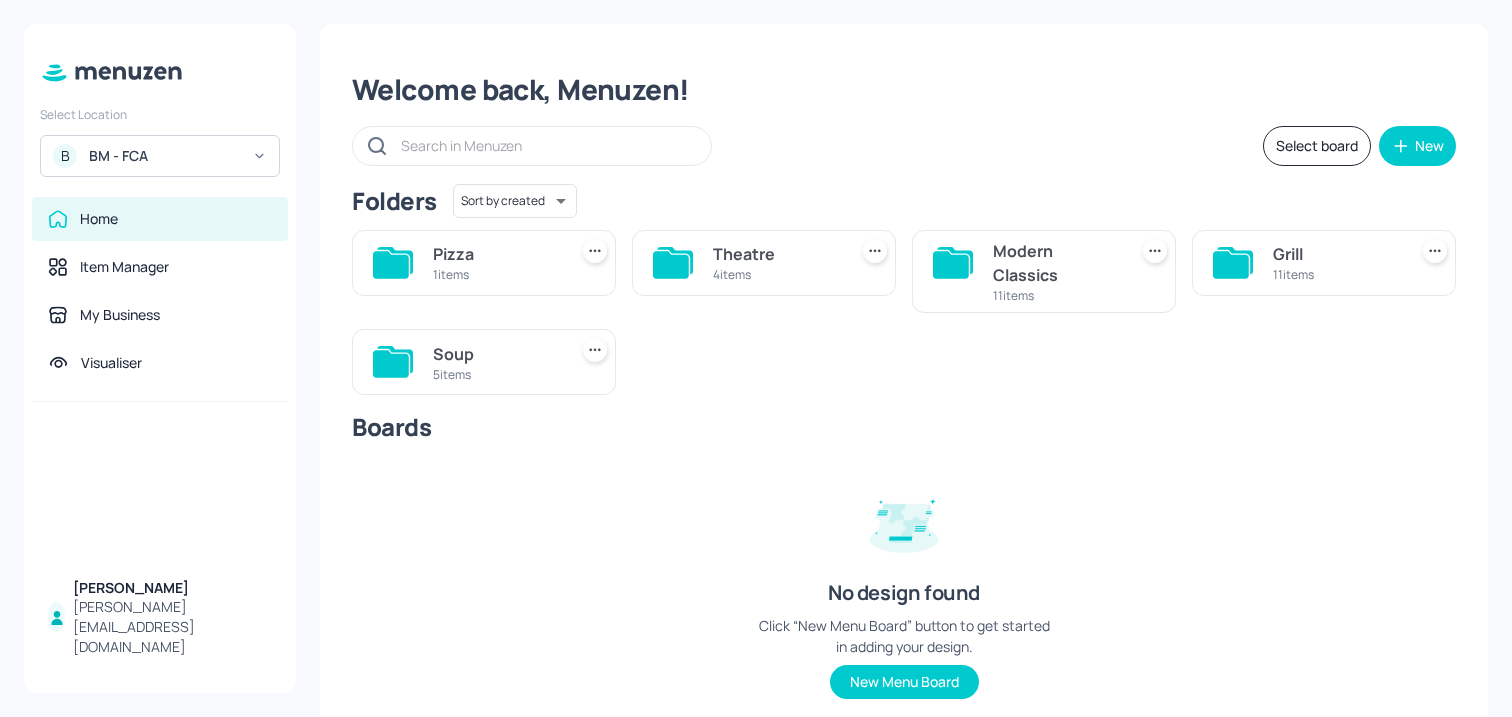 click on "1  items" at bounding box center [496, 274] 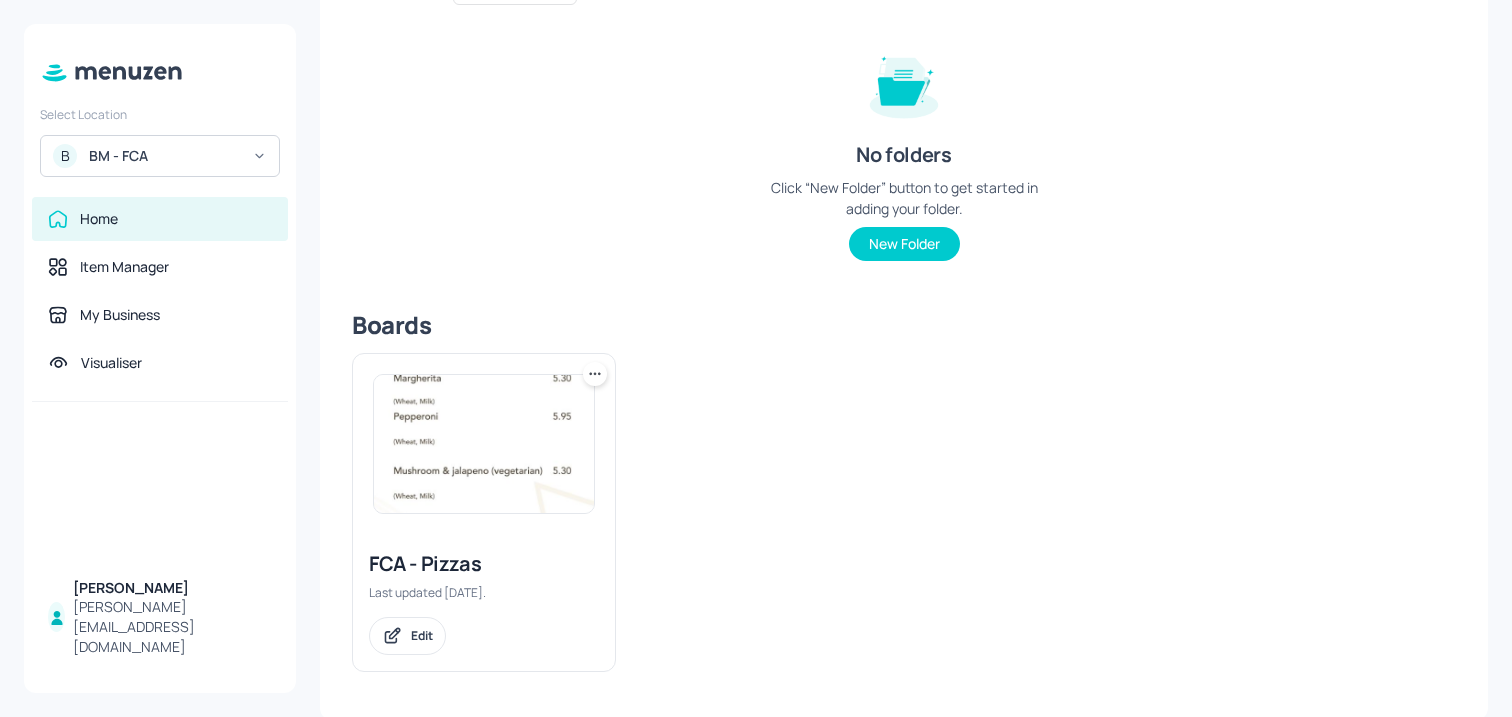 scroll, scrollTop: 216, scrollLeft: 0, axis: vertical 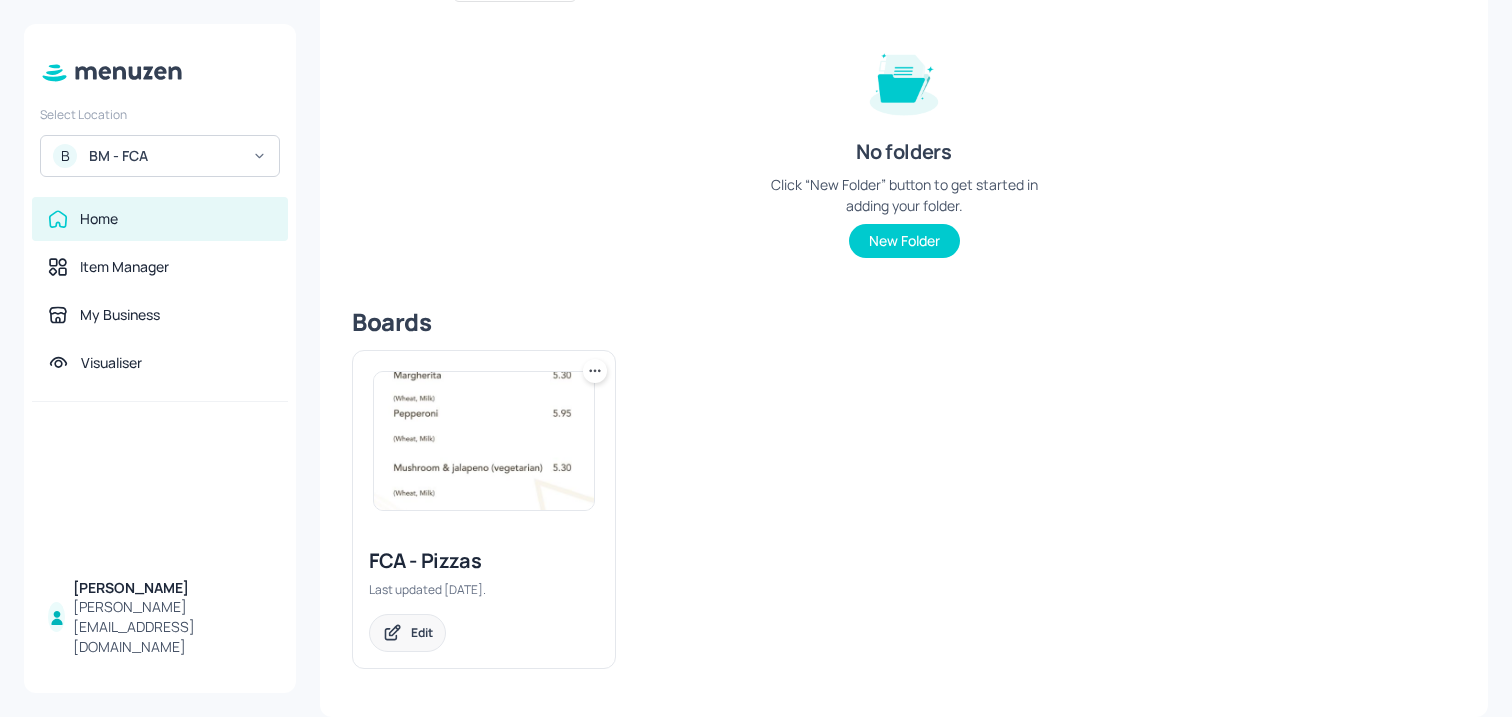 click on "Edit" at bounding box center [422, 632] 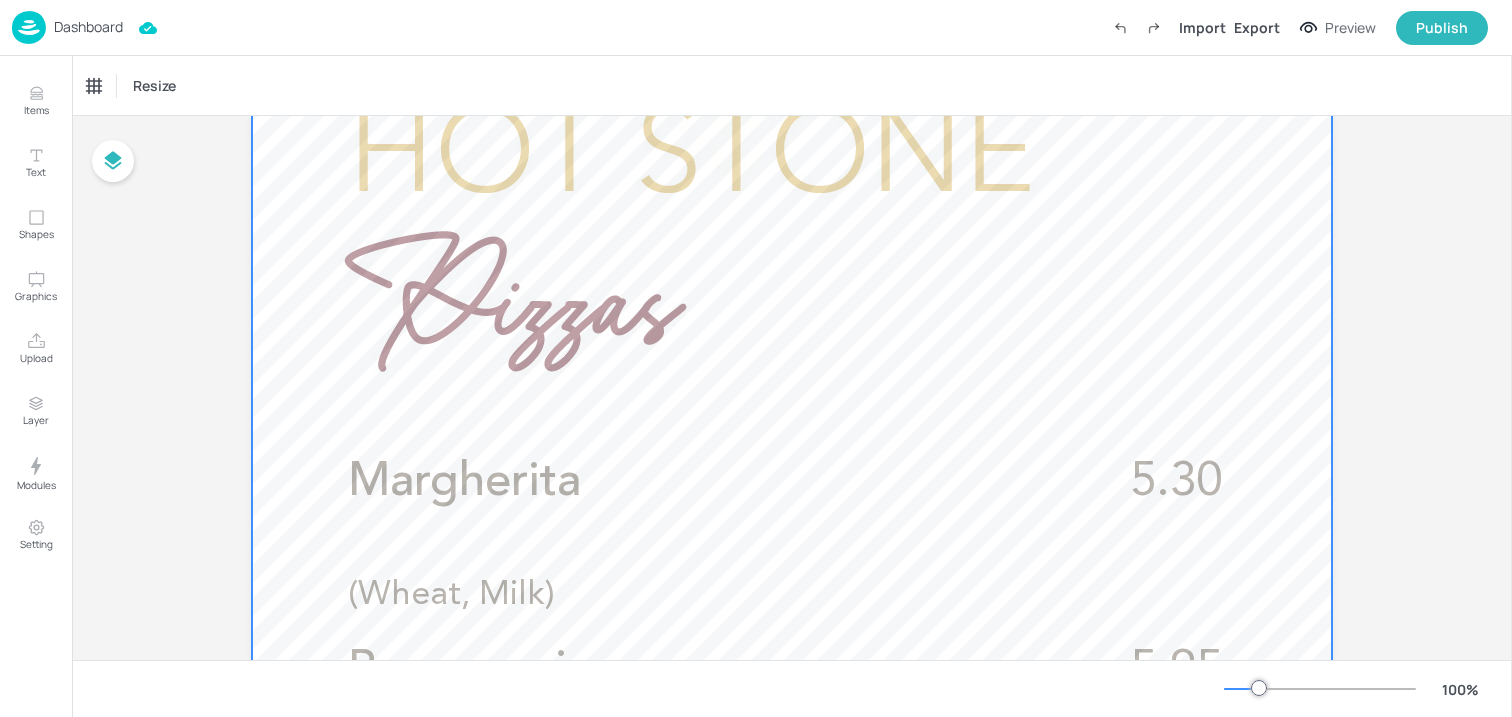 scroll, scrollTop: 437, scrollLeft: 0, axis: vertical 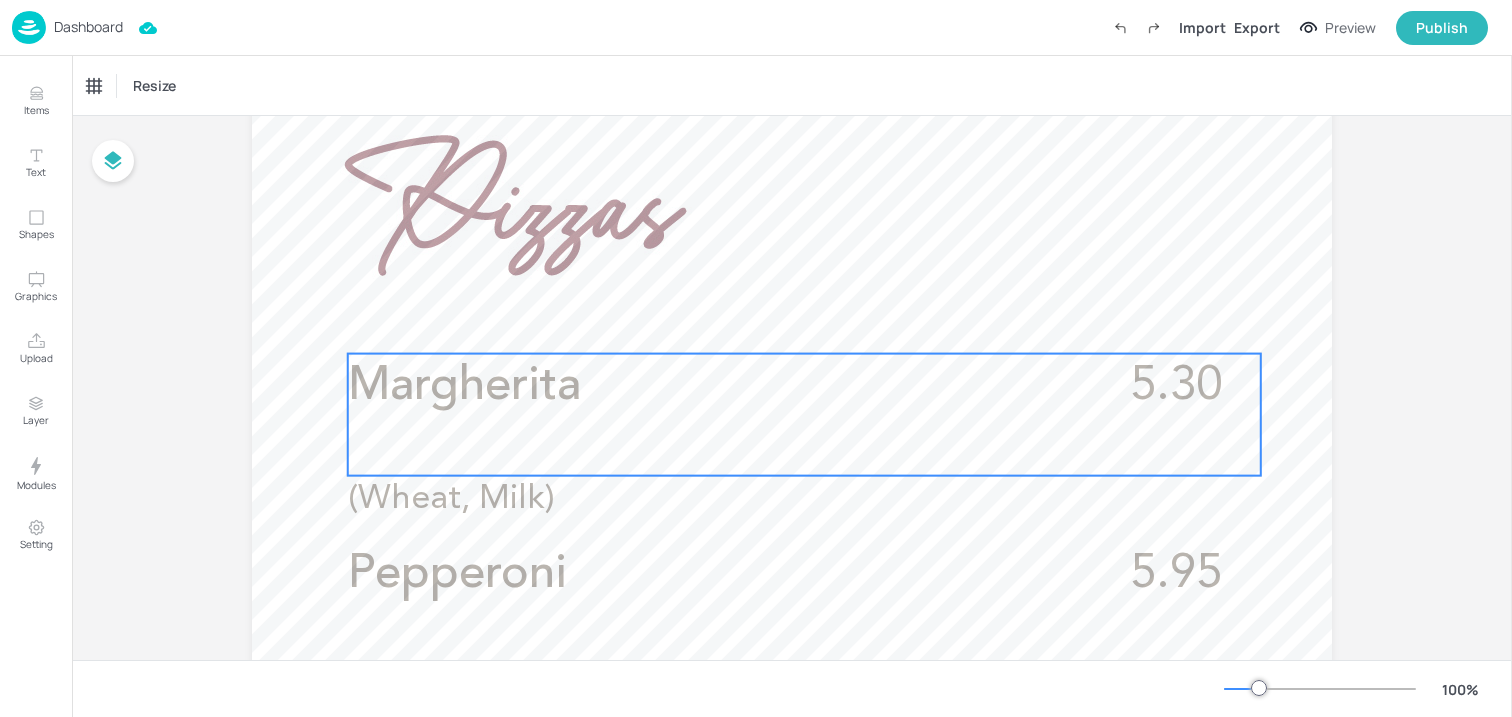 click on "Margherita" at bounding box center [715, 387] 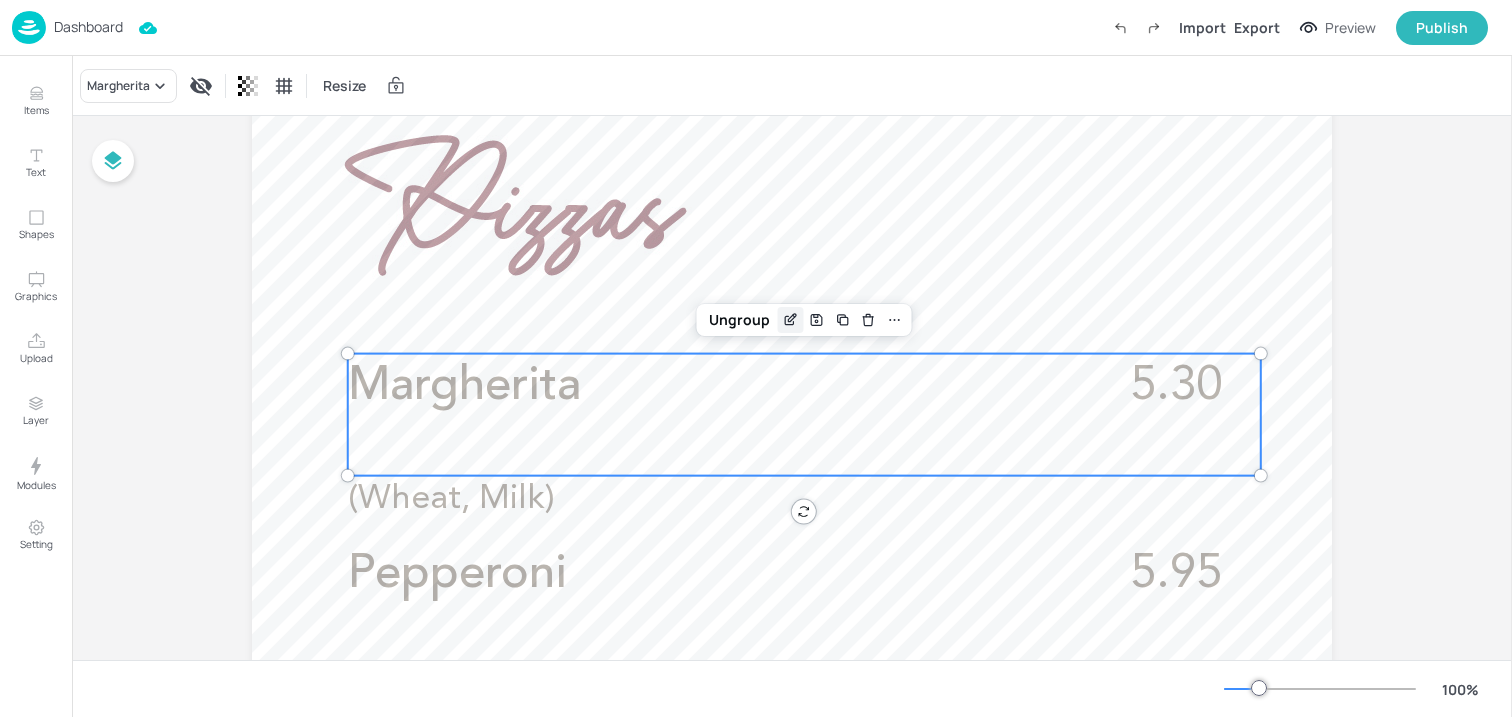 click at bounding box center (791, 320) 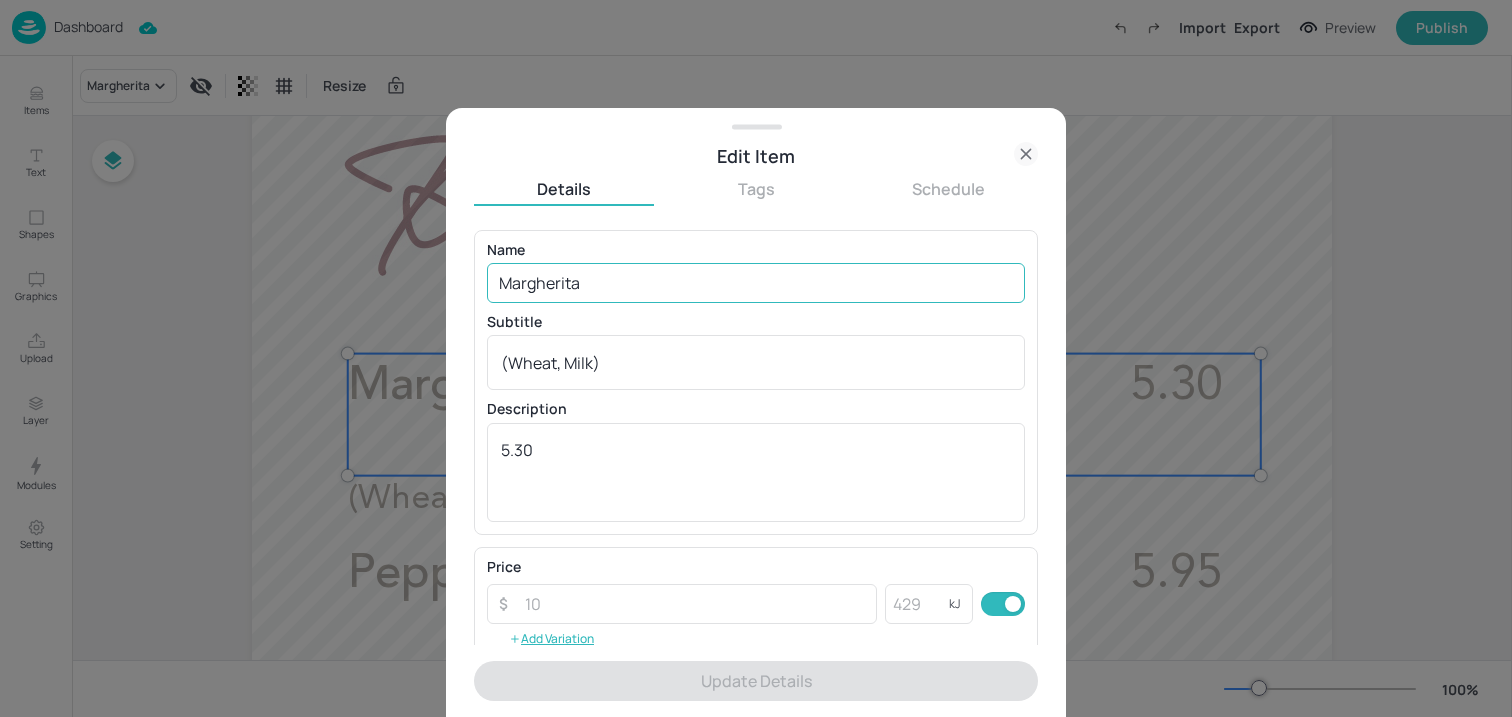 click on "Margherita" at bounding box center [756, 283] 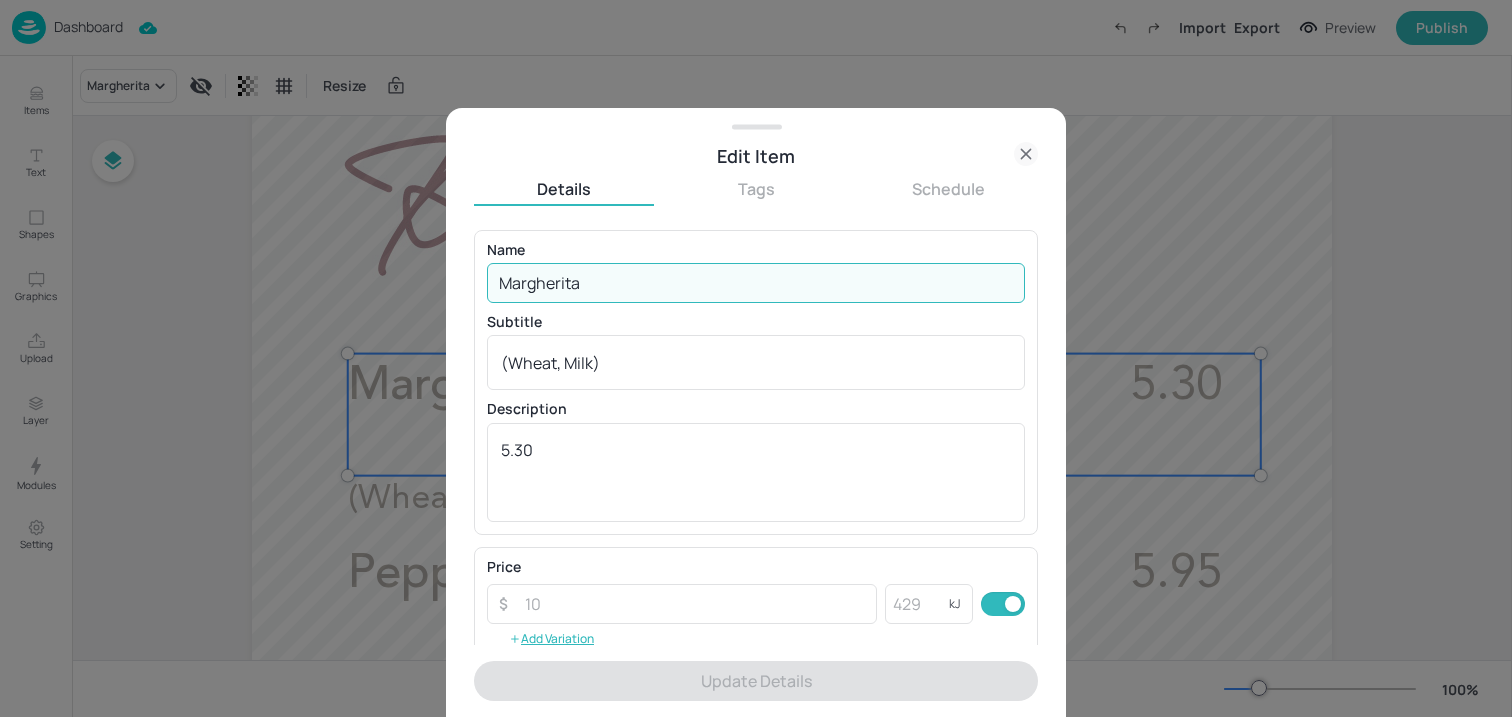 click on "Margherita" at bounding box center [756, 283] 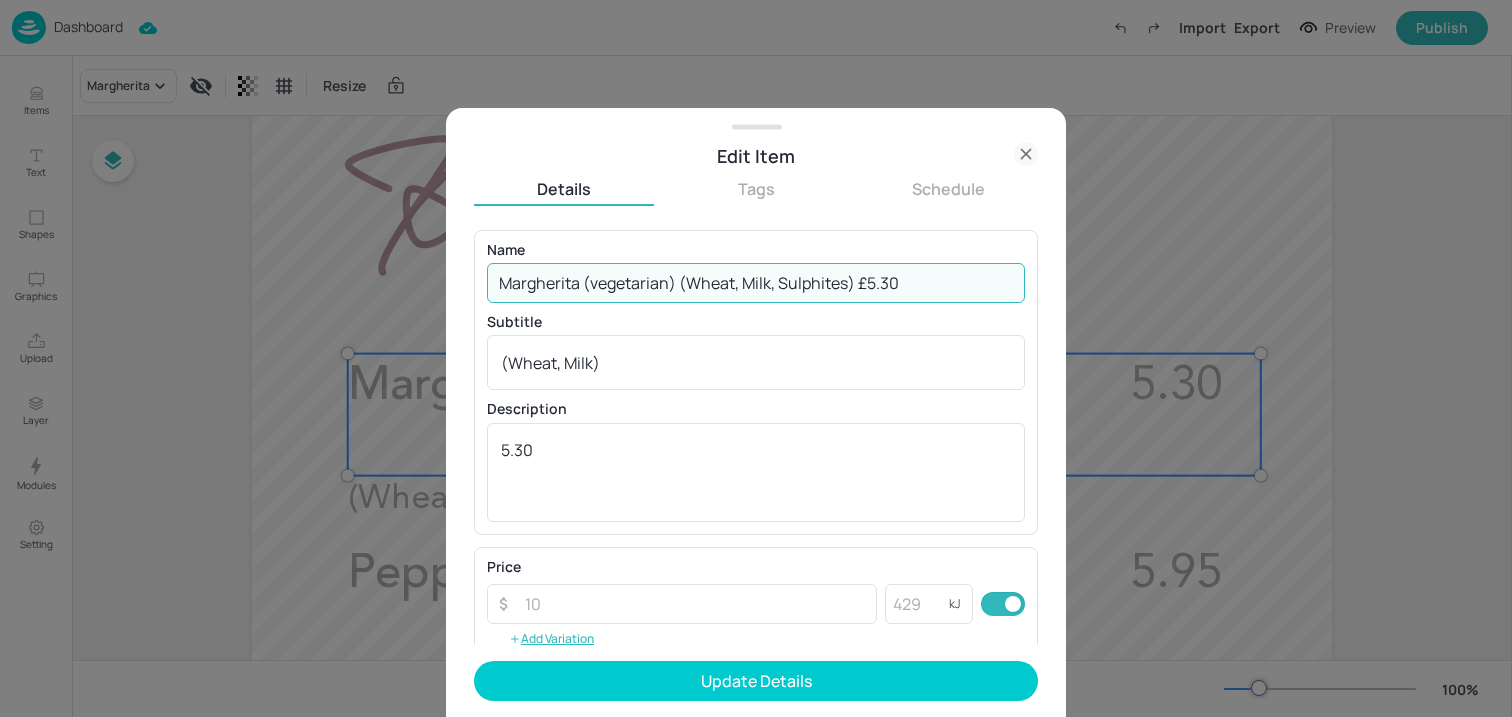 drag, startPoint x: 675, startPoint y: 282, endPoint x: 859, endPoint y: 280, distance: 184.01086 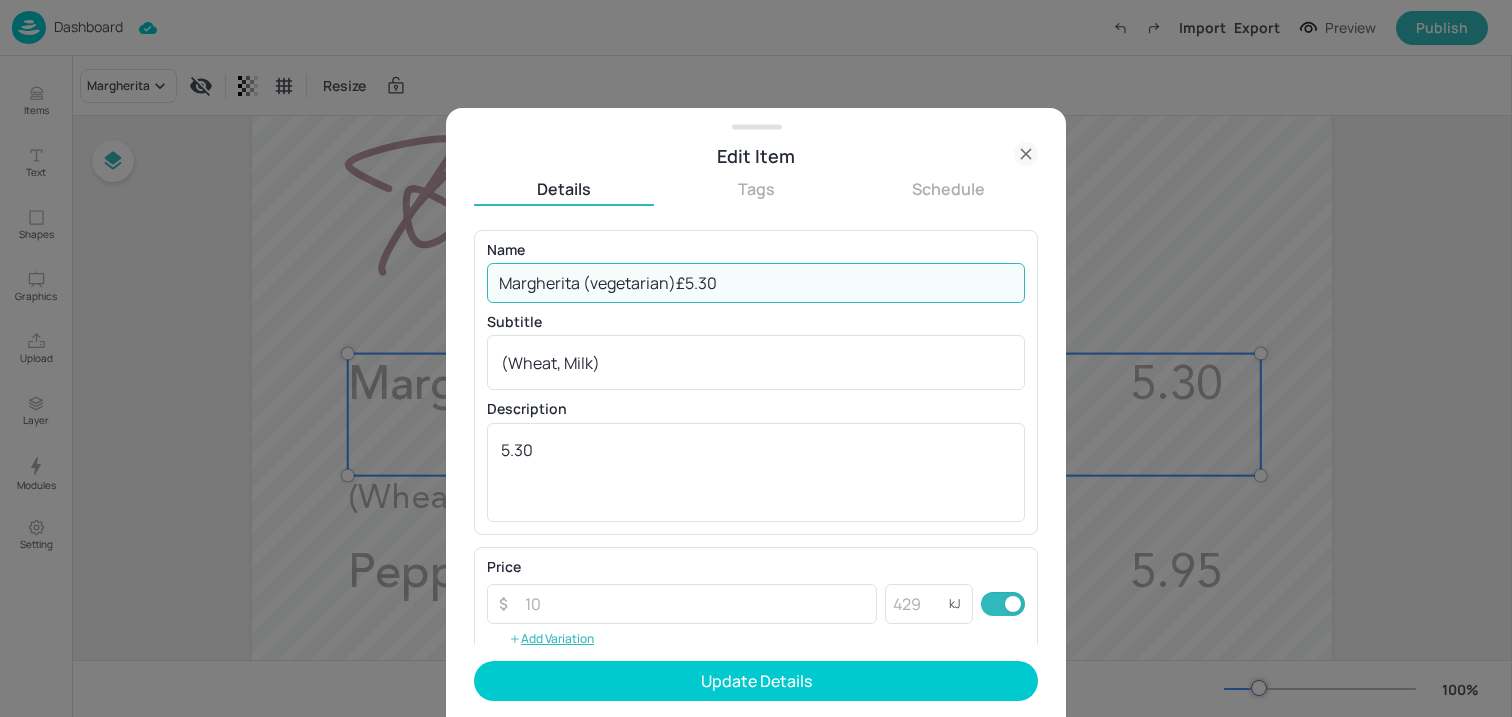drag, startPoint x: 849, startPoint y: 281, endPoint x: 673, endPoint y: 280, distance: 176.00284 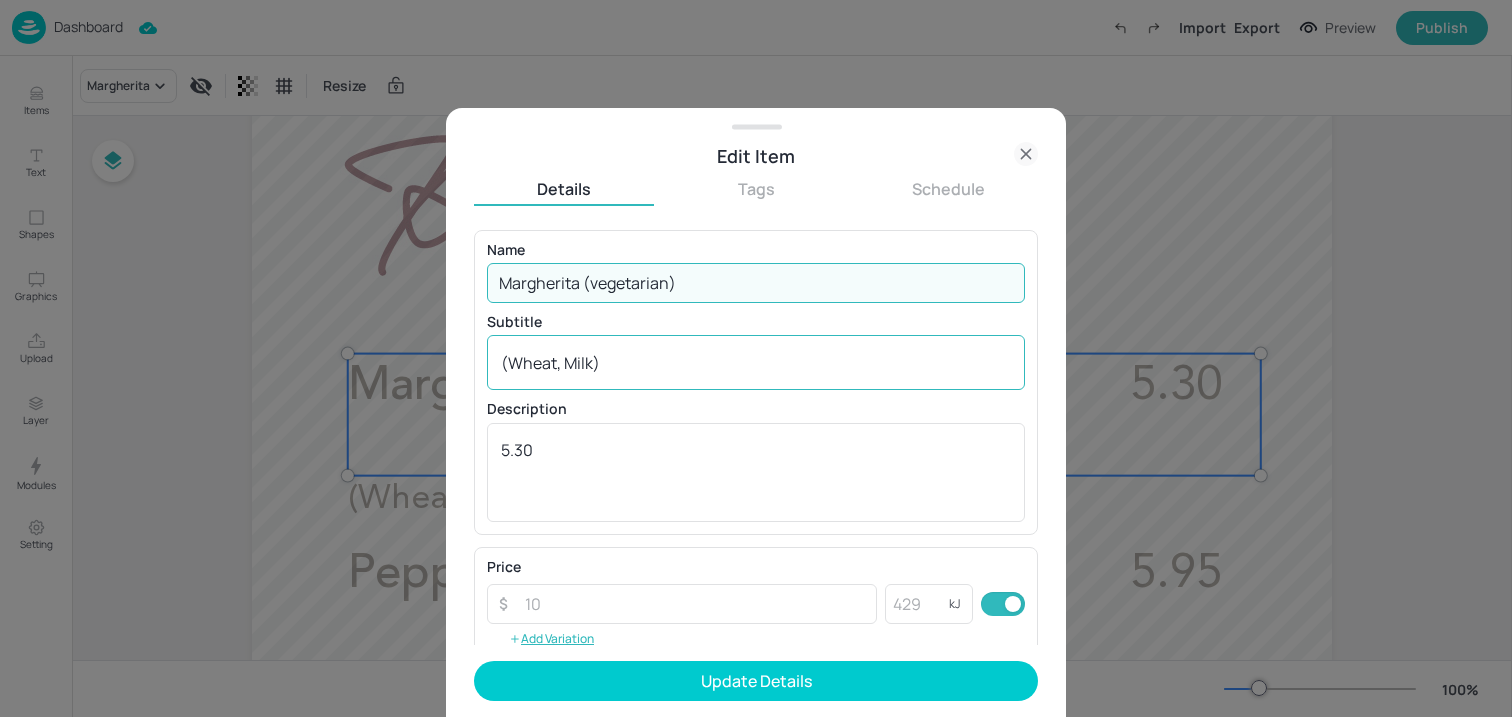 type on "Margherita (vegetarian)" 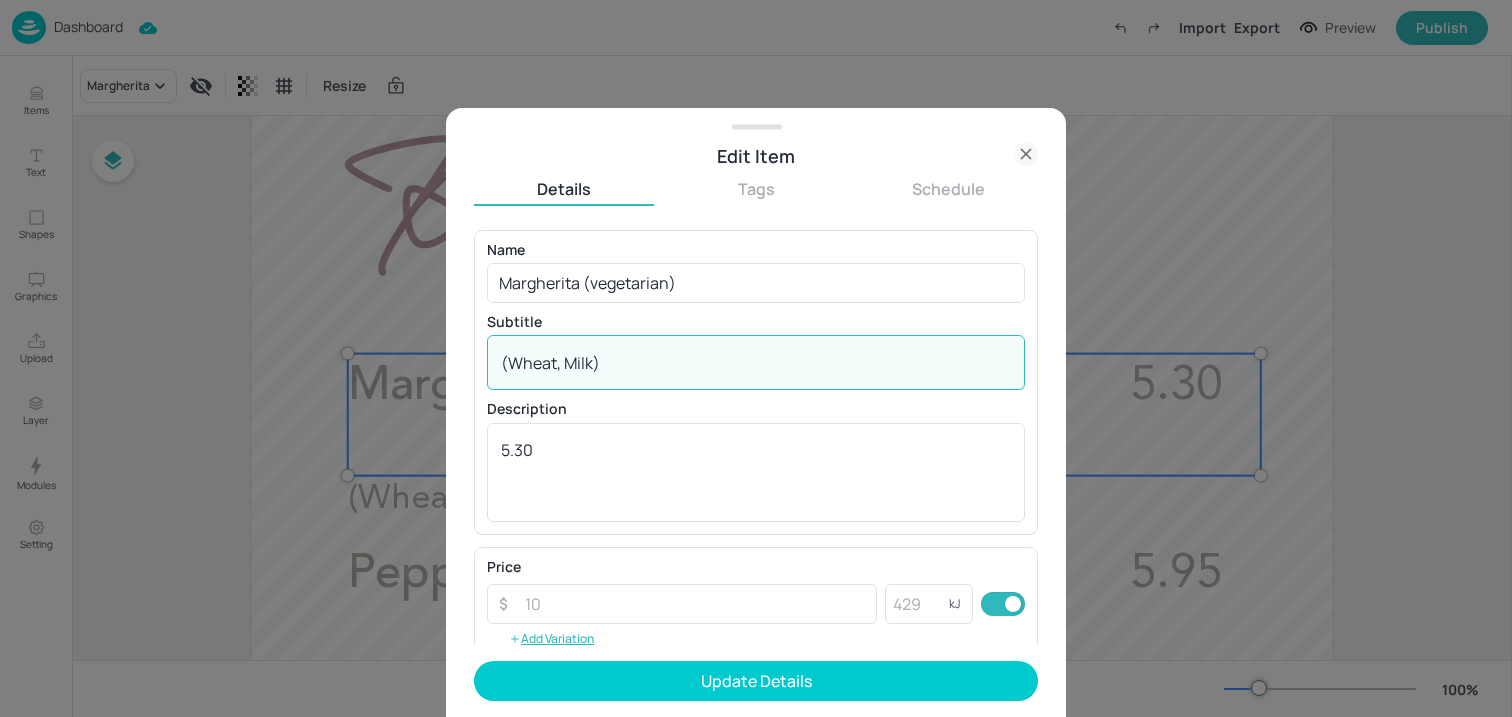 click on "(Wheat, Milk)" at bounding box center (756, 363) 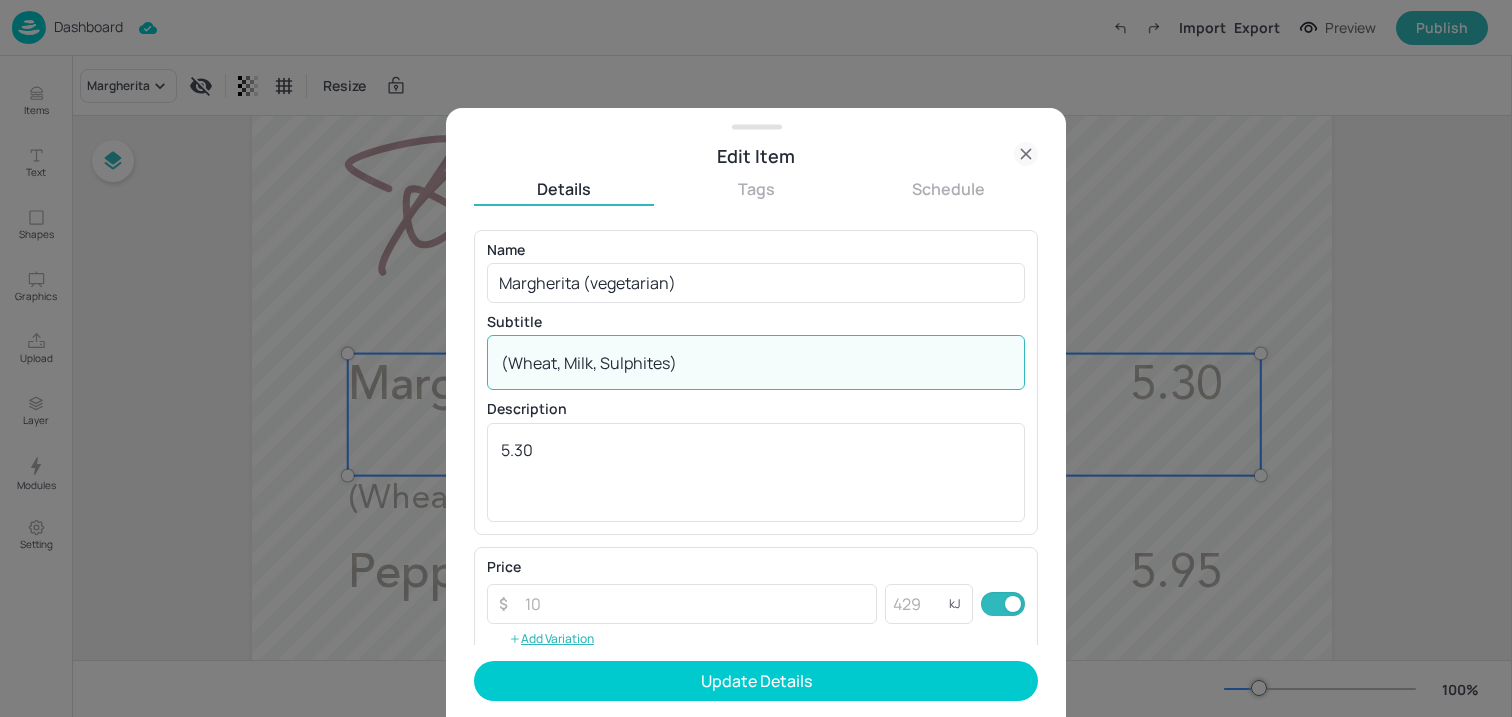 type on "(Wheat, Milk, Sulphites)" 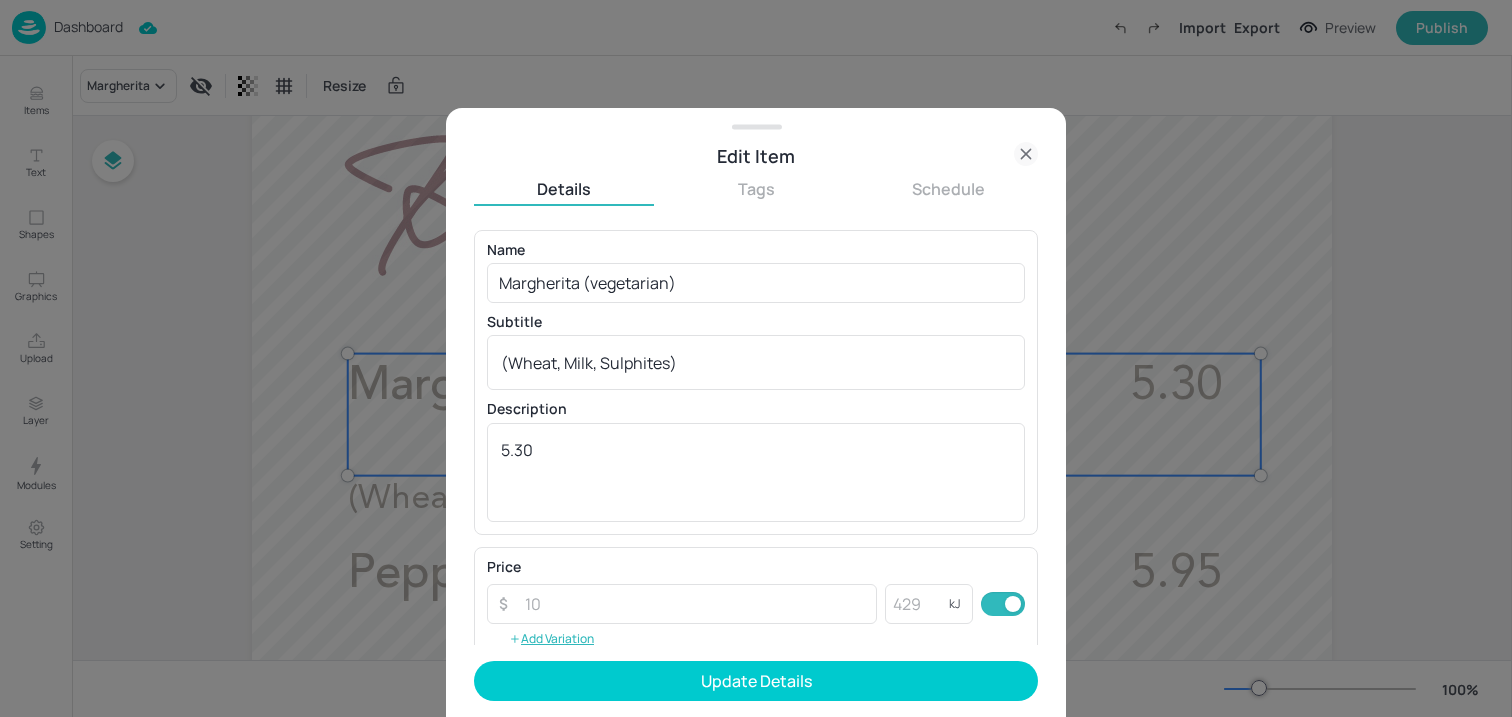 click on "Name [PERSON_NAME] (vegetarian) ​ Subtitle  (Wheat, Milk, Sulphites)  x ​ Description 5.30 x ​ Price ​ ​ kJ ​  Add Variation Item Image Upload Image
To pick up a draggable item, press the space bar.
While dragging, use the arrow keys to move the item.
Press space again to drop the item in its new position, or press escape to cancel.
Icons
To pick up a draggable item, press the space bar.
While dragging, use the arrow keys to move the item.
Press space again to drop the item in its new position, or press escape to cancel.
Update Details" at bounding box center (756, 473) 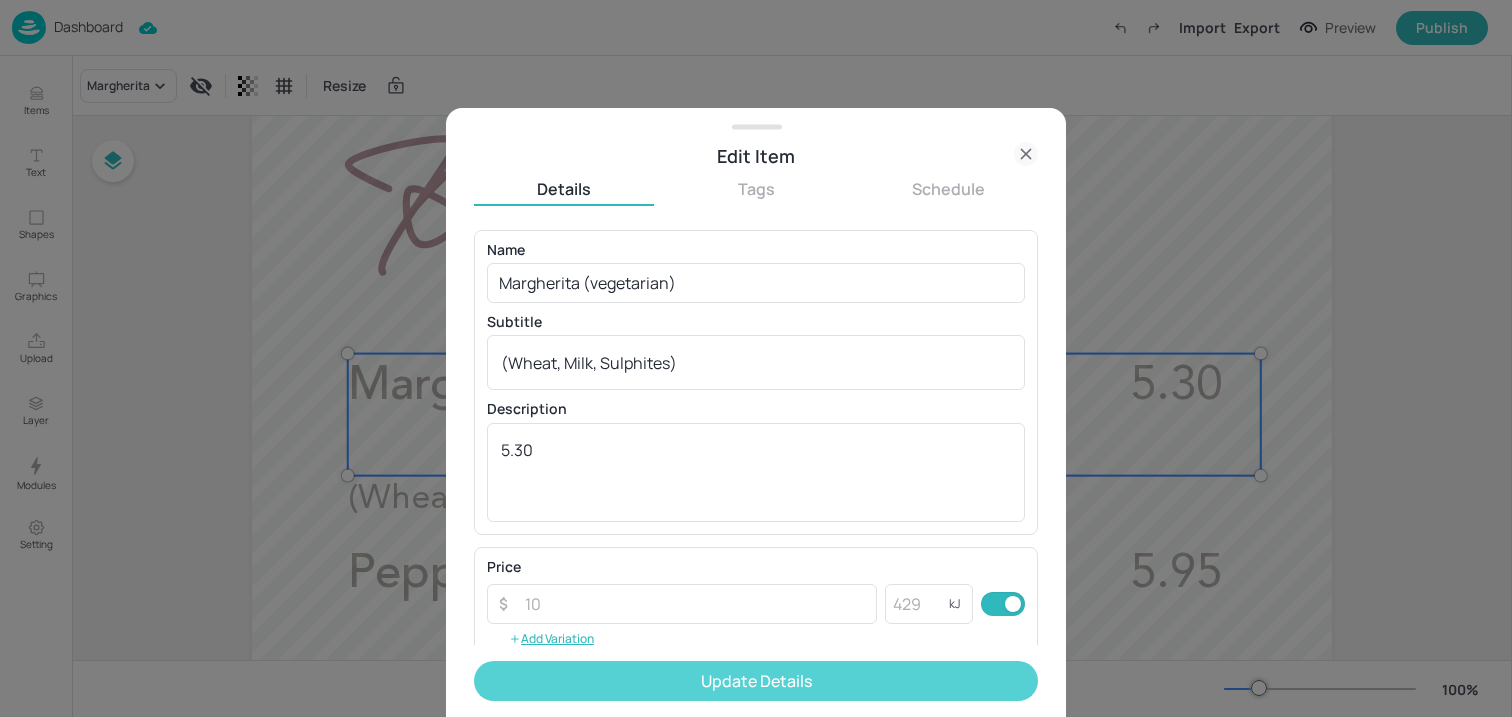 click on "Update Details" at bounding box center [756, 681] 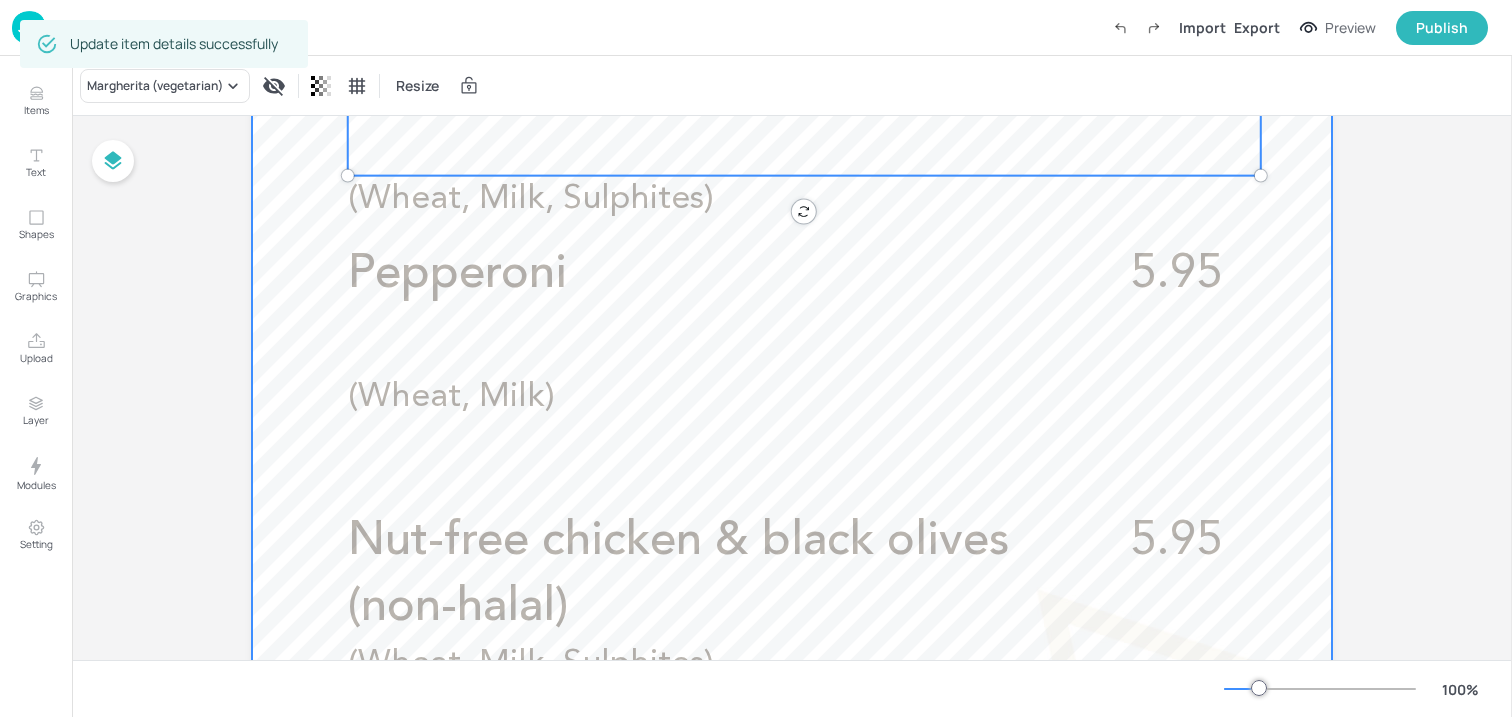 scroll, scrollTop: 770, scrollLeft: 0, axis: vertical 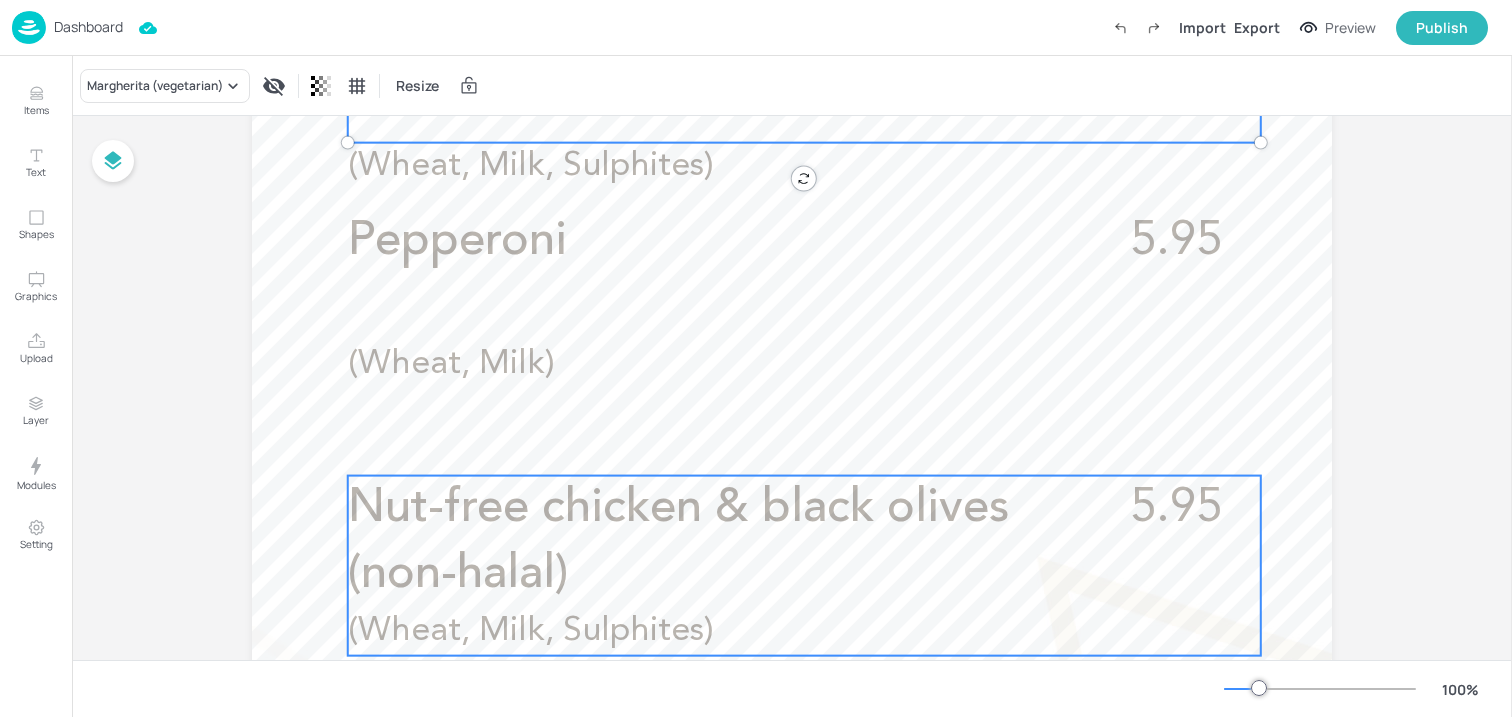 click on "Nut-free chicken & black olives (non-halal)" at bounding box center (715, 542) 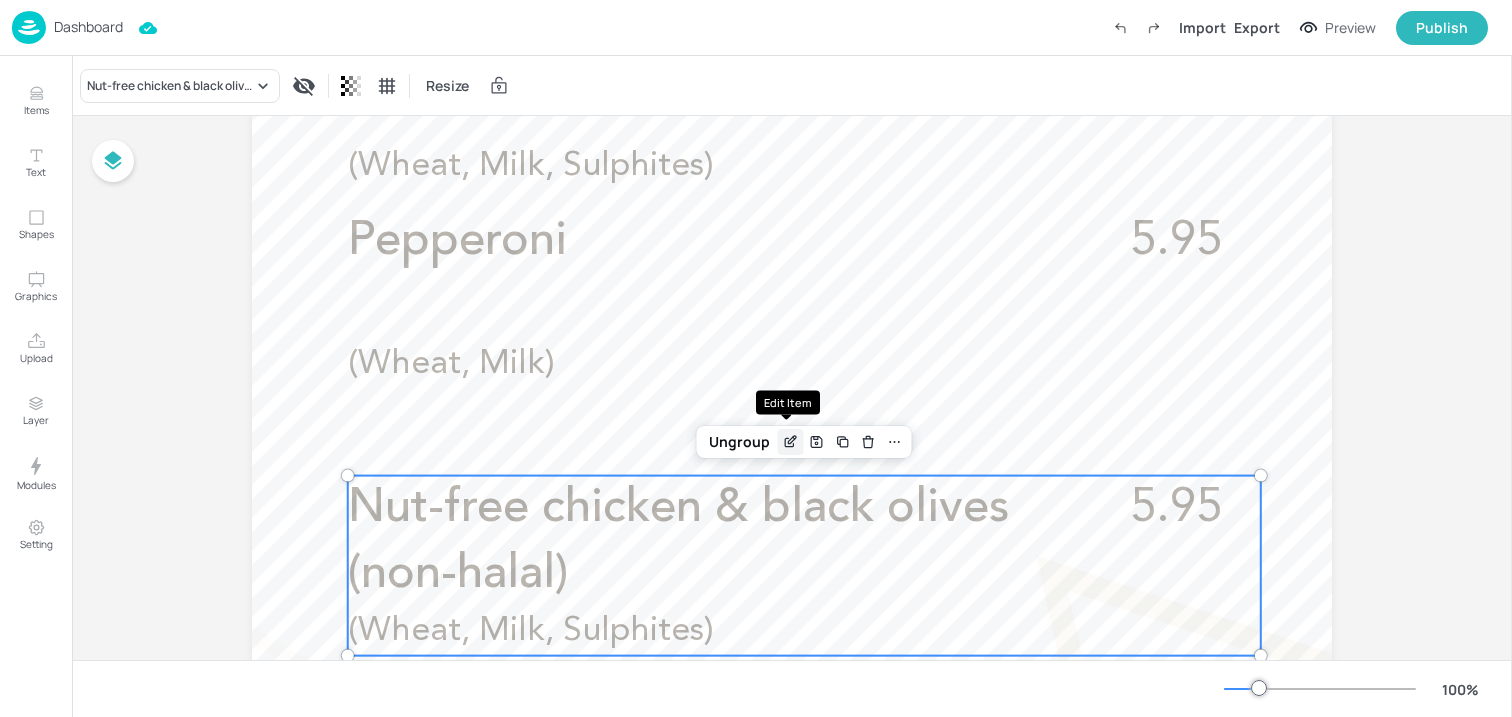 click 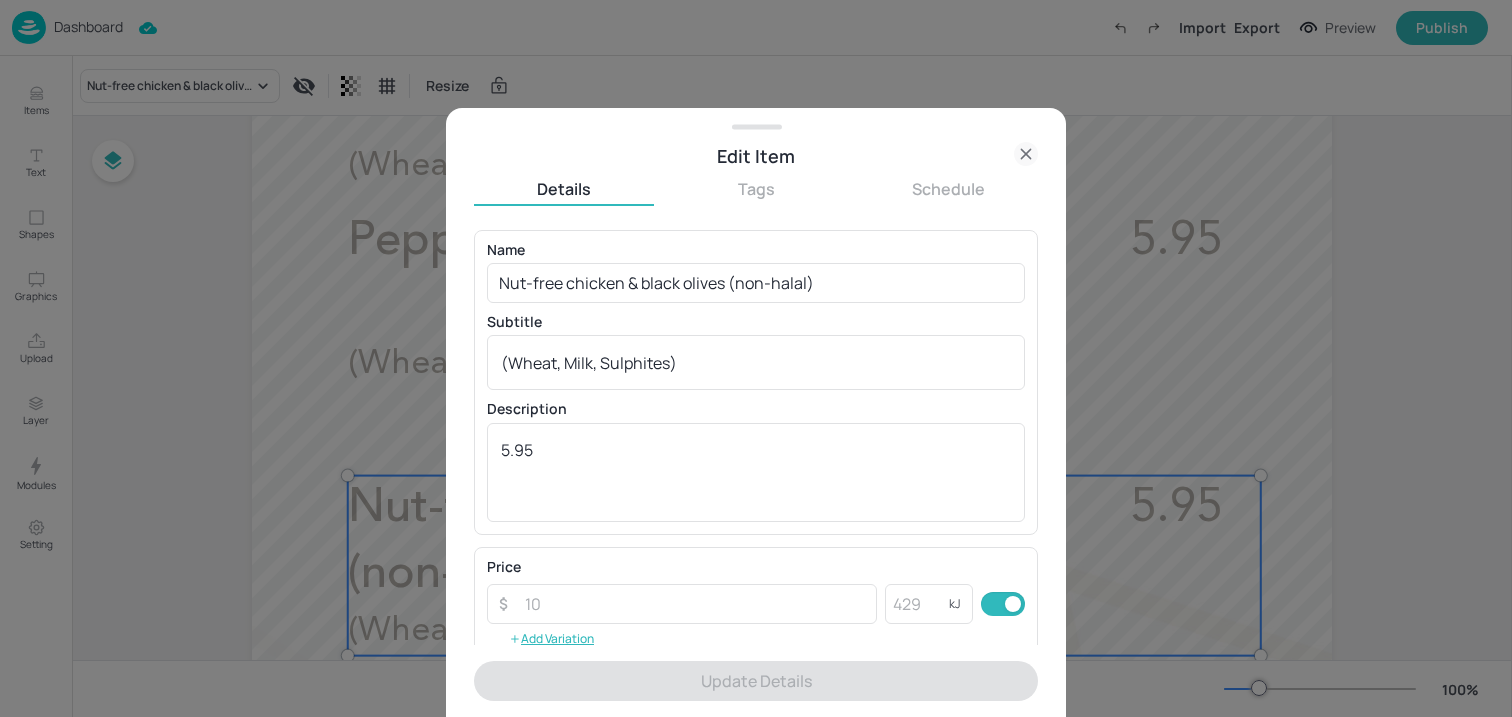 click on "Edit Item" at bounding box center [756, 156] 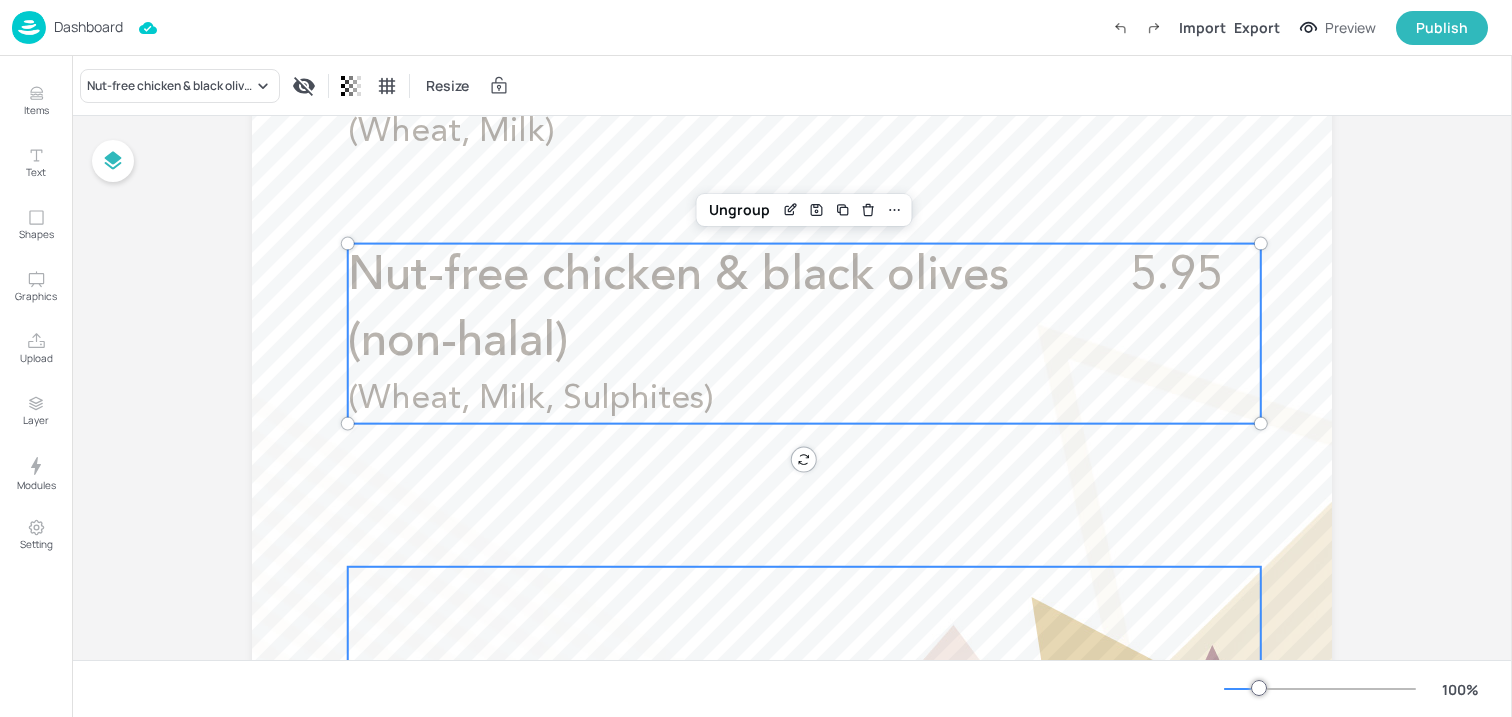 scroll, scrollTop: 942, scrollLeft: 0, axis: vertical 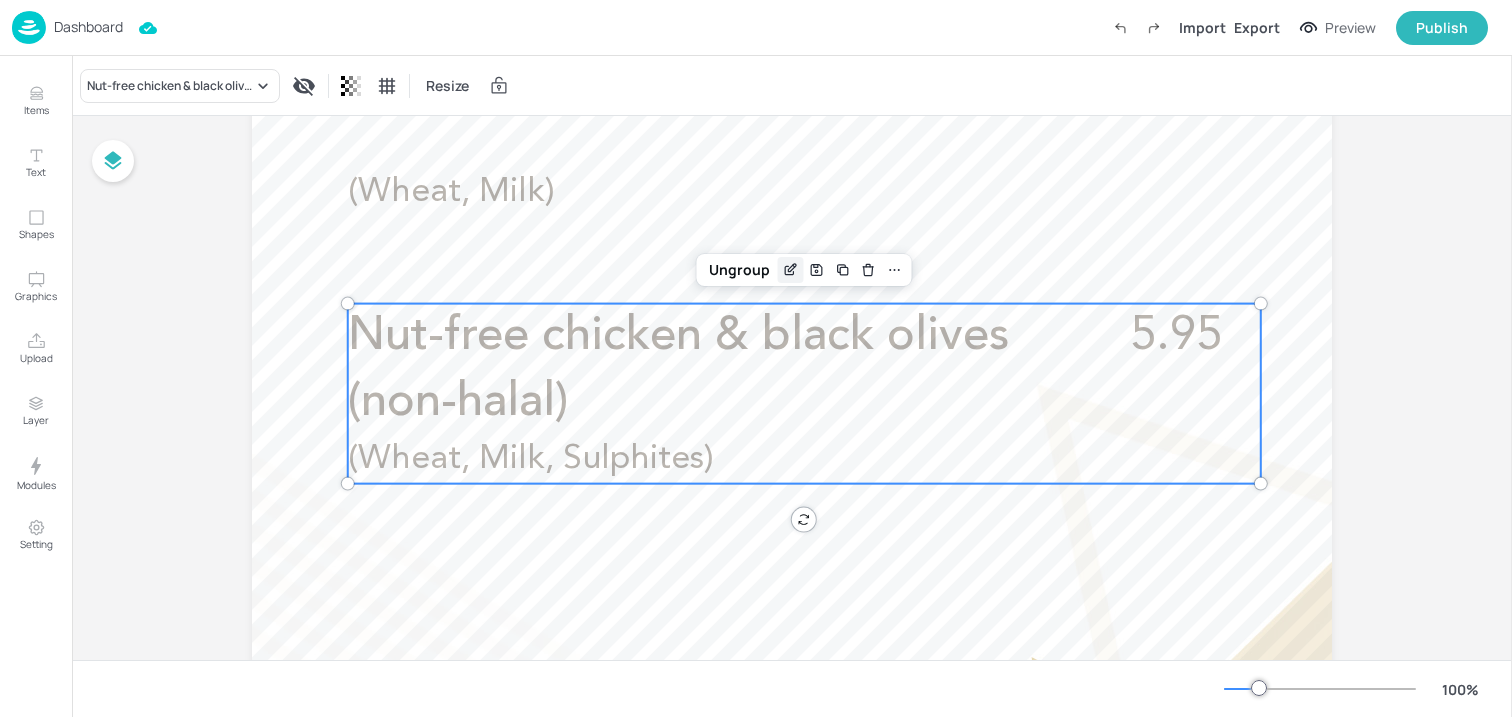 click 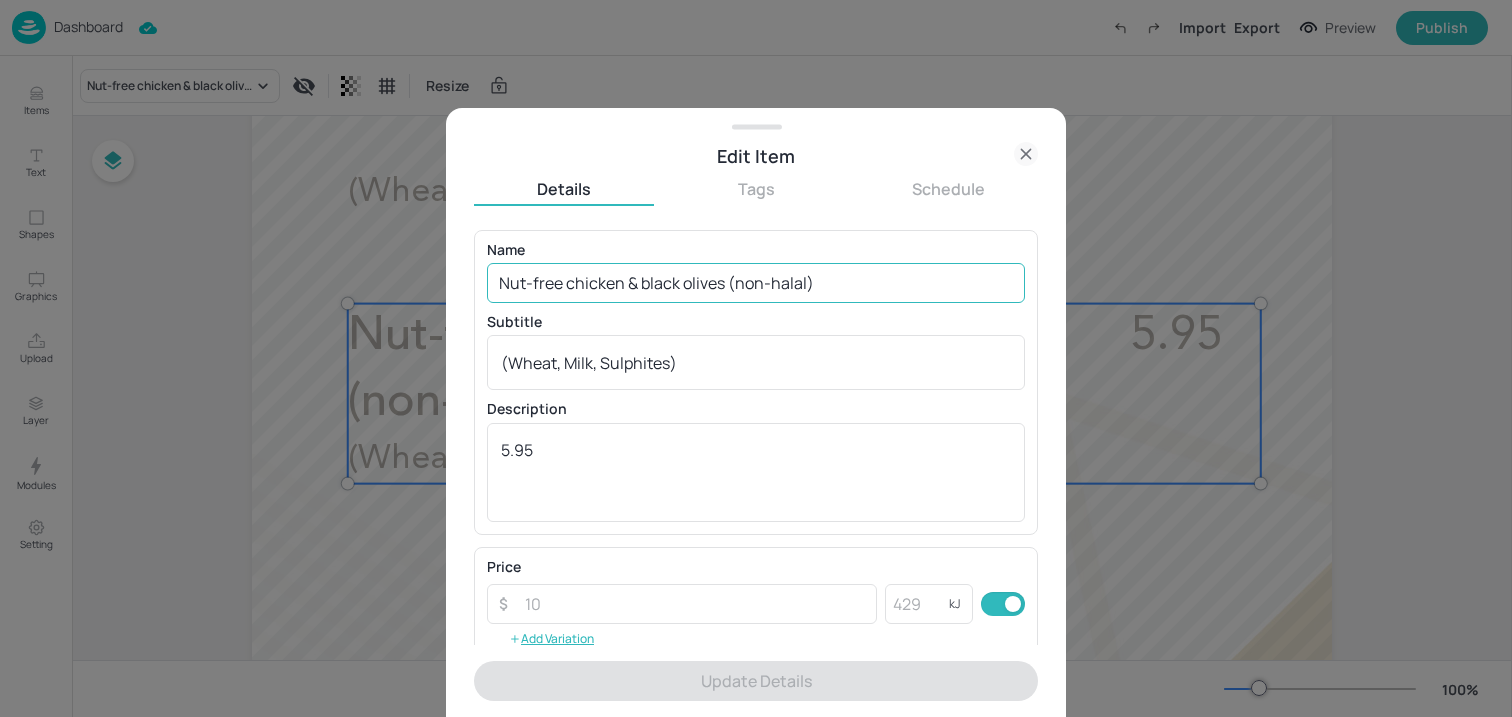 click on "Nut-free chicken & black olives (non-halal)" at bounding box center (756, 283) 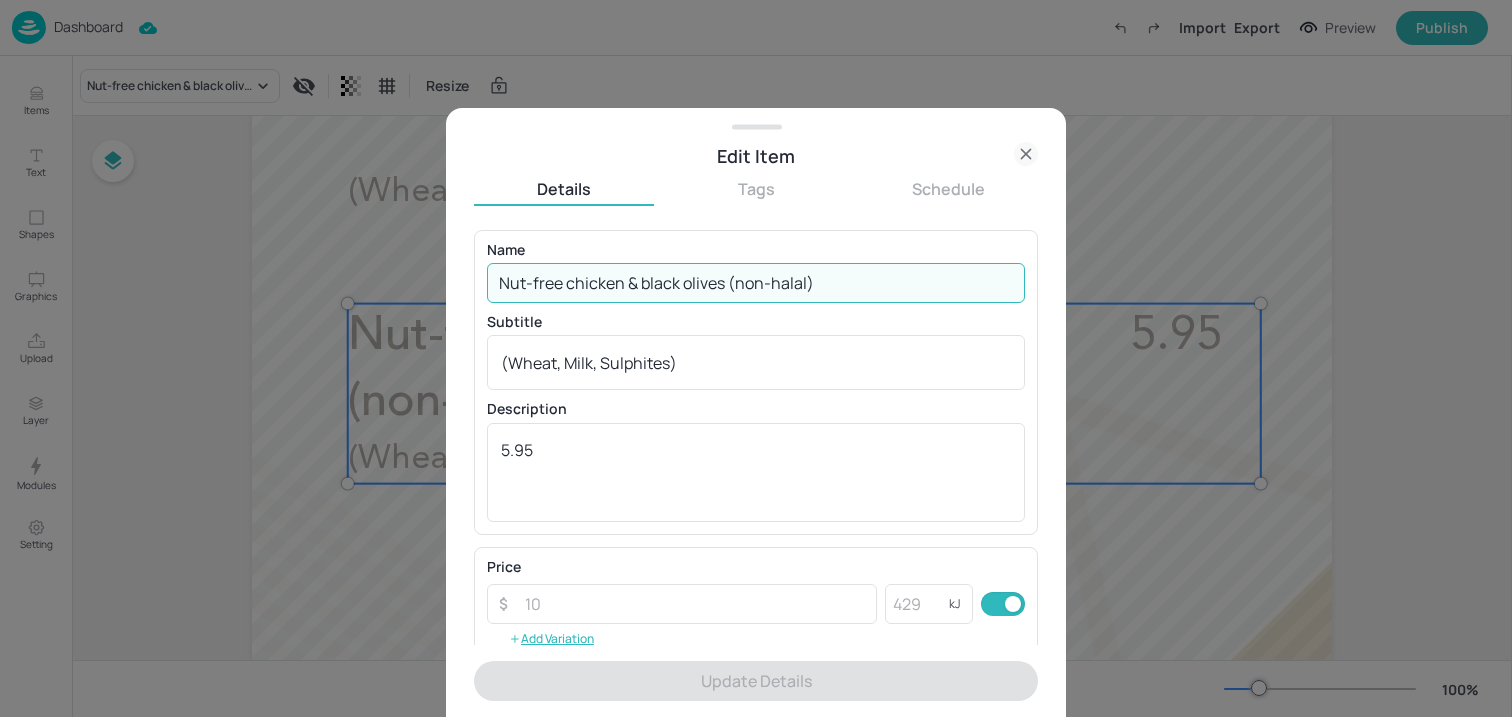 click on "Nut-free chicken & black olives (non-halal)" at bounding box center [756, 283] 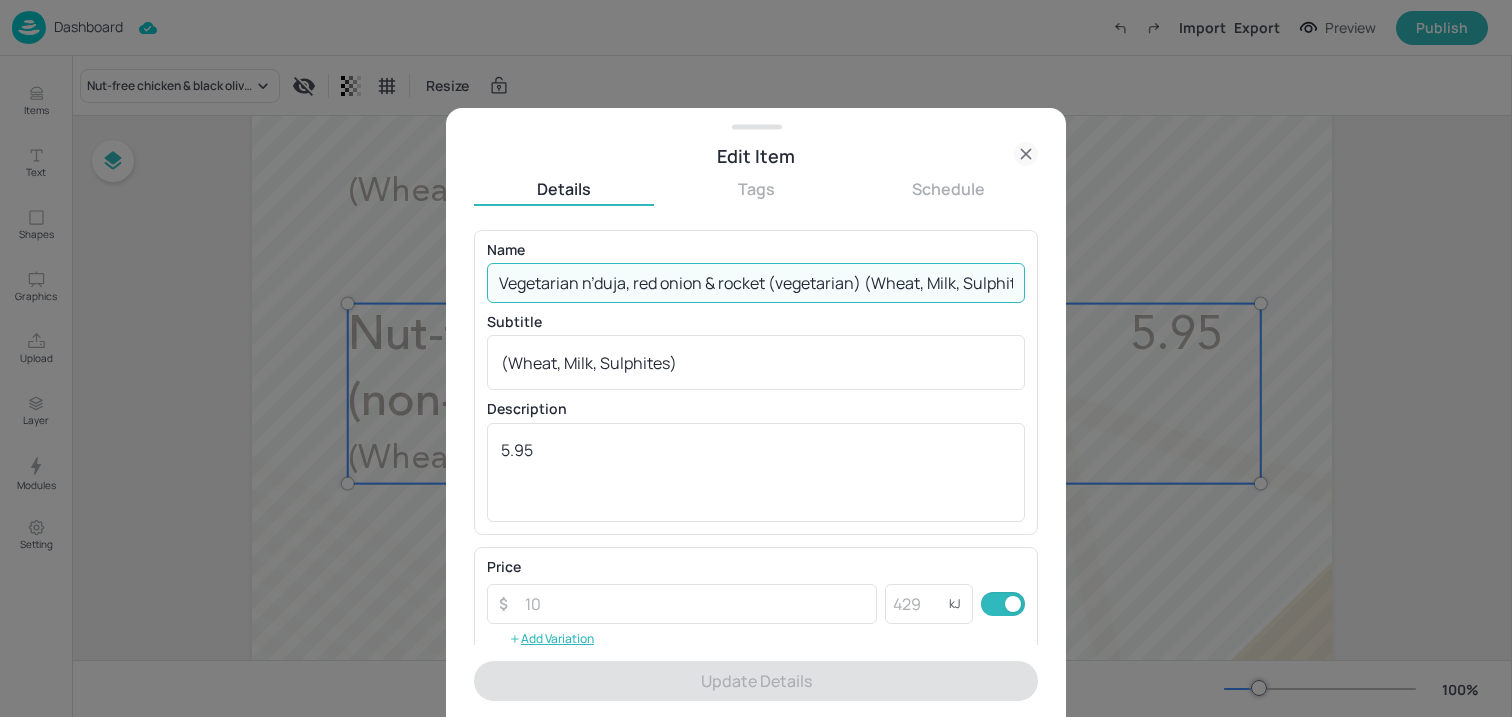 scroll, scrollTop: 0, scrollLeft: 186, axis: horizontal 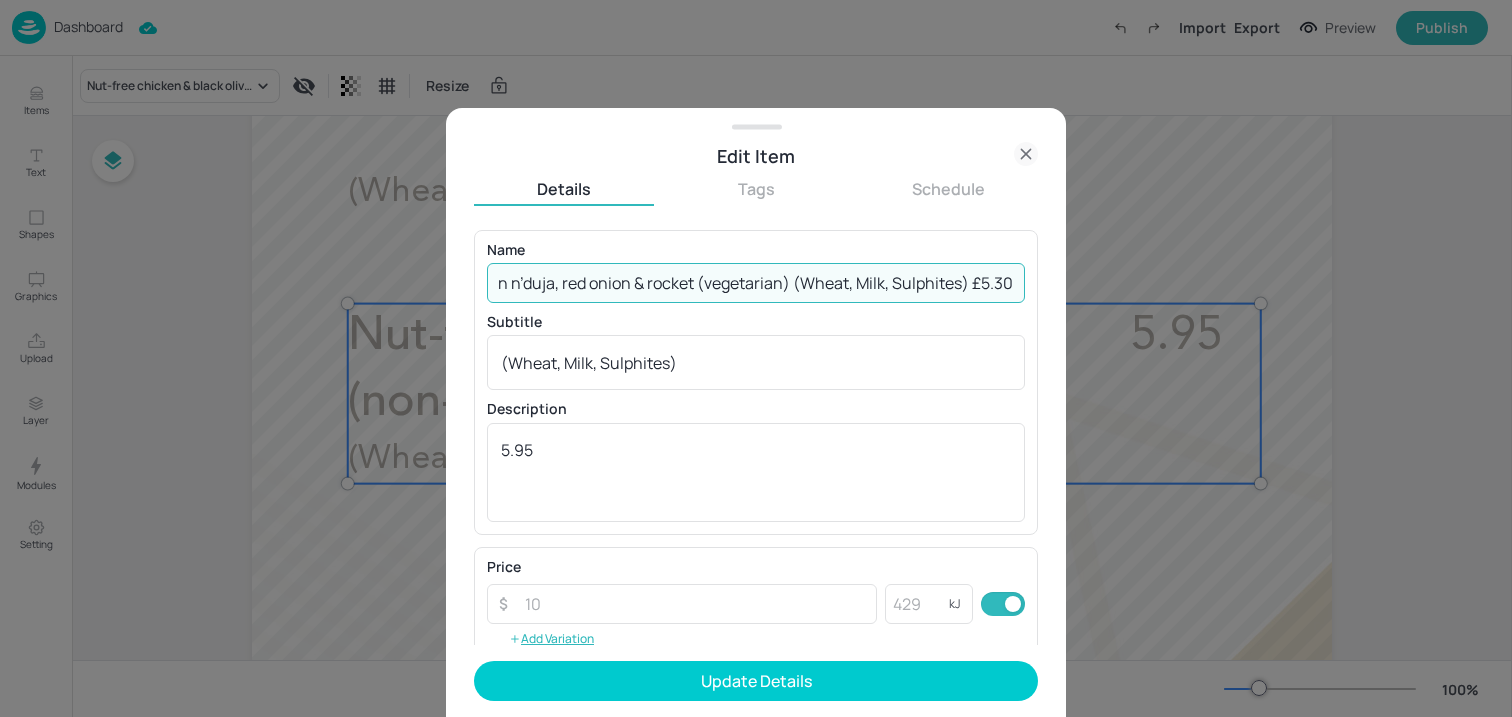 drag, startPoint x: 681, startPoint y: 282, endPoint x: 853, endPoint y: 283, distance: 172.00291 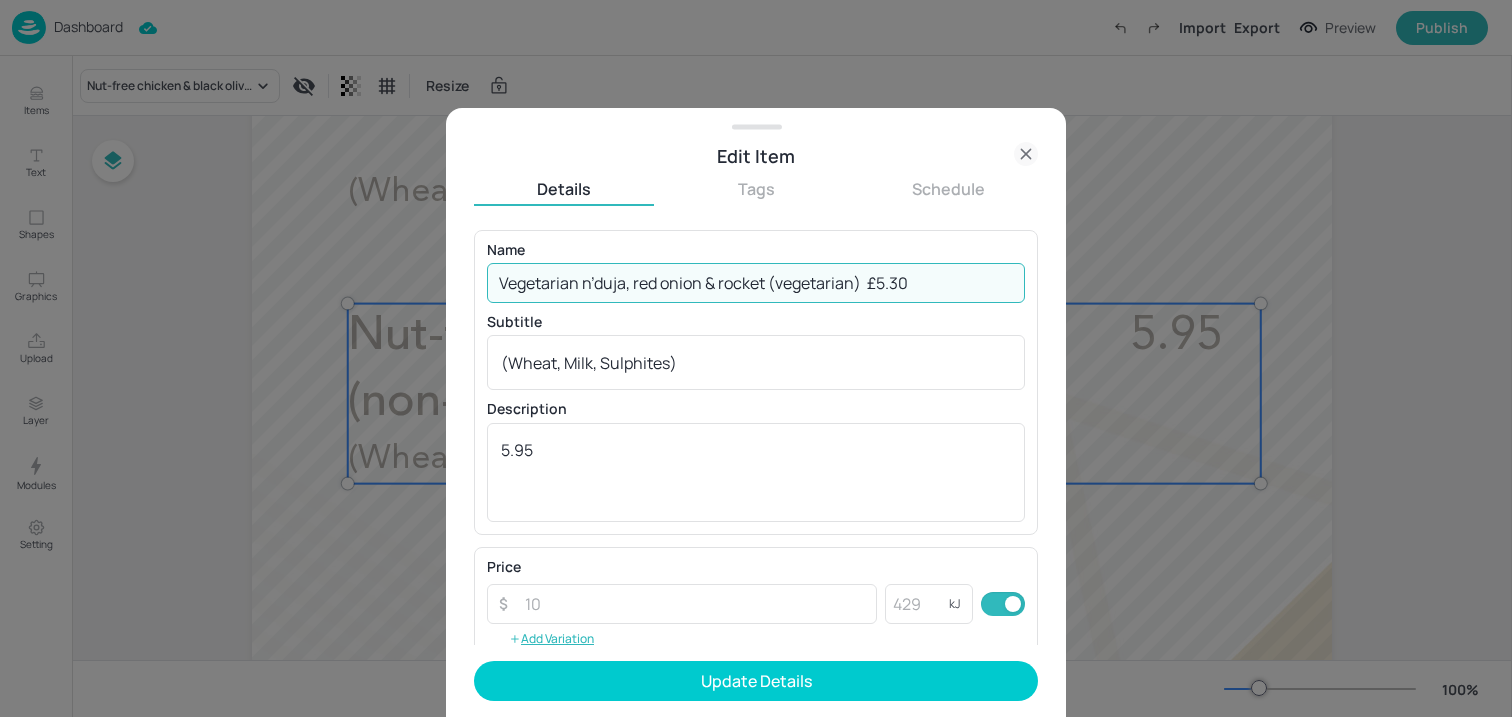 scroll, scrollTop: 0, scrollLeft: 11, axis: horizontal 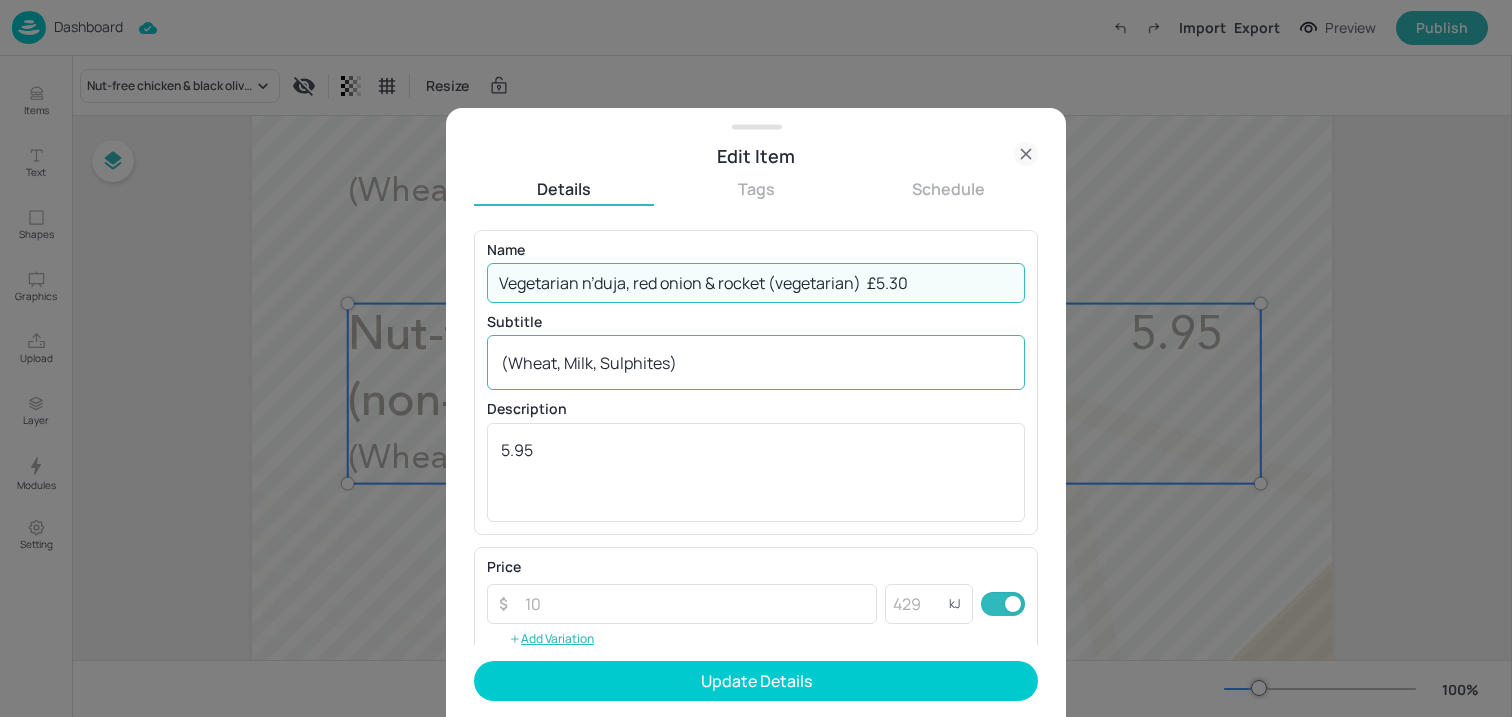 type on "Vegetarian n’duja, red onion & rocket (vegetarian)  £5.30" 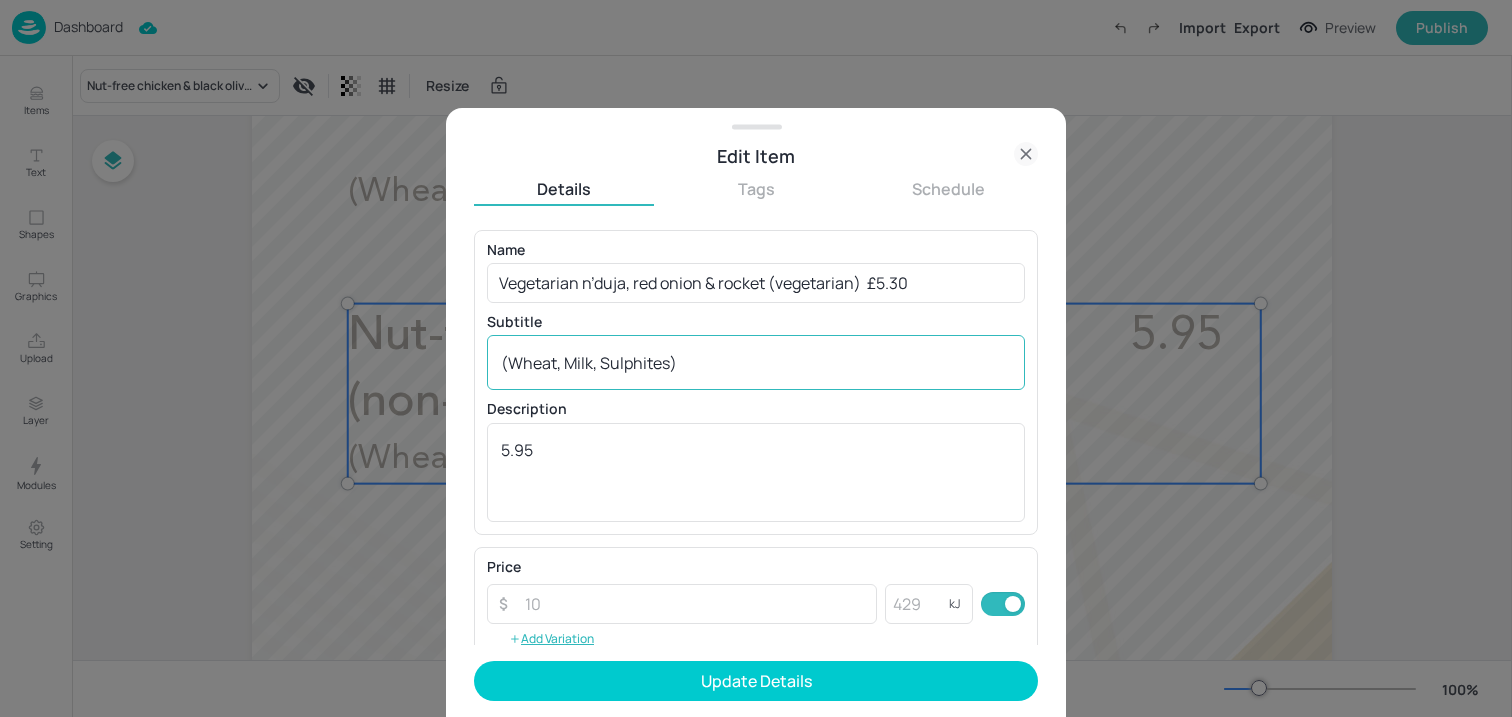 scroll, scrollTop: 0, scrollLeft: 0, axis: both 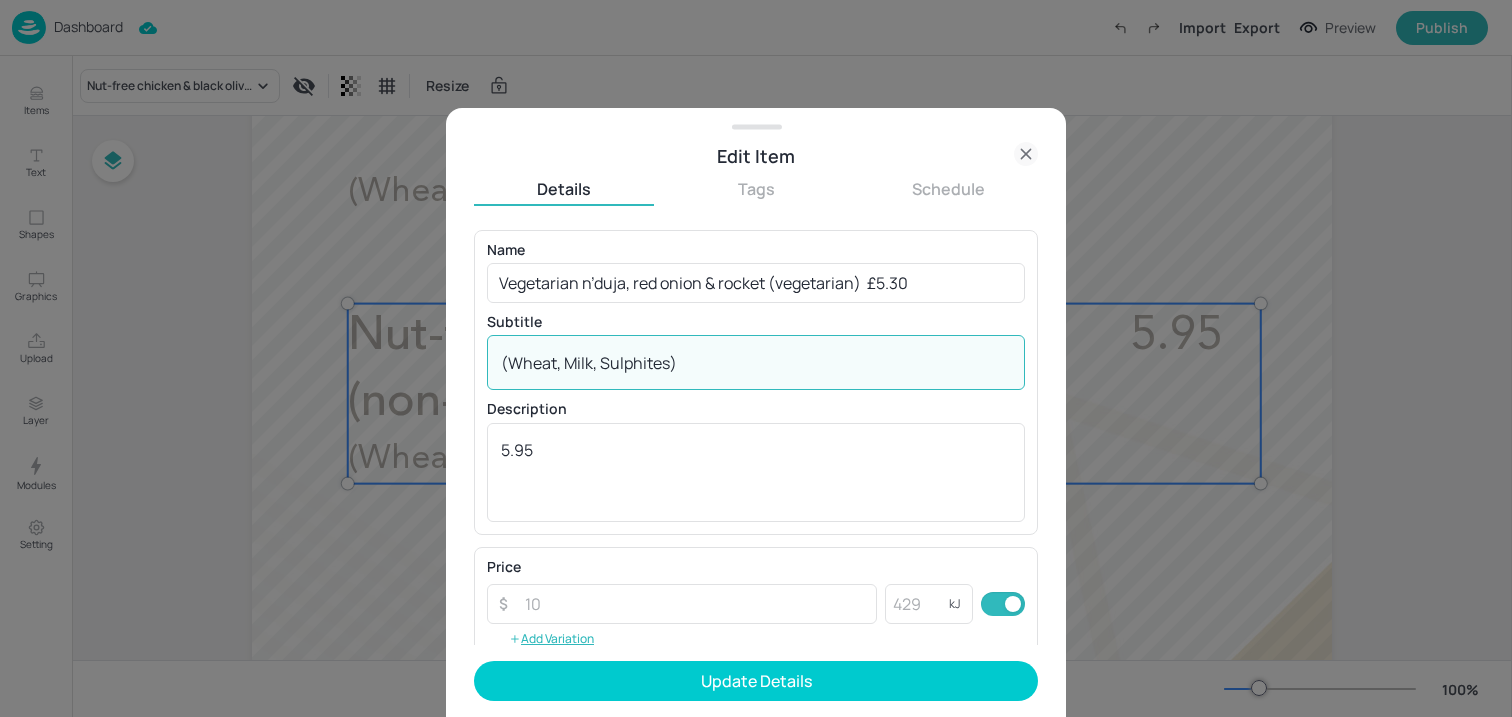click on "(Wheat, Milk, Sulphites)                  x ​" at bounding box center [756, 362] 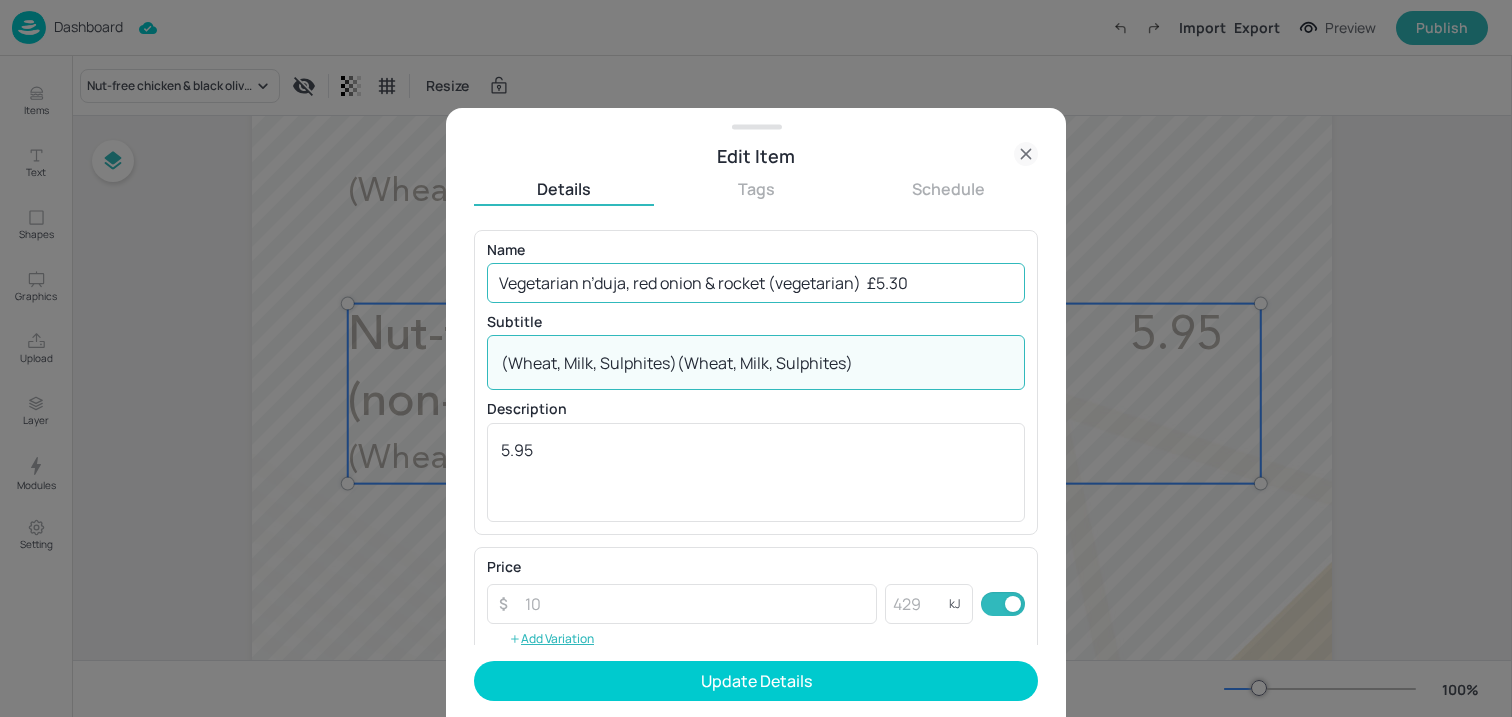 type on "(Wheat, Milk, Sulphites)(Wheat, Milk, Sulphites)" 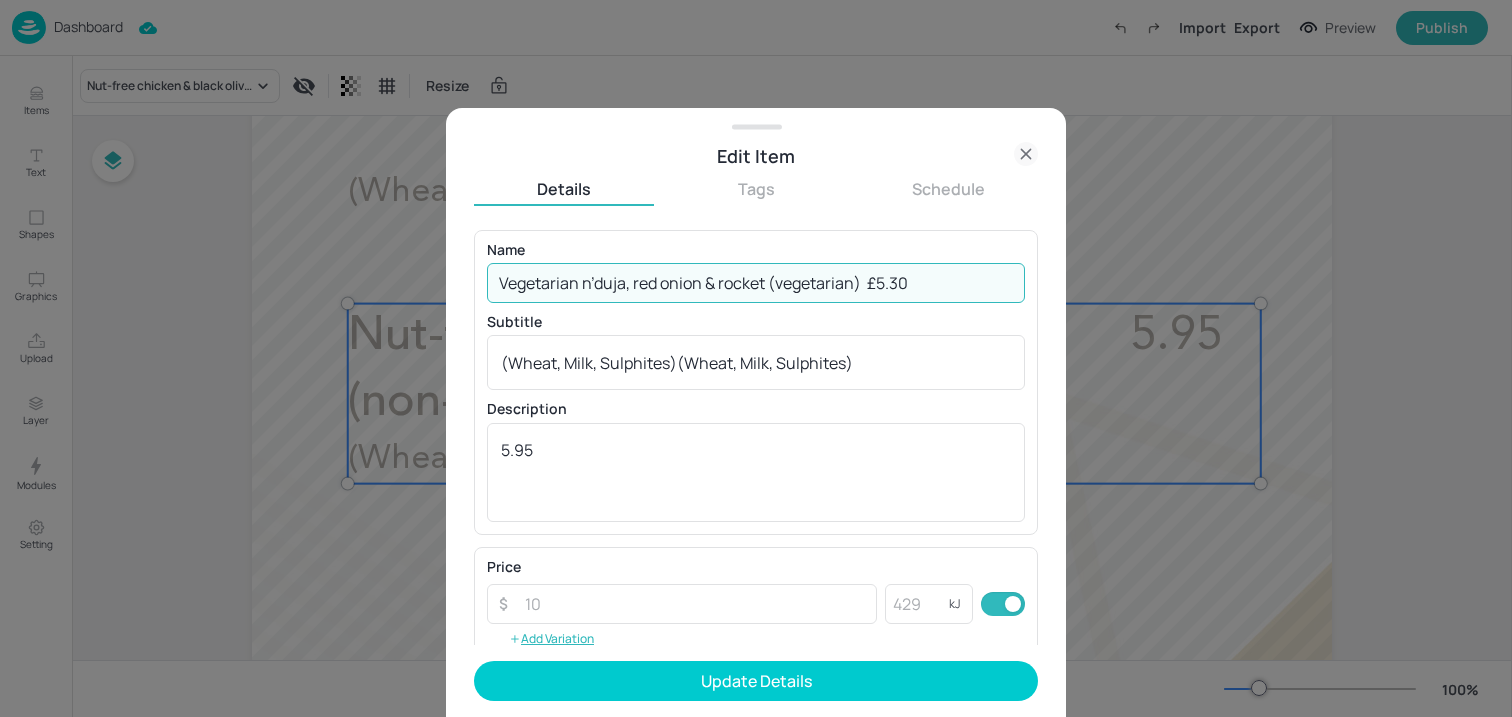 drag, startPoint x: 878, startPoint y: 282, endPoint x: 949, endPoint y: 282, distance: 71 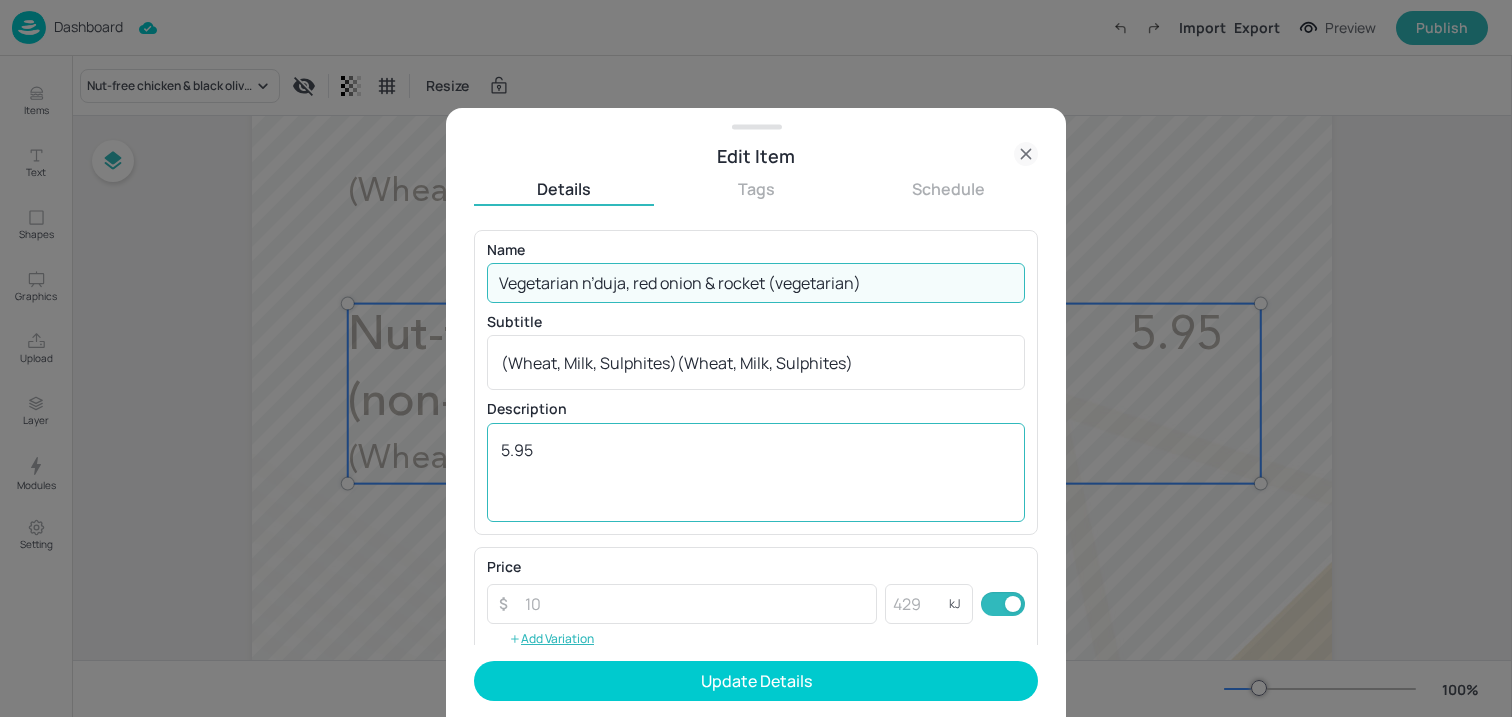 type on "Vegetarian n’duja, red onion & rocket (vegetarian)" 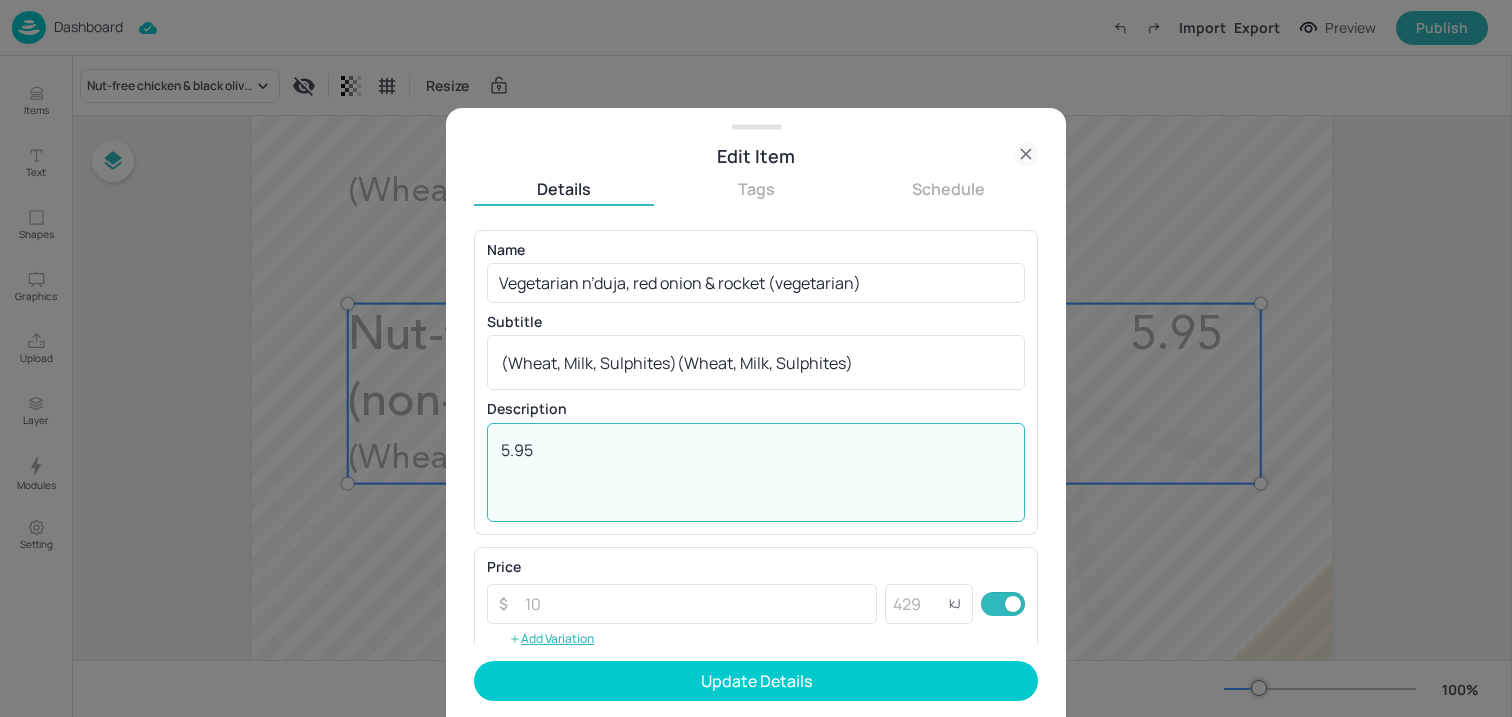 click on "5.95" at bounding box center [756, 472] 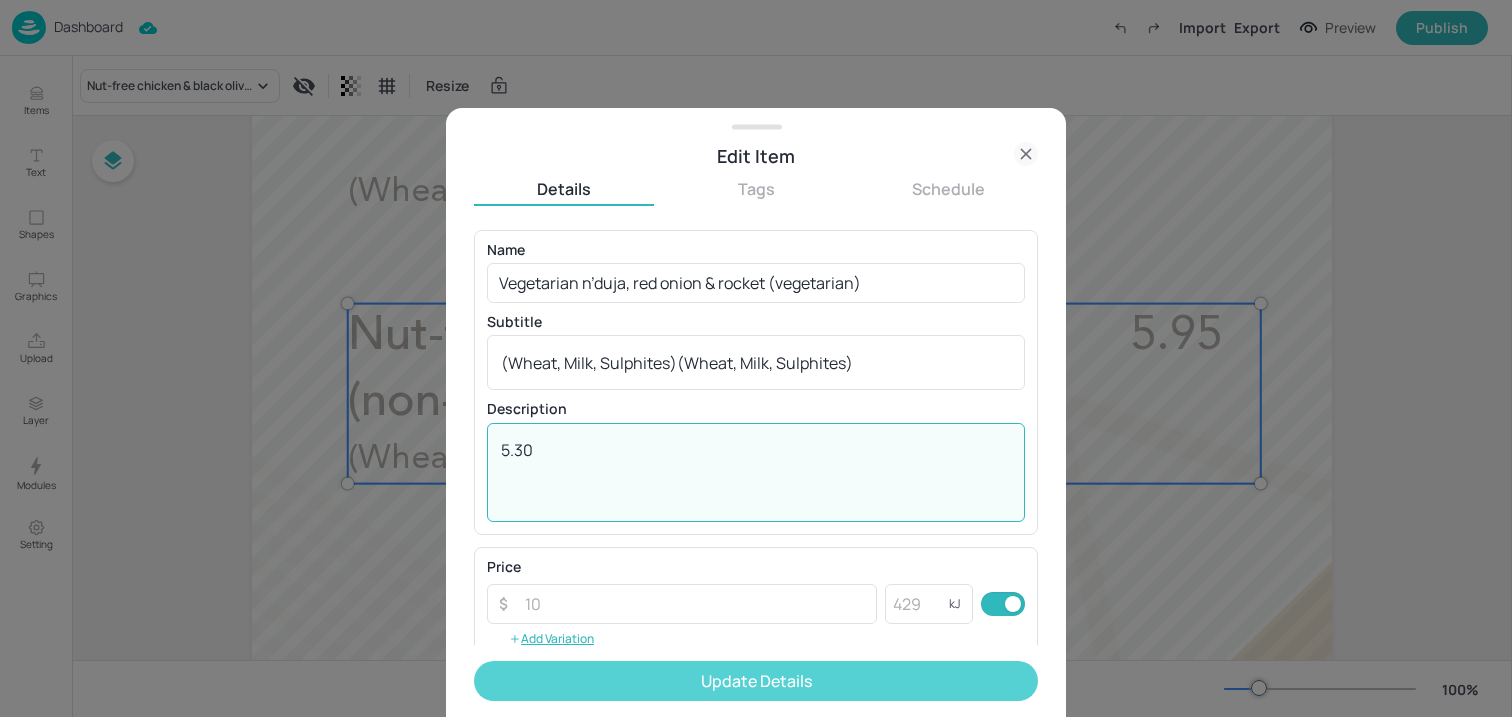 type on "5.30" 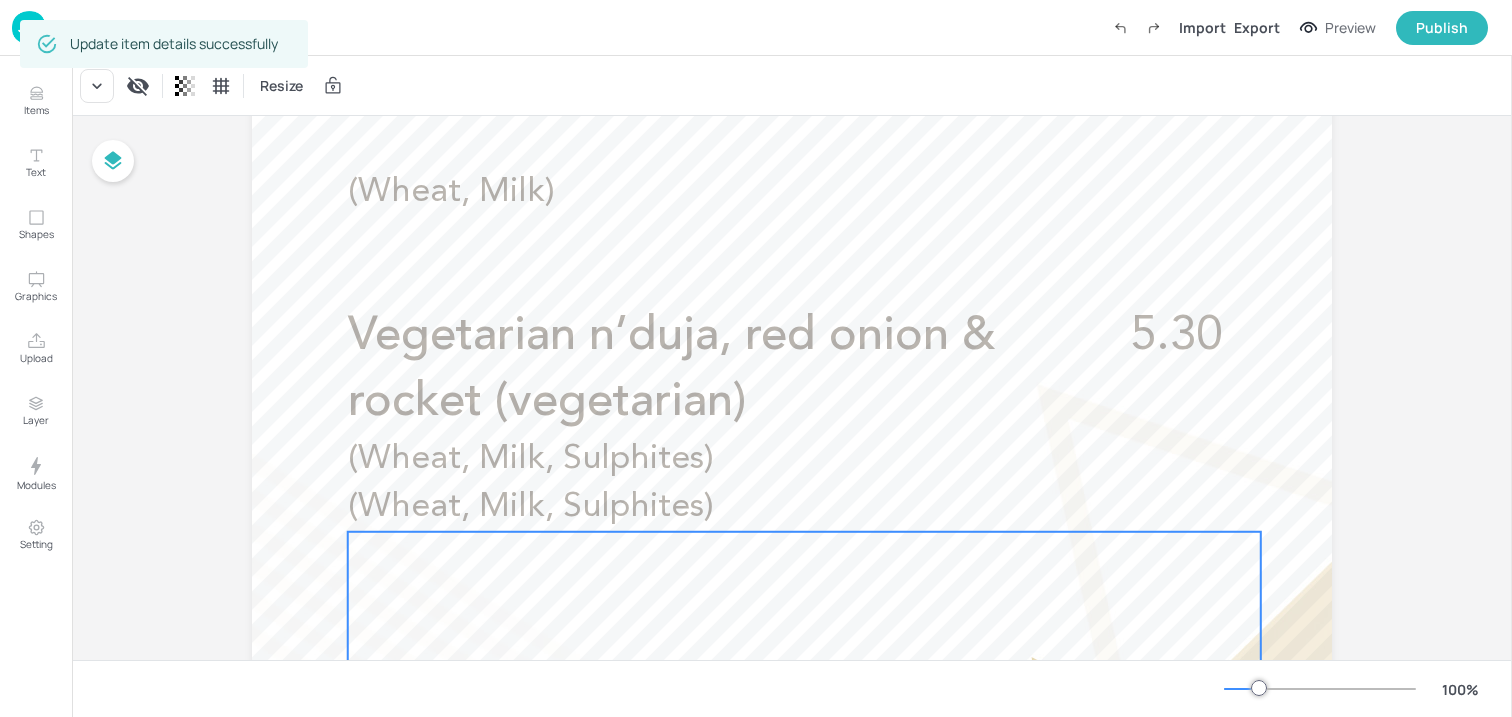 click at bounding box center (804, 654) 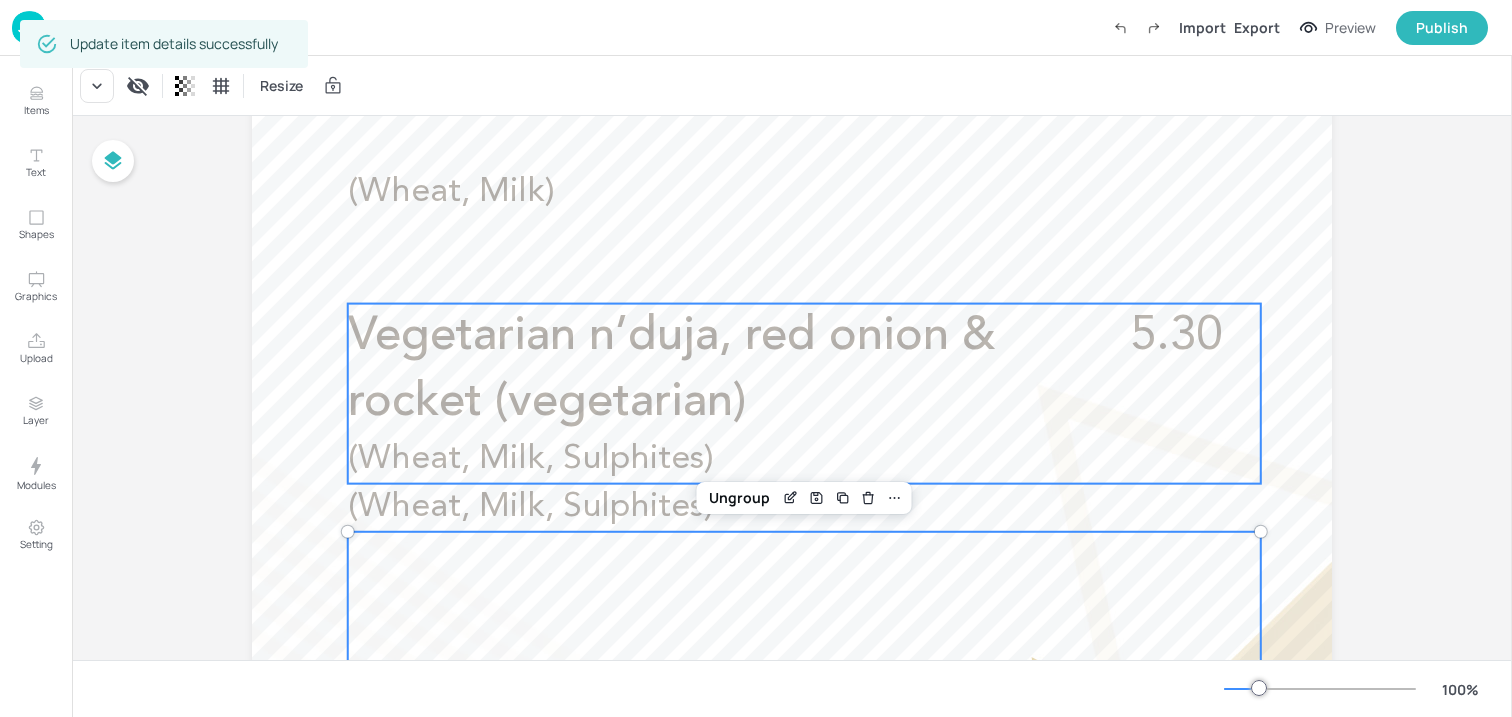 click on "(Wheat, Milk, Sulphites)(Wheat, Milk, Sulphites)" at bounding box center [531, 483] 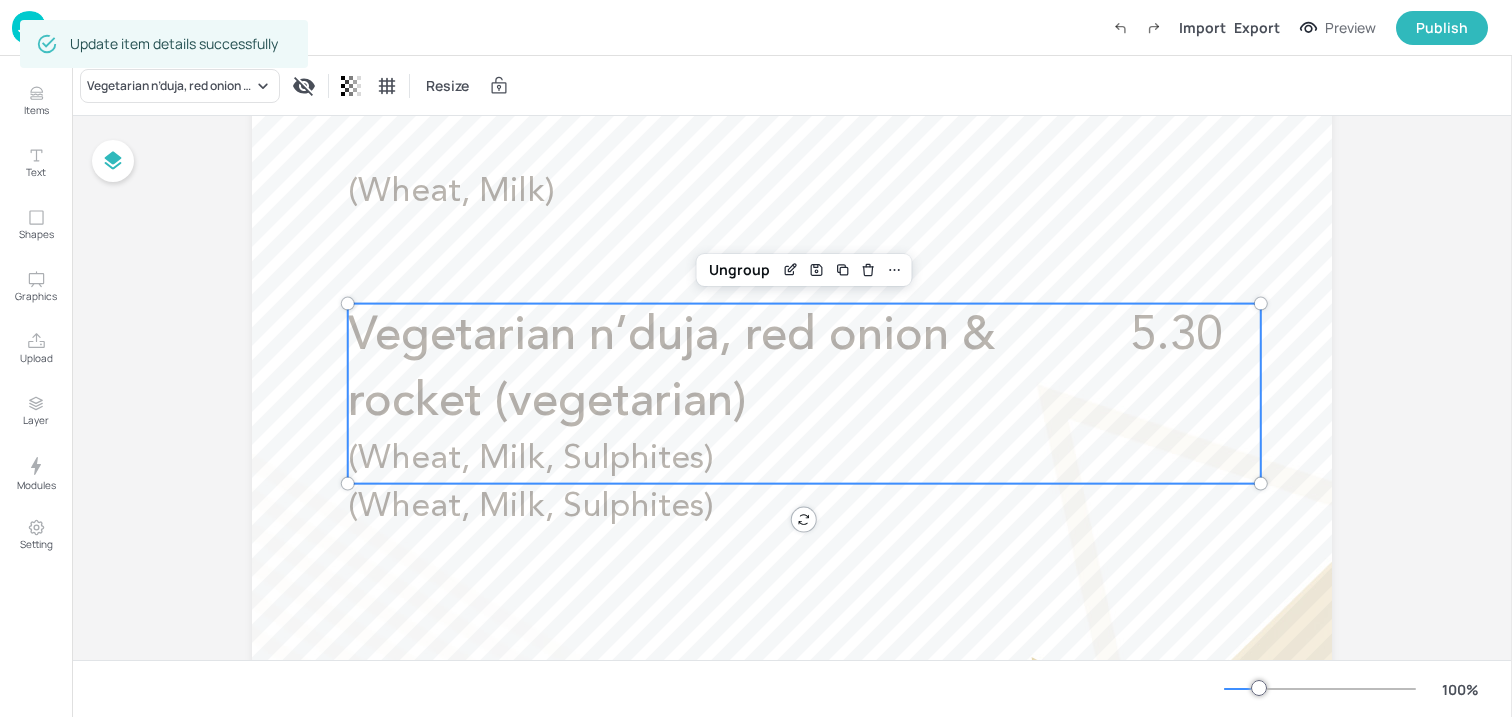 click on "(Wheat, Milk, Sulphites)(Wheat, Milk, Sulphites)" at bounding box center (531, 483) 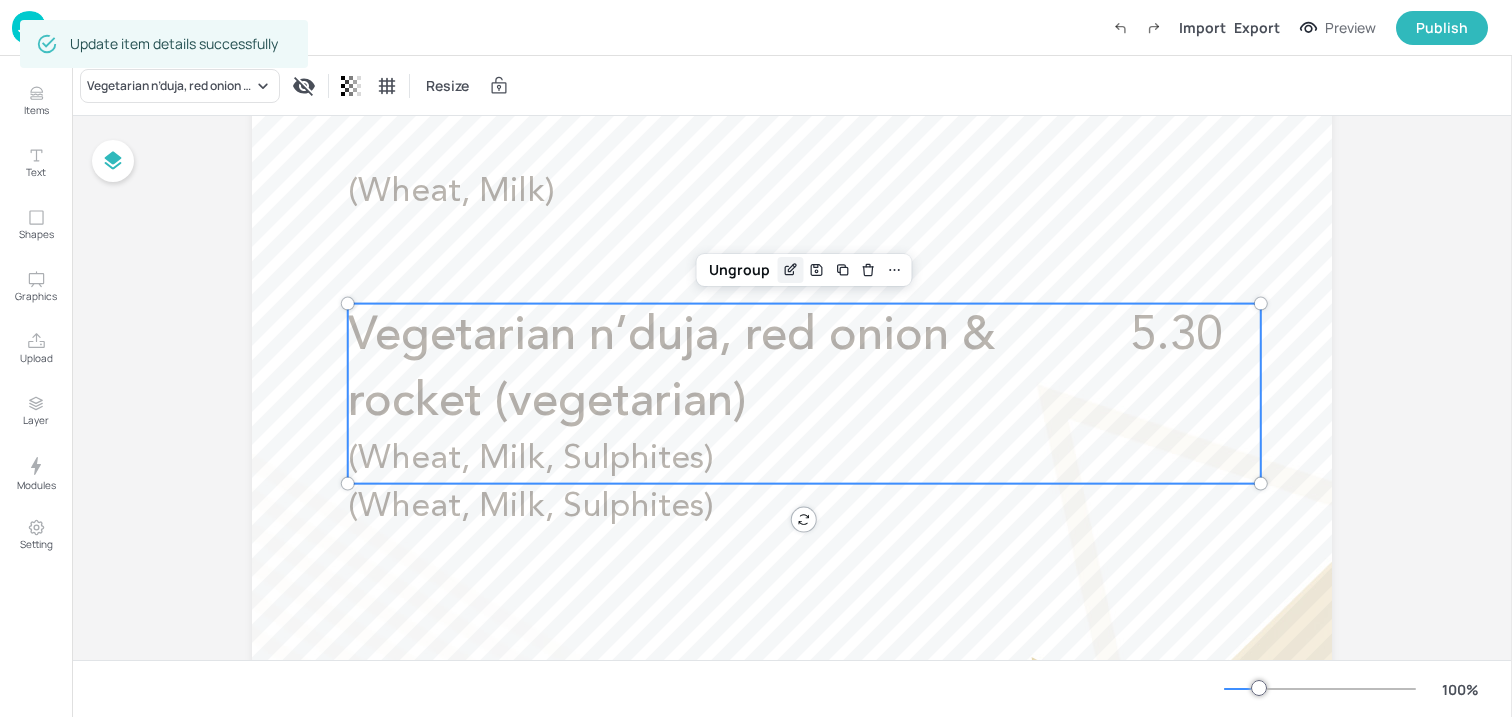 click at bounding box center (791, 270) 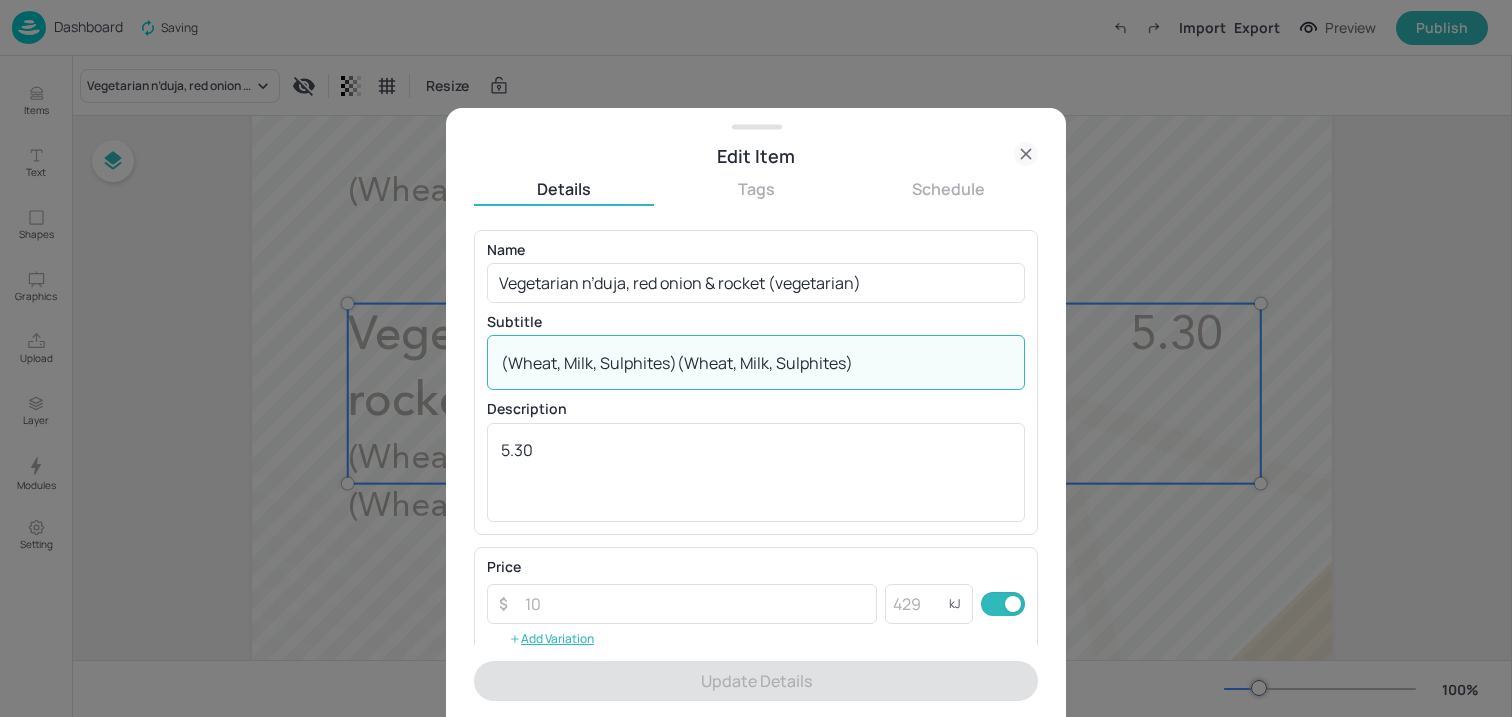 drag, startPoint x: 883, startPoint y: 368, endPoint x: 676, endPoint y: 371, distance: 207.02174 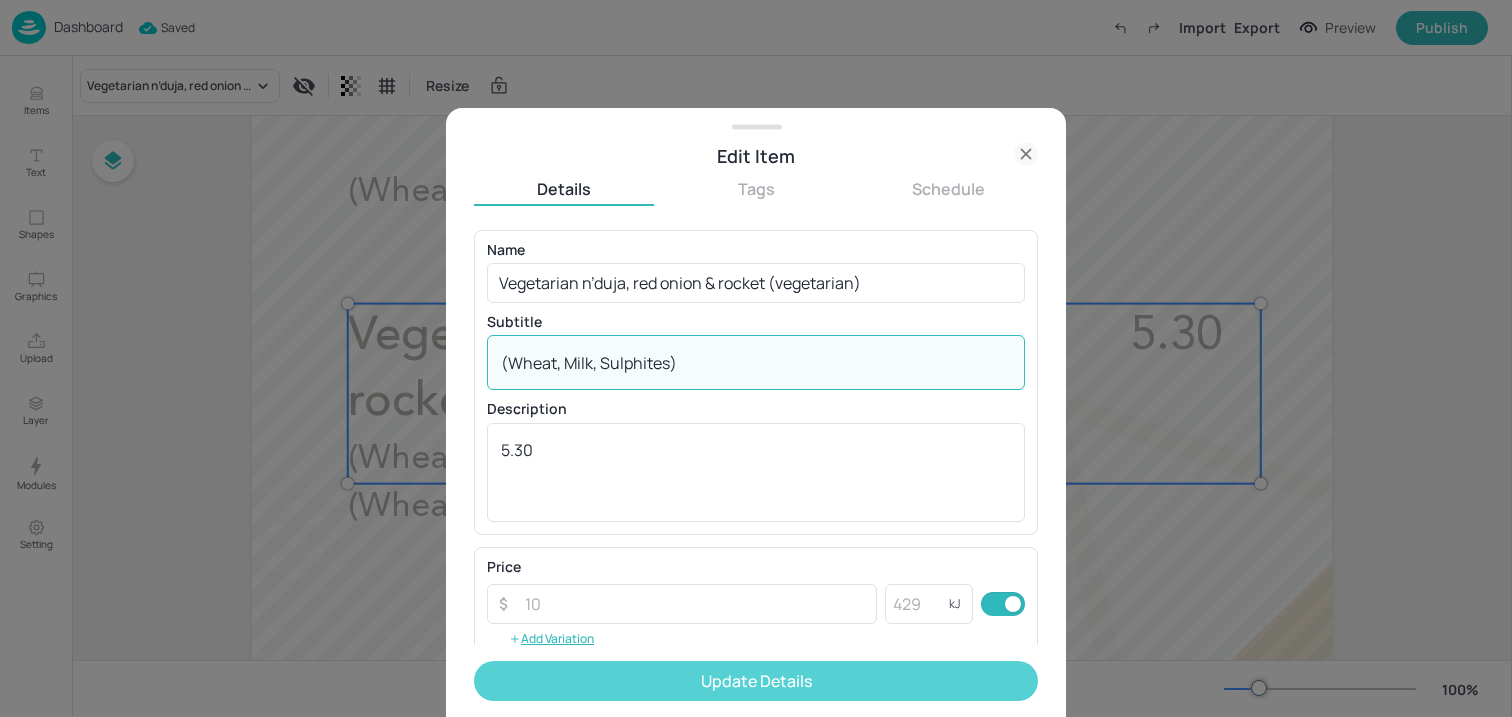 type on "(Wheat, Milk, Sulphites)" 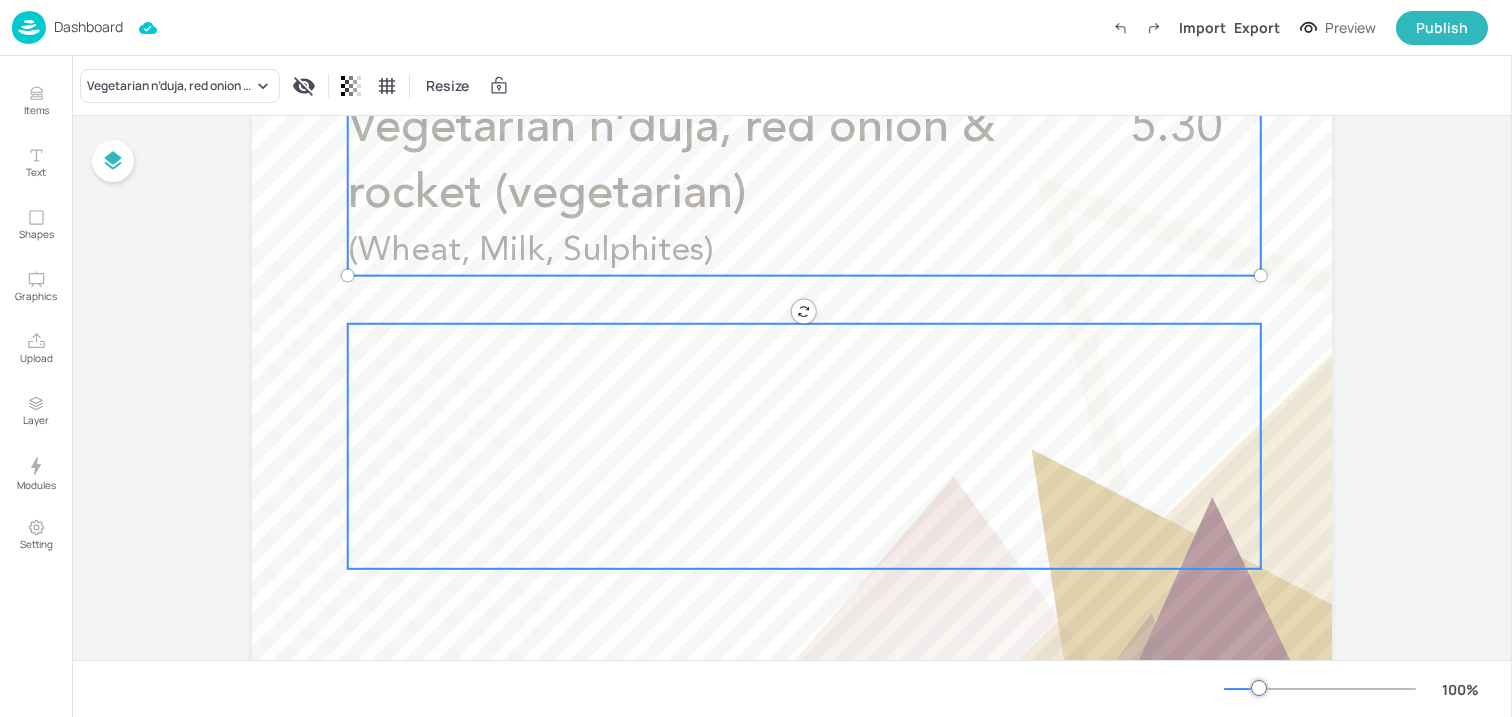 scroll, scrollTop: 1157, scrollLeft: 0, axis: vertical 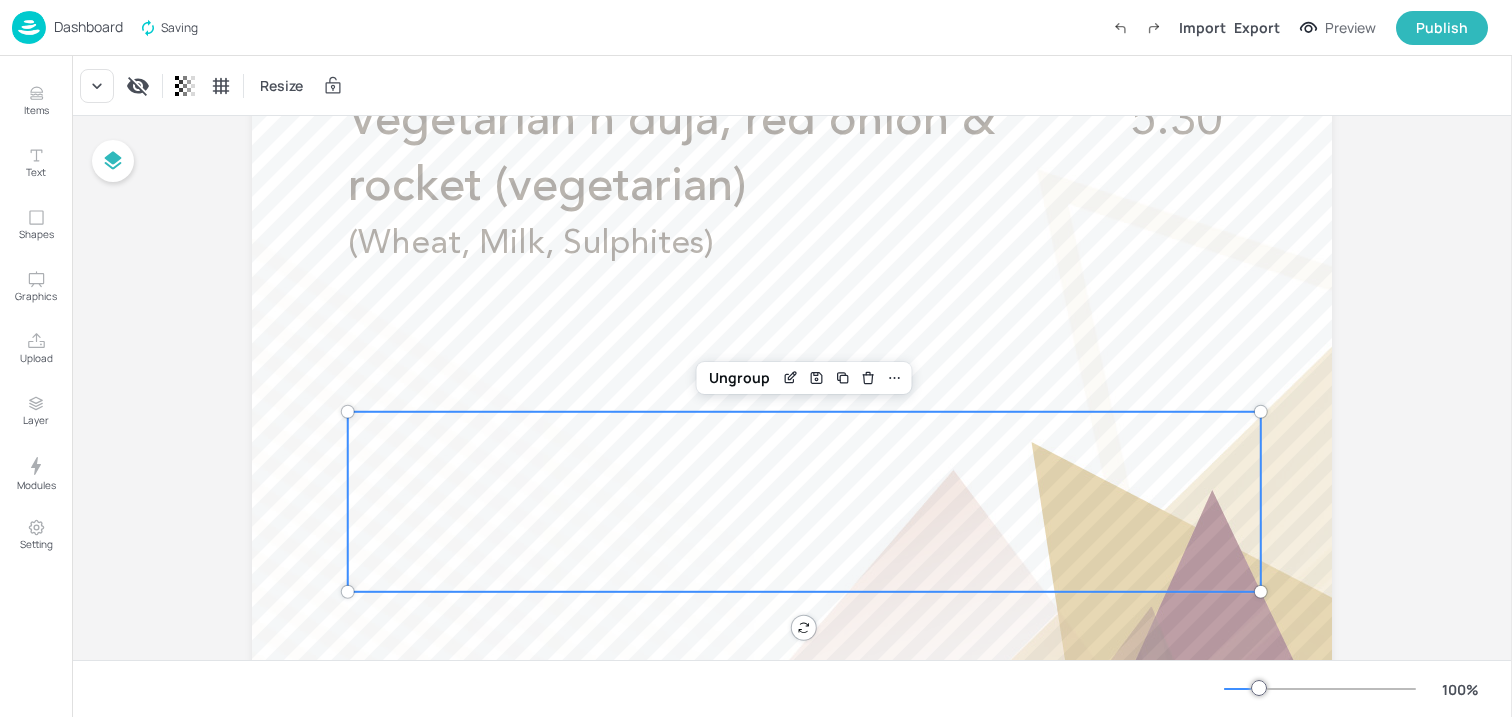 click at bounding box center (804, 502) 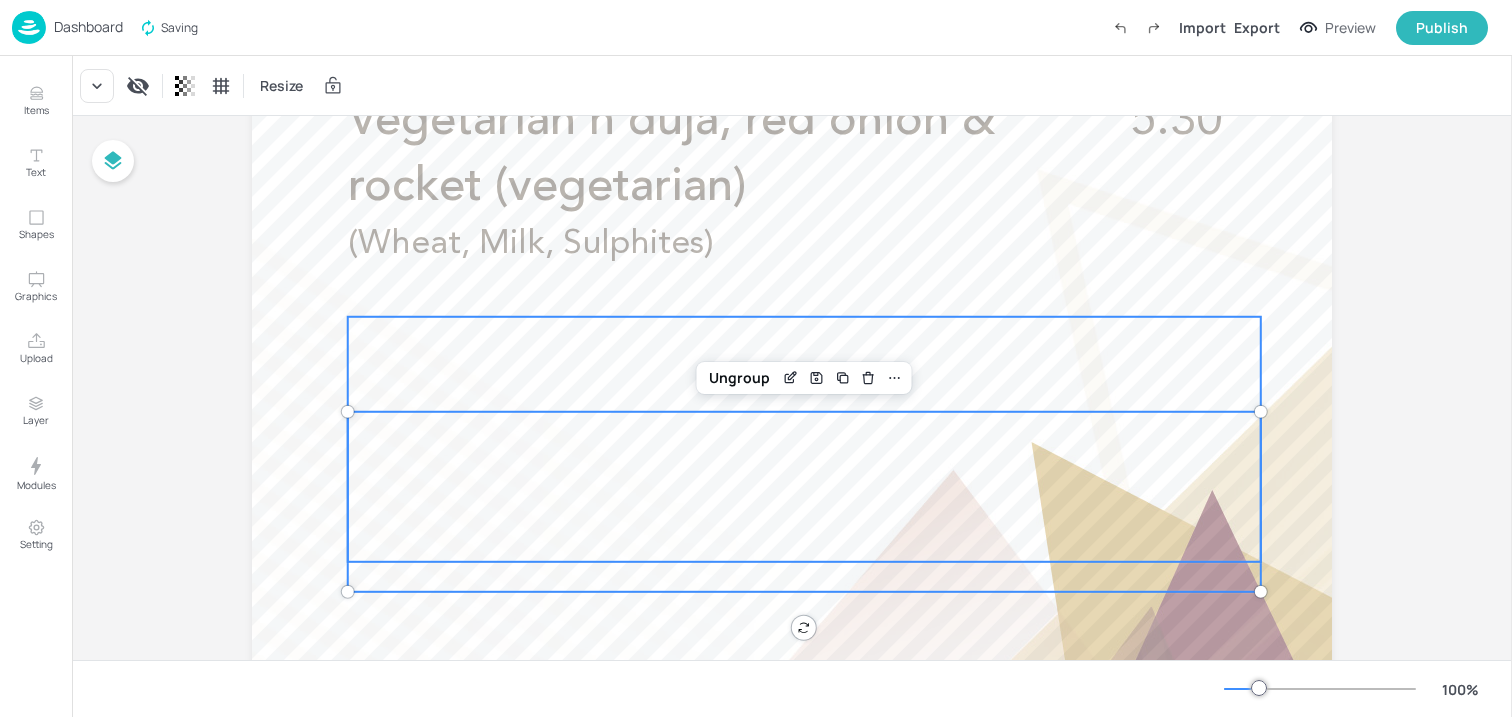 click at bounding box center (804, 439) 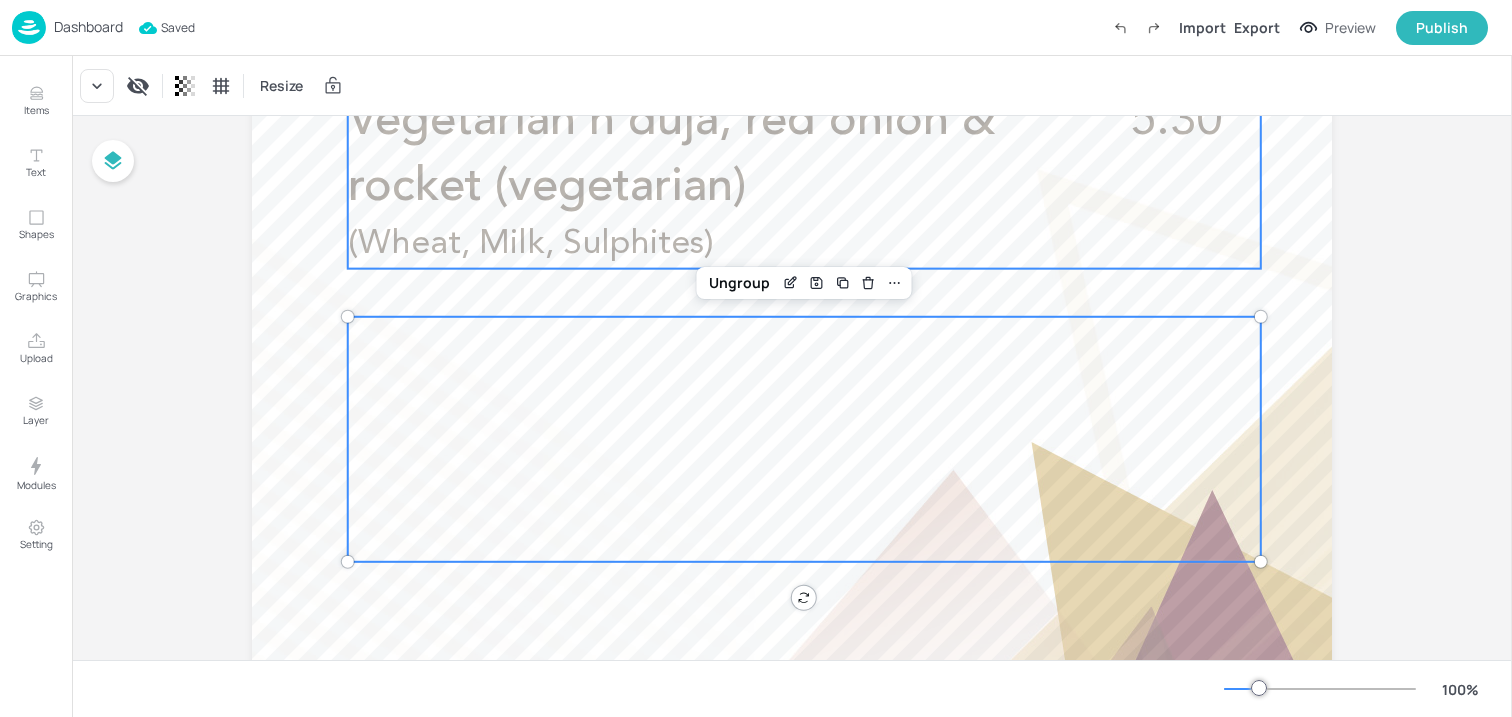 click on "Vegetarian n’duja, red onion & rocket (vegetarian)" at bounding box center [672, 154] 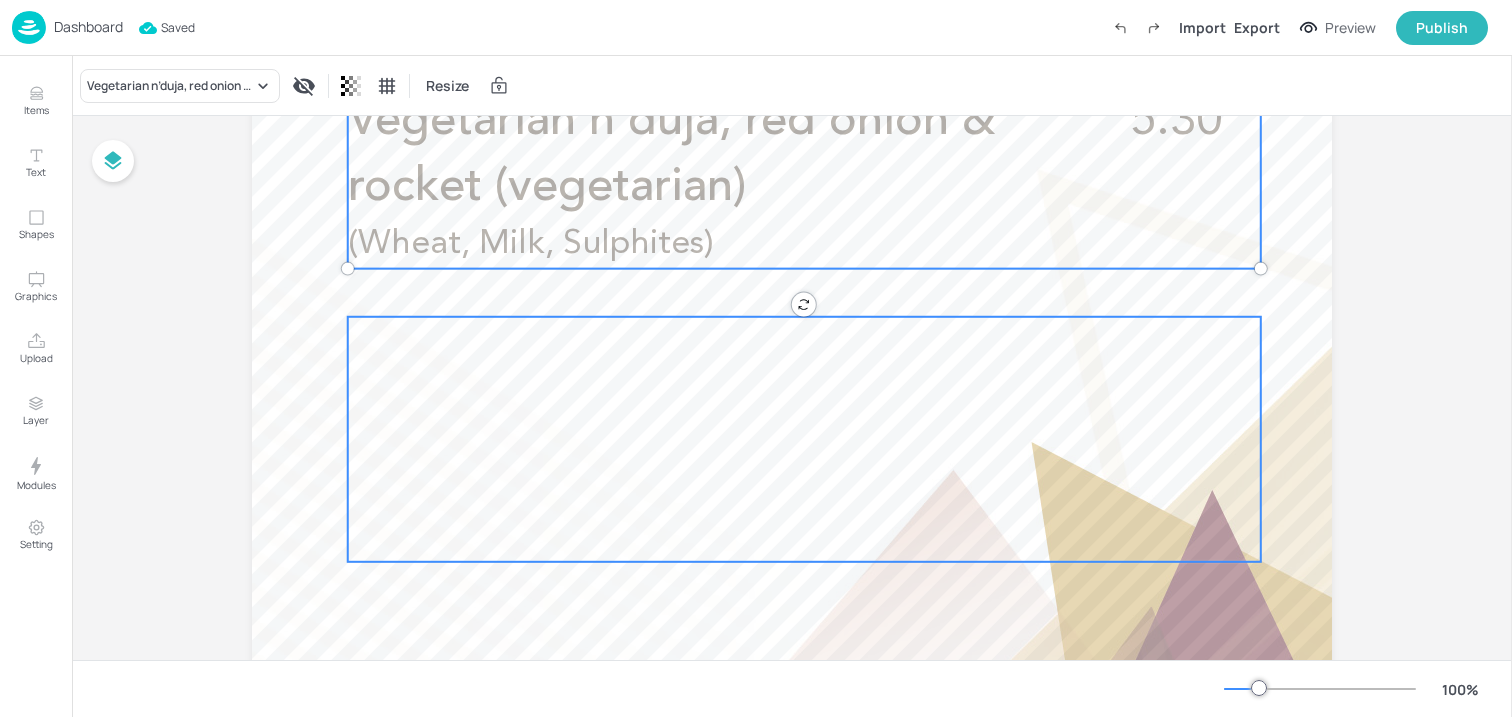 click at bounding box center [804, 439] 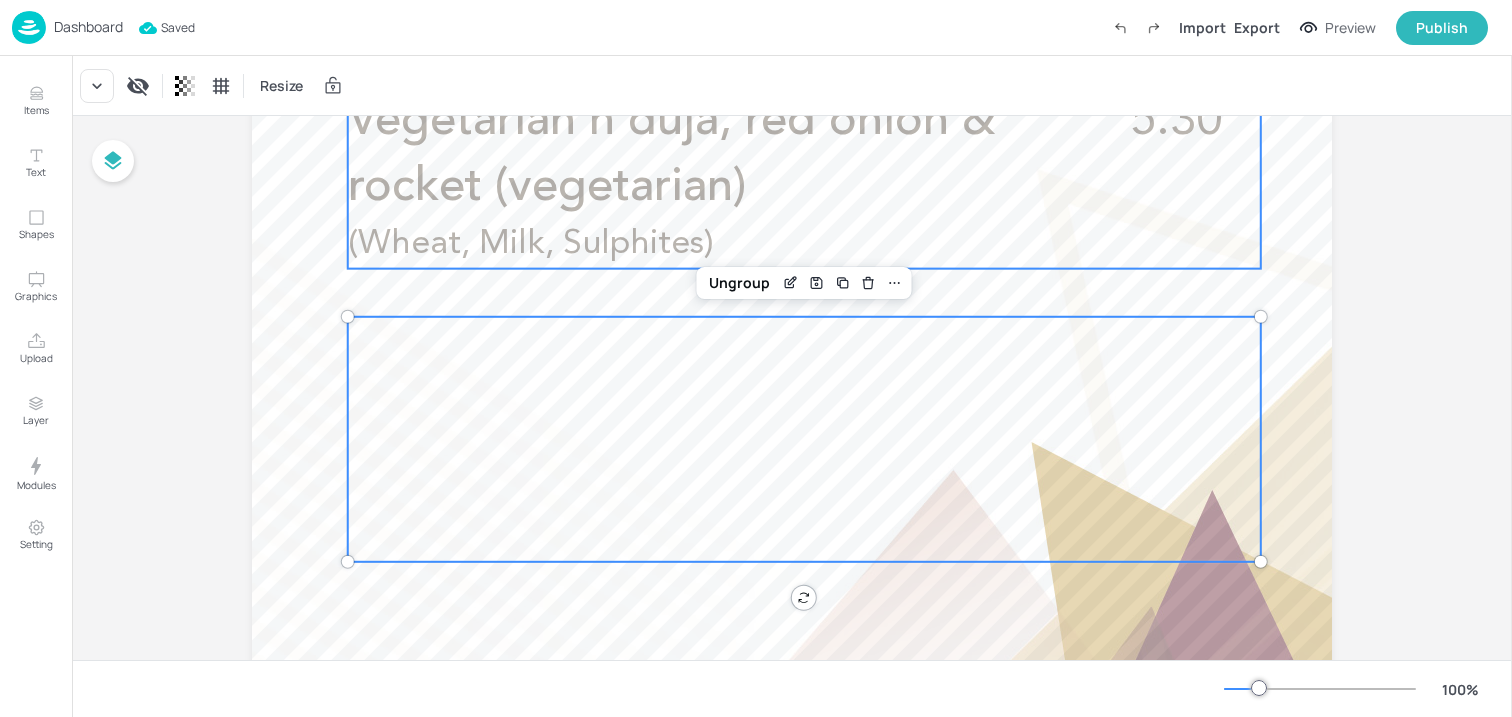 click on "Vegetarian n’duja, red onion & rocket (vegetarian)" at bounding box center [672, 154] 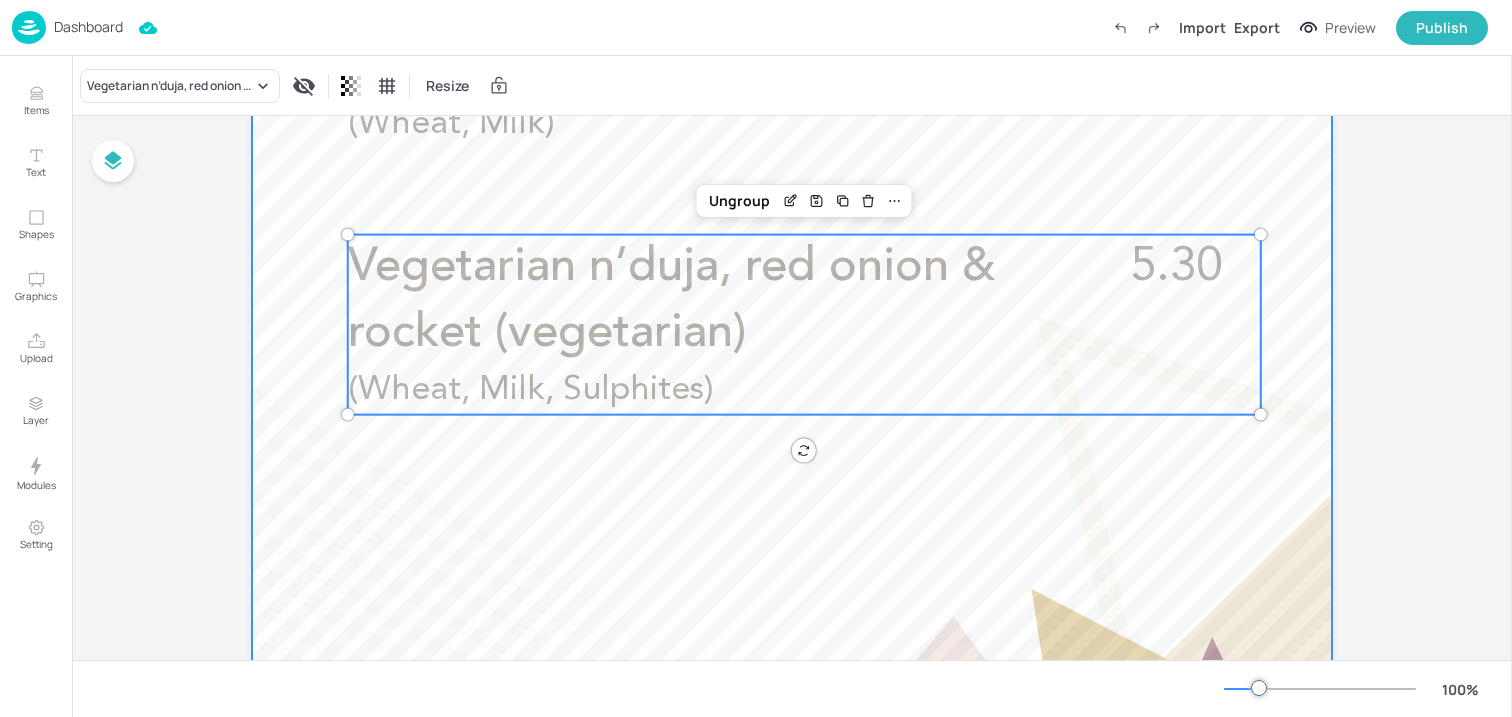 scroll, scrollTop: 992, scrollLeft: 0, axis: vertical 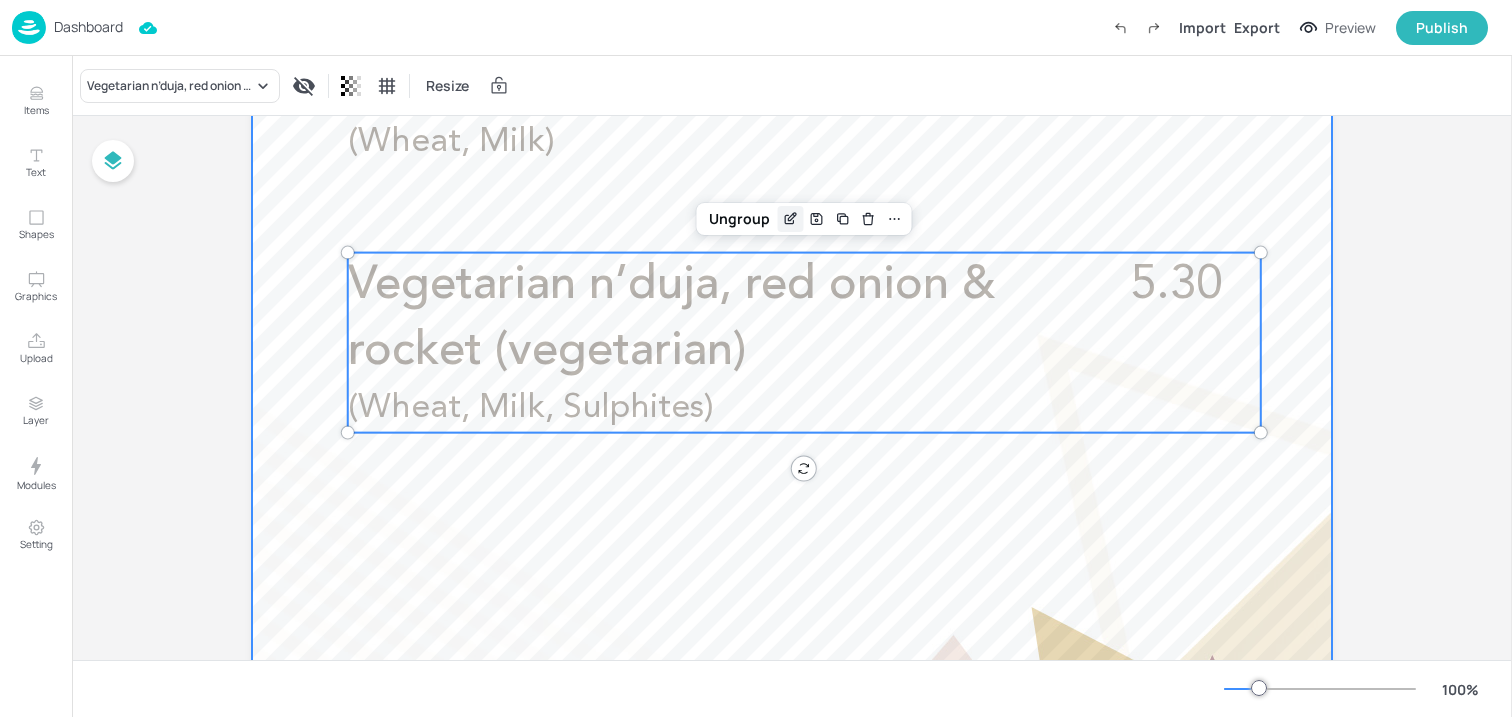 click 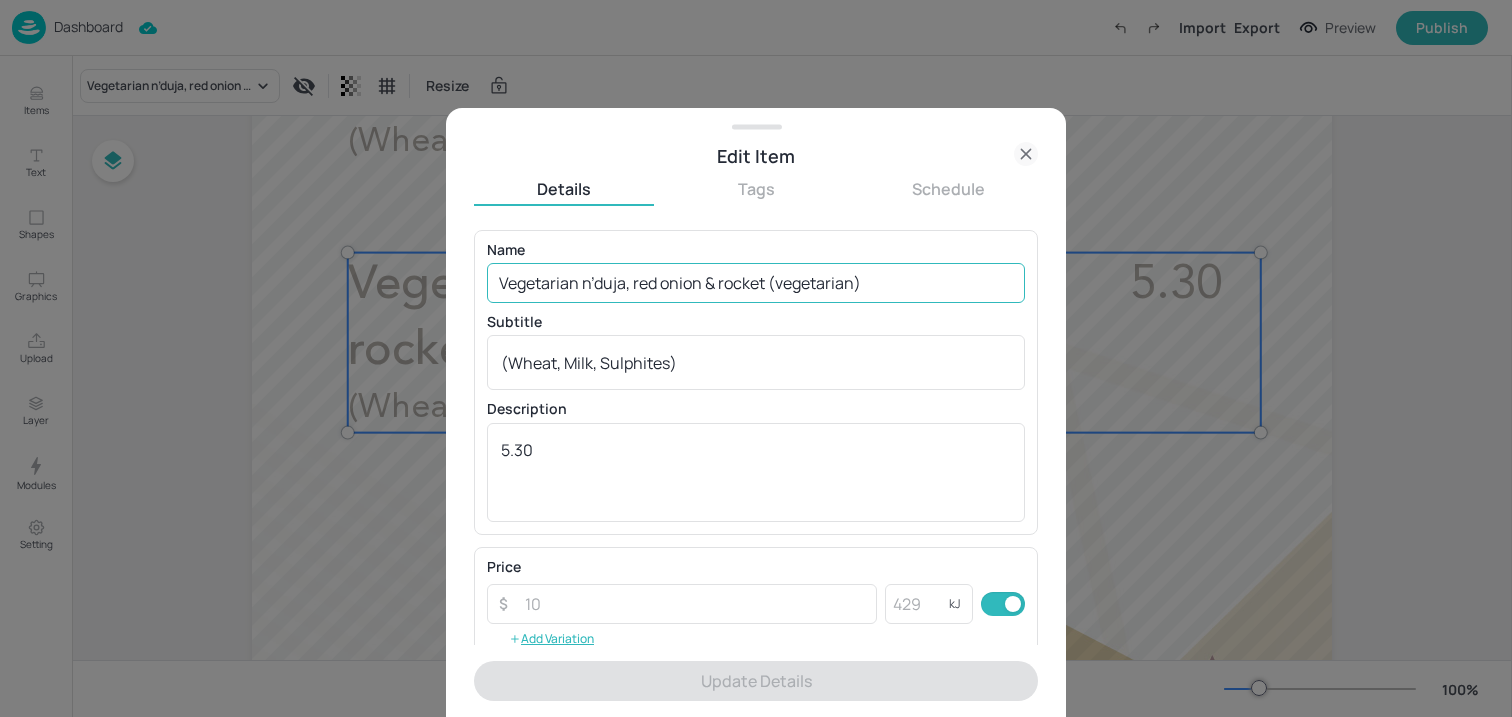 click on "Vegetarian n’duja, red onion & rocket (vegetarian)" at bounding box center [756, 283] 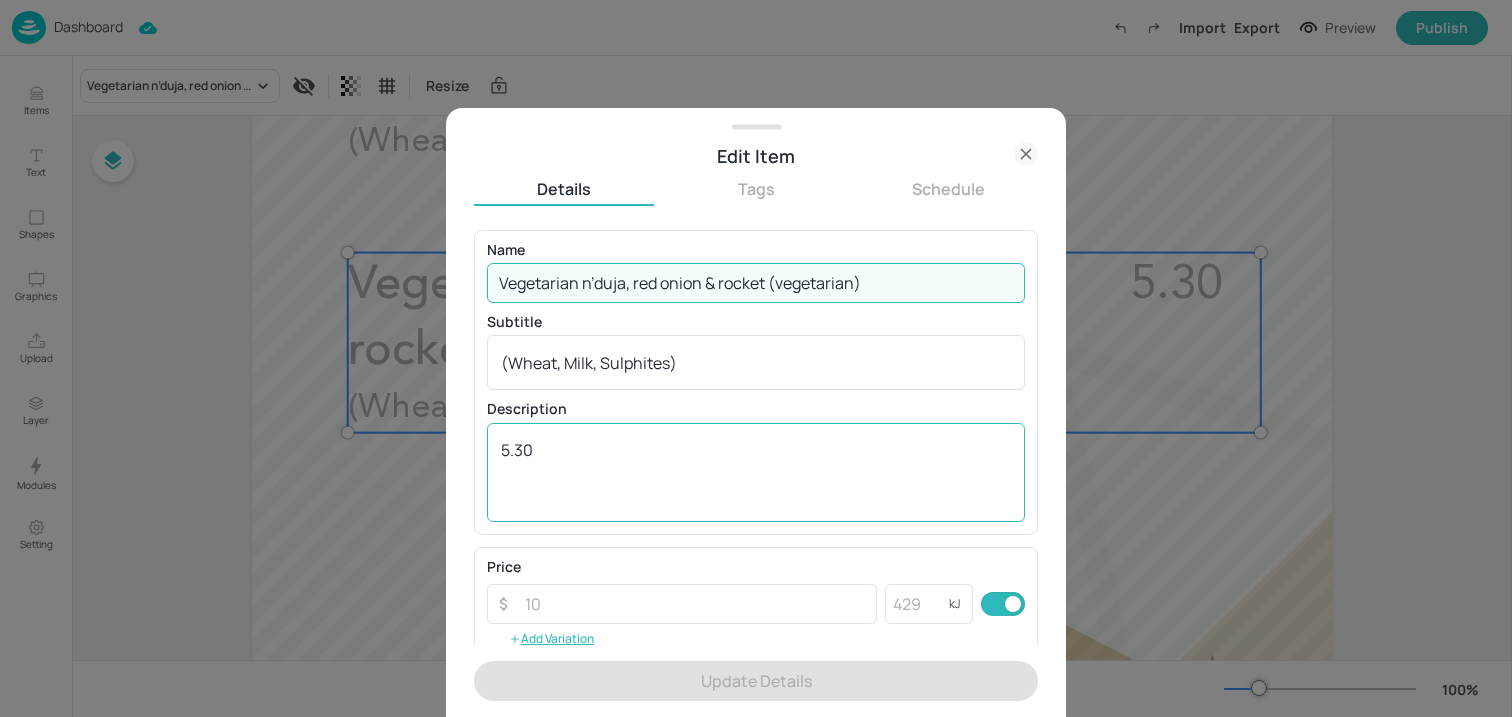 paste on "Nut-free pesto chicken, black olives & feta (non-halal)  (Wheat, Milk)       £5.95" 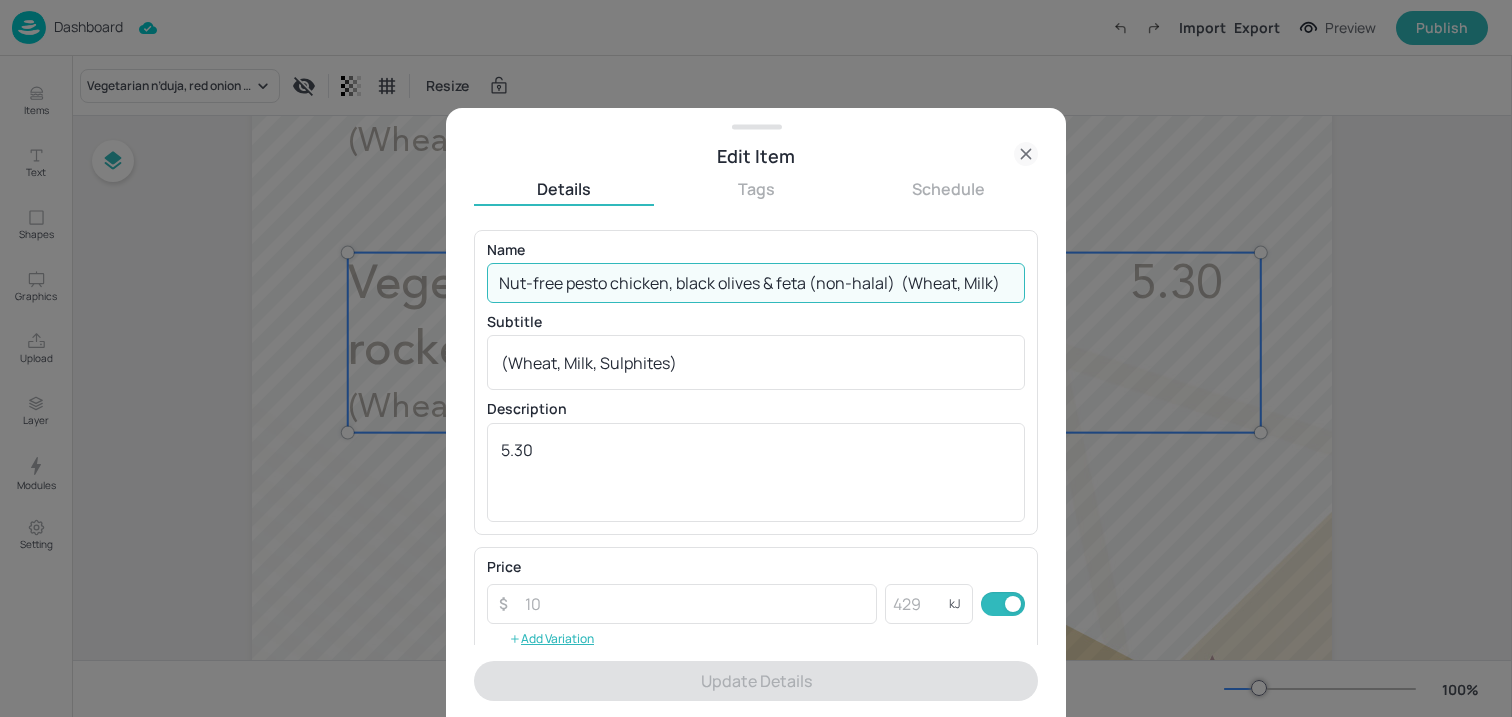 scroll, scrollTop: 0, scrollLeft: 56, axis: horizontal 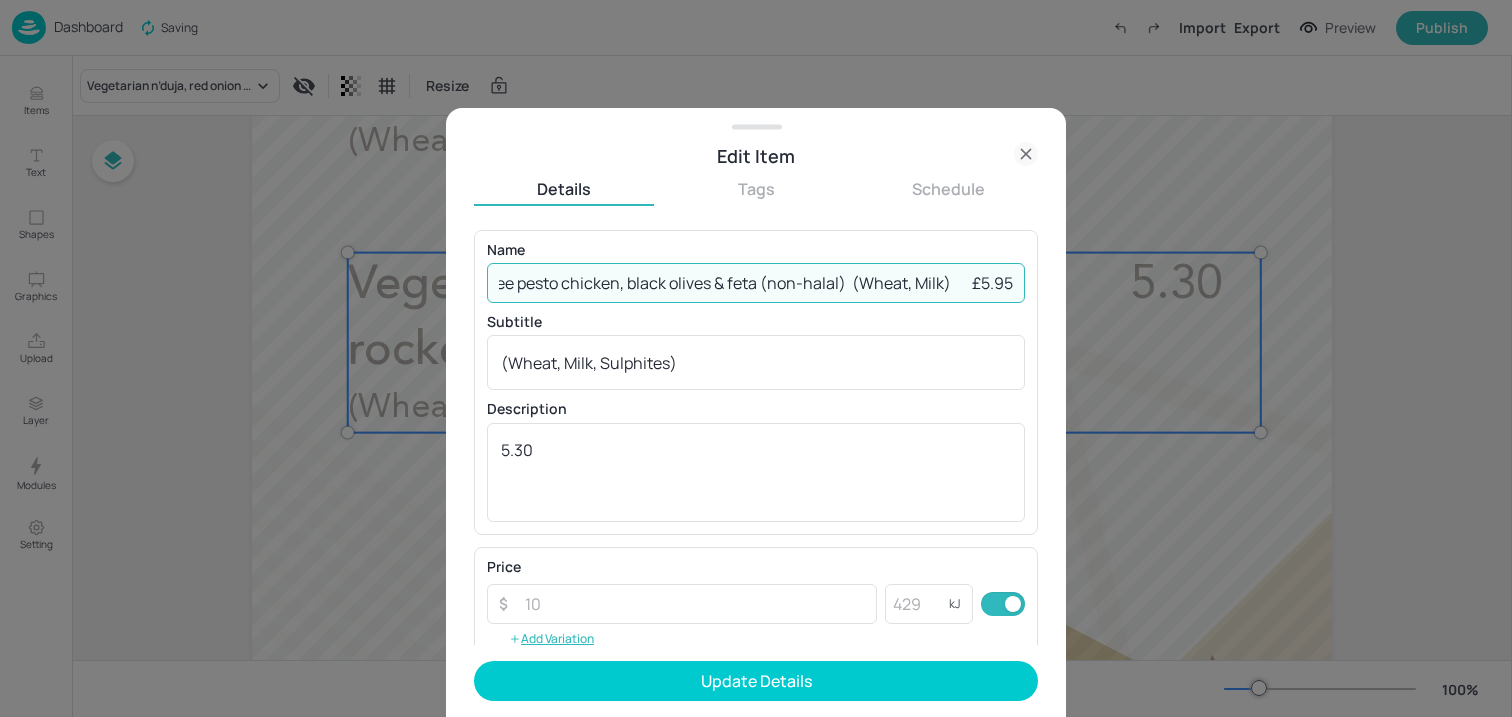 type on "Vegetarian n’duja, red onion & rocket (vegetarian)" 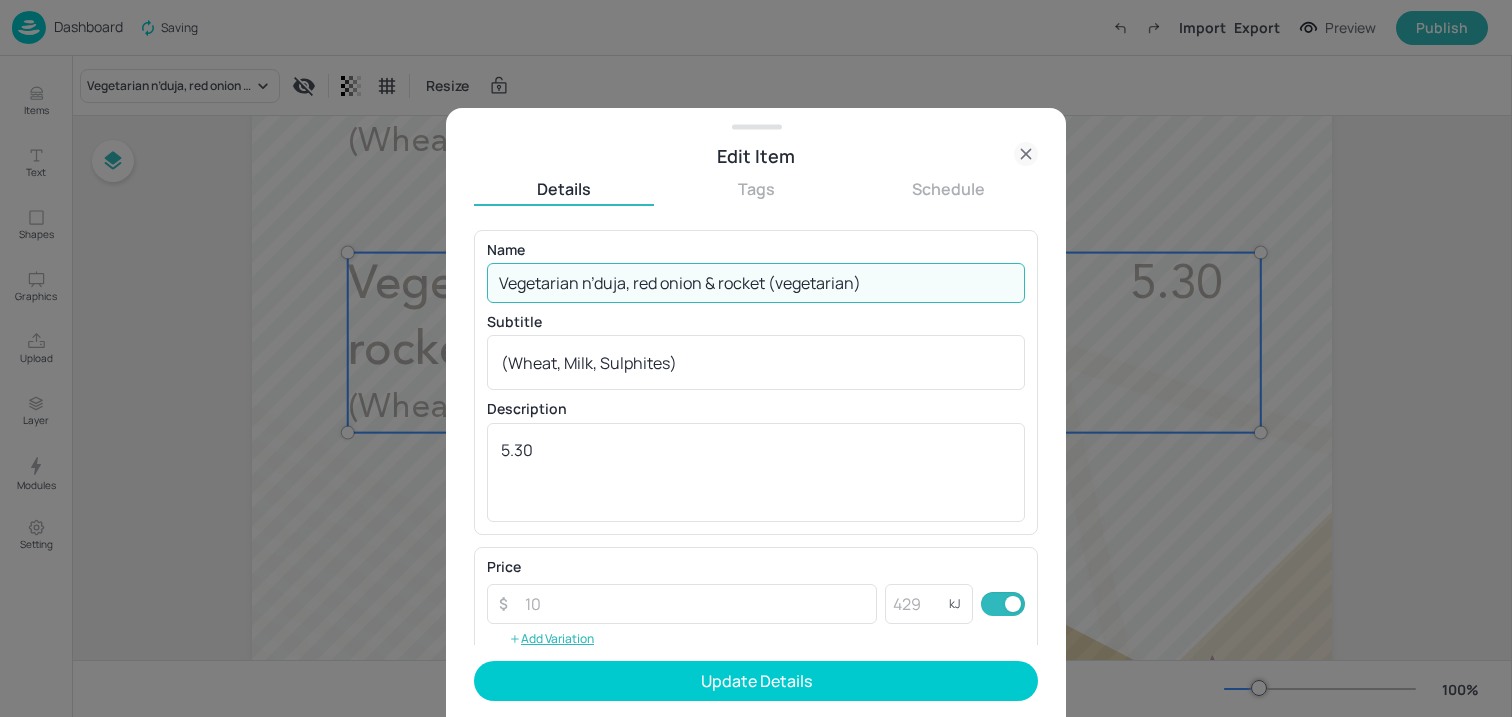 scroll, scrollTop: 0, scrollLeft: 0, axis: both 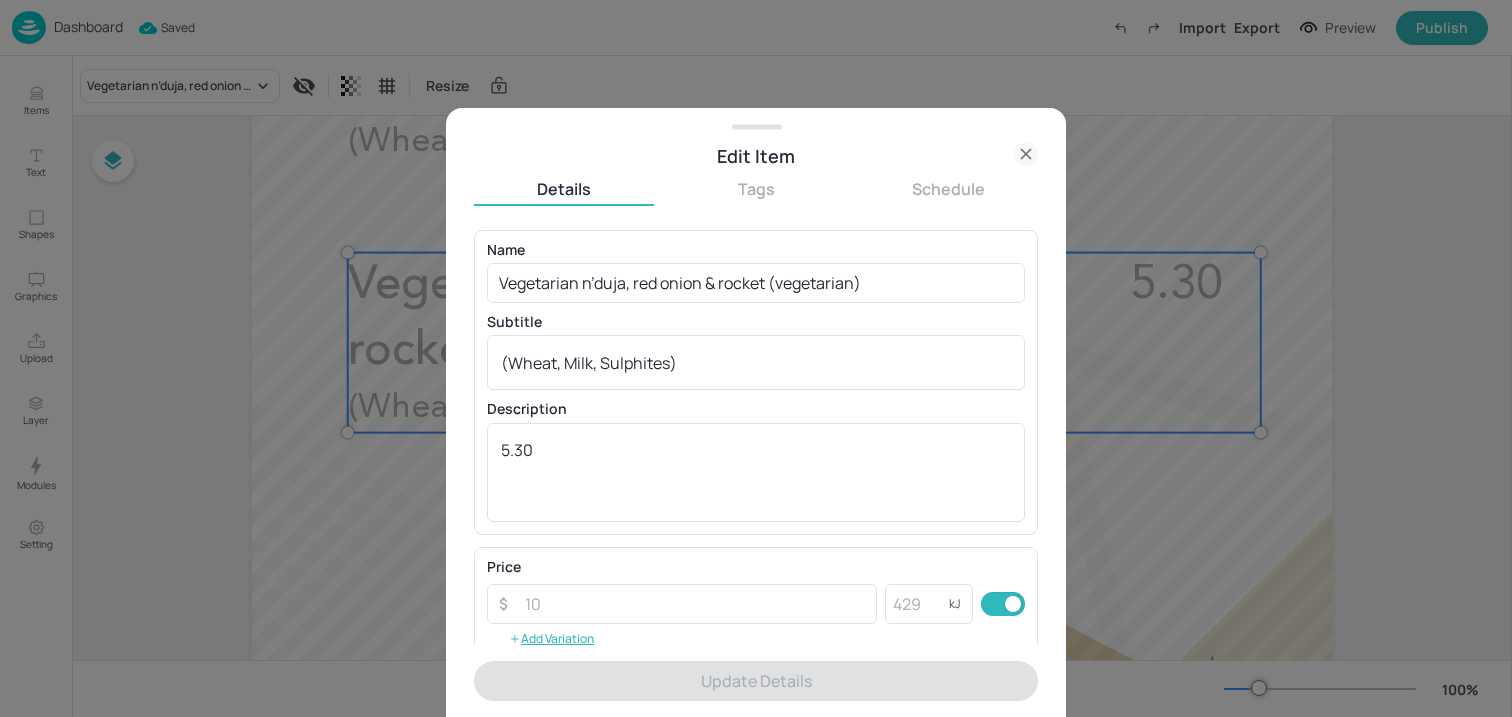 click 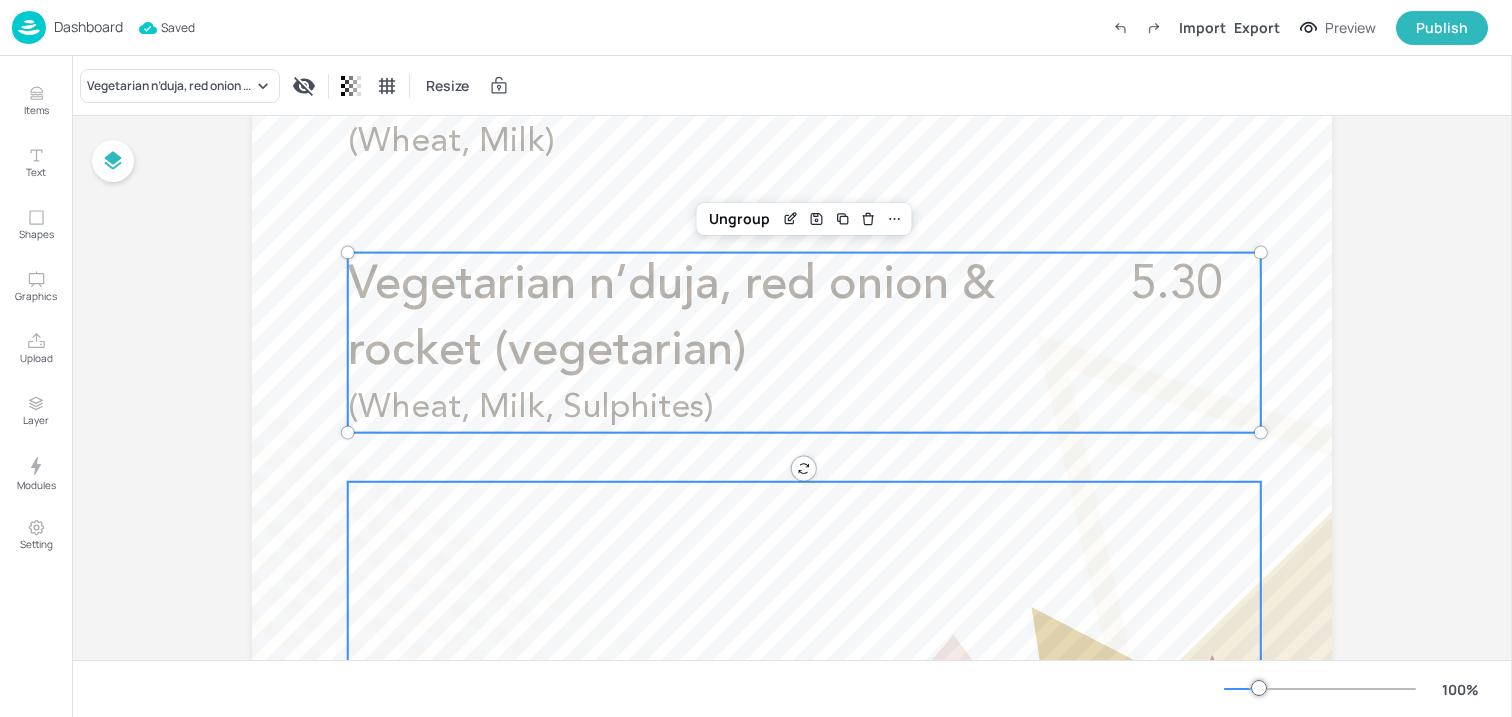 click at bounding box center (804, 604) 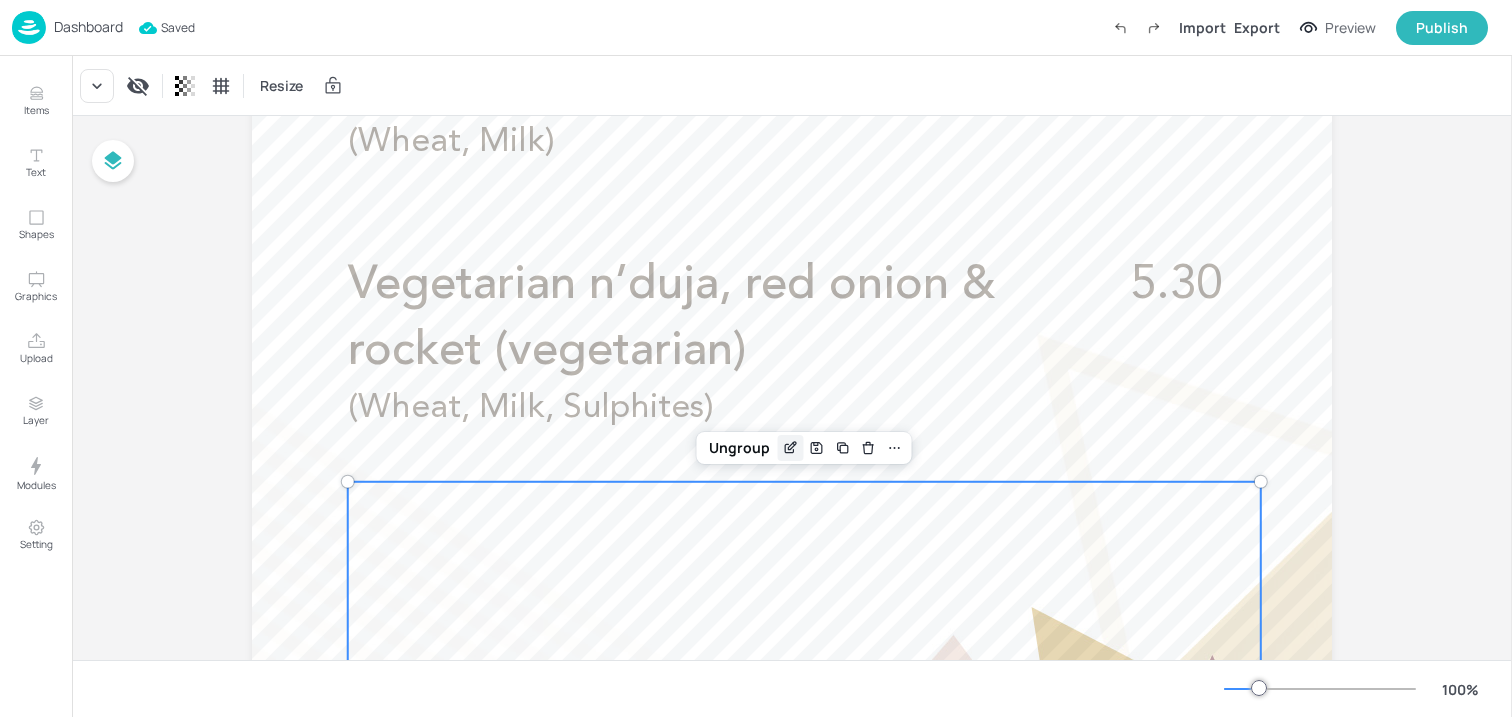 click 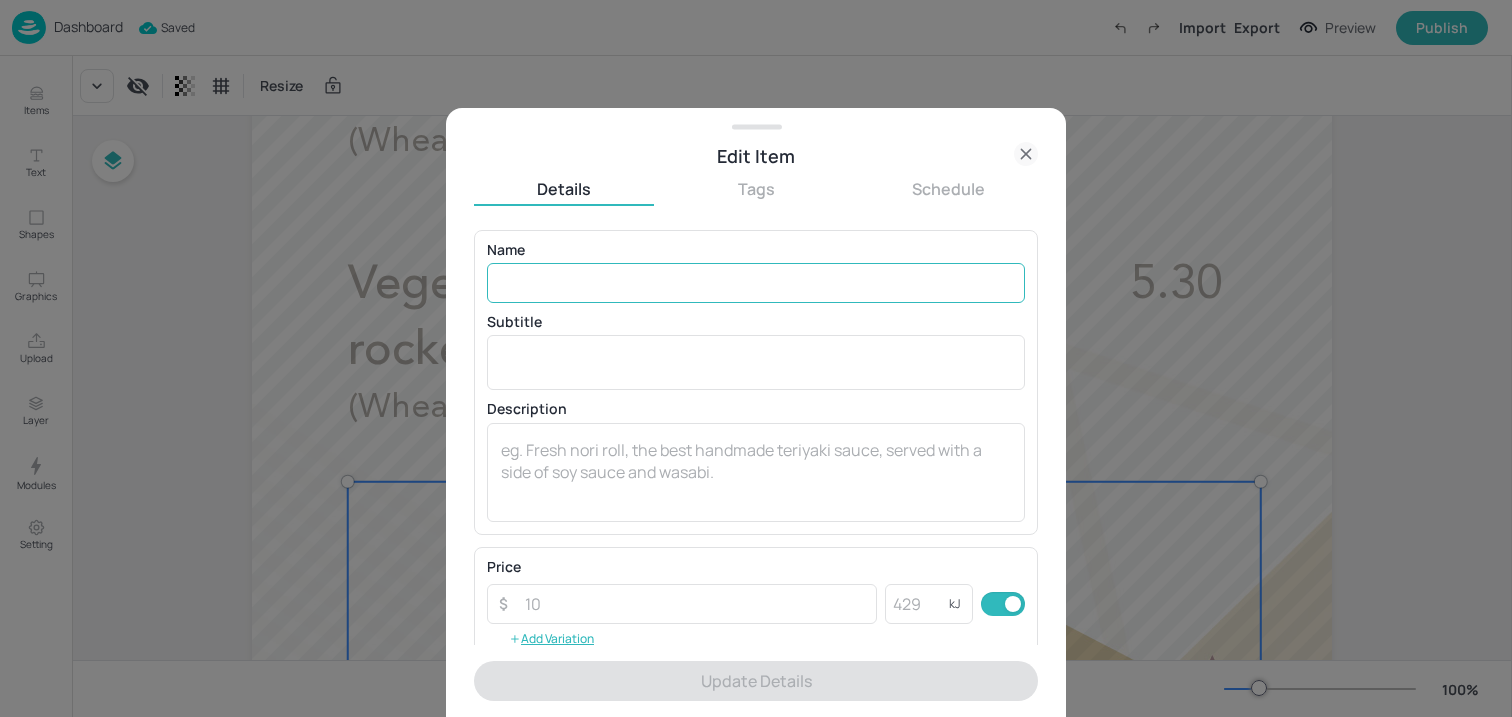 click at bounding box center [756, 283] 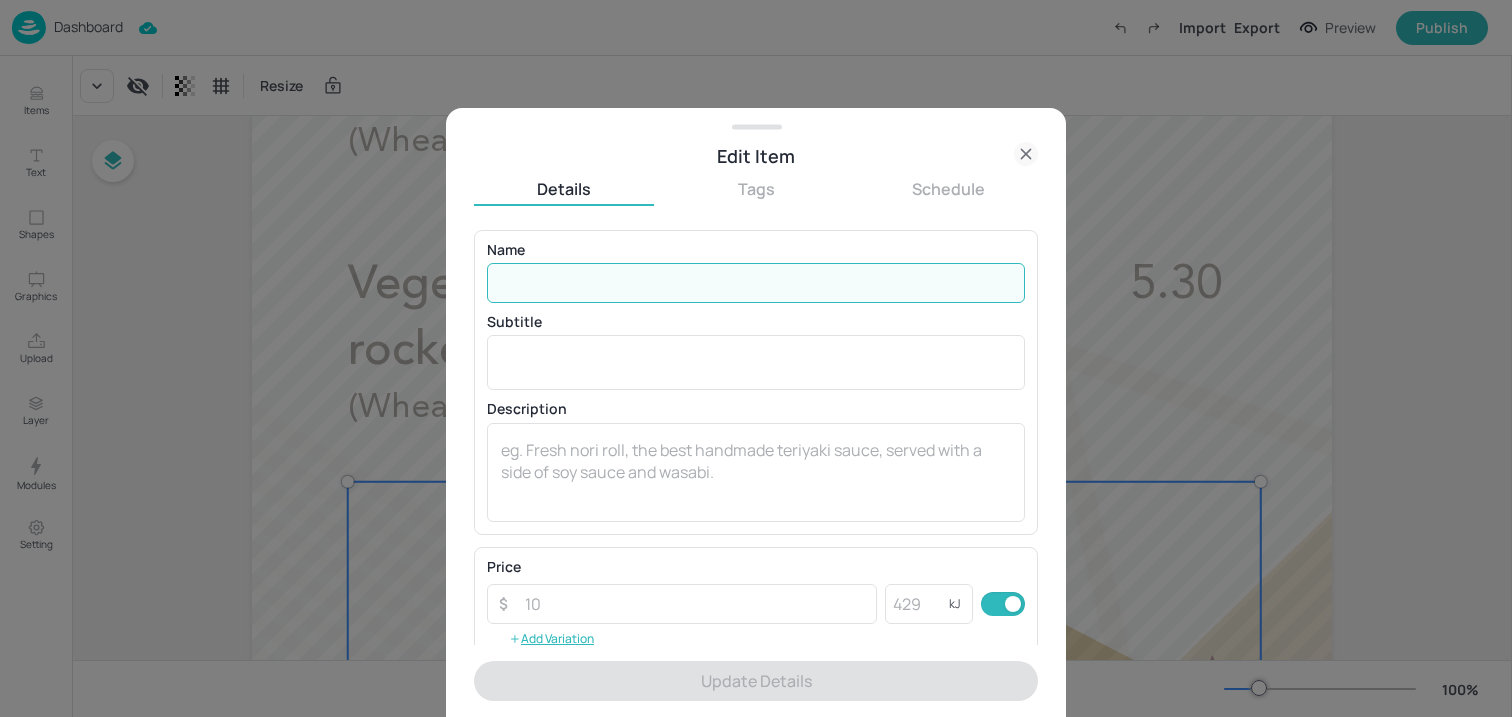 paste on "Vegetarian n’duja, red onion & rocket (vegetarian)" 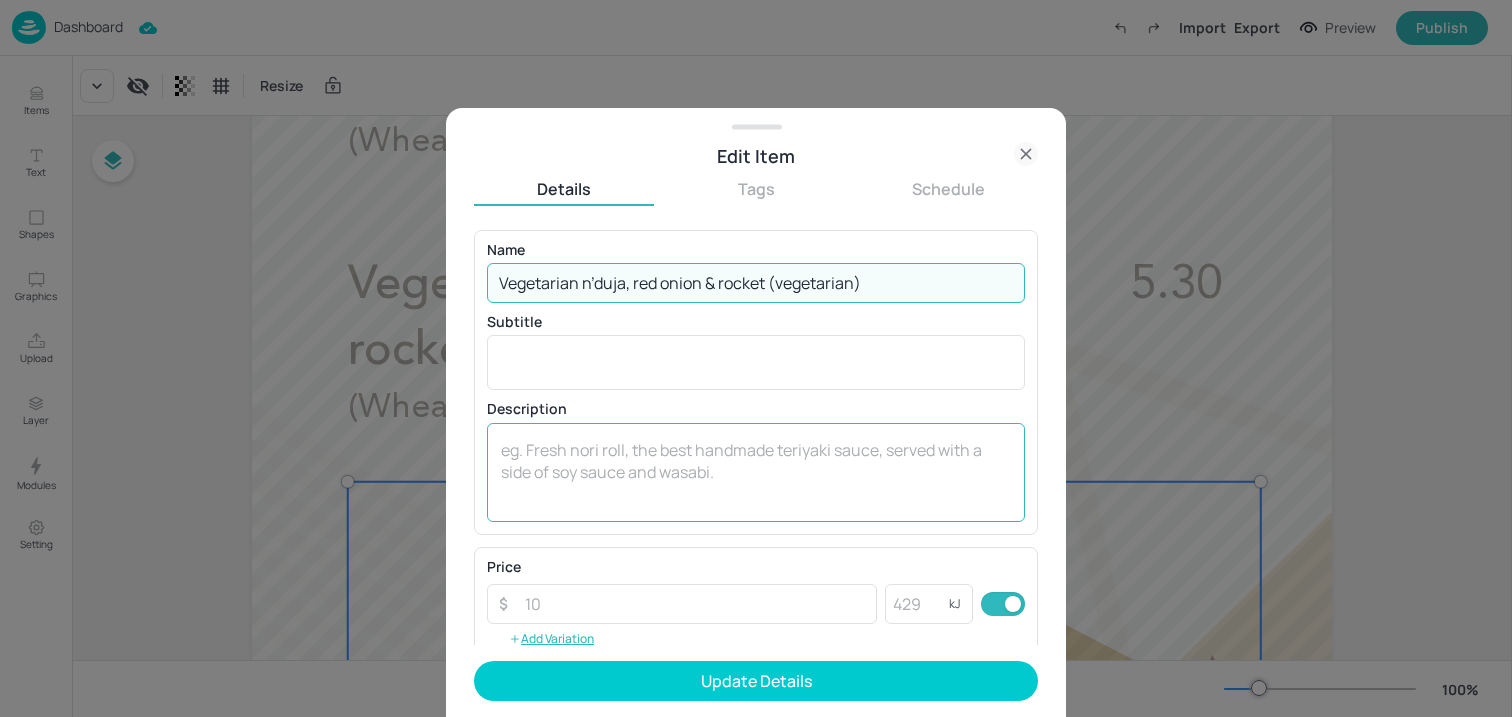 type on "Vegetarian n’duja, red onion & rocket (vegetarian)" 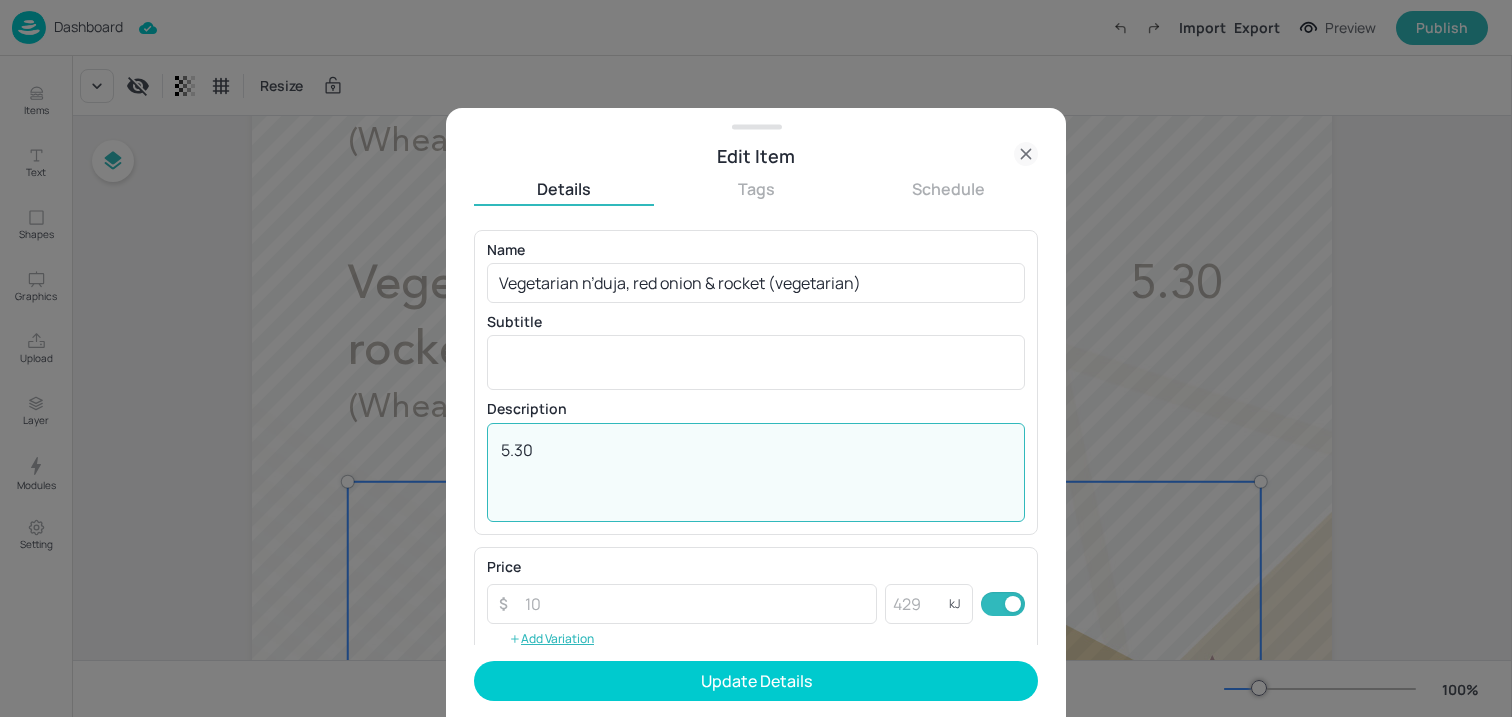 type on "5.30" 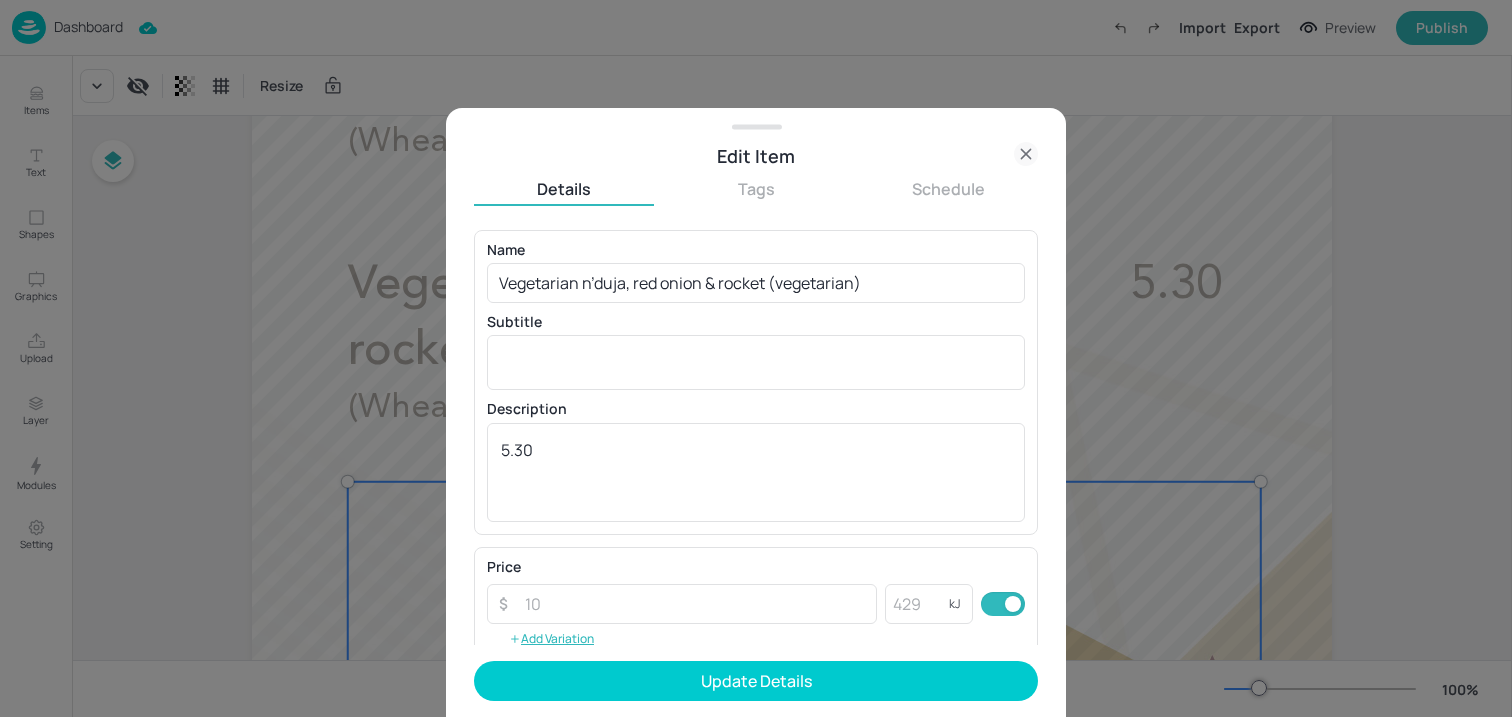 click on "Subtitle" at bounding box center [756, 322] 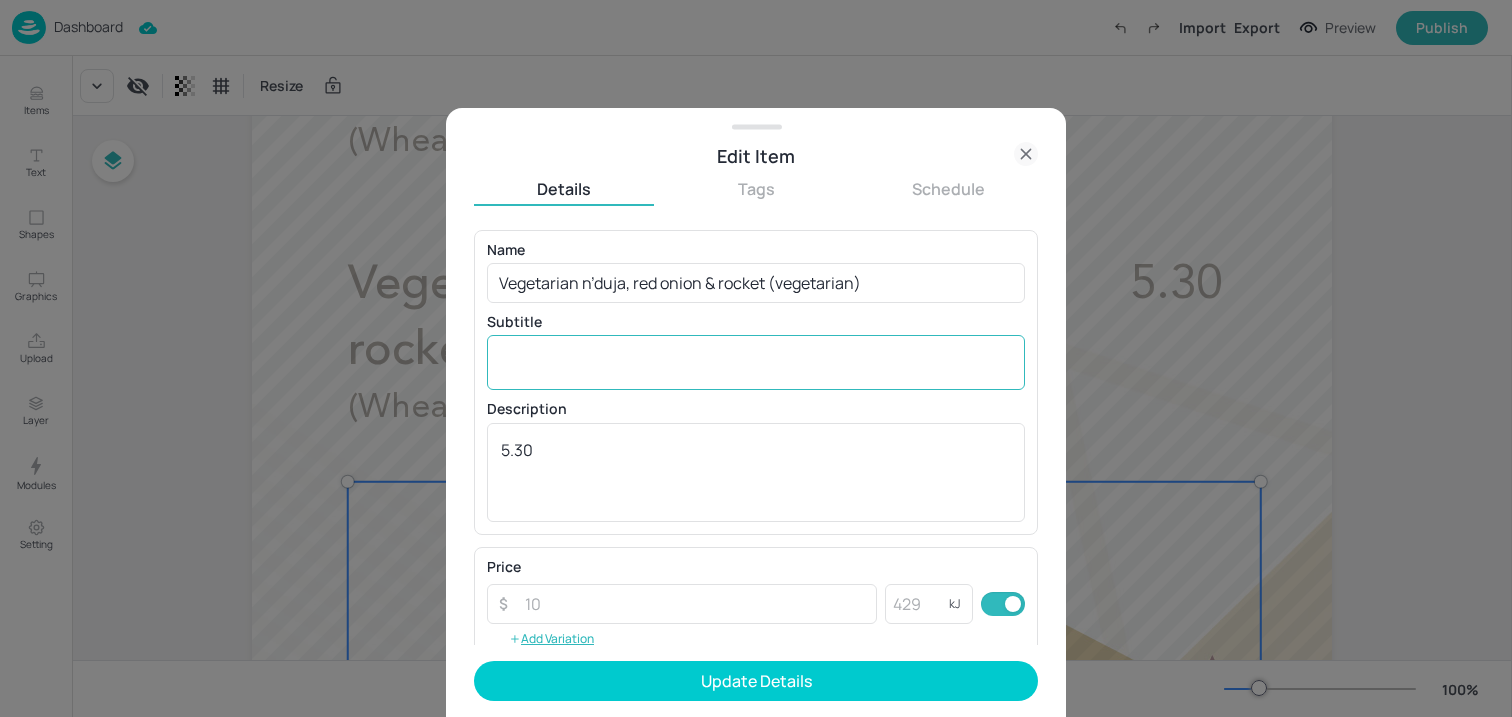 click at bounding box center [756, 363] 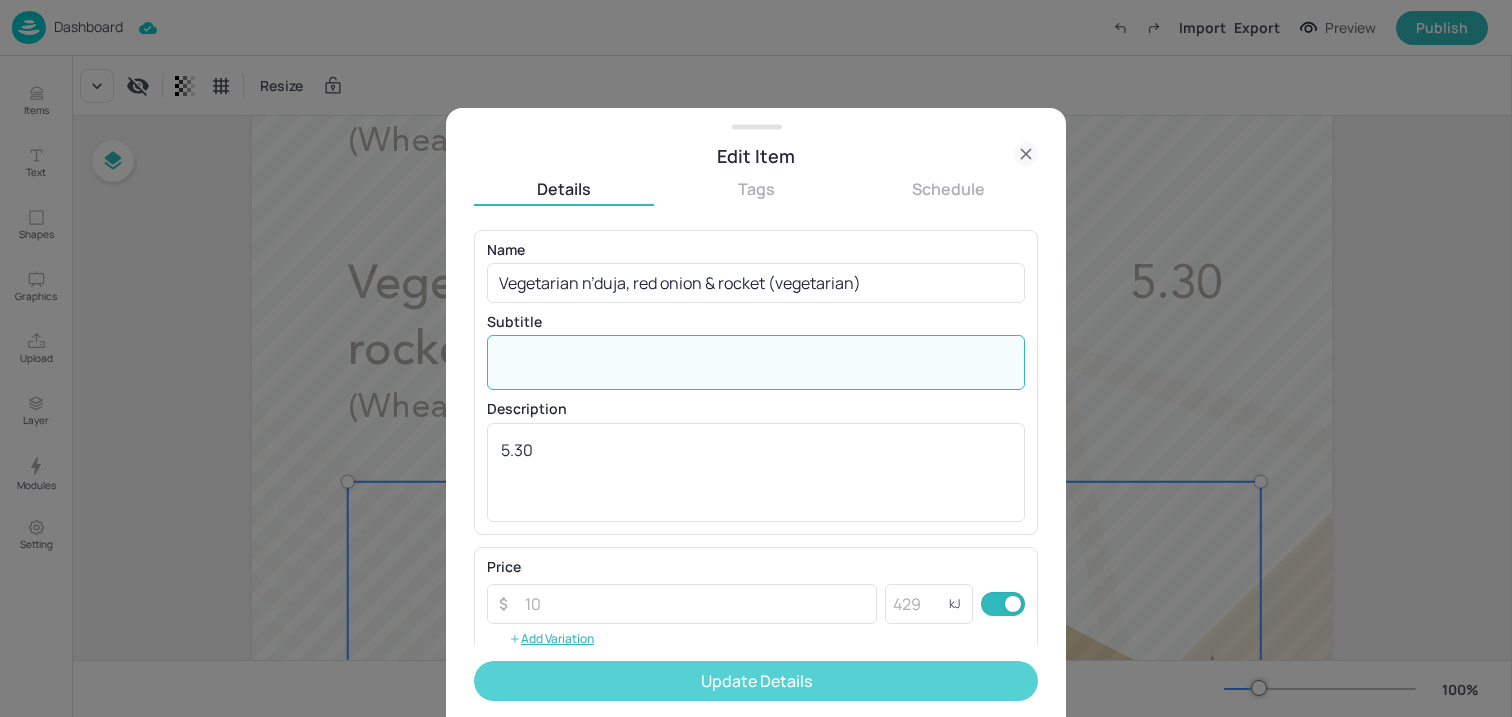 click on "Update Details" at bounding box center (756, 681) 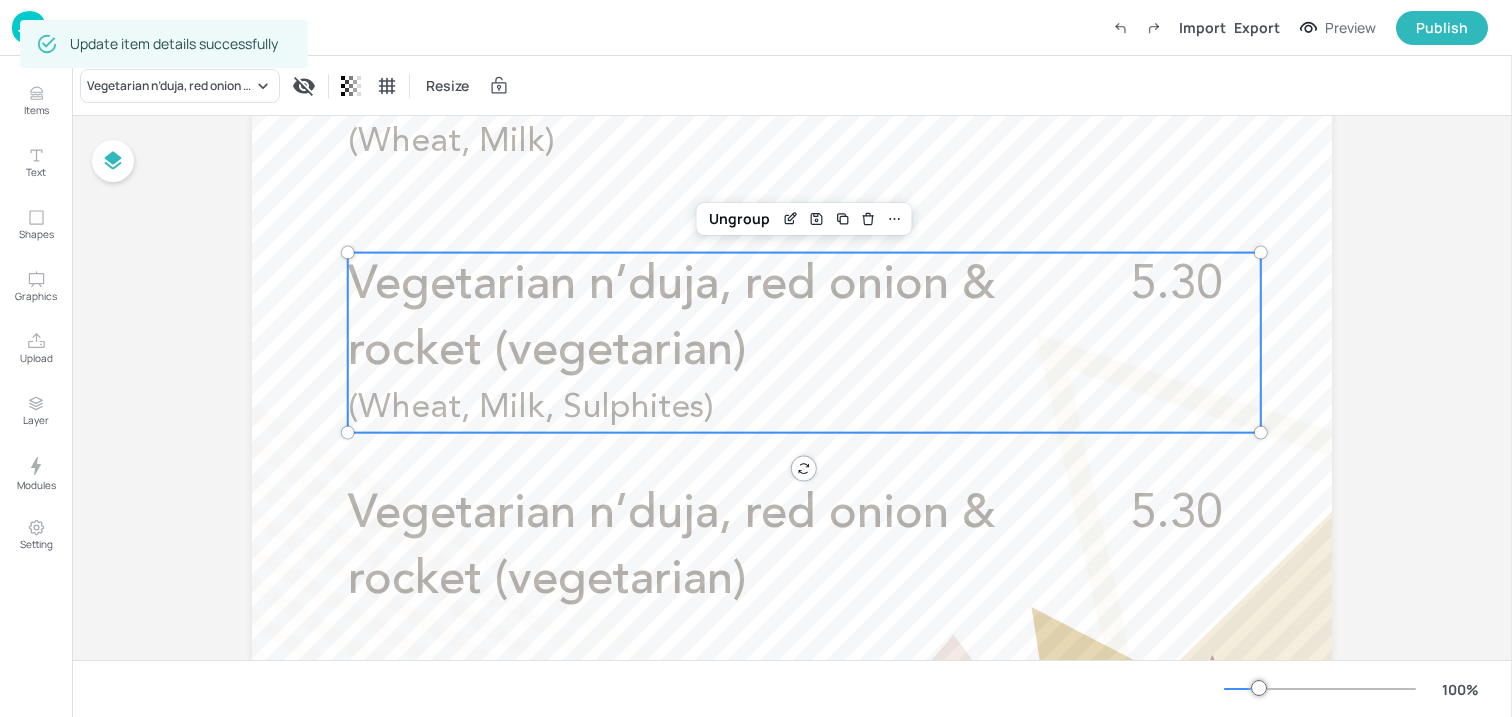 click on "Vegetarian n’duja, red onion & rocket (vegetarian)" at bounding box center (715, 319) 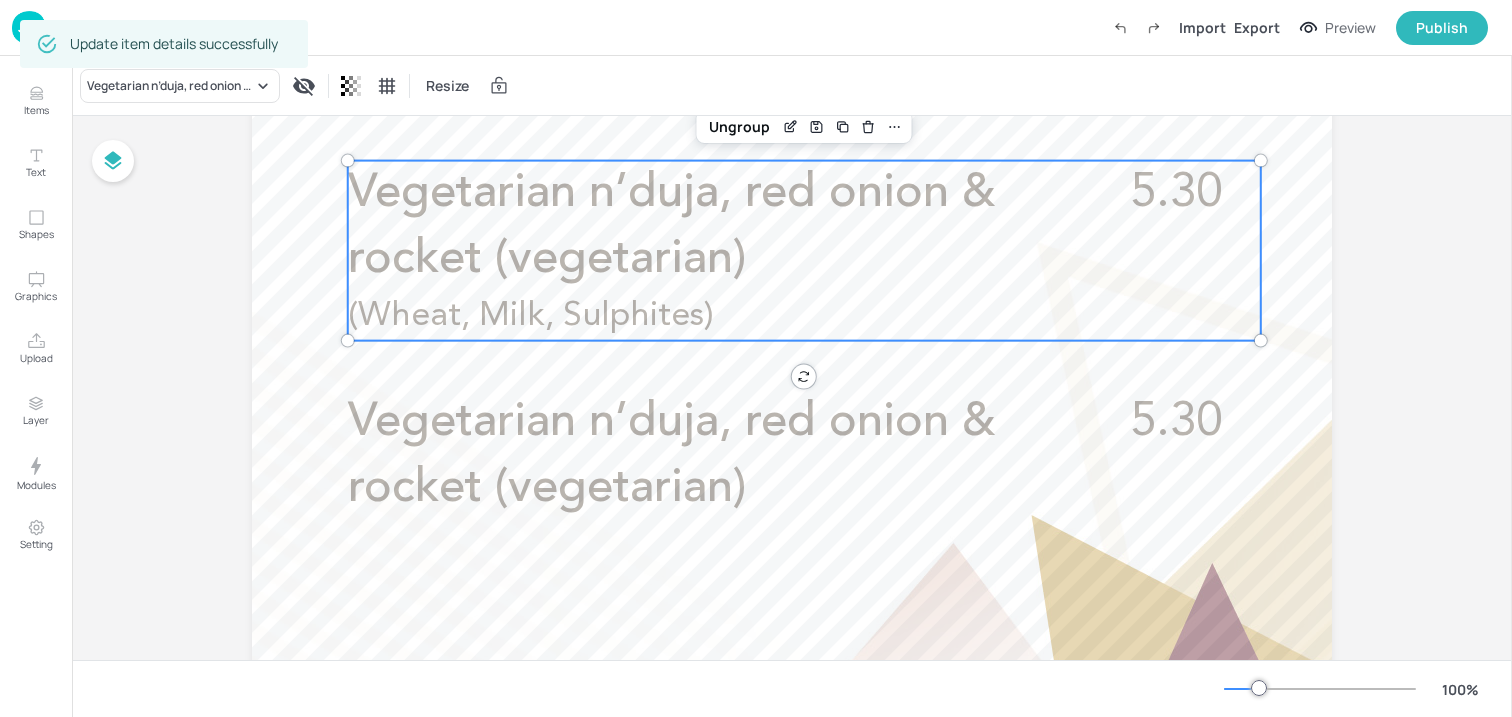 scroll, scrollTop: 1090, scrollLeft: 0, axis: vertical 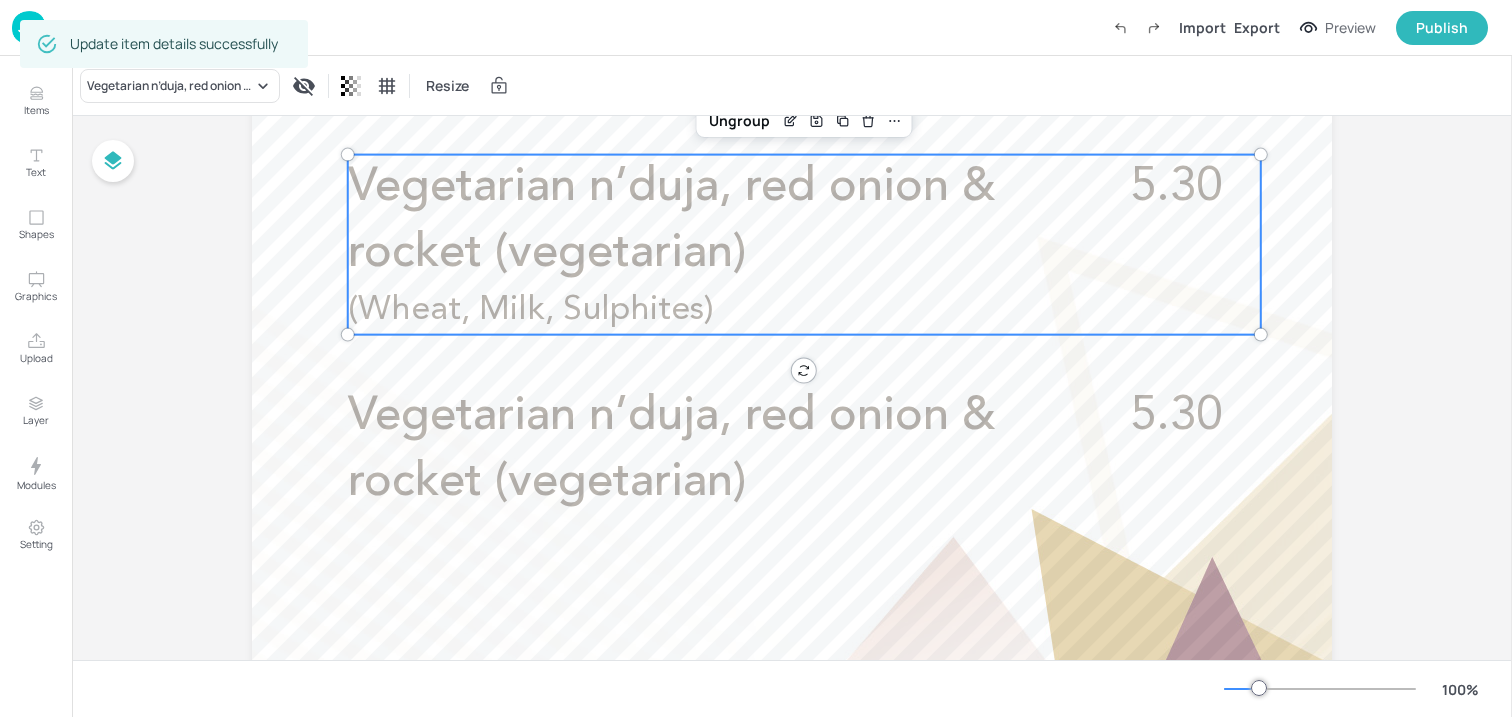 click on "Vegetarian n’duja, red onion & rocket (vegetarian)                         Resize" at bounding box center (792, 86) 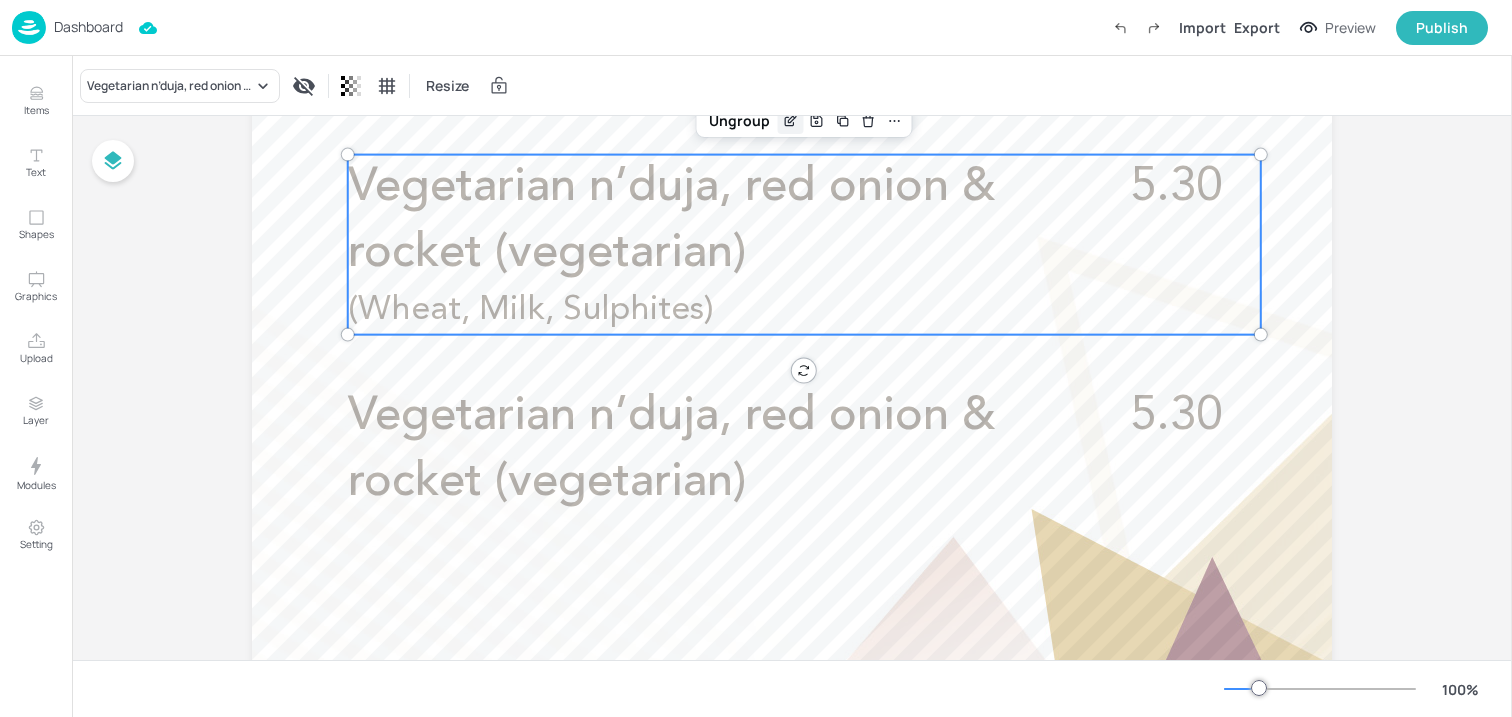 click 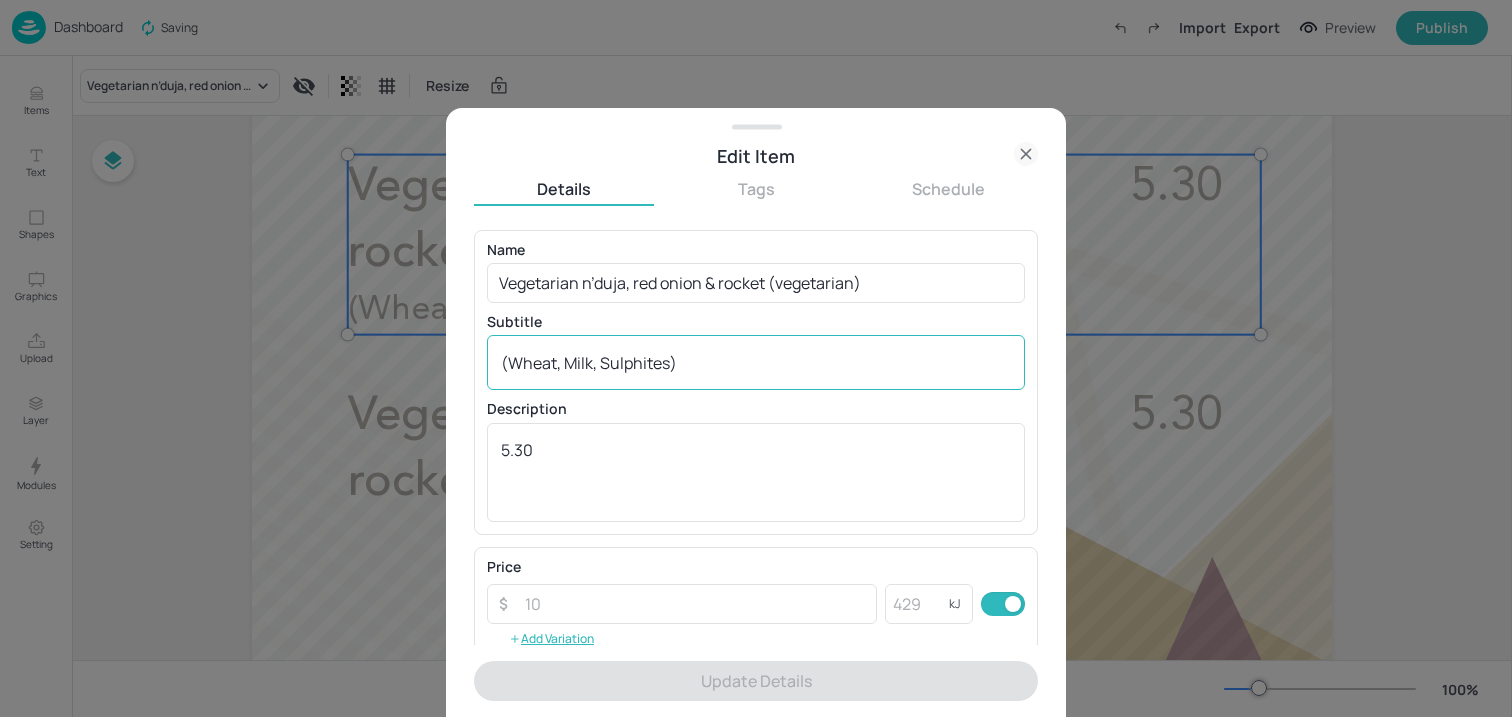 click on "(Wheat, Milk, Sulphites)" at bounding box center [756, 363] 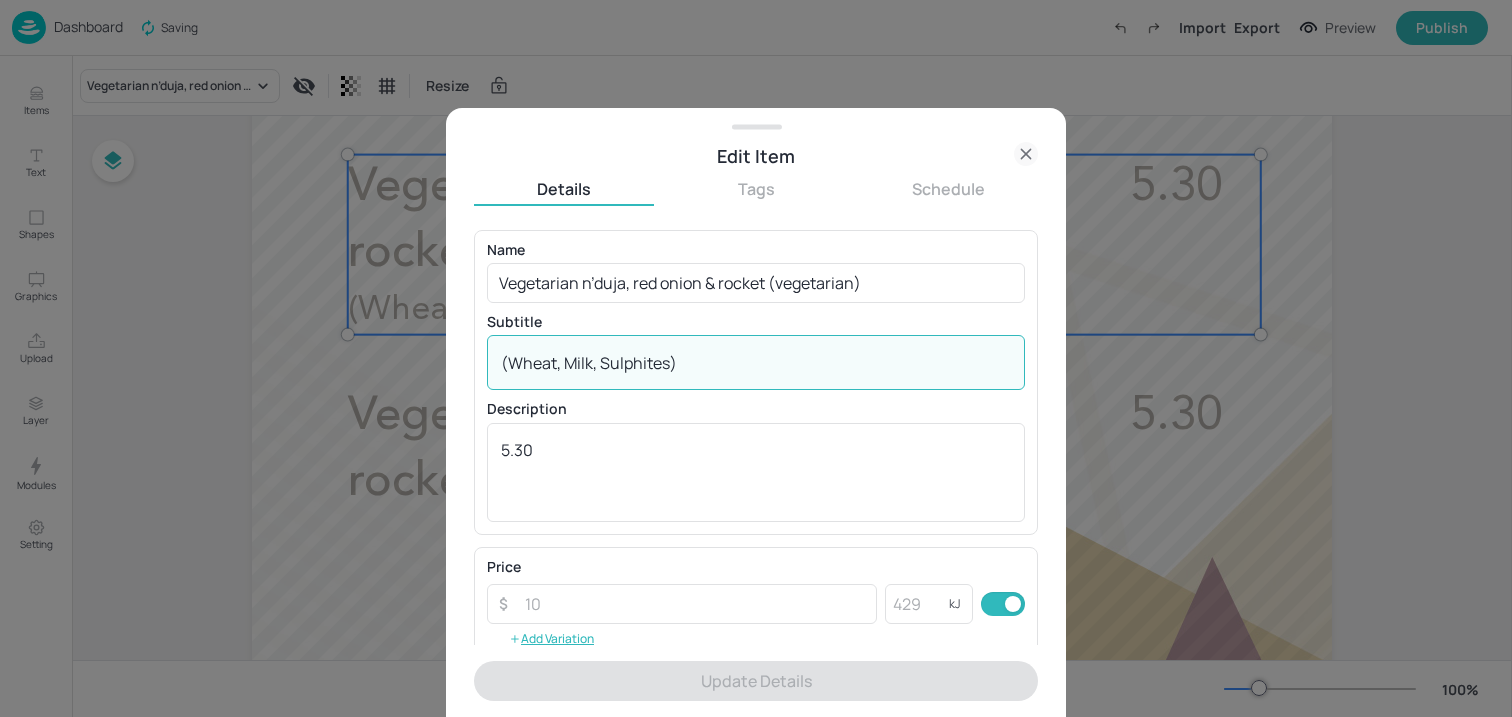 click on "(Wheat, Milk, Sulphites)" at bounding box center [756, 363] 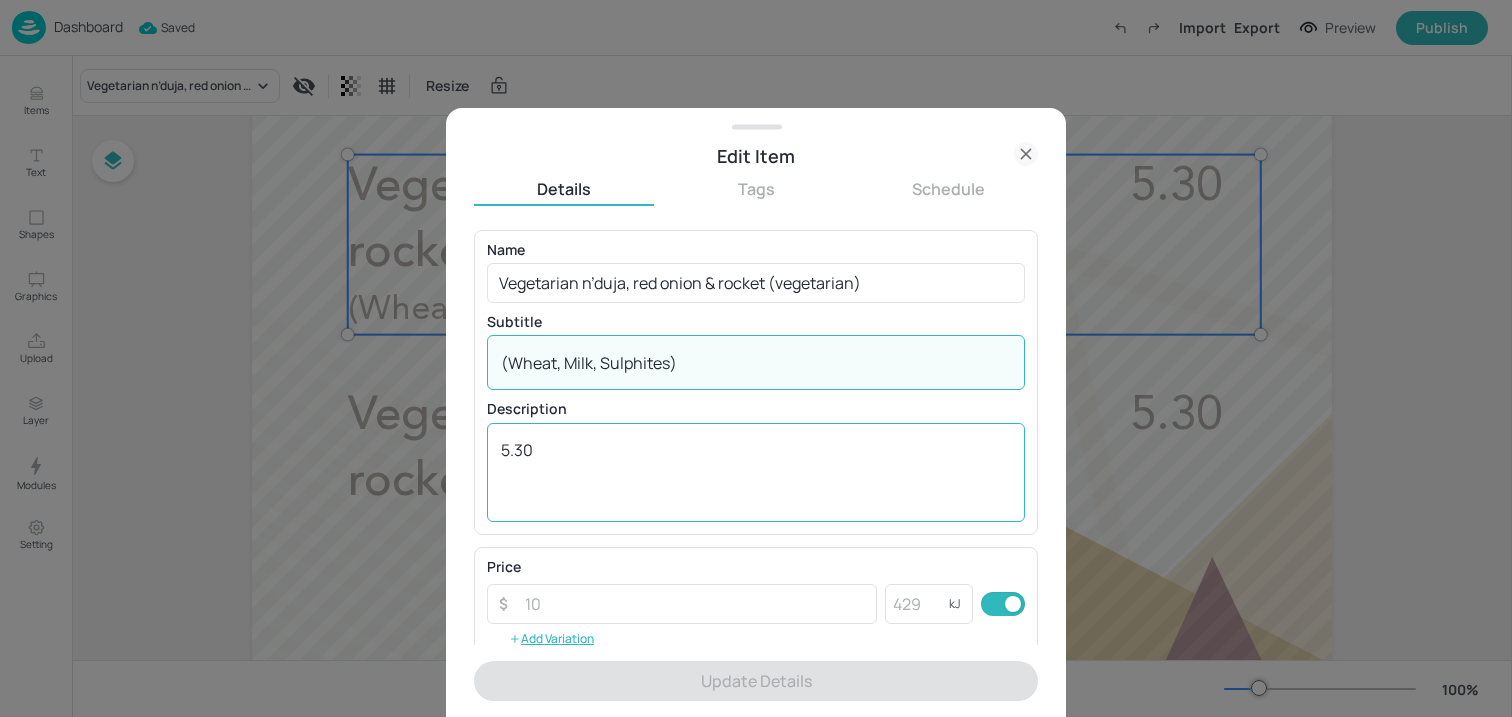 click on "5.30" at bounding box center (756, 472) 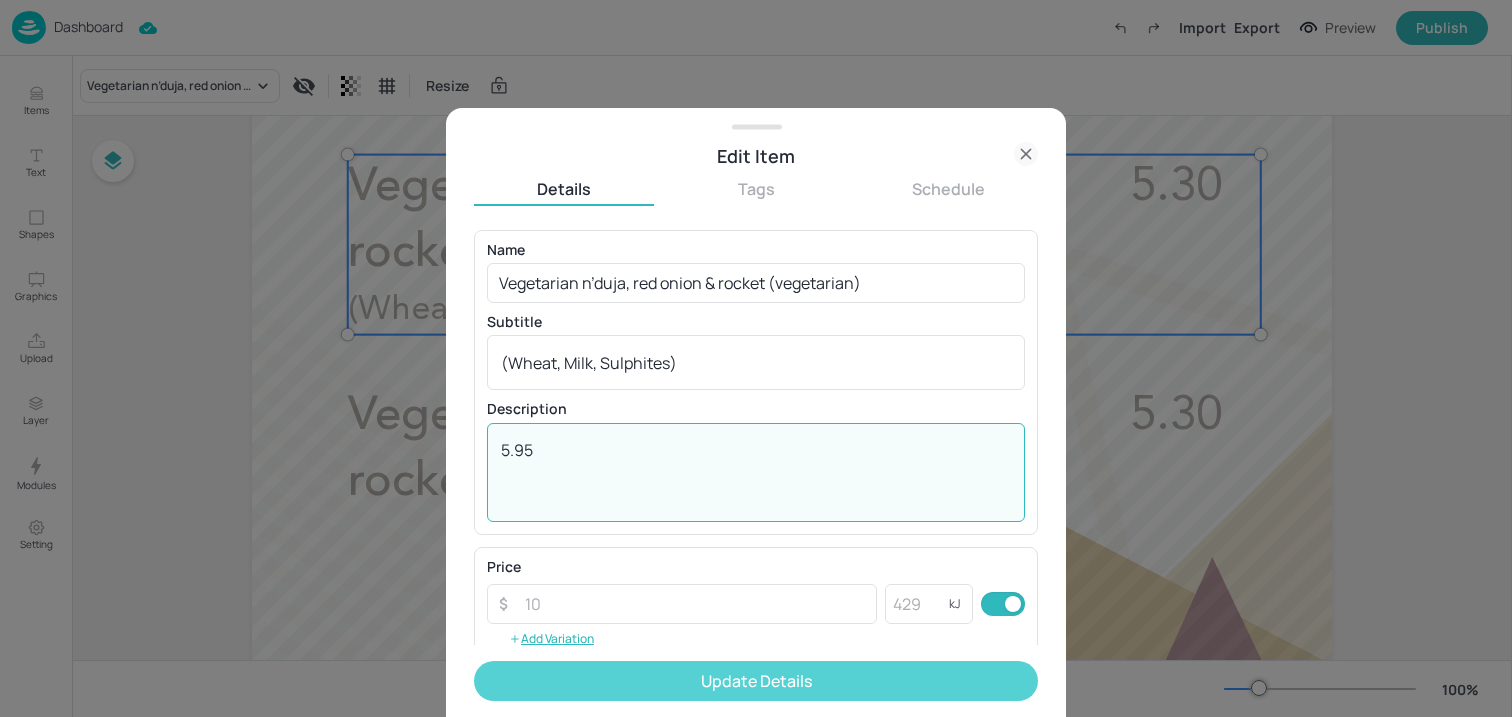 type on "5.95" 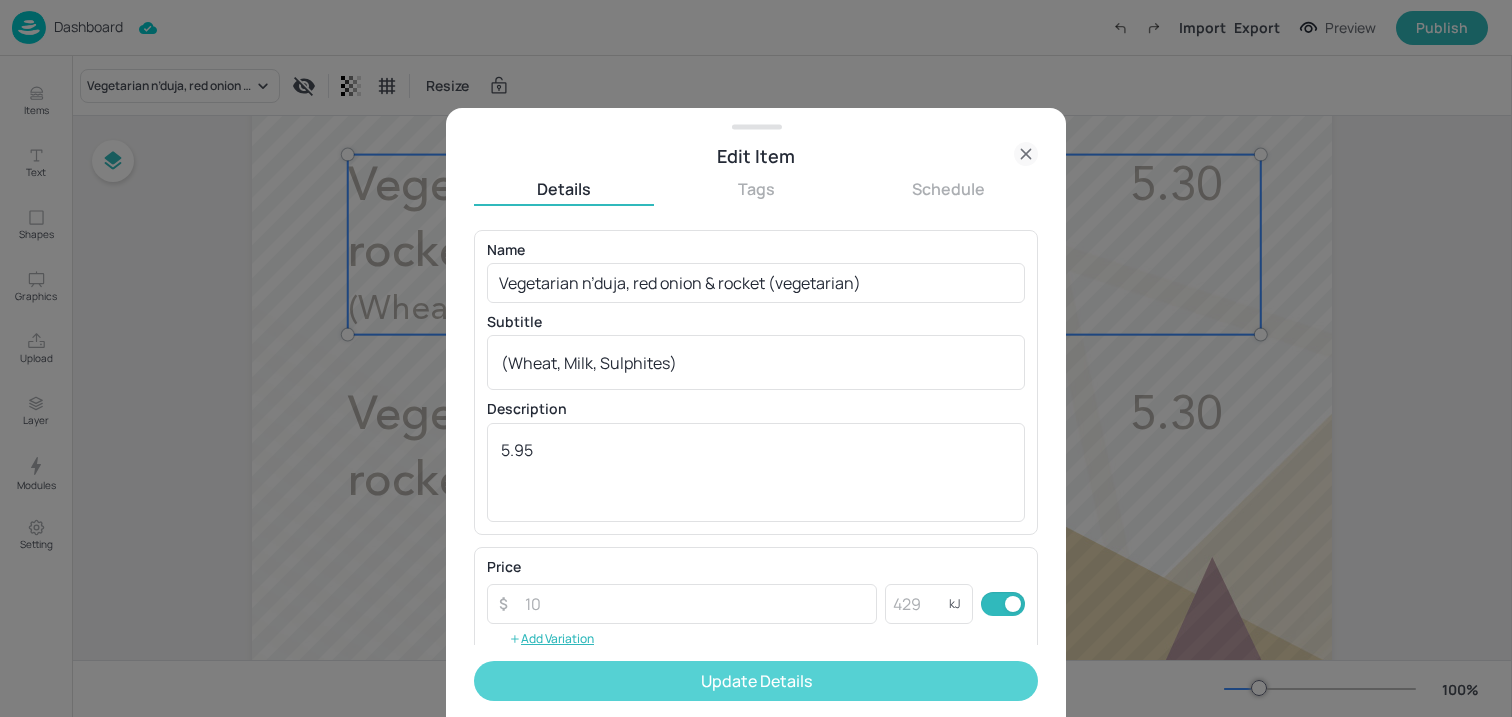 click on "Update Details" at bounding box center (756, 681) 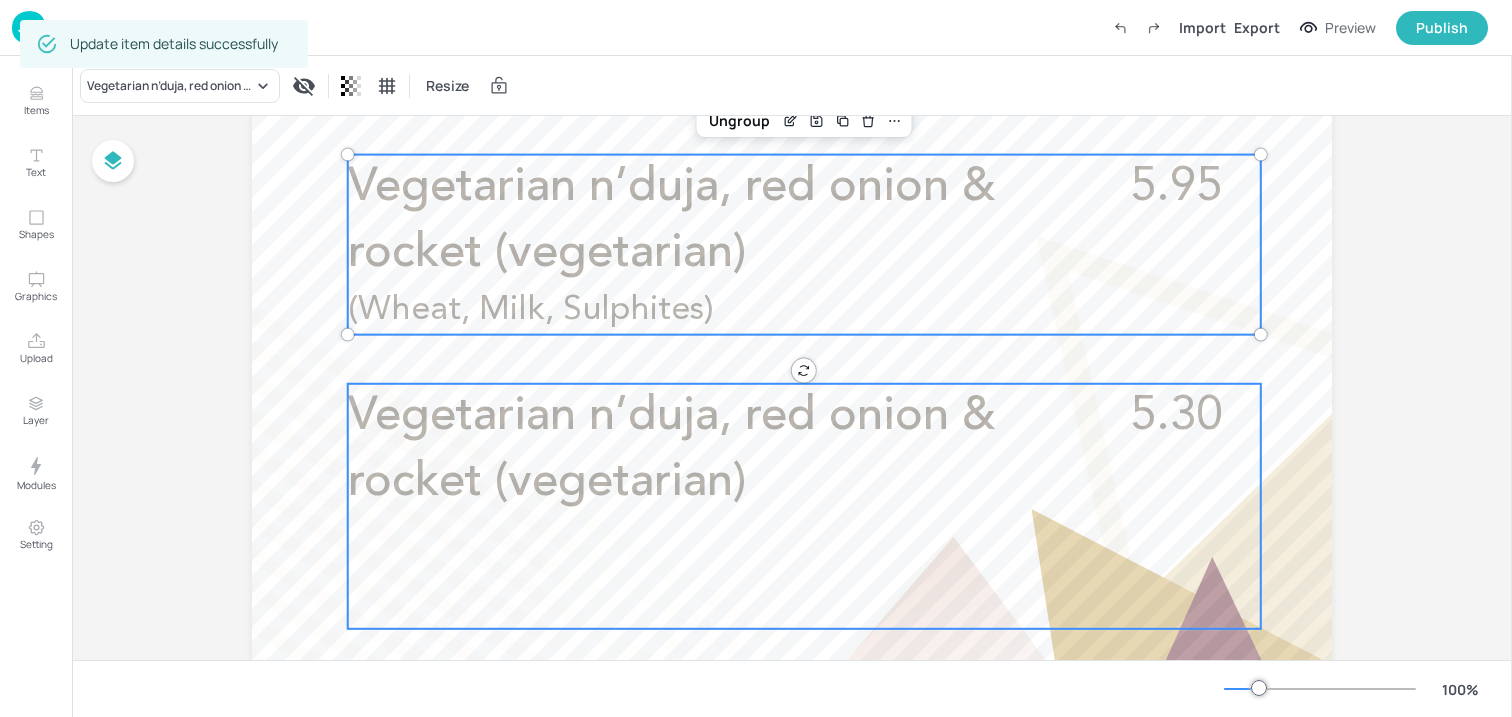 click on "Vegetarian n’duja, red onion & rocket (vegetarian)" at bounding box center (672, 449) 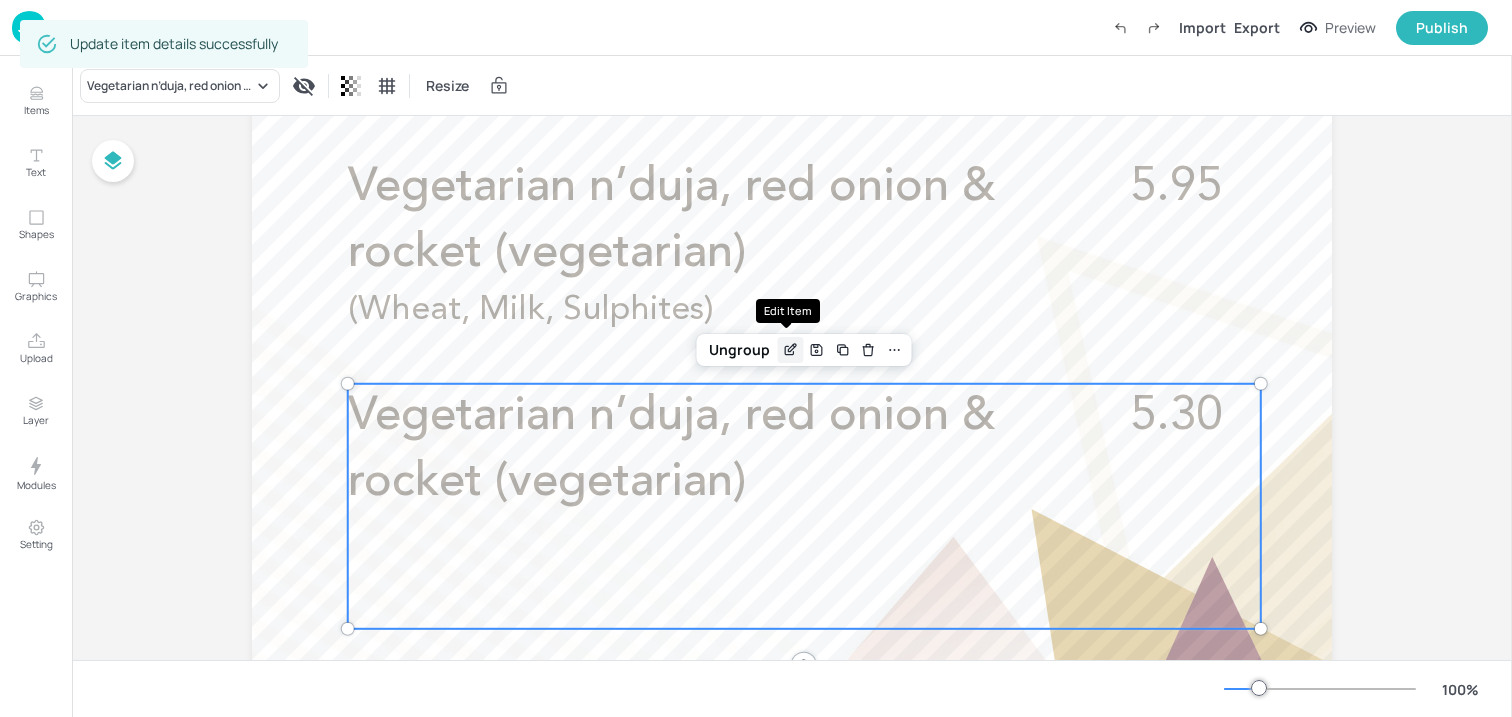 click at bounding box center (791, 350) 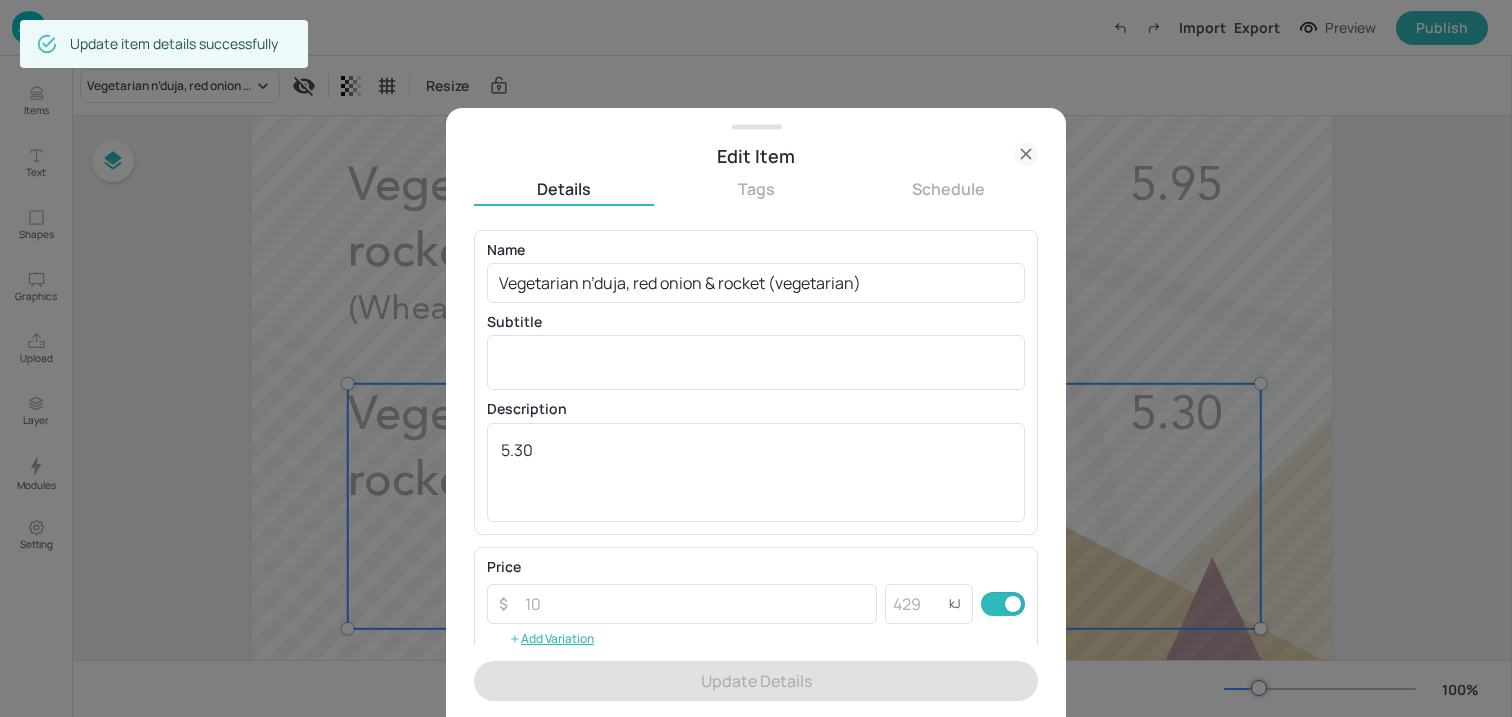 click on "Description" at bounding box center (756, 409) 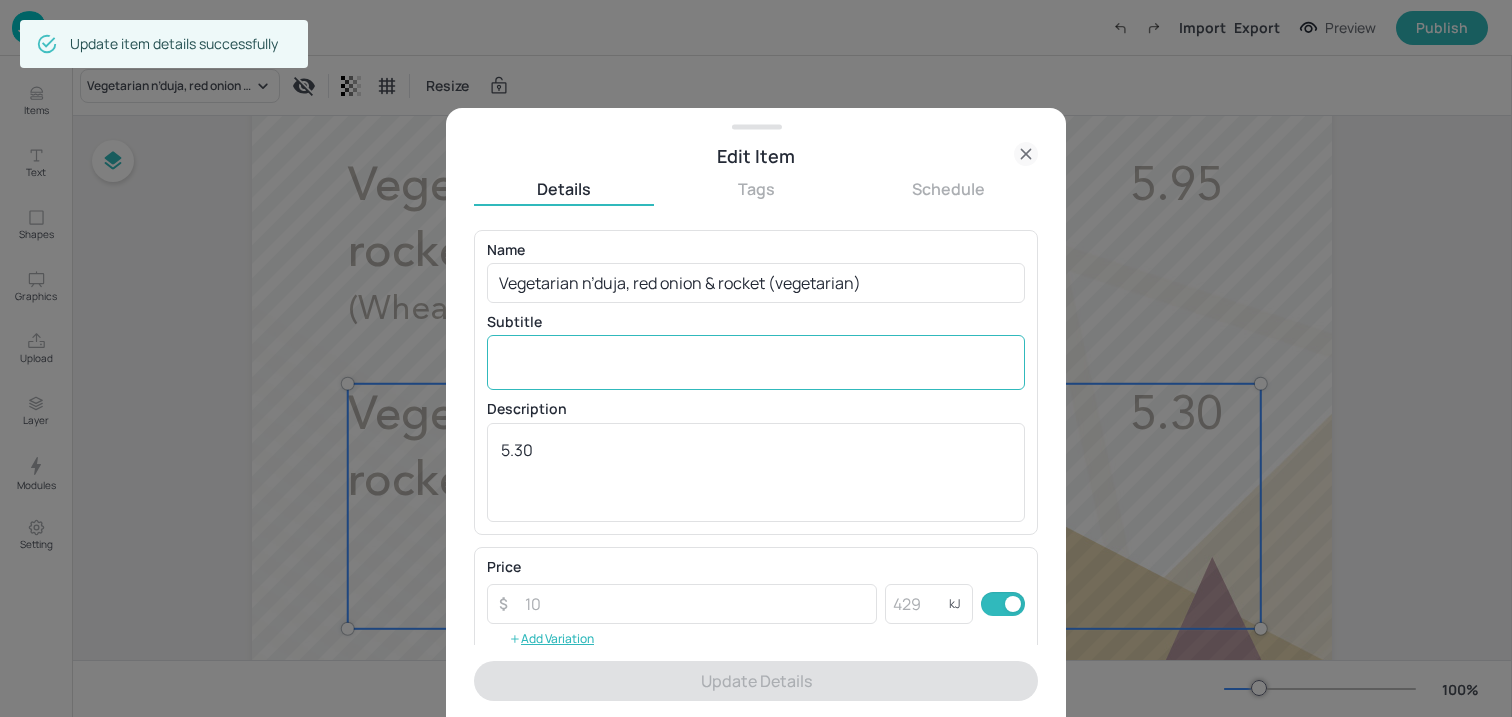 click on "x ​" at bounding box center (756, 362) 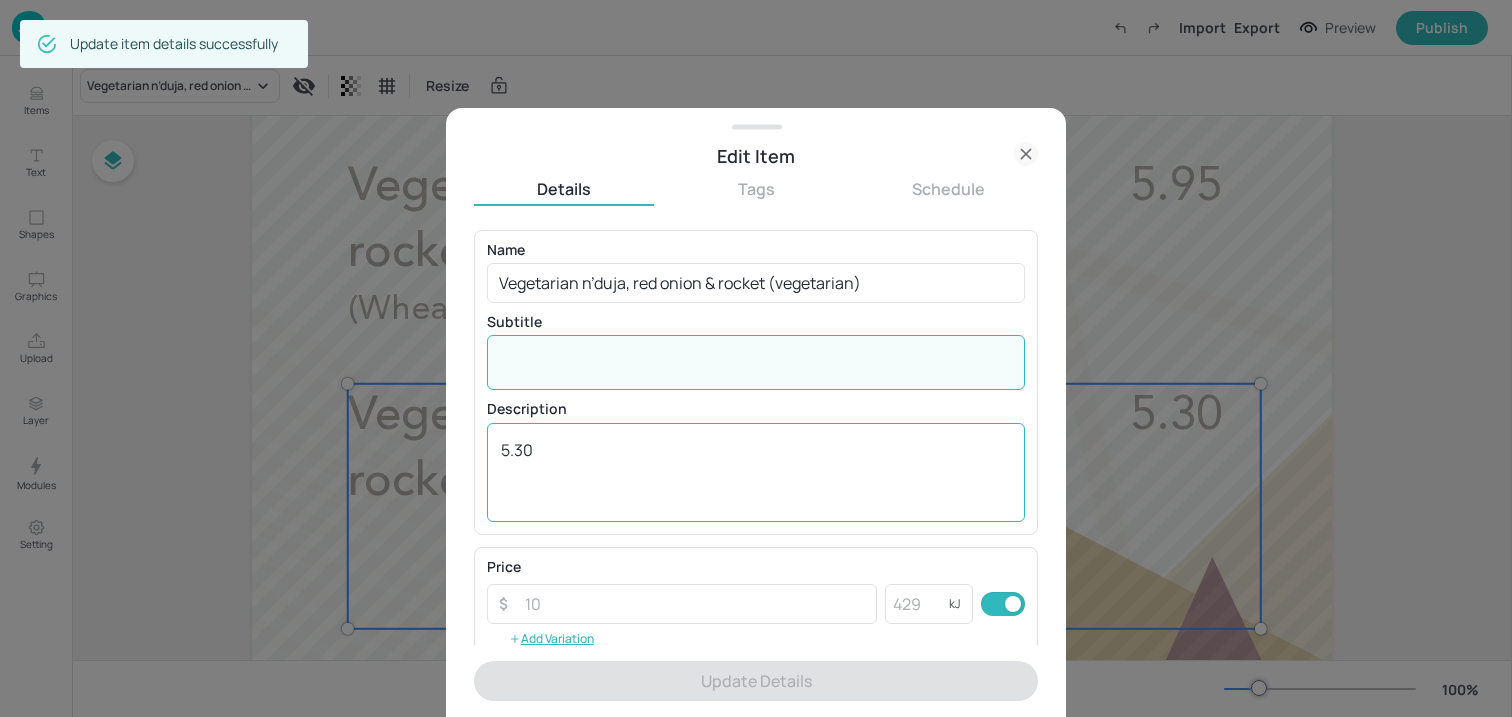 paste on "(Wheat, Milk, Sulphites)" 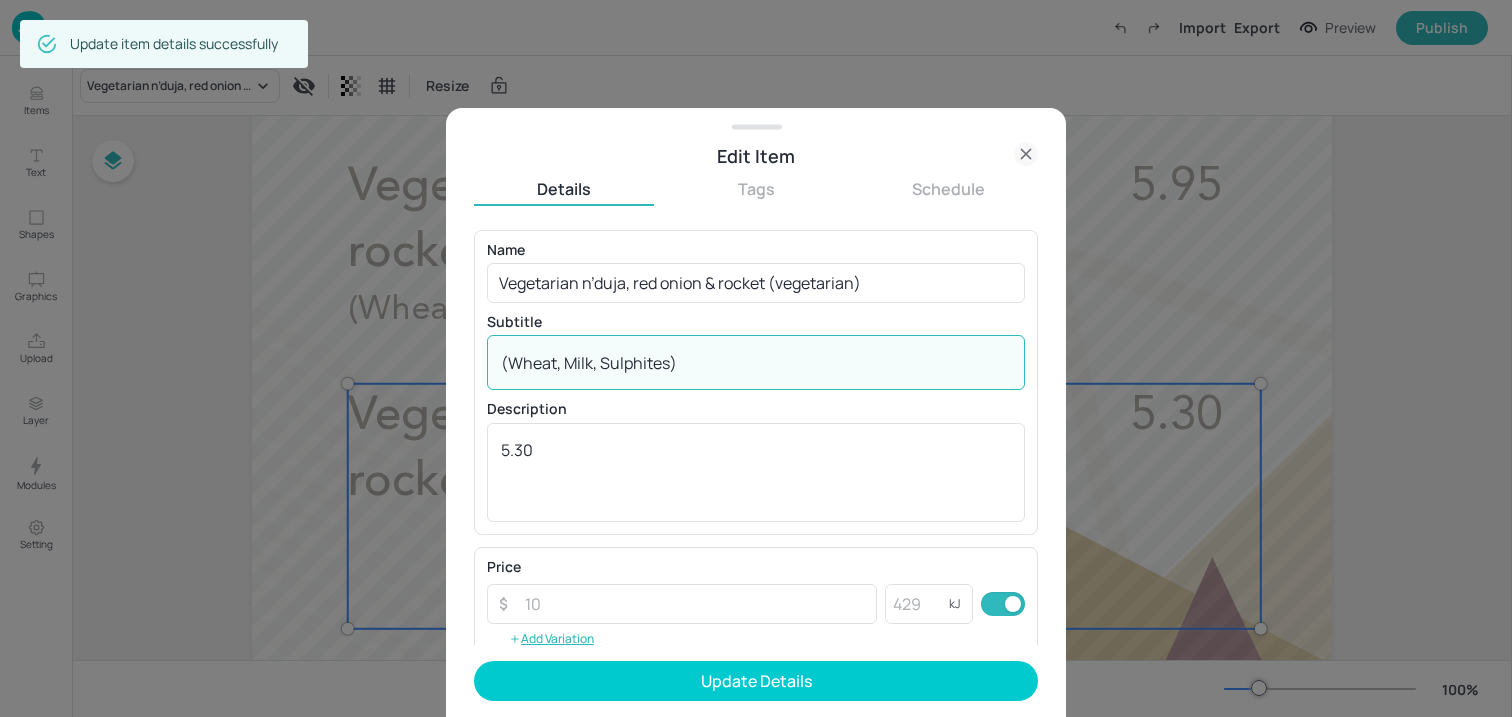 type on "(Wheat, Milk, Sulphites)" 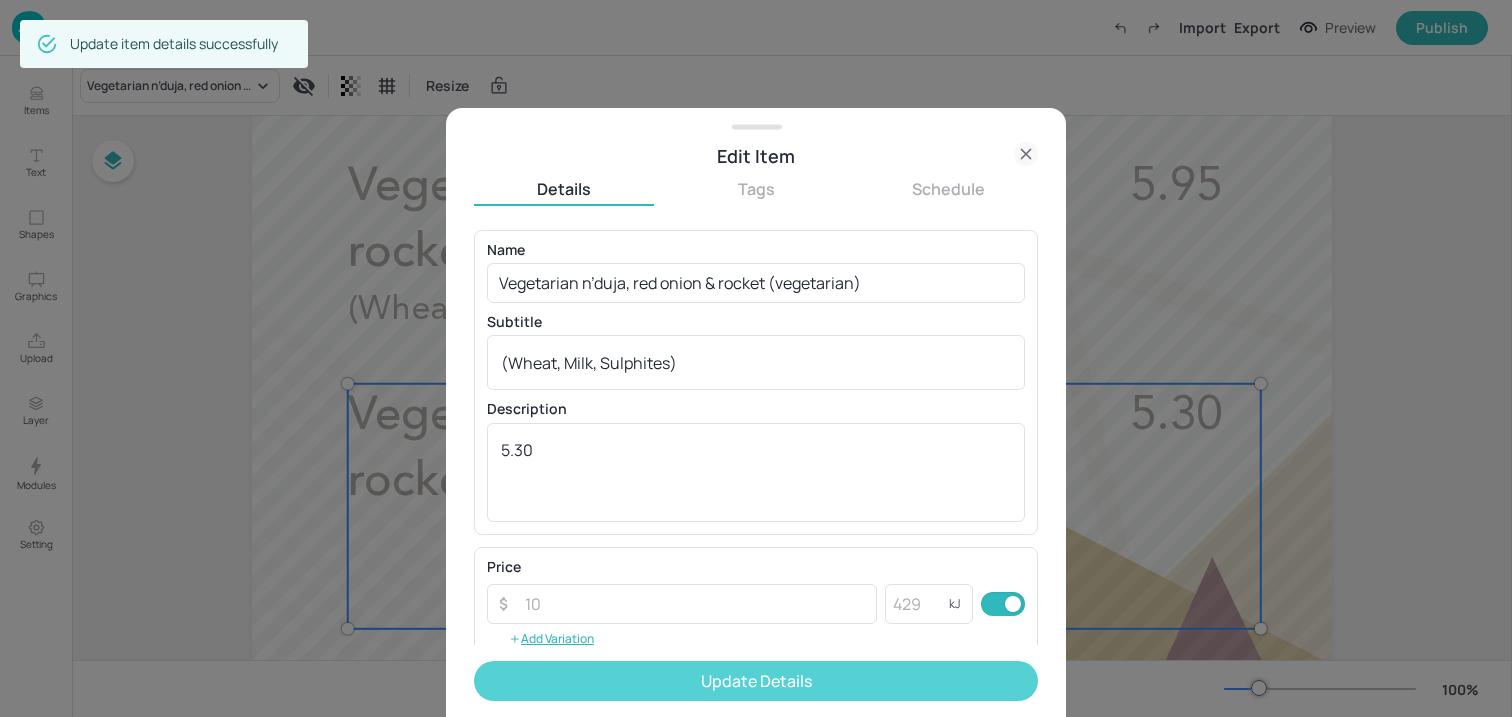 click on "Update Details" at bounding box center (756, 681) 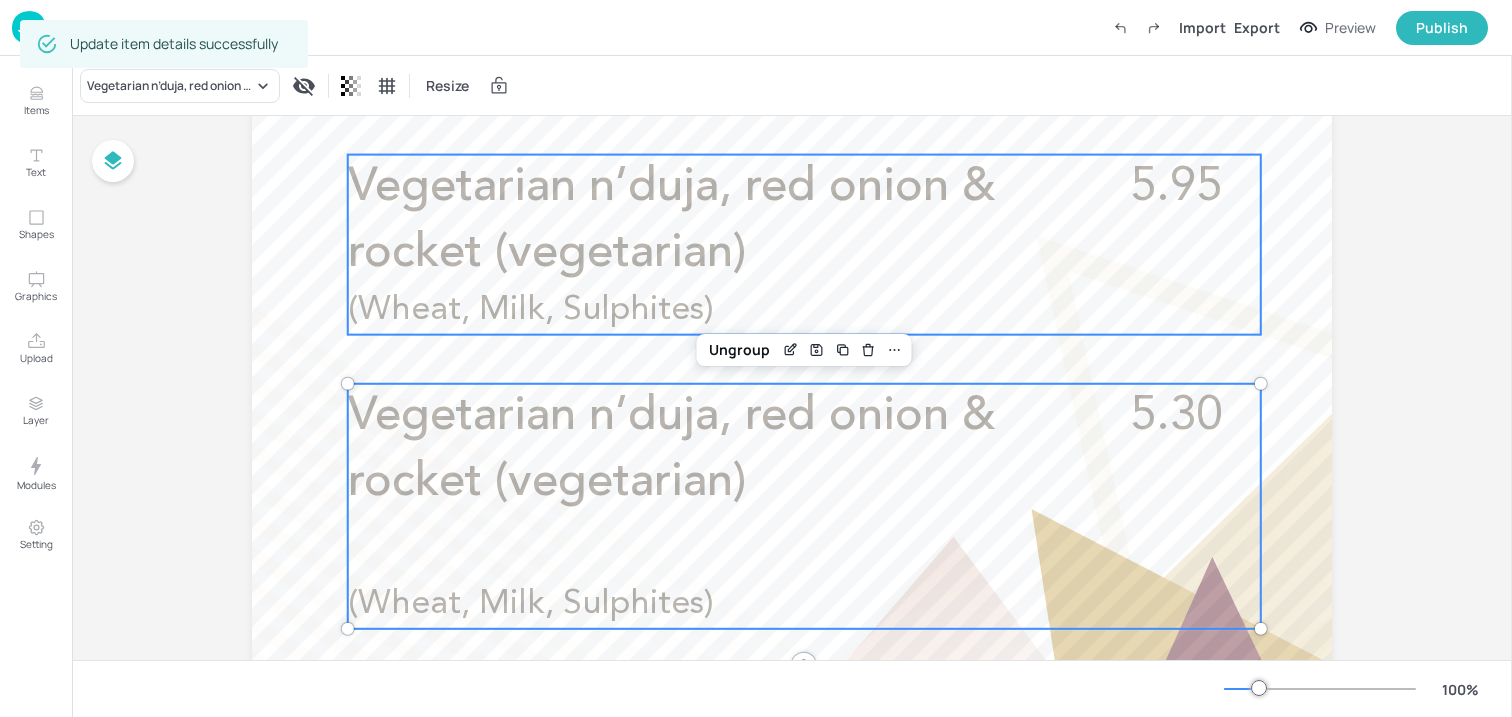 click on "(Wheat, Milk, Sulphites)" at bounding box center (531, 310) 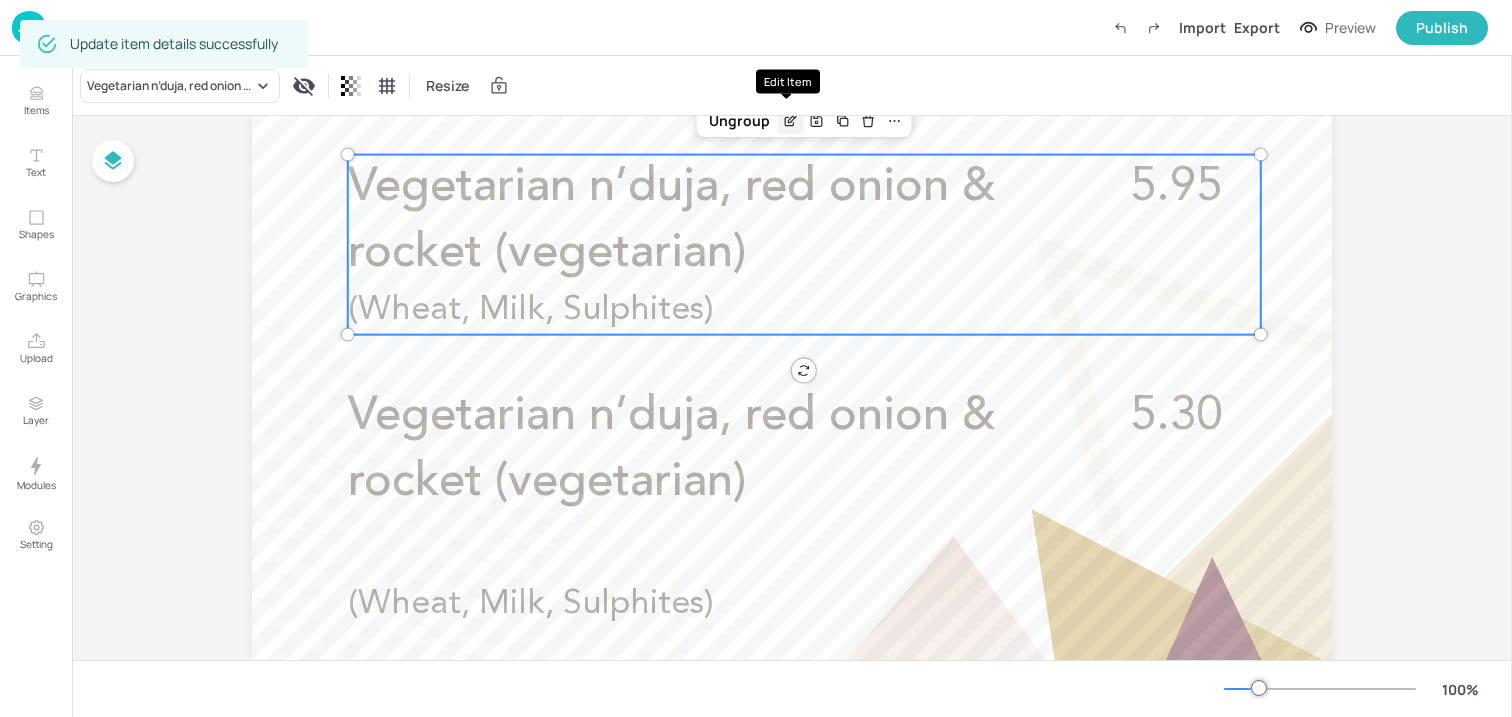 click 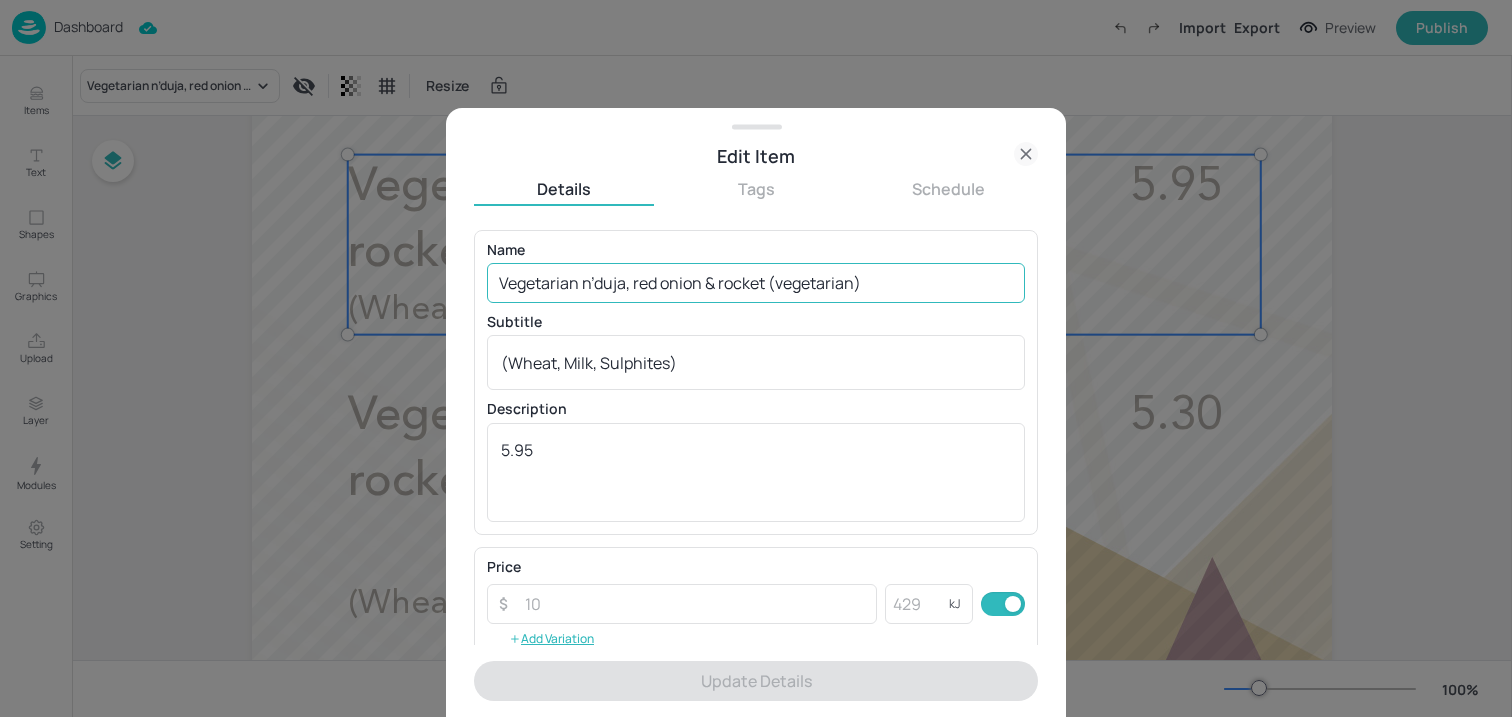 click on "Vegetarian n’duja, red onion & rocket (vegetarian)" at bounding box center (756, 283) 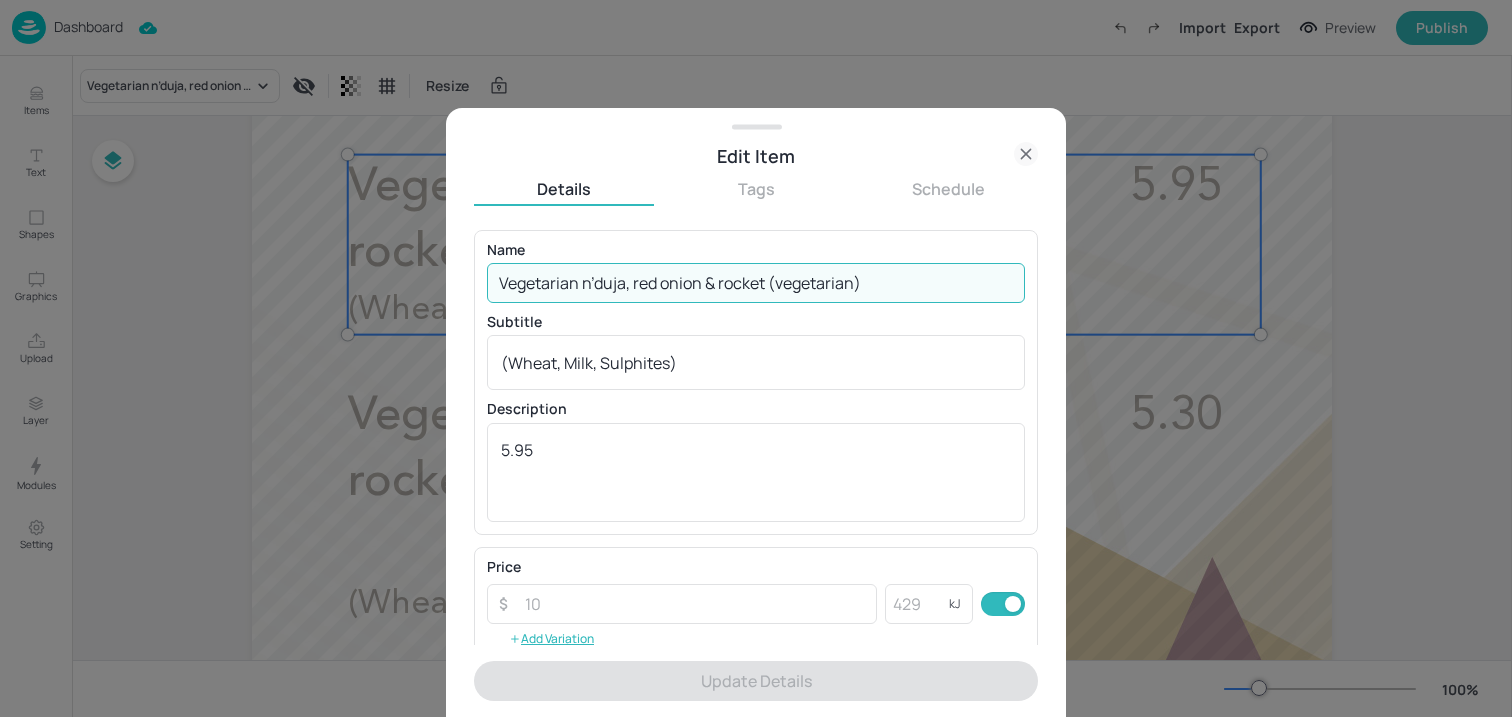 click on "Vegetarian n’duja, red onion & rocket (vegetarian)" at bounding box center (756, 283) 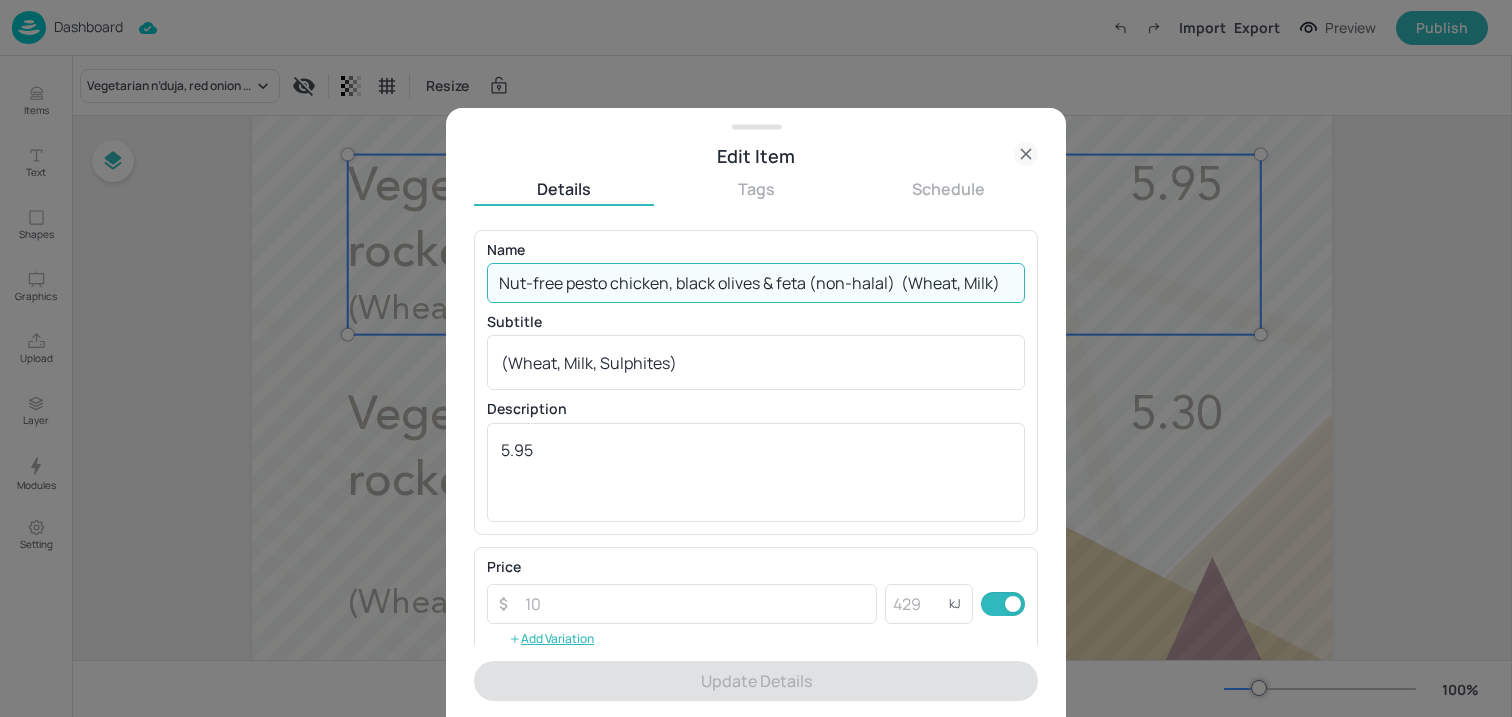 scroll, scrollTop: 0, scrollLeft: 56, axis: horizontal 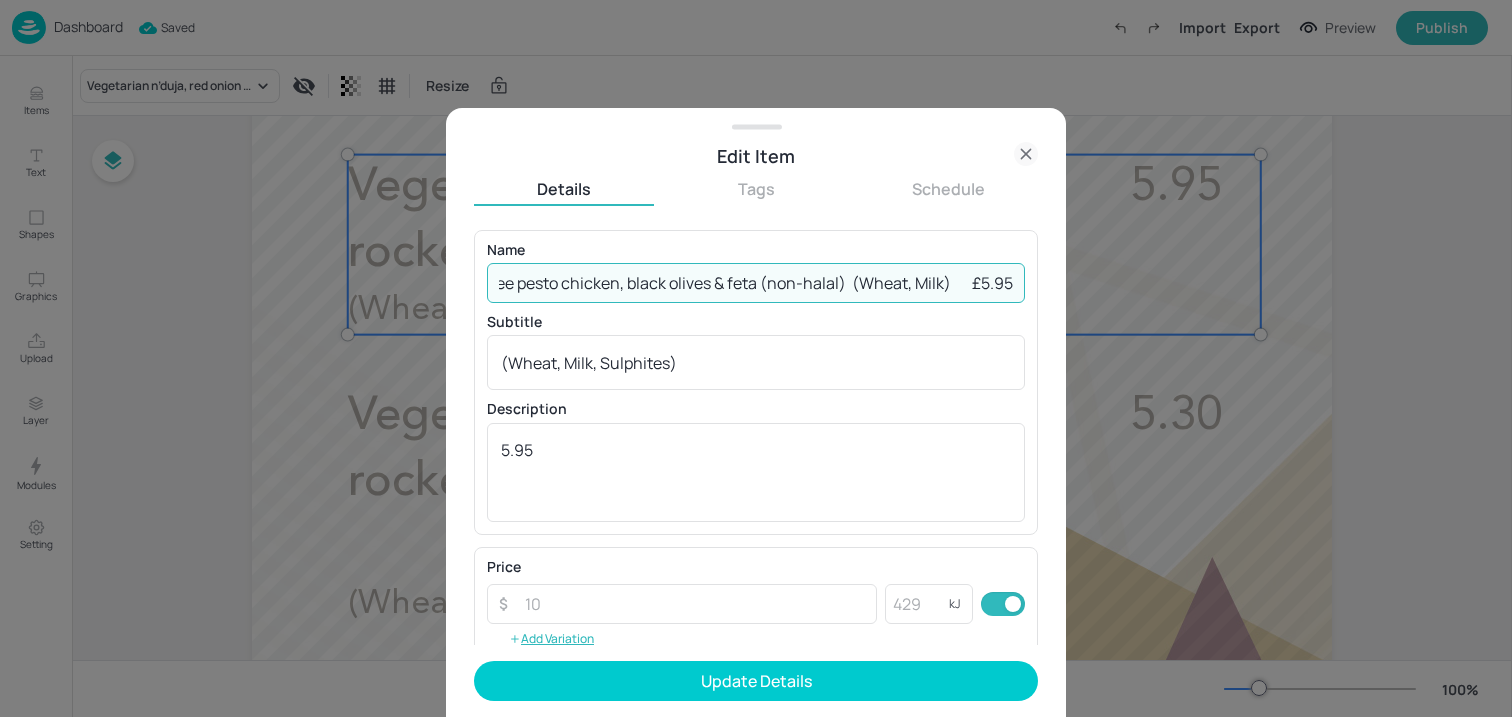 drag, startPoint x: 845, startPoint y: 282, endPoint x: 940, endPoint y: 284, distance: 95.02105 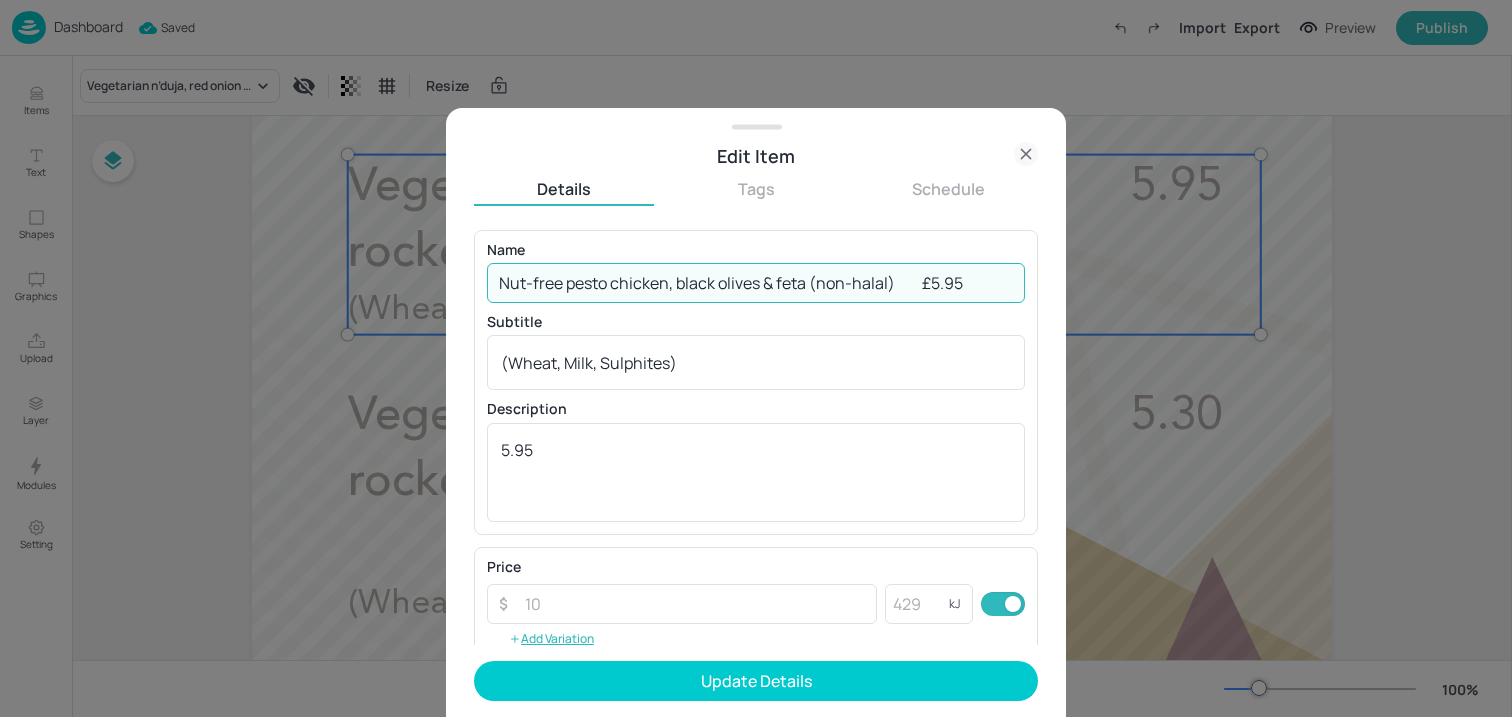 scroll, scrollTop: 0, scrollLeft: 0, axis: both 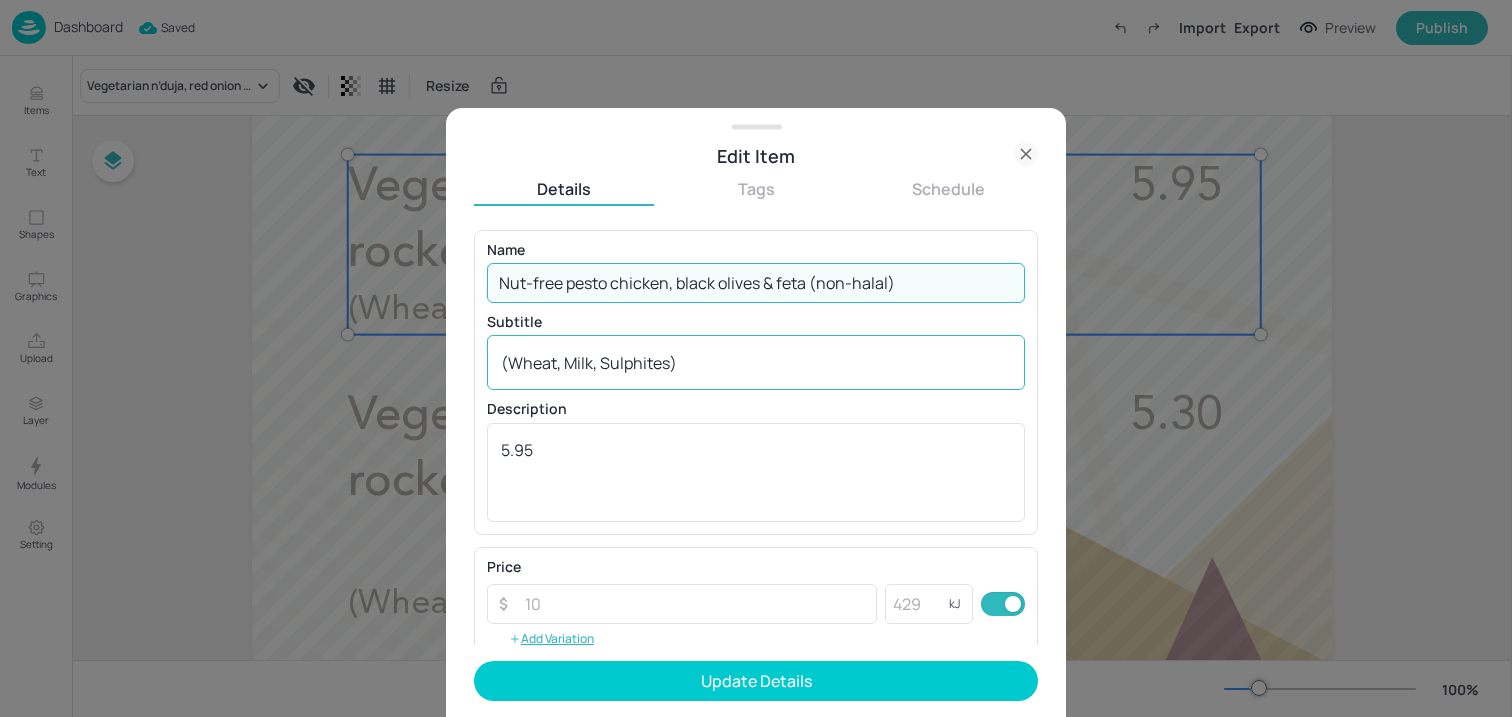 type on "Nut-free pesto chicken, black olives & feta (non-halal)" 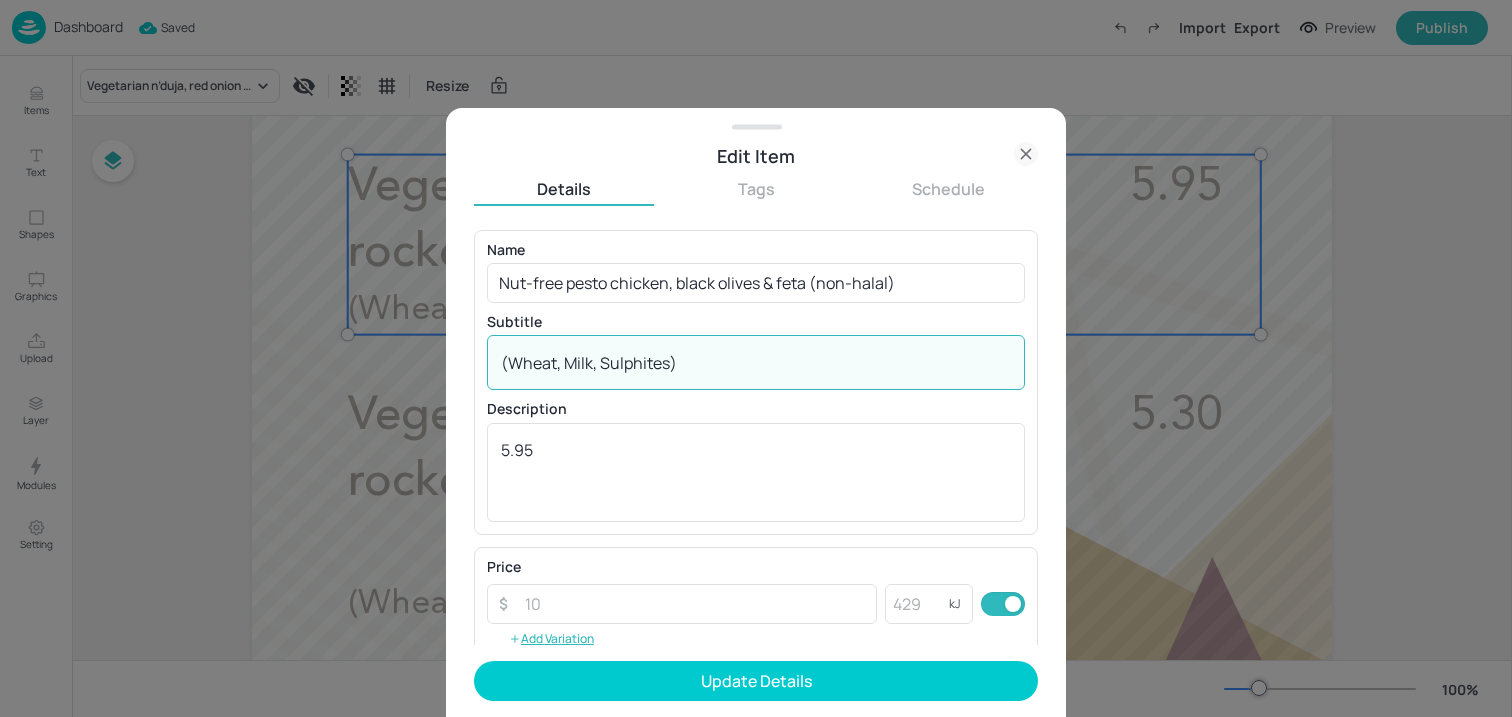 click on "(Wheat, Milk, Sulphites)" at bounding box center [756, 363] 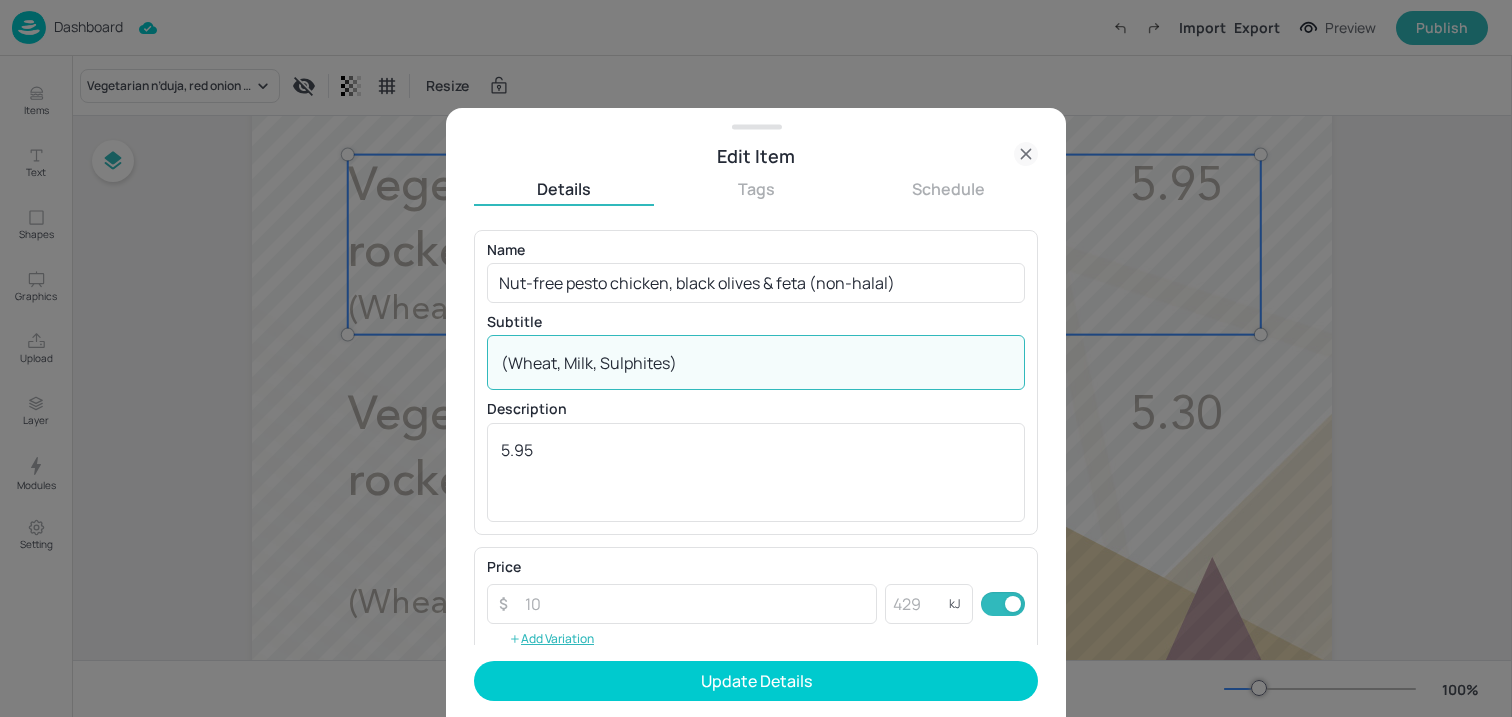 paste on ")" 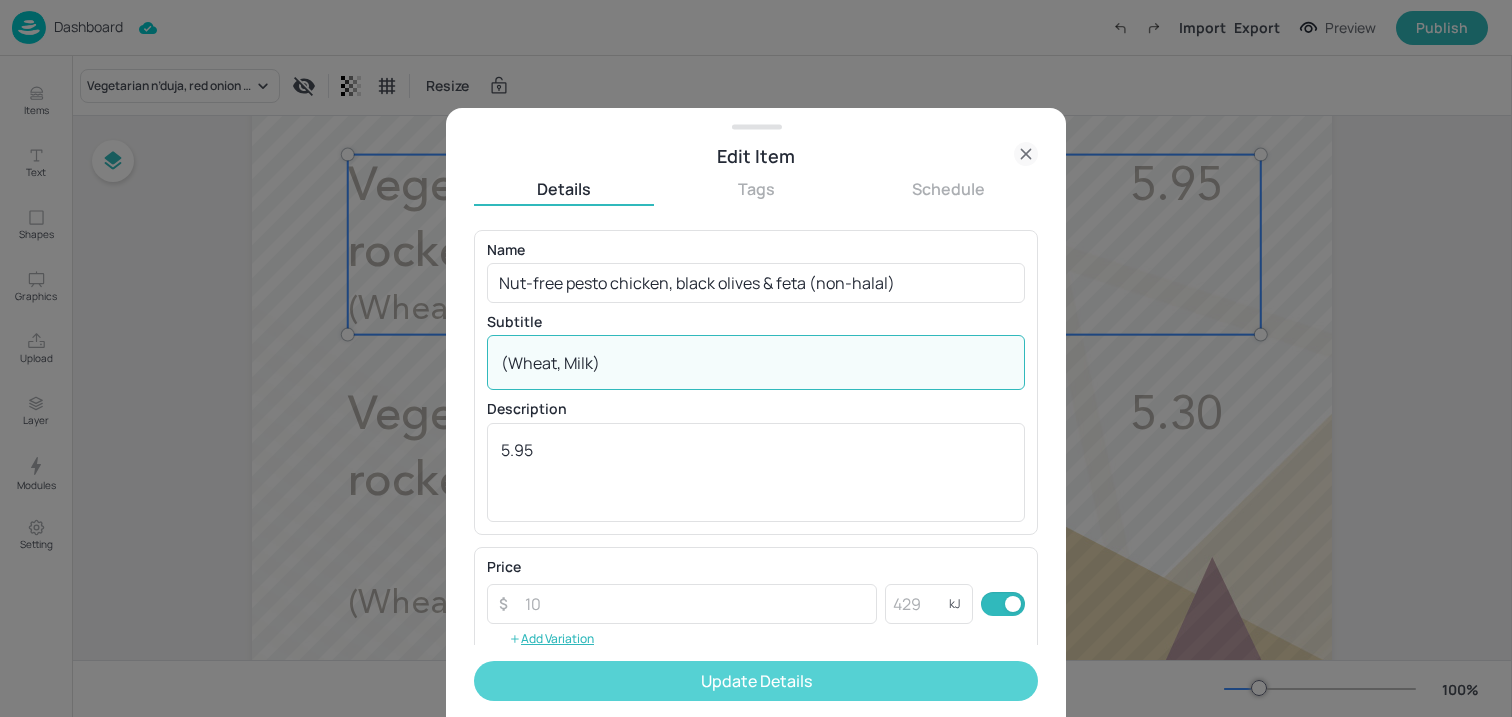 type on "(Wheat, Milk)" 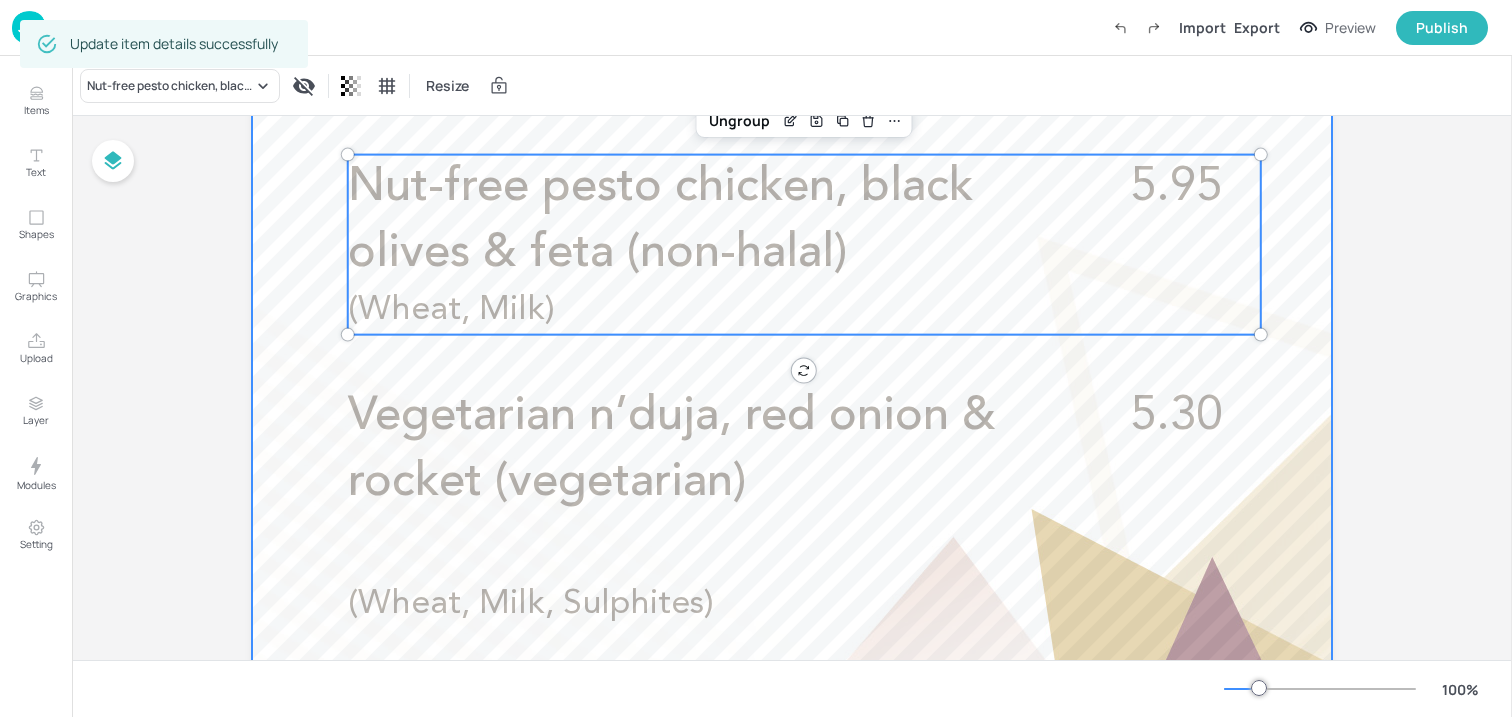 click at bounding box center (792, 50) 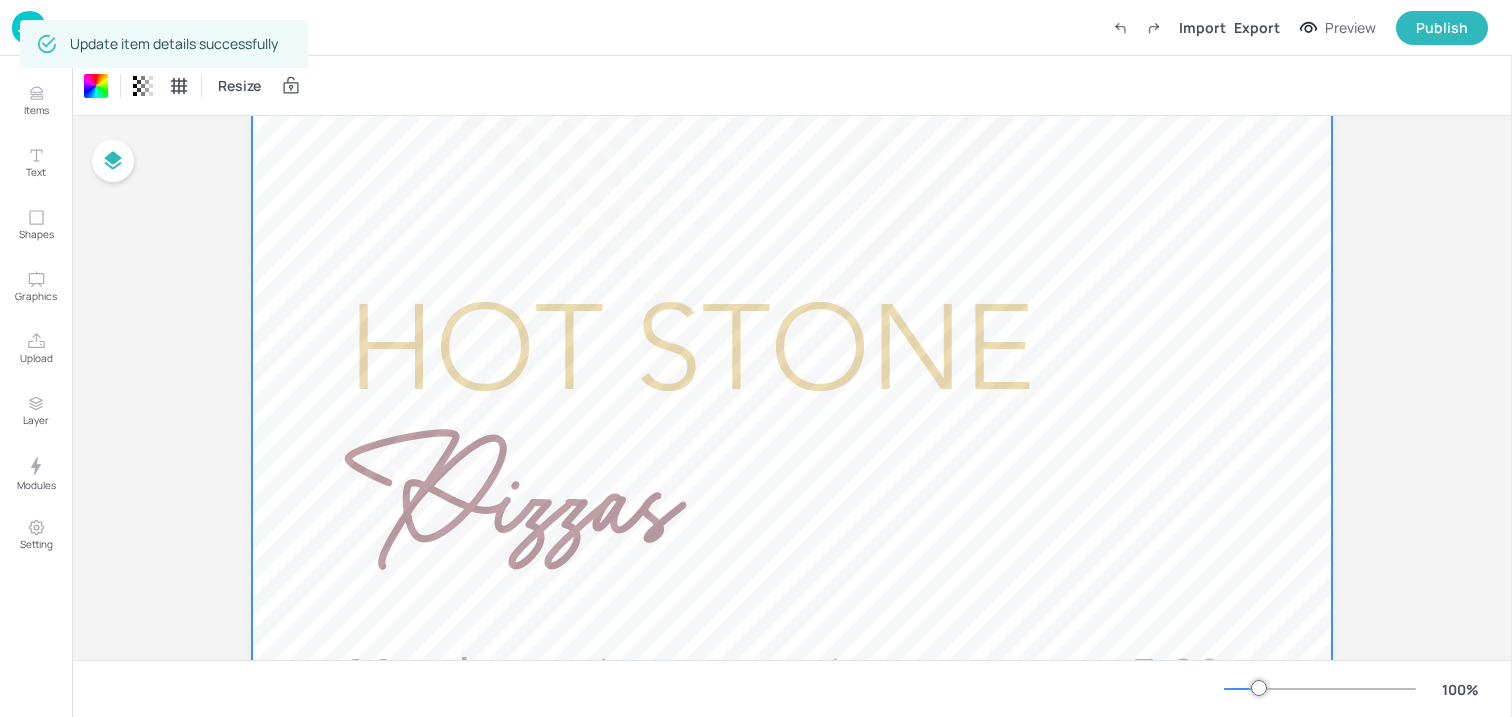 scroll, scrollTop: 0, scrollLeft: 0, axis: both 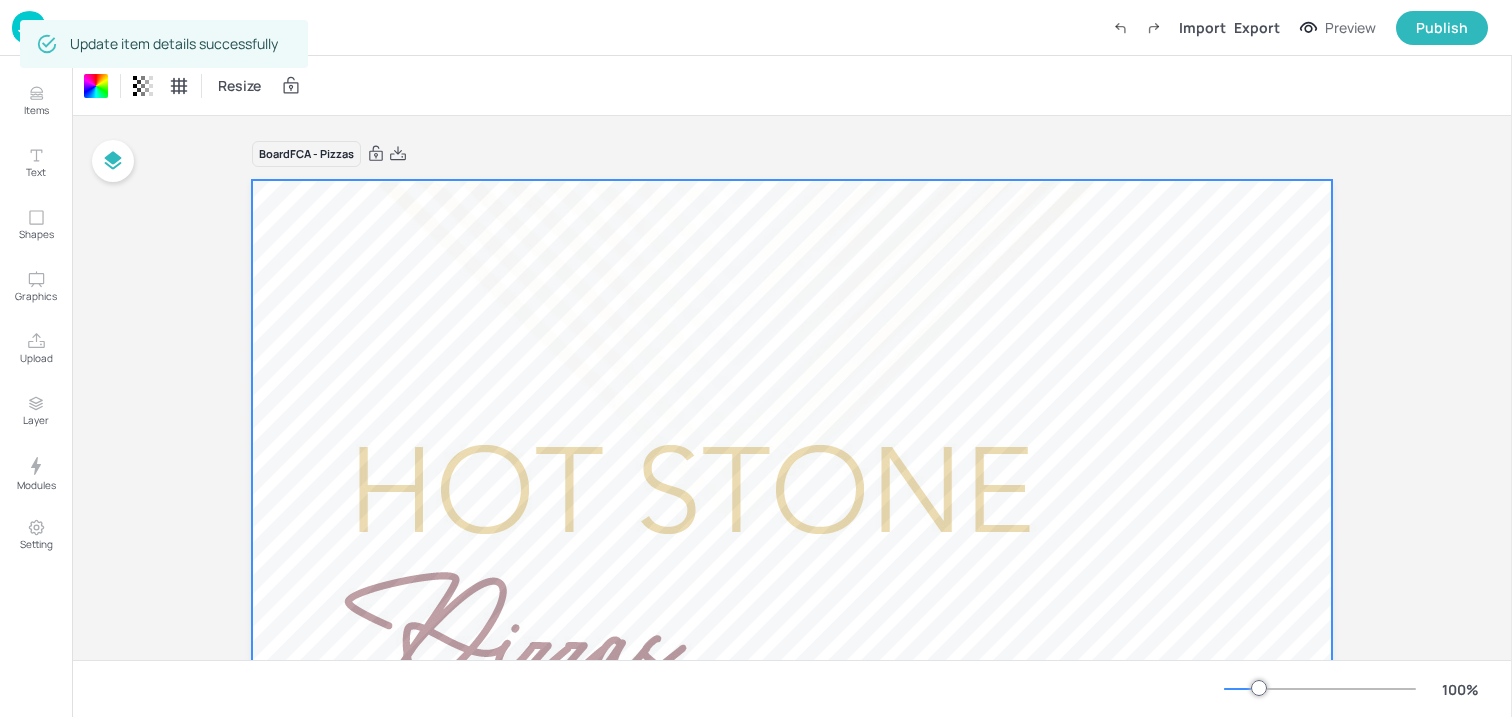 click at bounding box center (29, 27) 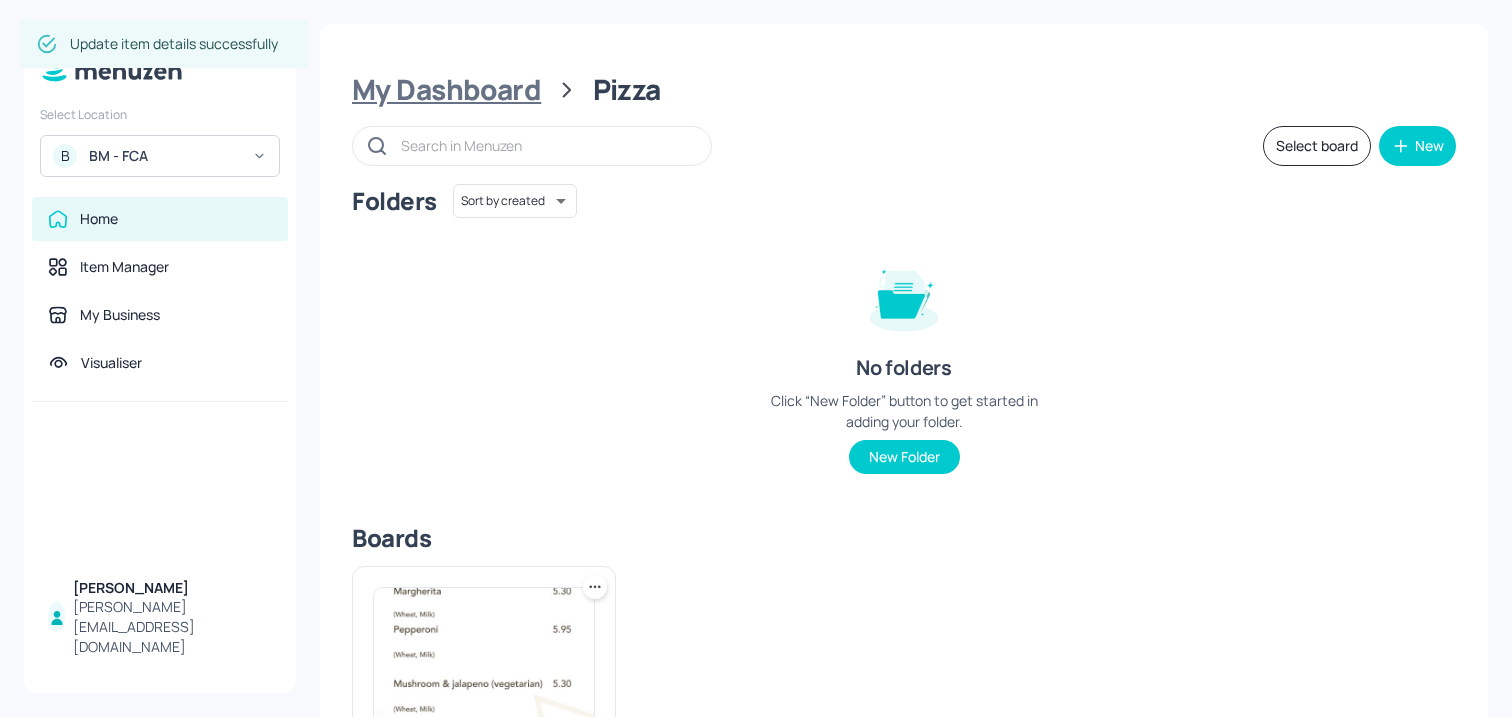click on "My Dashboard" at bounding box center [446, 90] 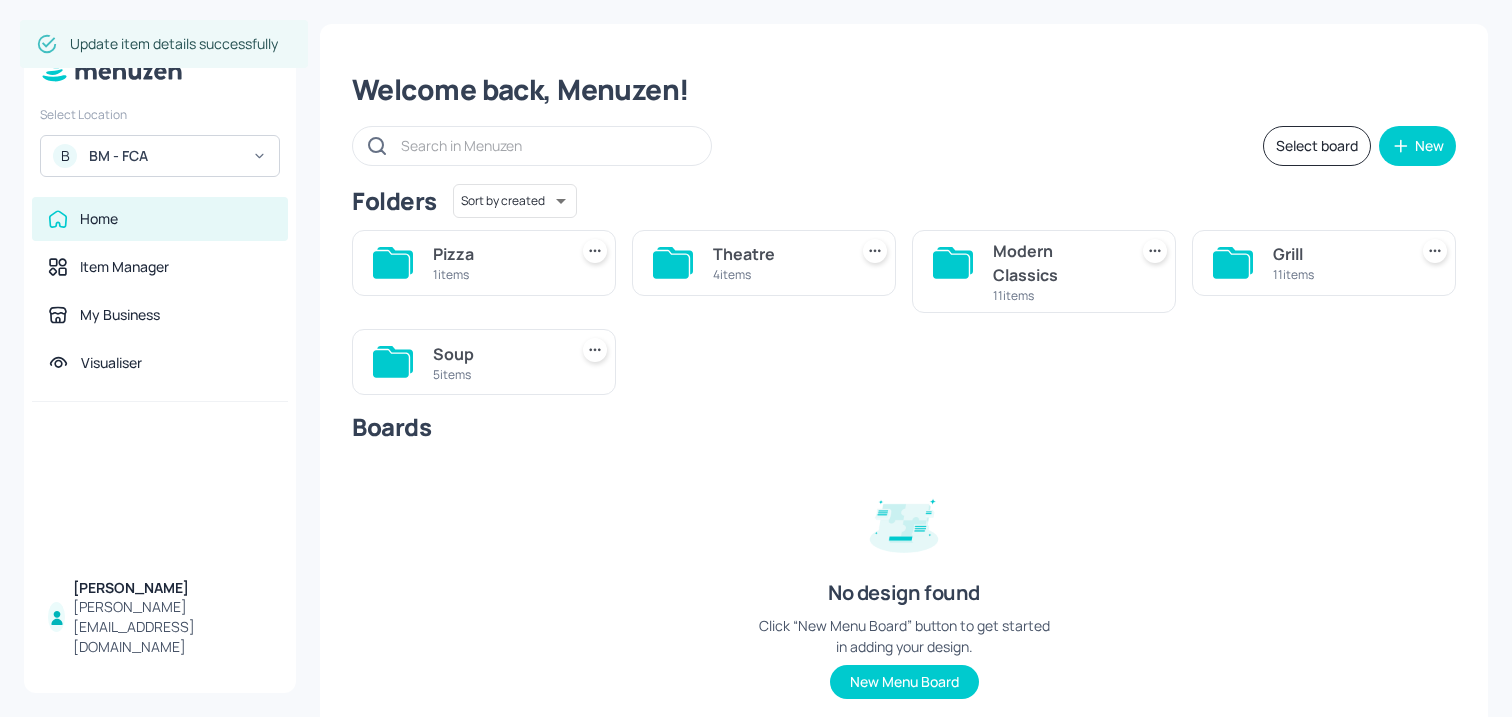 click on "Theatre 4  items" at bounding box center [764, 263] 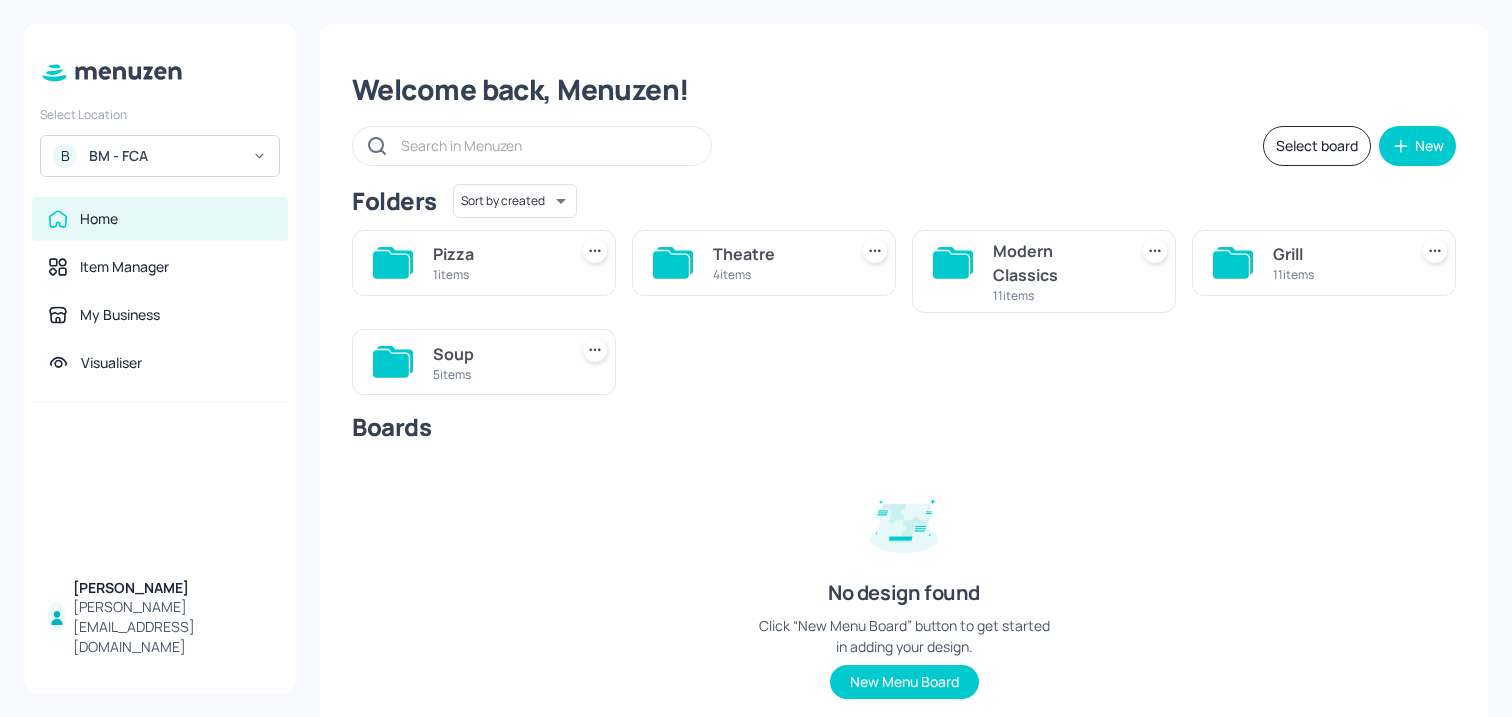click on "4  items" at bounding box center [776, 274] 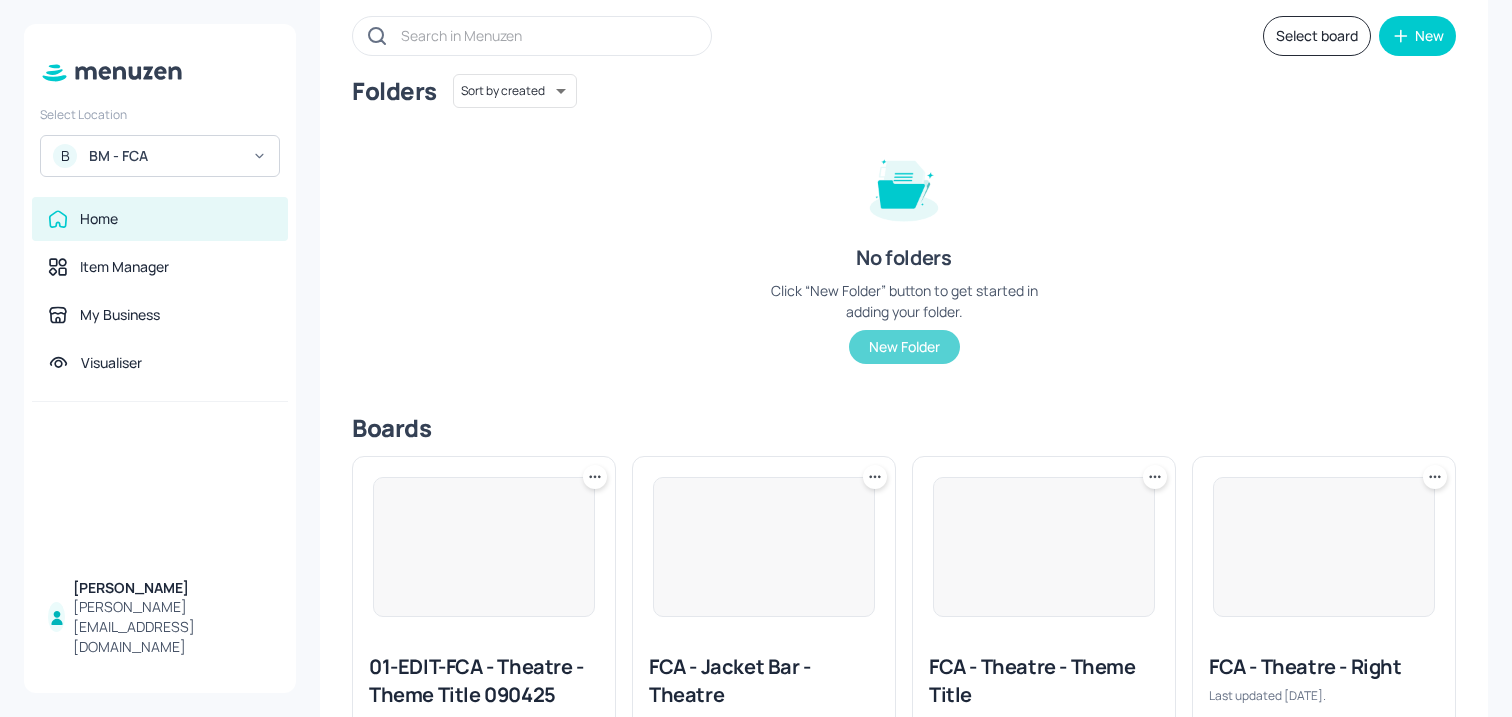 scroll, scrollTop: 244, scrollLeft: 0, axis: vertical 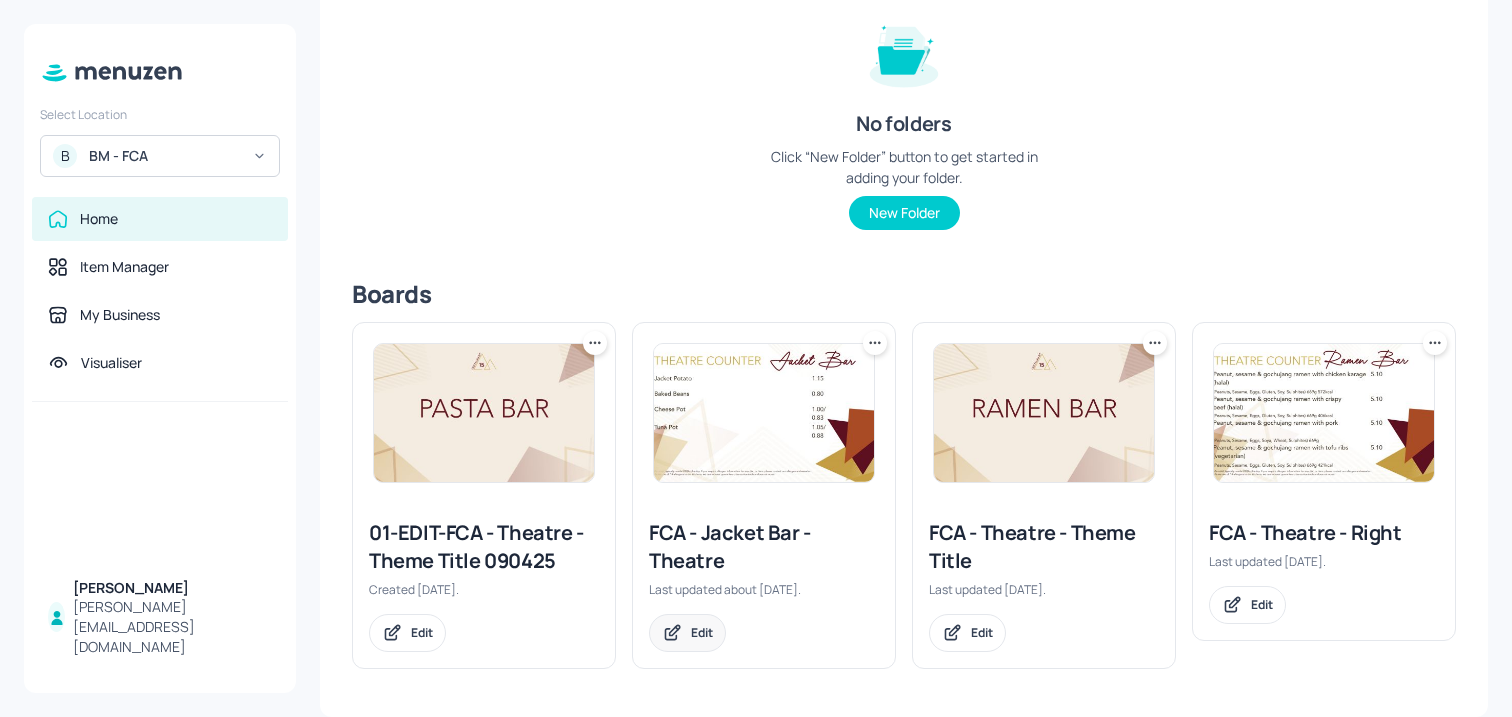 click on "Edit" at bounding box center (687, 633) 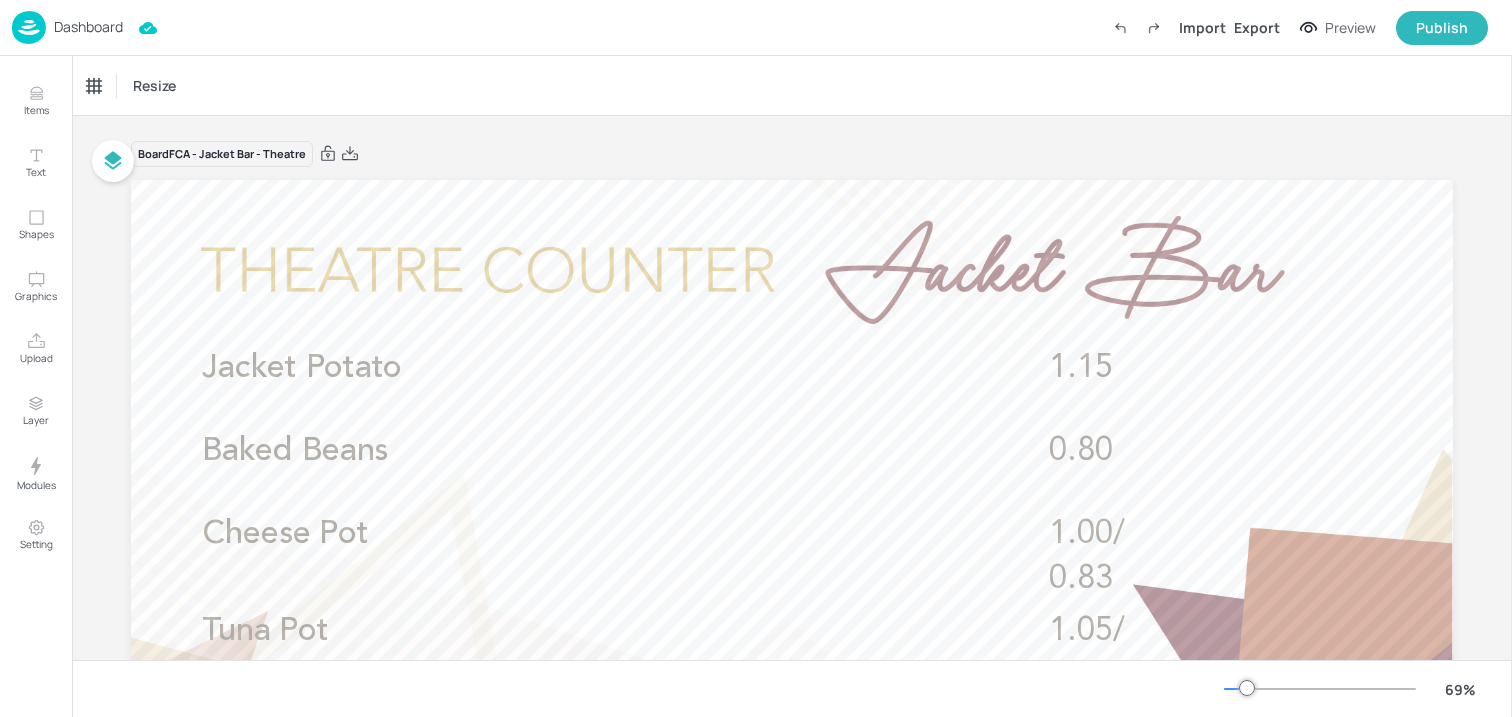 click on "Dashboard" at bounding box center [67, 27] 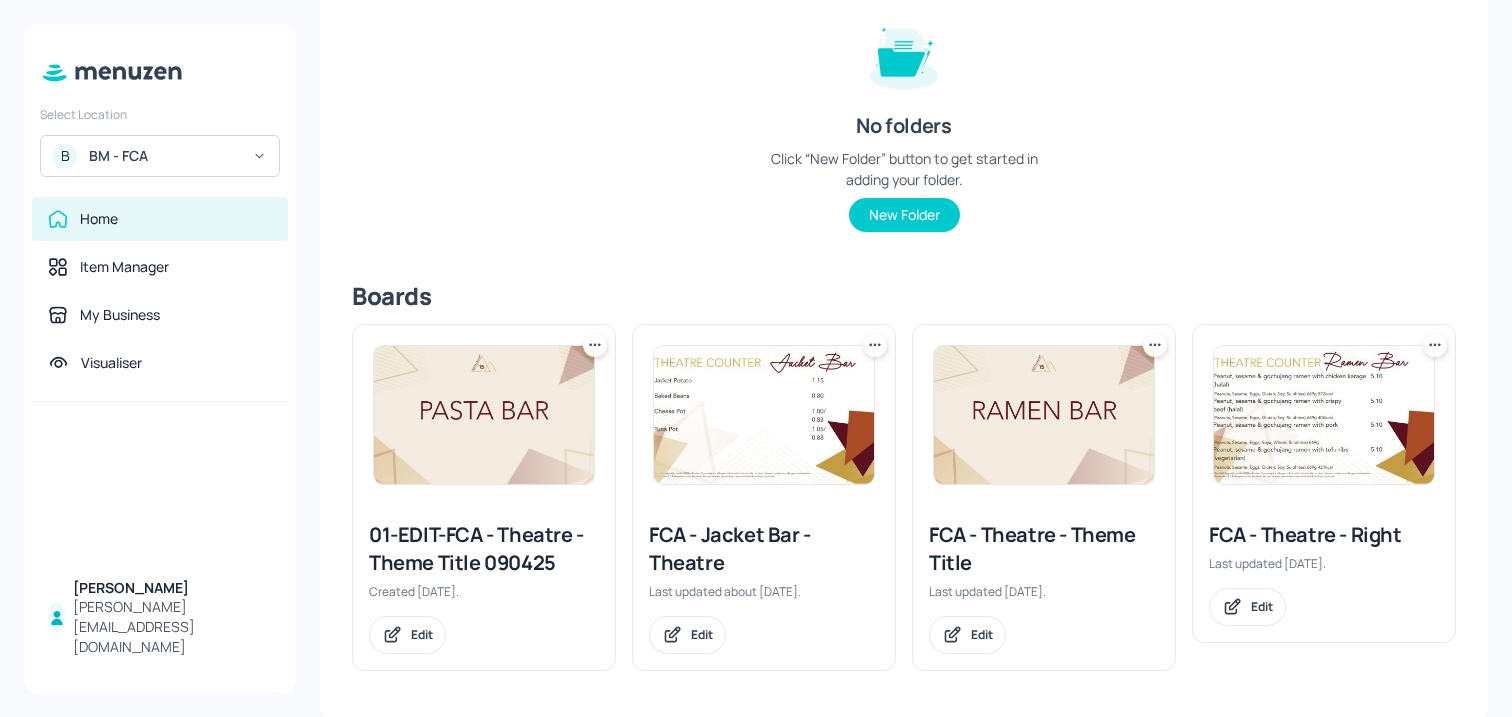 scroll, scrollTop: 244, scrollLeft: 0, axis: vertical 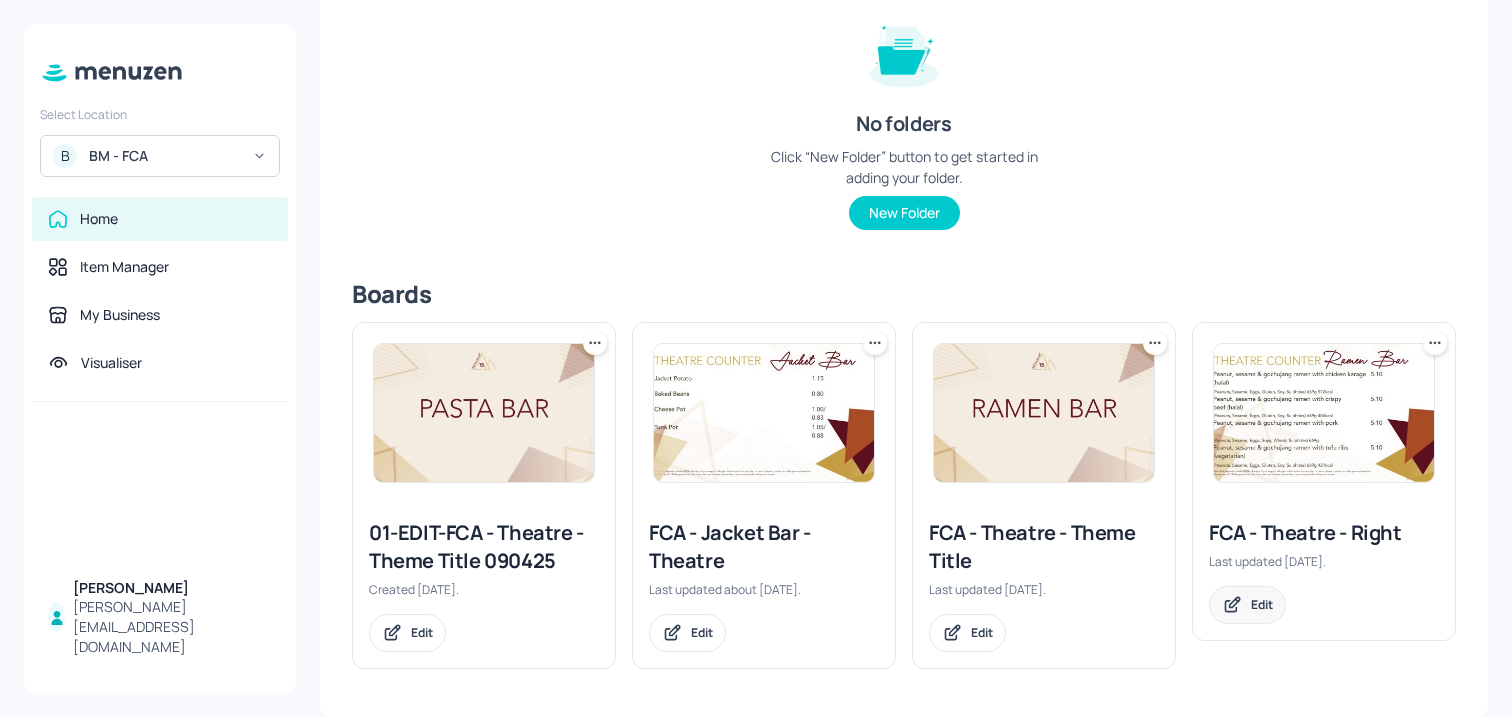 click 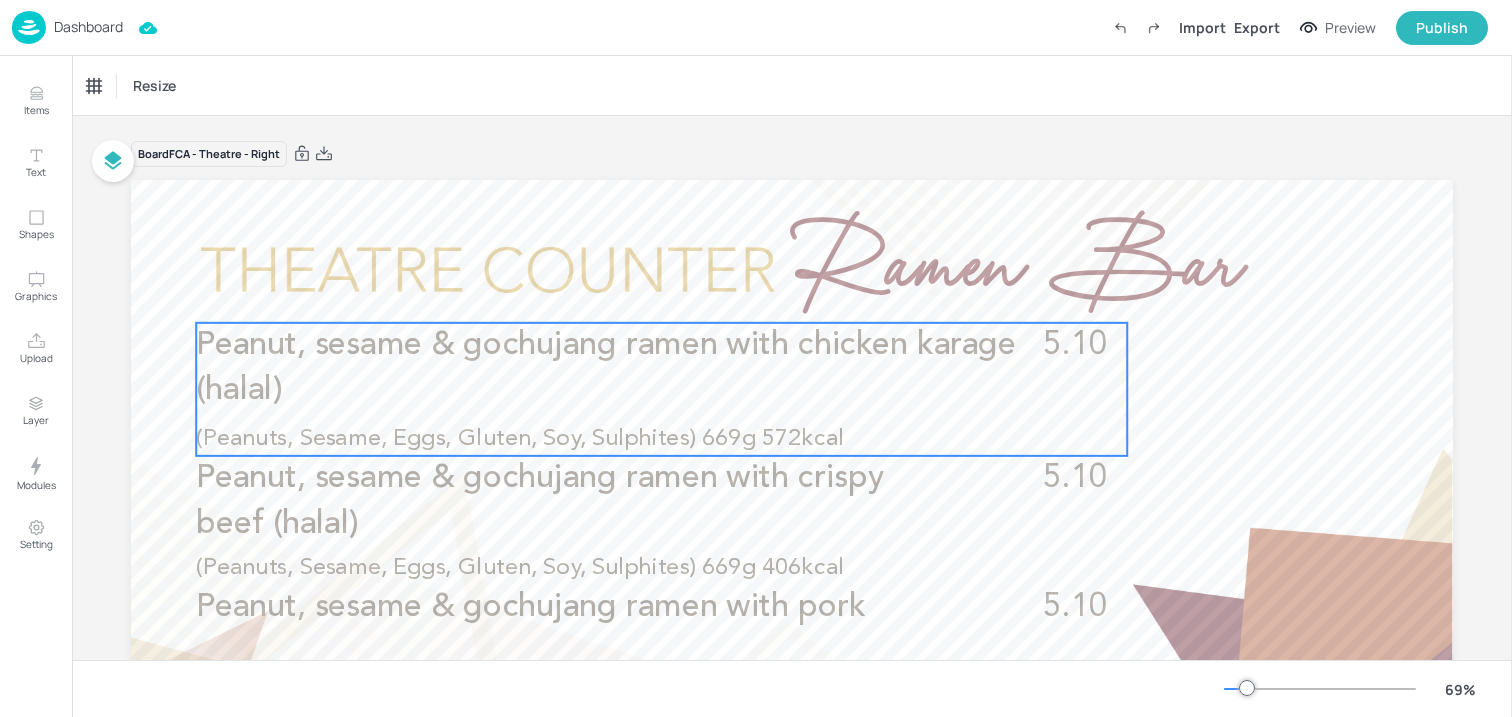 click on "Peanut, sesame & gochujang ramen with chicken karage (halal) 5.10 (Peanuts, Sesame, Eggs, Gluten, Soy, Sulphites) 669g 572kcal" at bounding box center [661, 389] 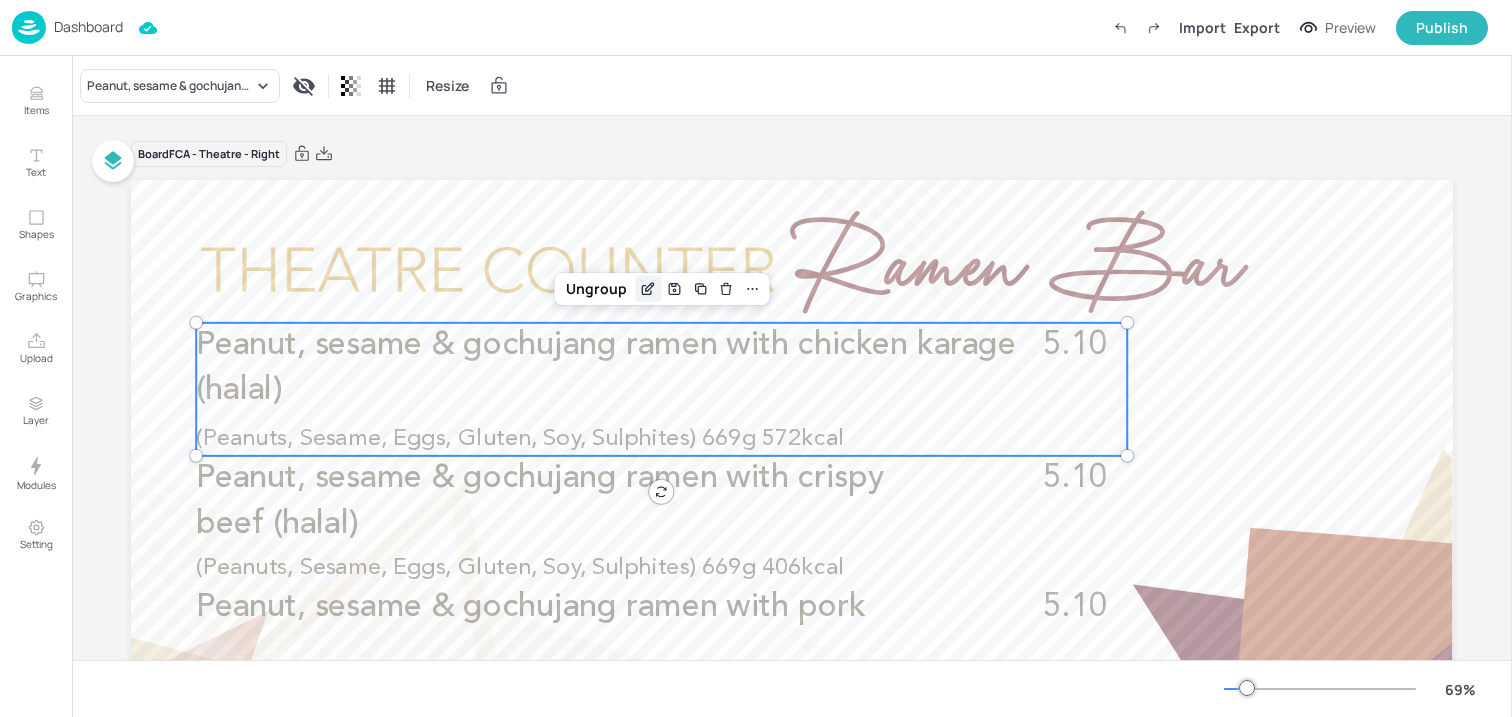 click at bounding box center [648, 289] 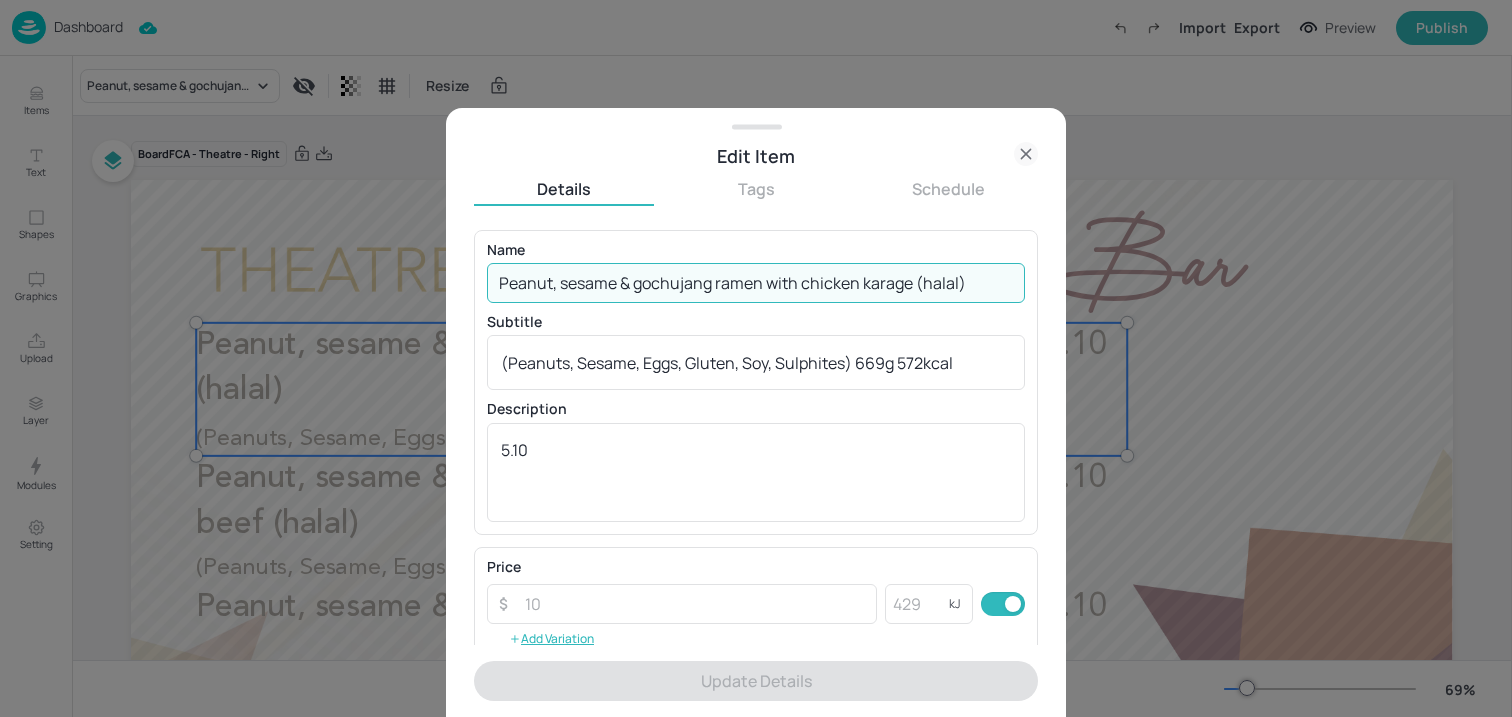 click on "Peanut, sesame & gochujang ramen with chicken karage (halal)" at bounding box center (756, 283) 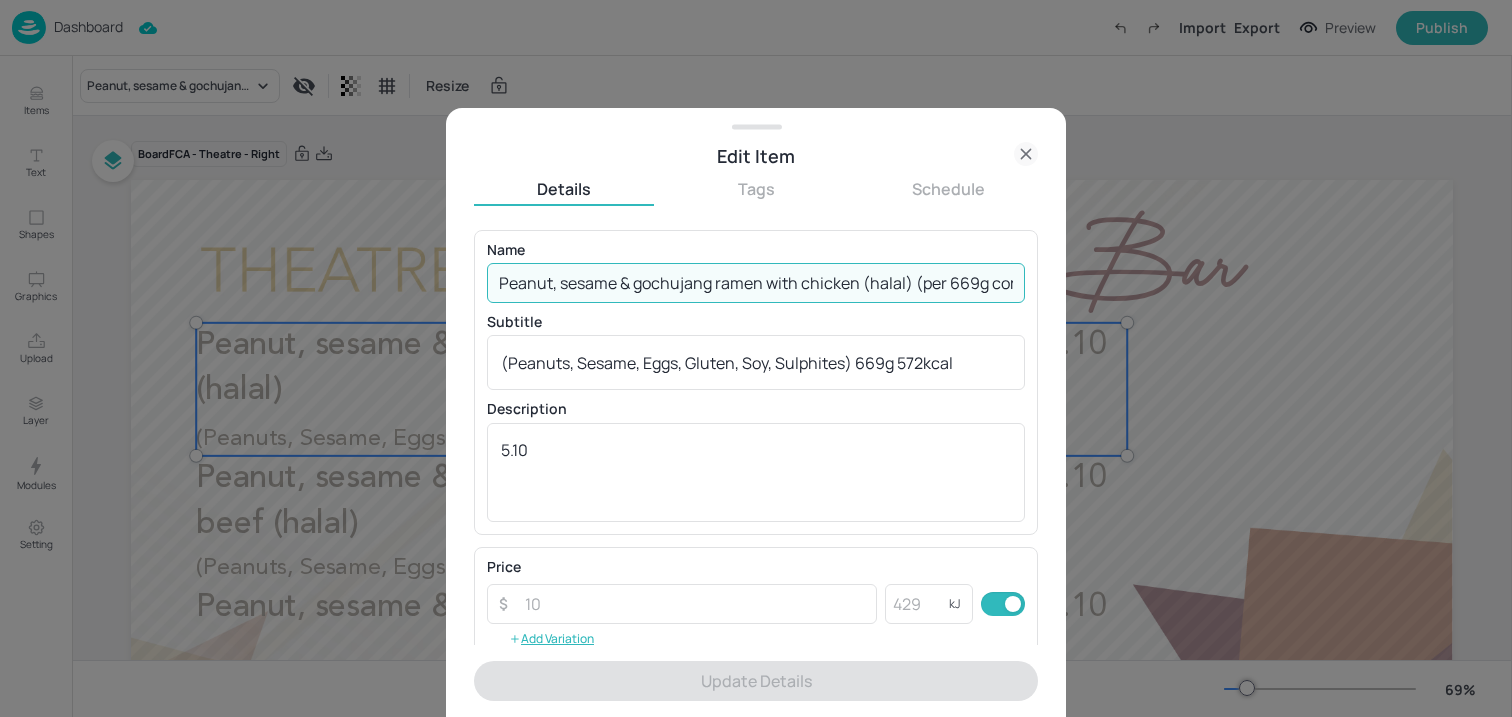 scroll, scrollTop: 0, scrollLeft: 527, axis: horizontal 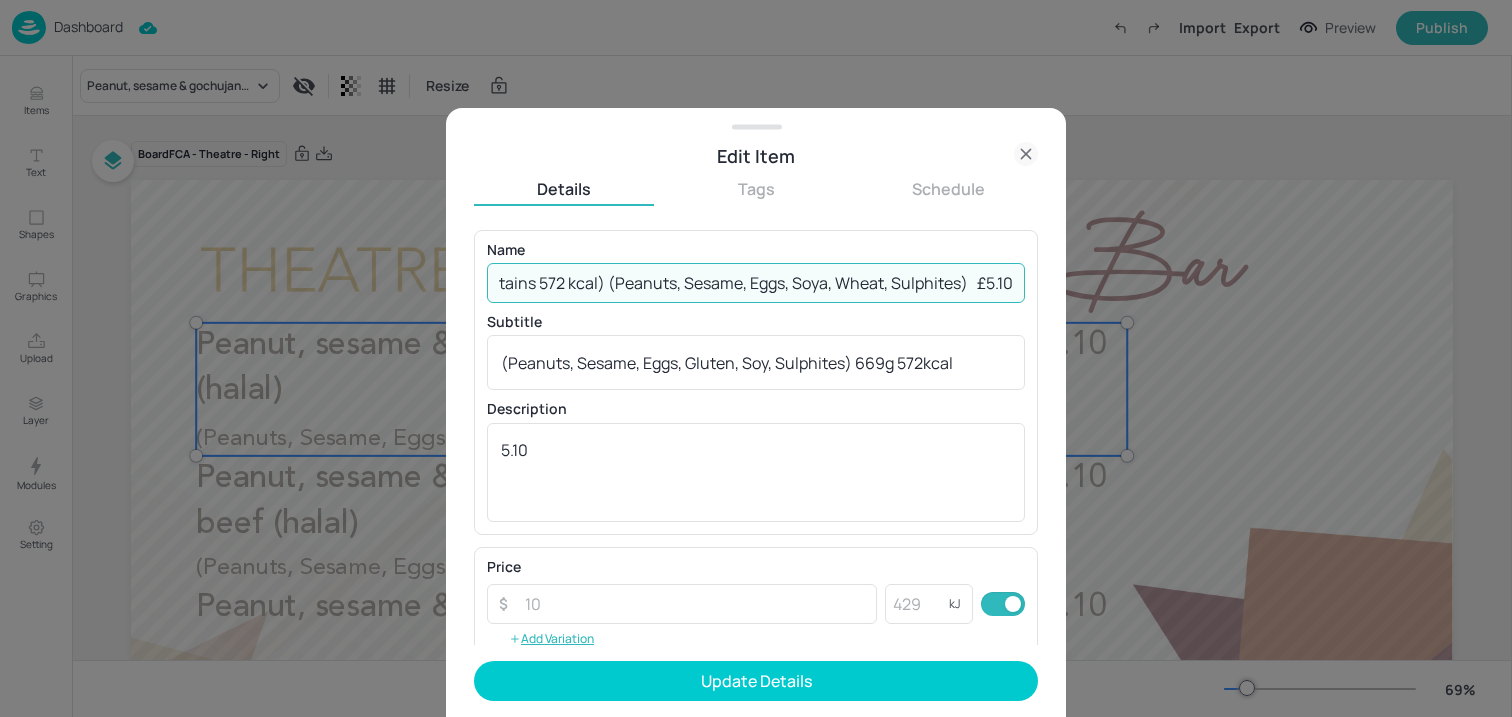 drag, startPoint x: 968, startPoint y: 283, endPoint x: 1041, endPoint y: 283, distance: 73 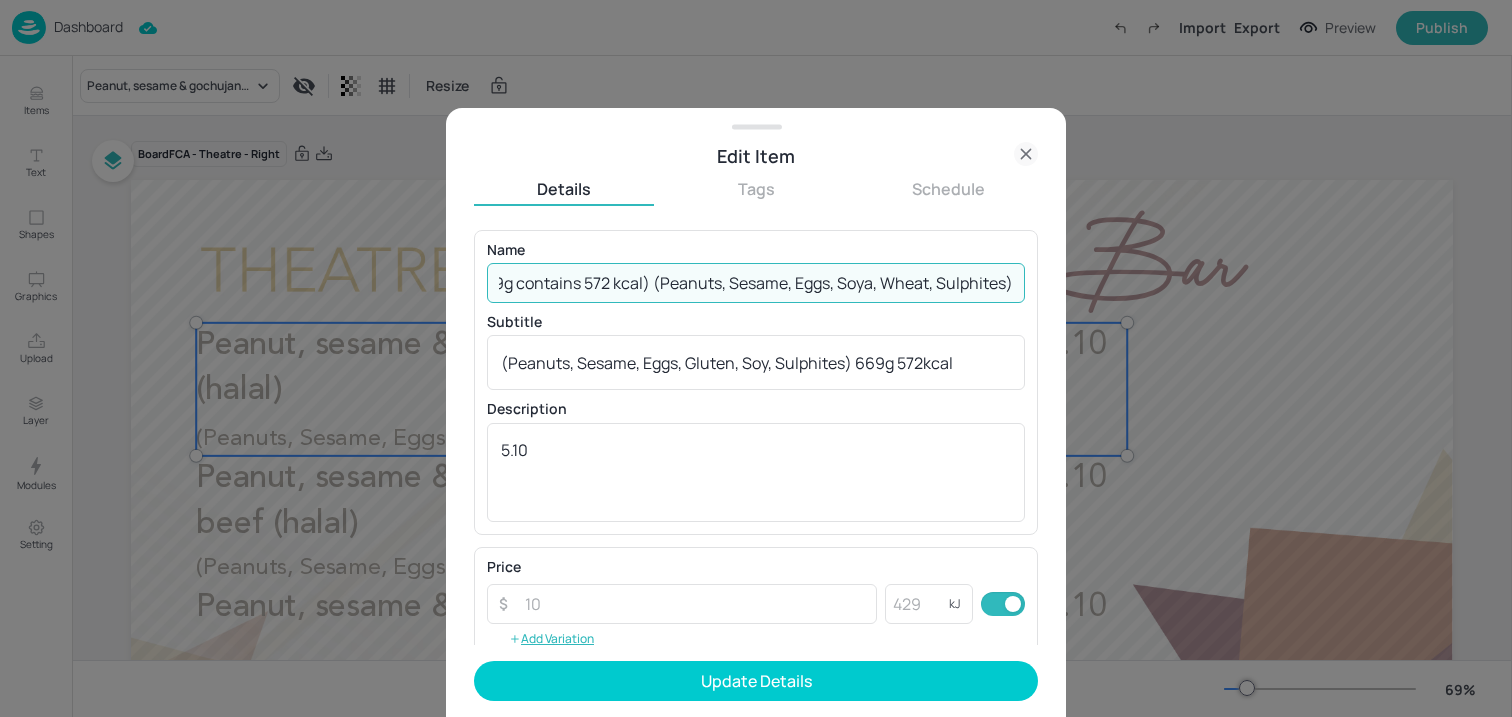 scroll, scrollTop: 0, scrollLeft: 488, axis: horizontal 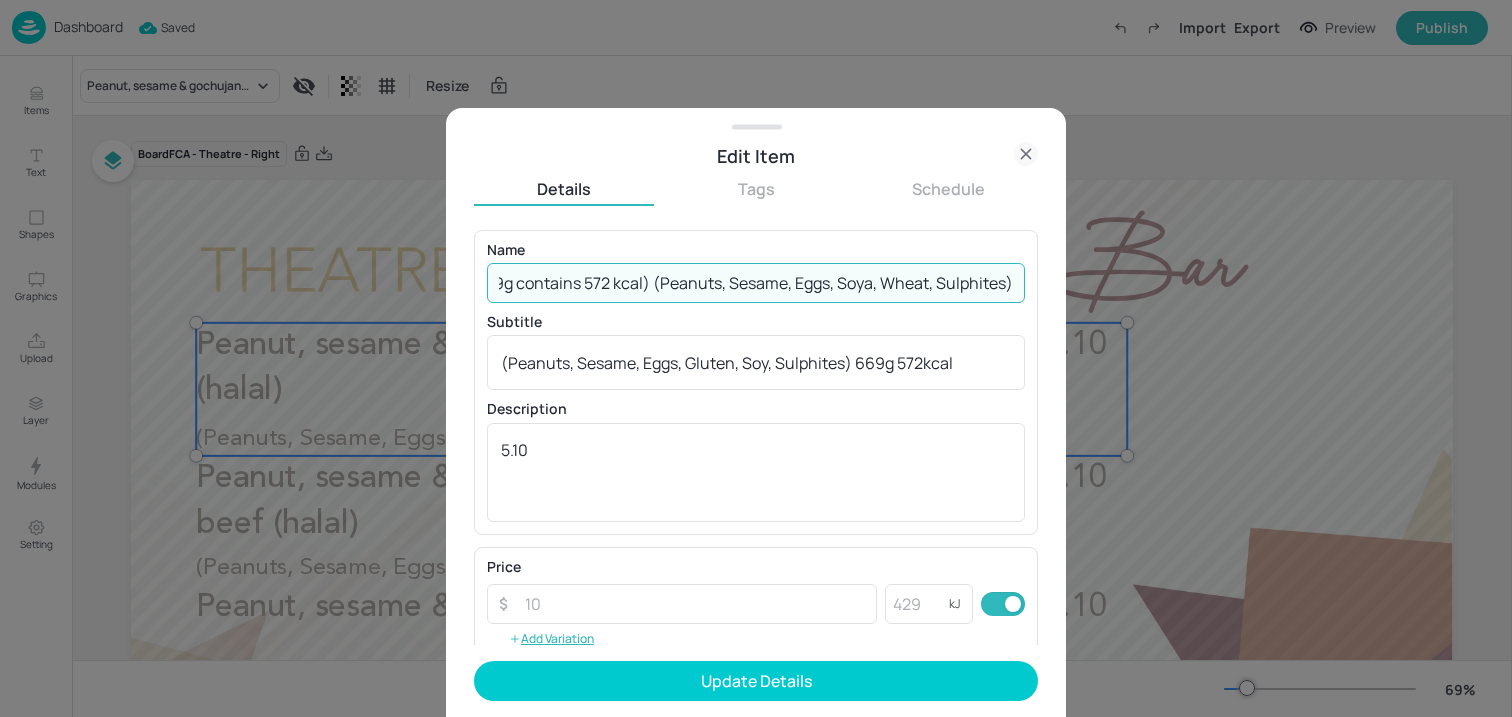 drag, startPoint x: 1003, startPoint y: 283, endPoint x: 640, endPoint y: 285, distance: 363.00552 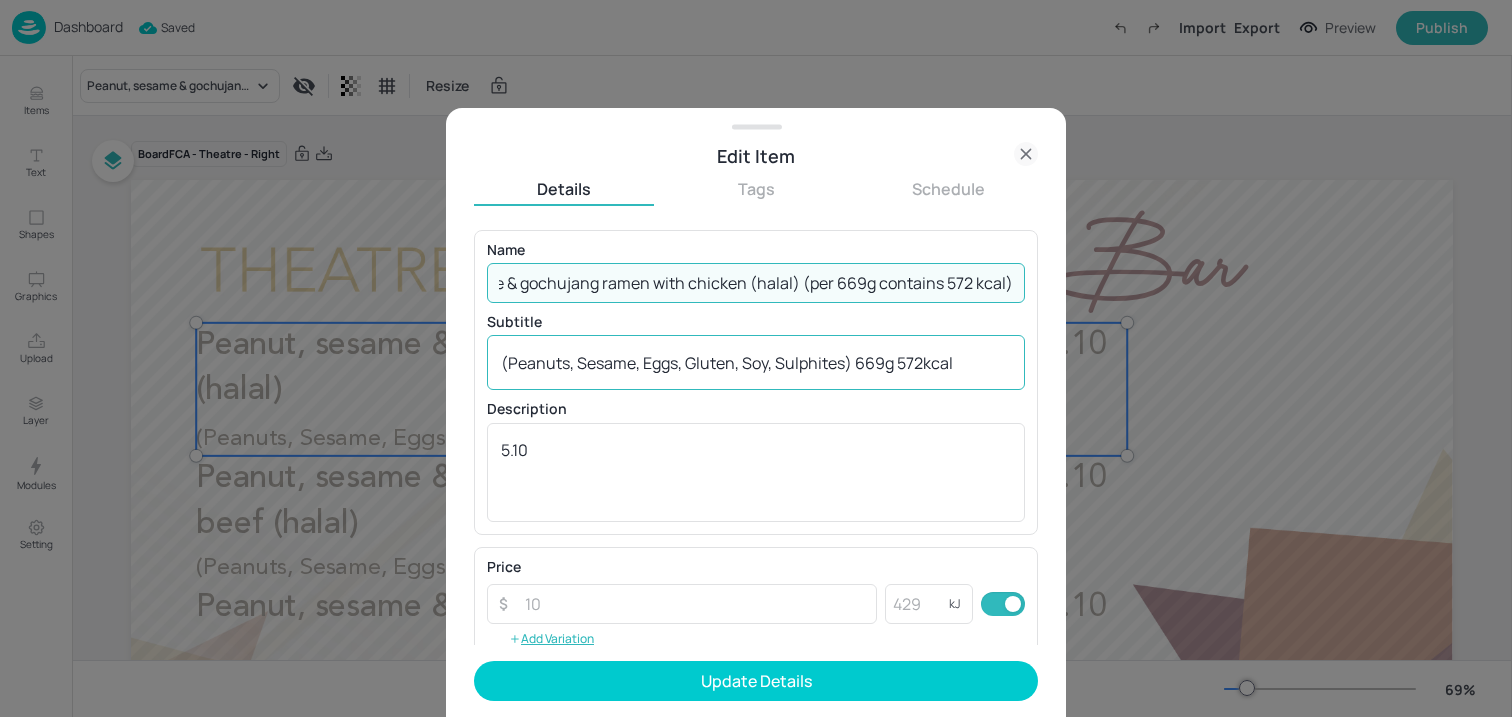 scroll, scrollTop: 0, scrollLeft: 122, axis: horizontal 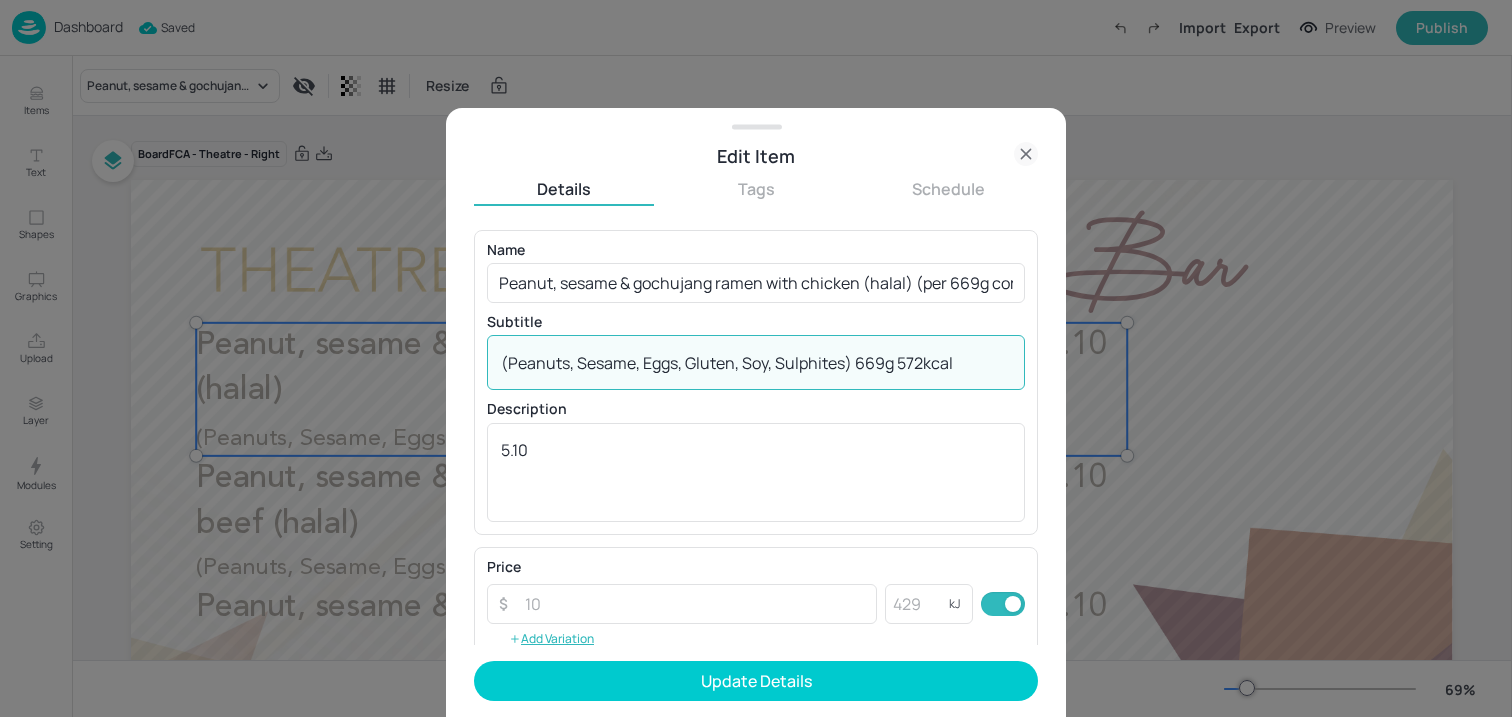 click on "(Peanuts, Sesame, Eggs, Gluten, Soy, Sulphites) 669g 572kcal" at bounding box center (756, 363) 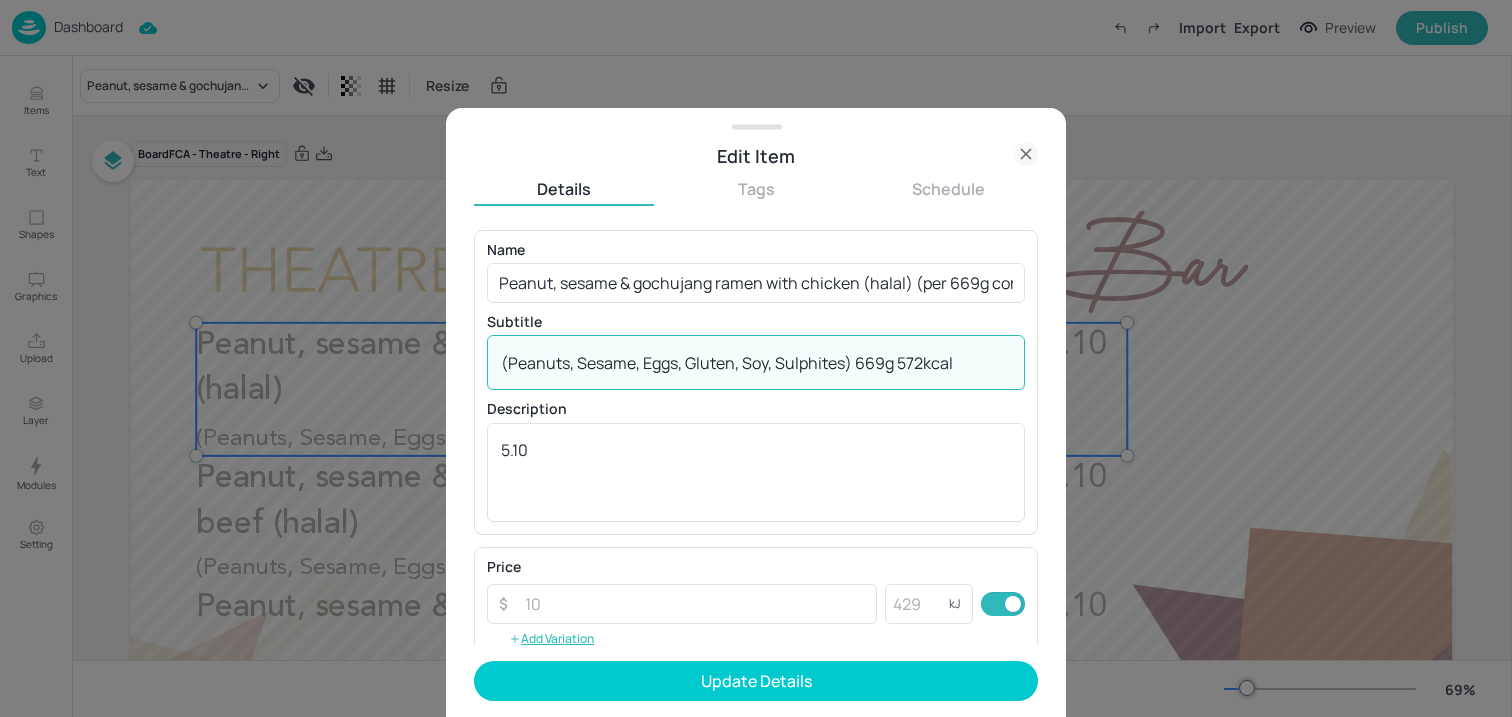 paste on "Soya, Wheat, Sulphites)" 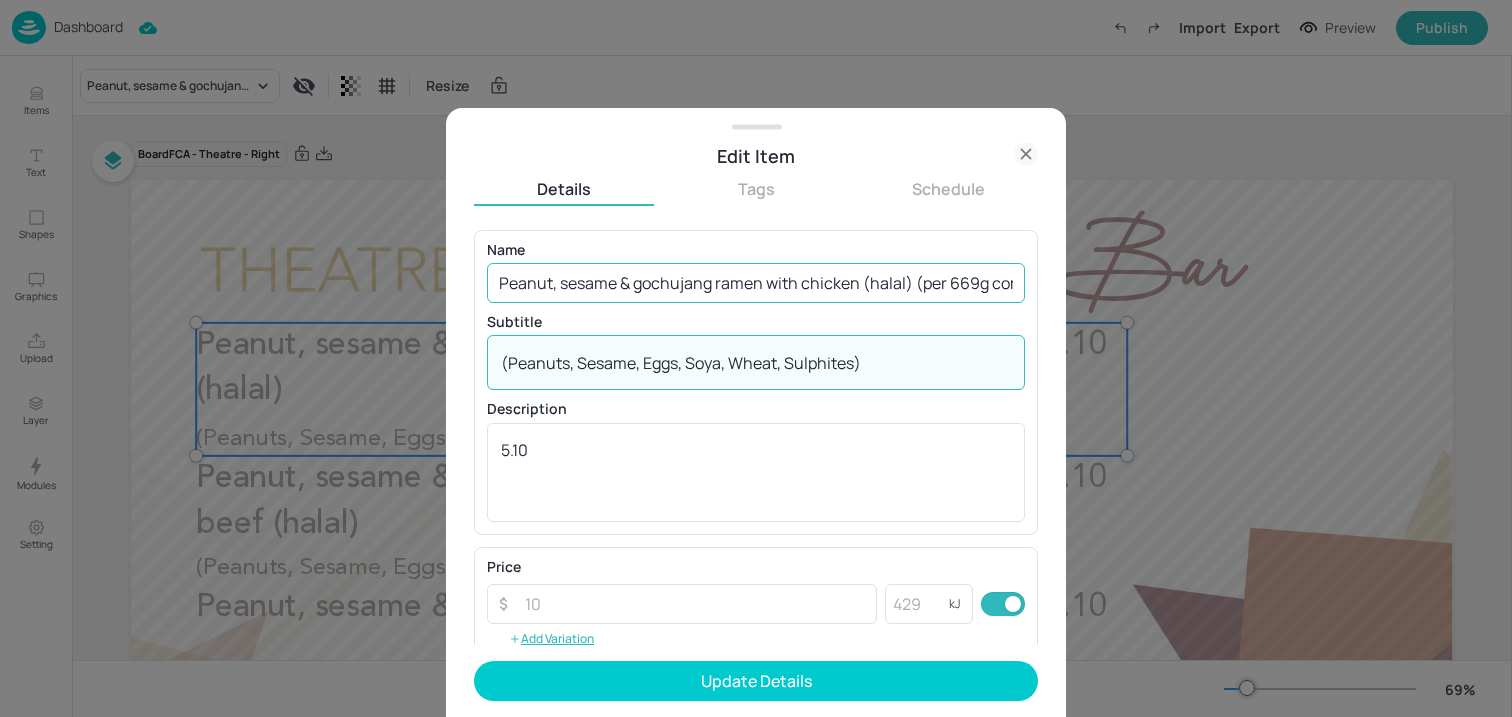 type on "(Peanuts, Sesame, Eggs, Soya, Wheat, Sulphites)" 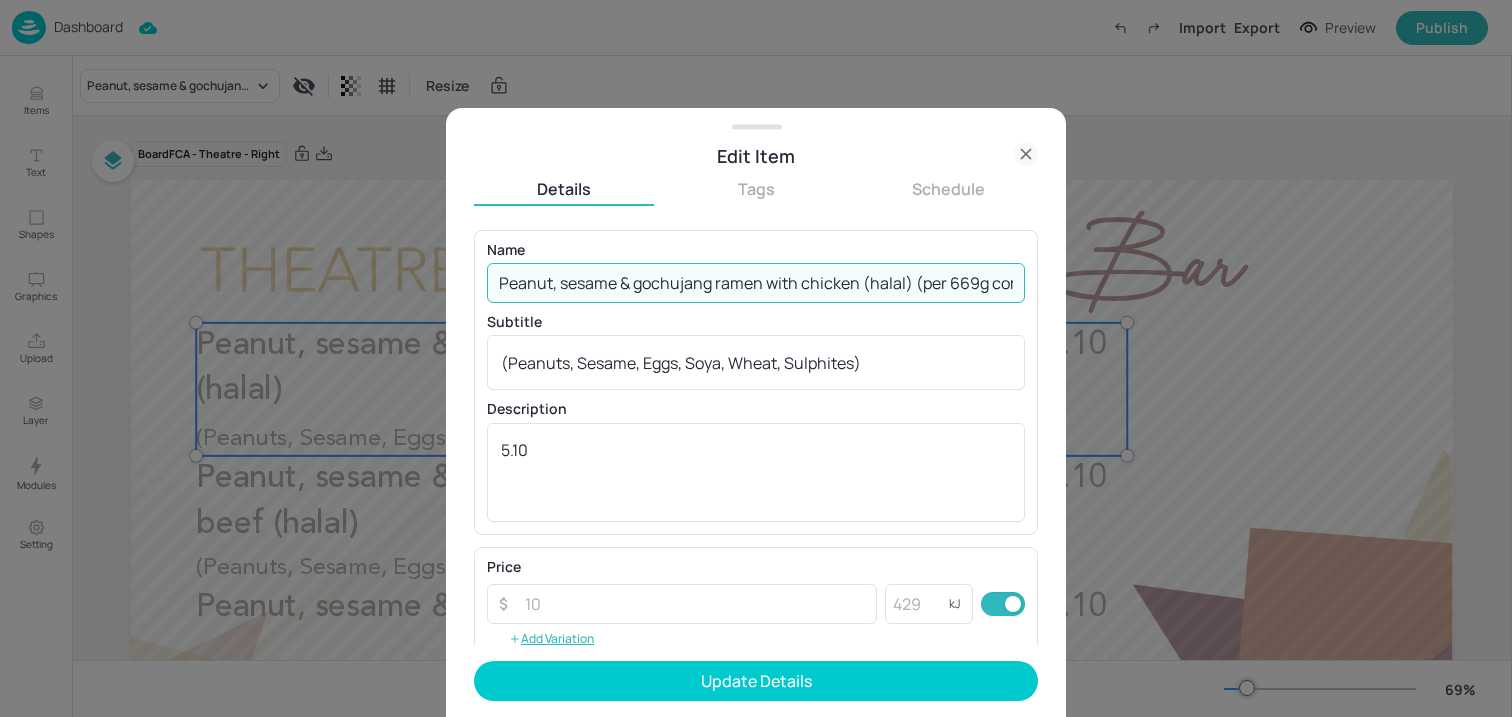 scroll, scrollTop: 0, scrollLeft: 122, axis: horizontal 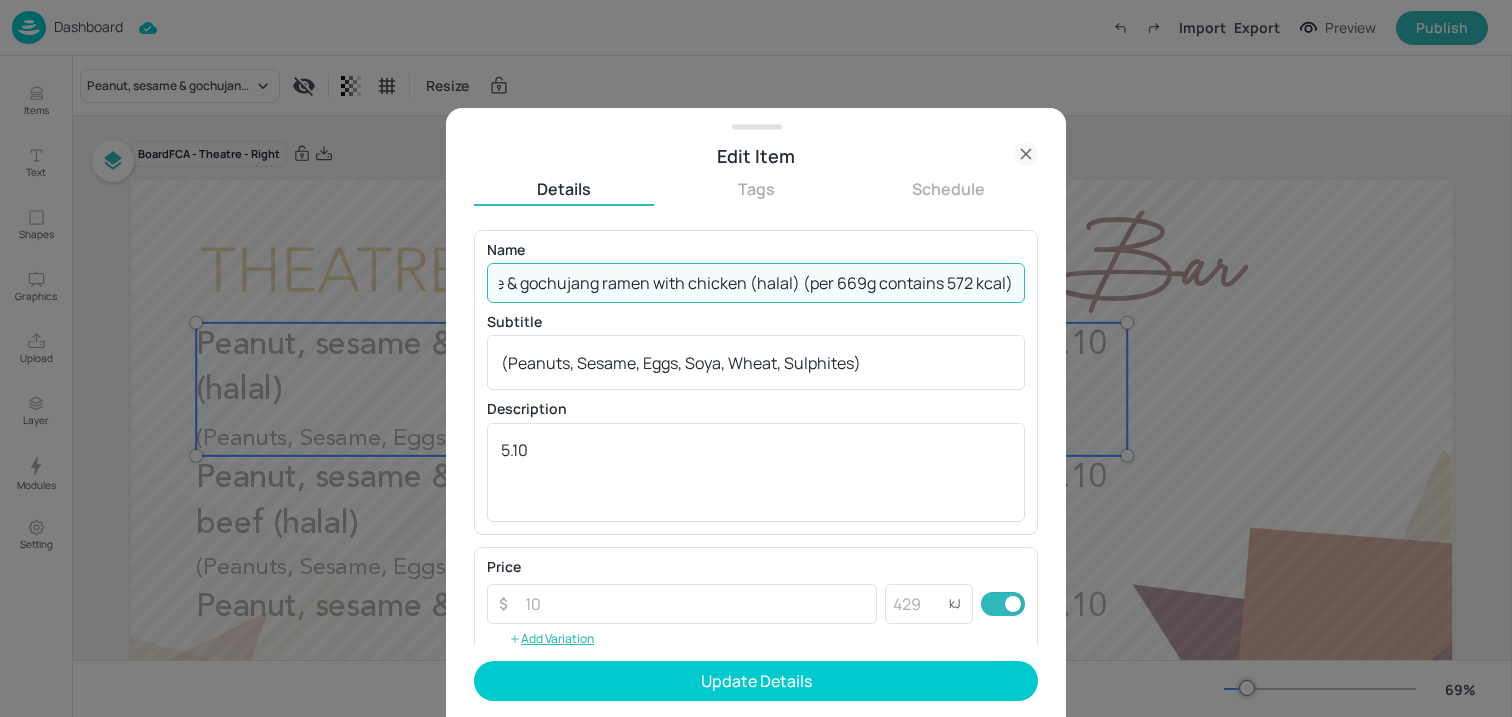 drag, startPoint x: 915, startPoint y: 290, endPoint x: 1166, endPoint y: 290, distance: 251 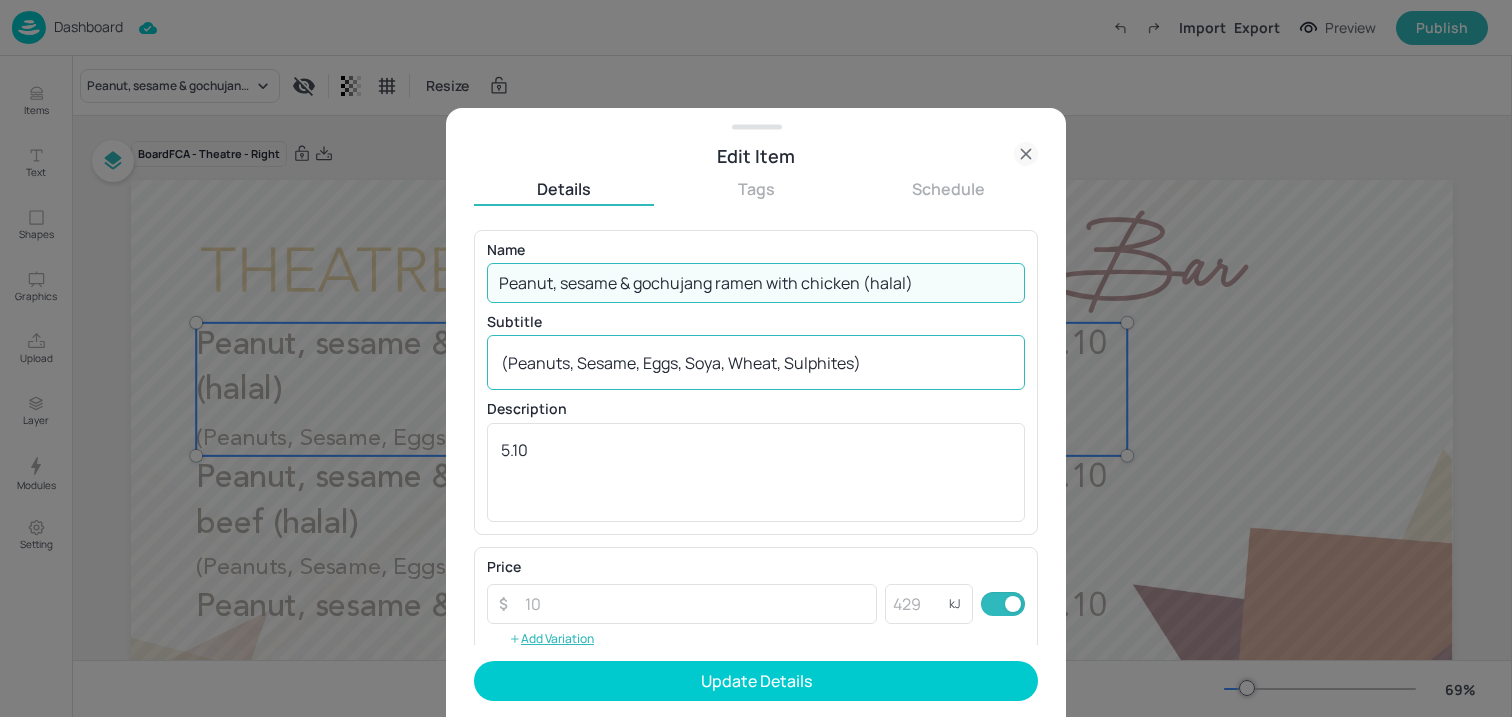 scroll, scrollTop: 0, scrollLeft: 0, axis: both 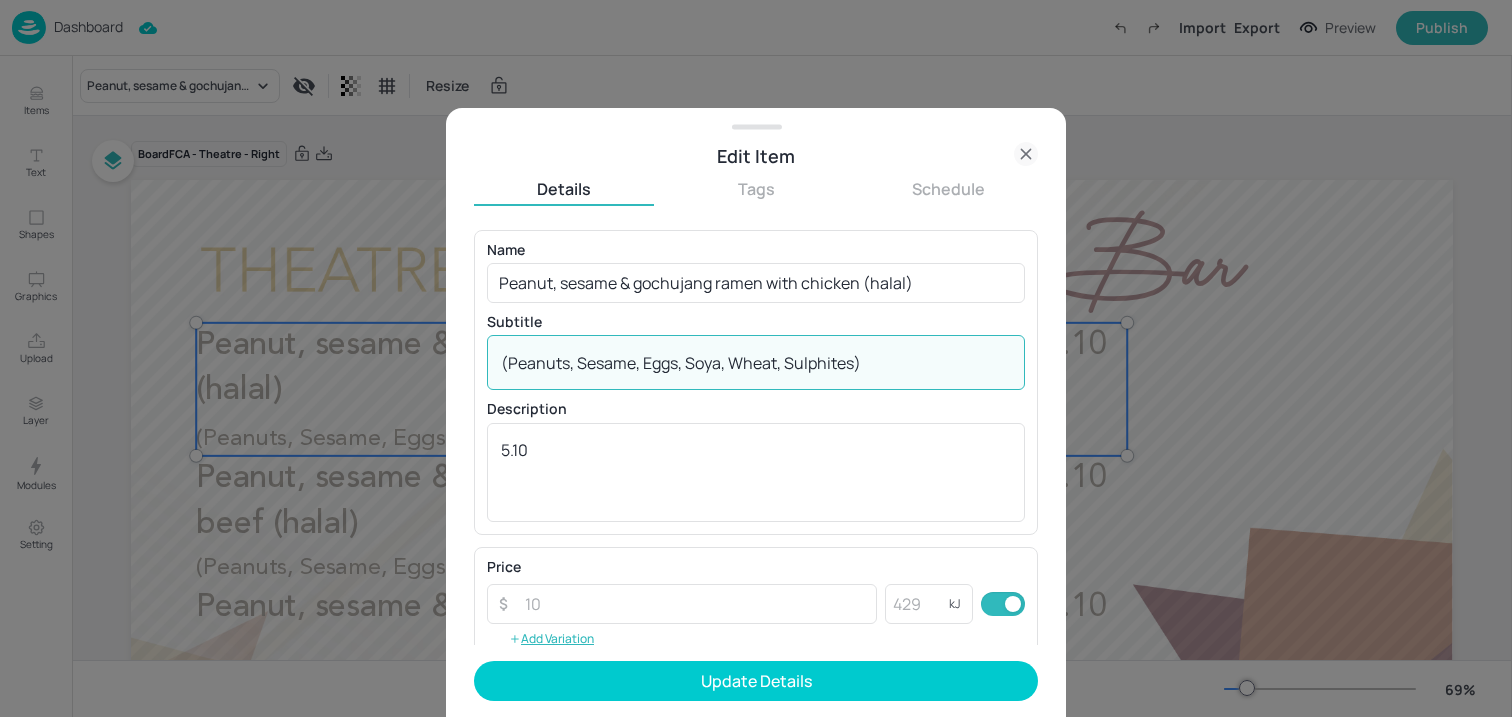 click on "(Peanuts, Sesame, Eggs, Soya, Wheat, Sulphites)" at bounding box center (756, 363) 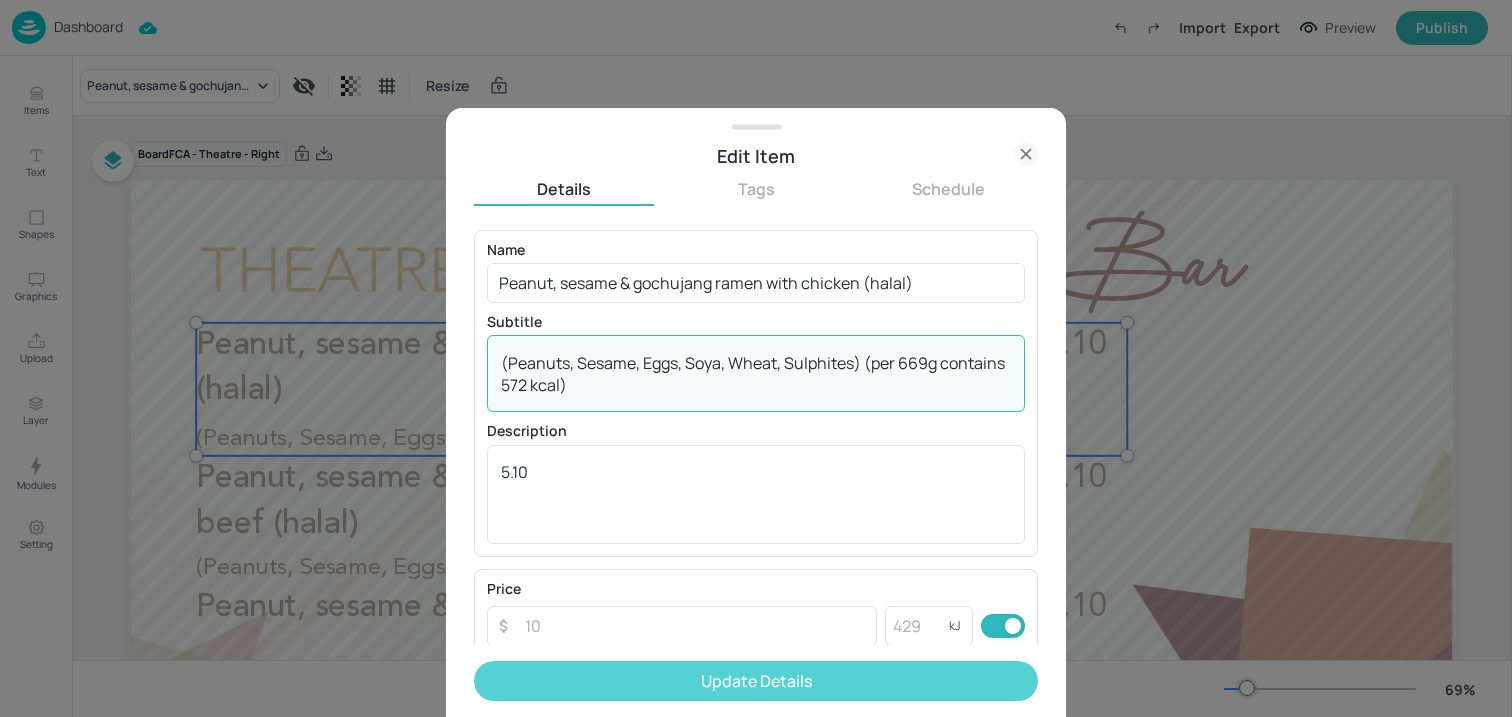 type on "(Peanuts, Sesame, Eggs, Soya, Wheat, Sulphites) (per 669g contains 572 kcal)" 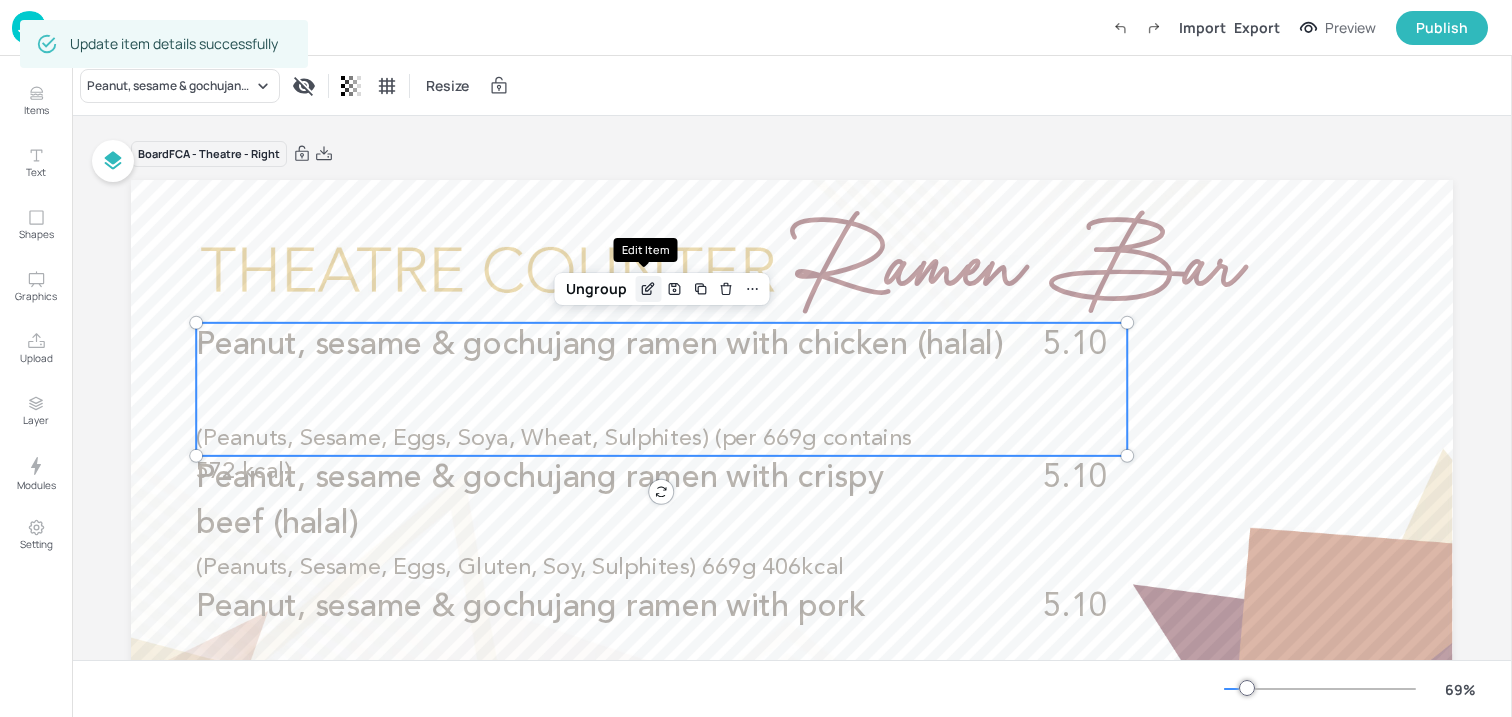 click 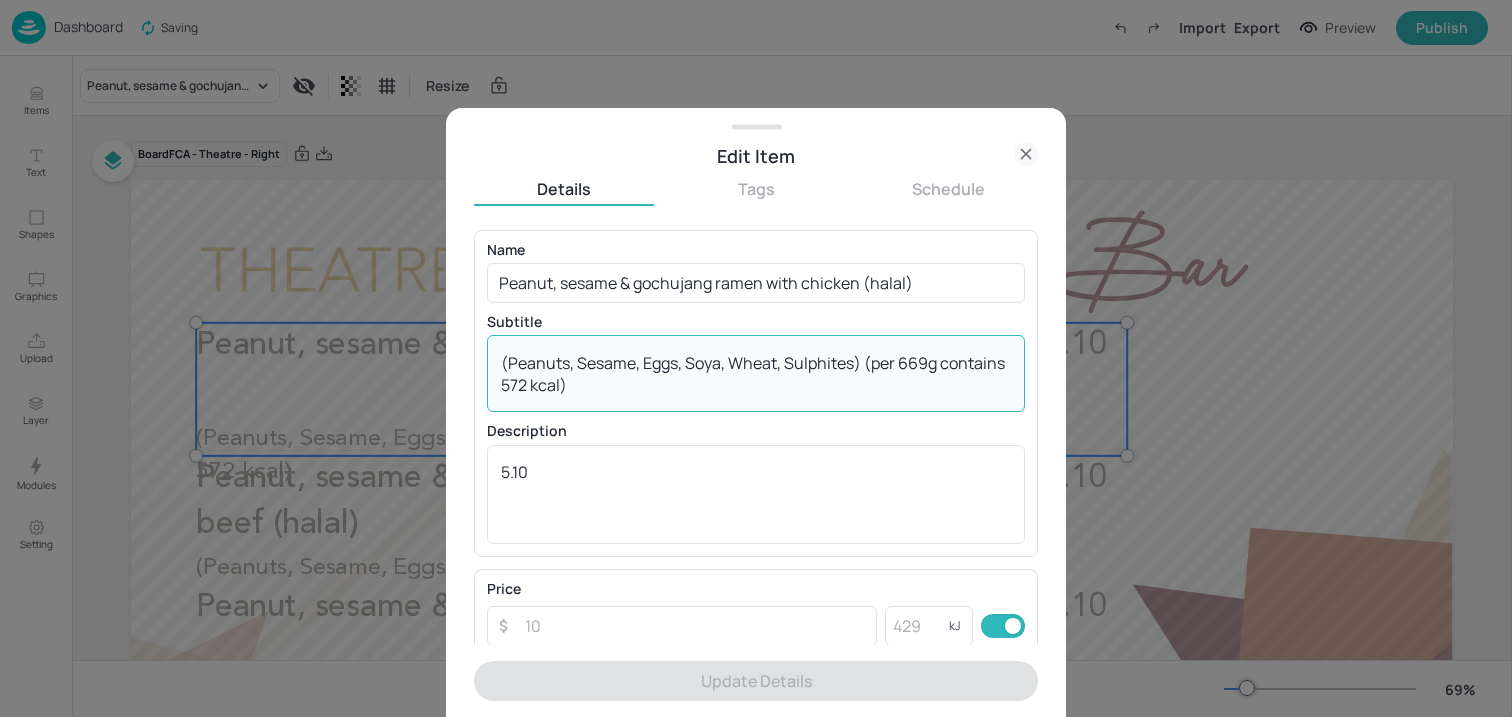 drag, startPoint x: 721, startPoint y: 382, endPoint x: 863, endPoint y: 355, distance: 144.54411 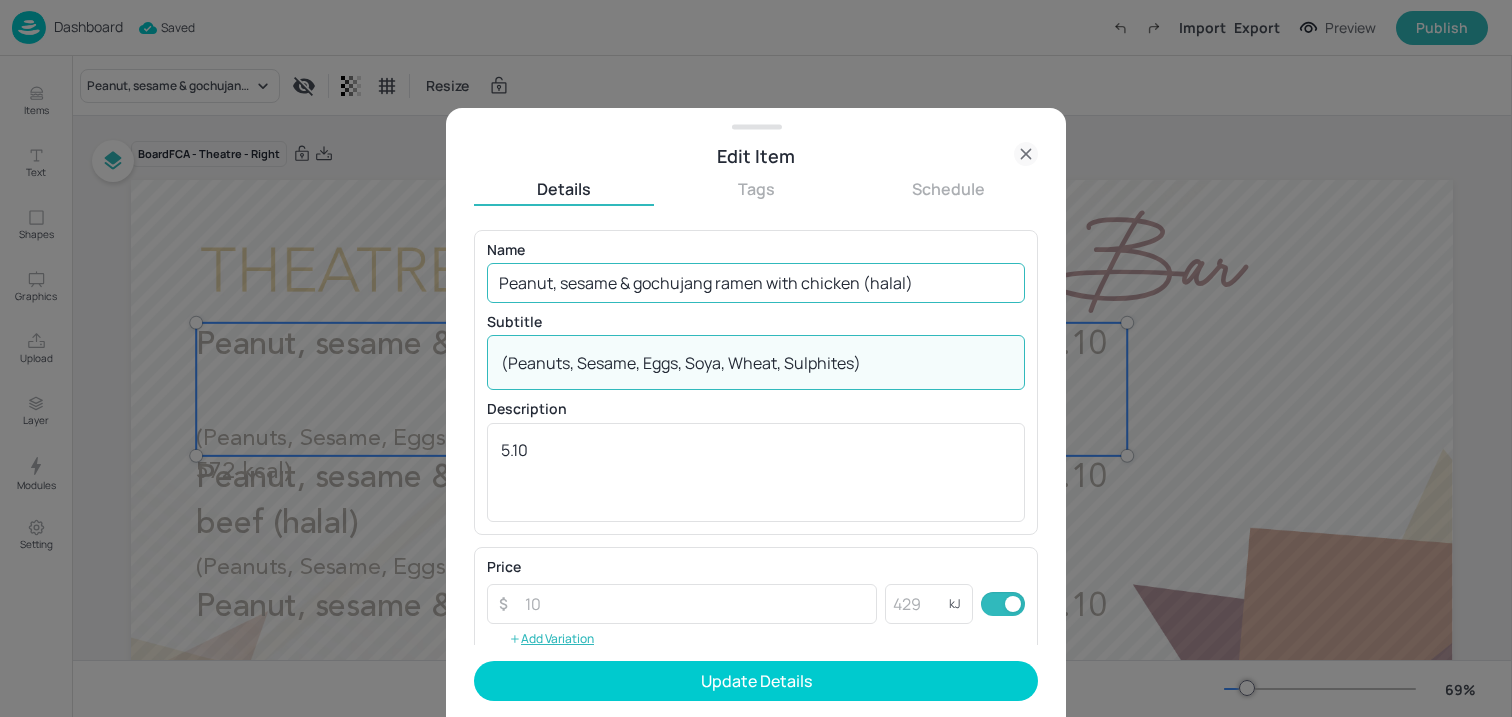 type on "(Peanuts, Sesame, Eggs, Soya, Wheat, Sulphites)" 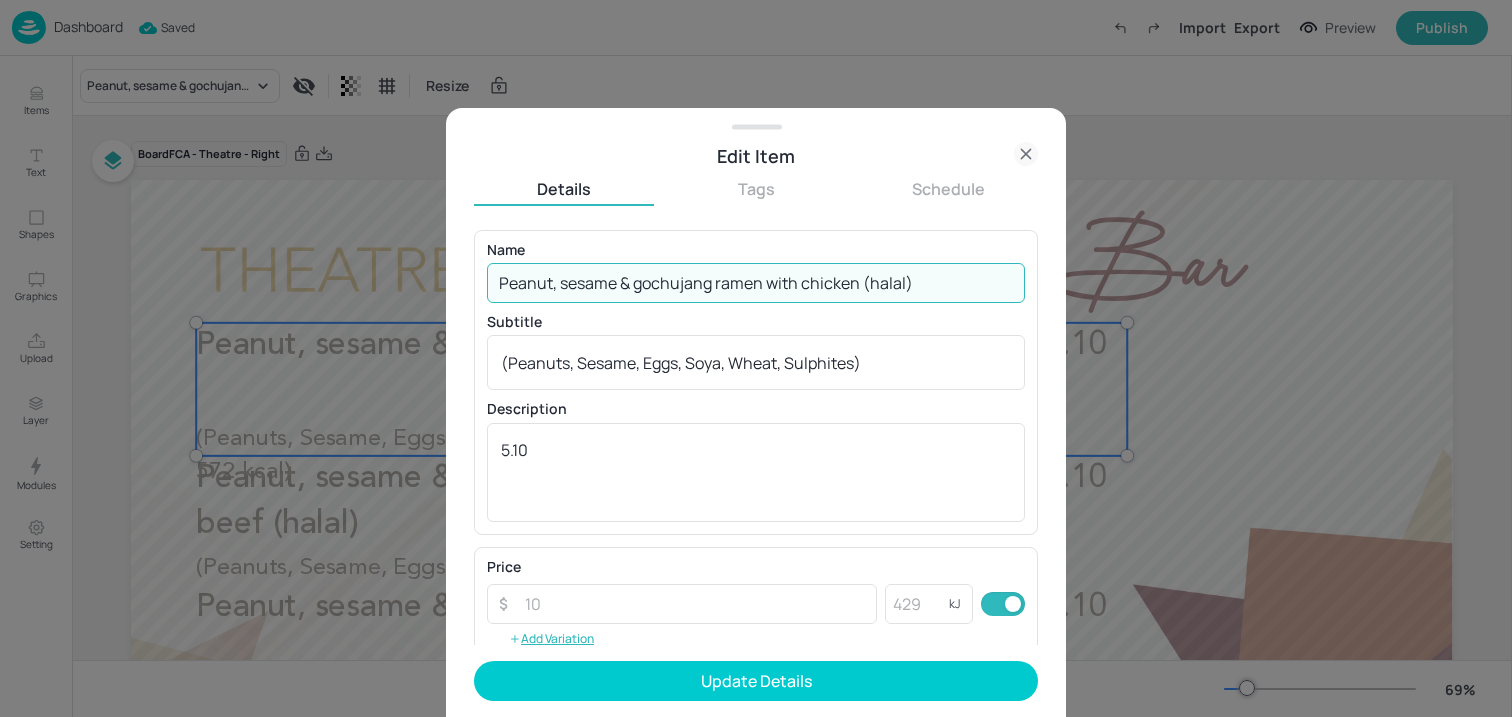 paste on "(per 669g contains 572 kcal)" 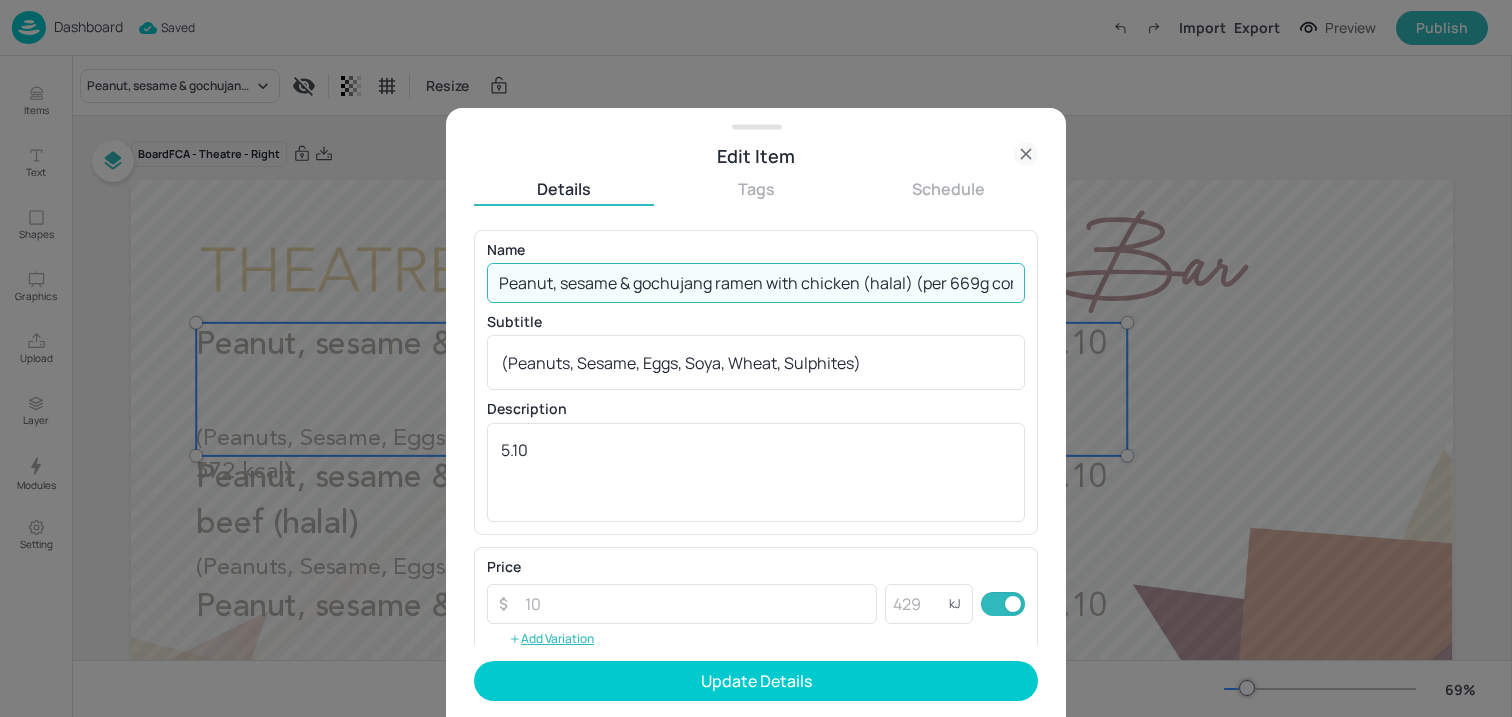 scroll, scrollTop: 0, scrollLeft: 122, axis: horizontal 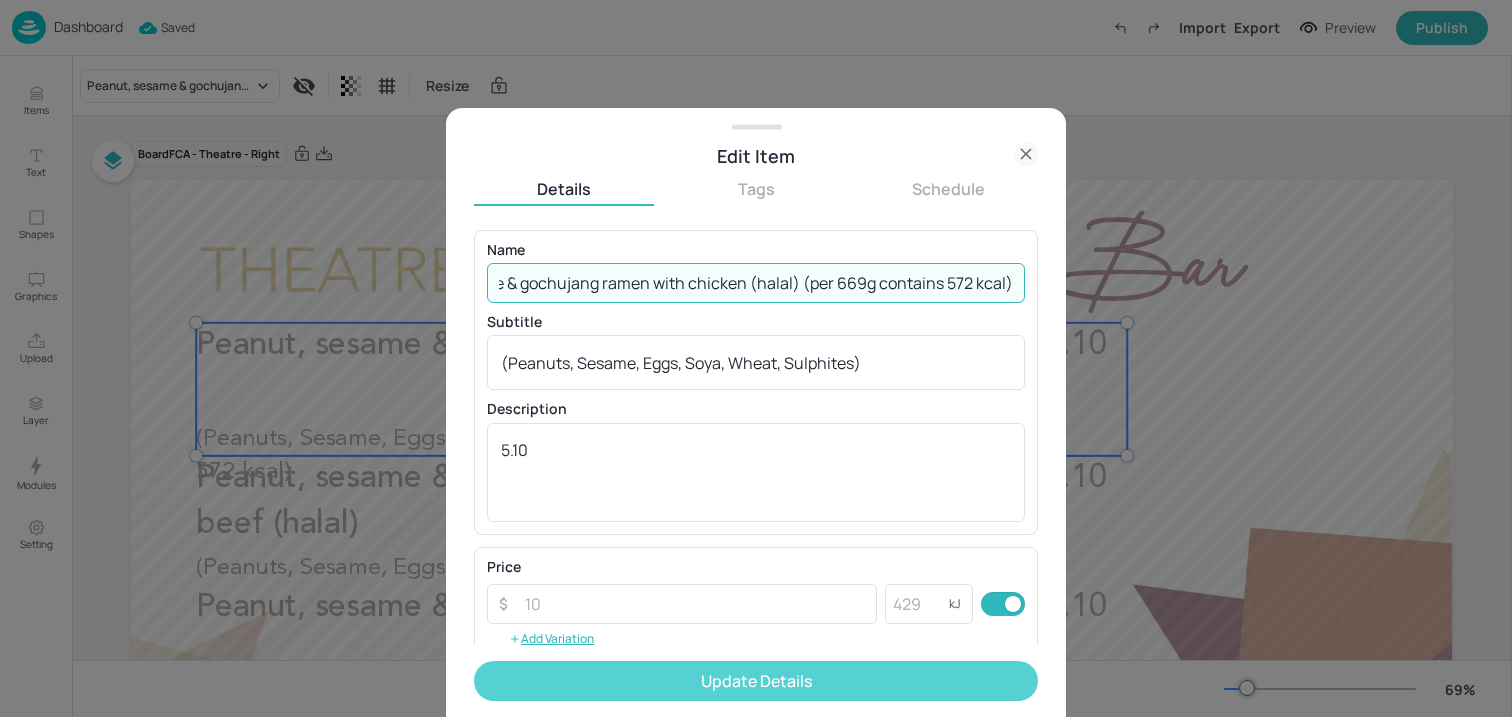 type on "Peanut, sesame & gochujang ramen with chicken (halal) (per 669g contains 572 kcal)" 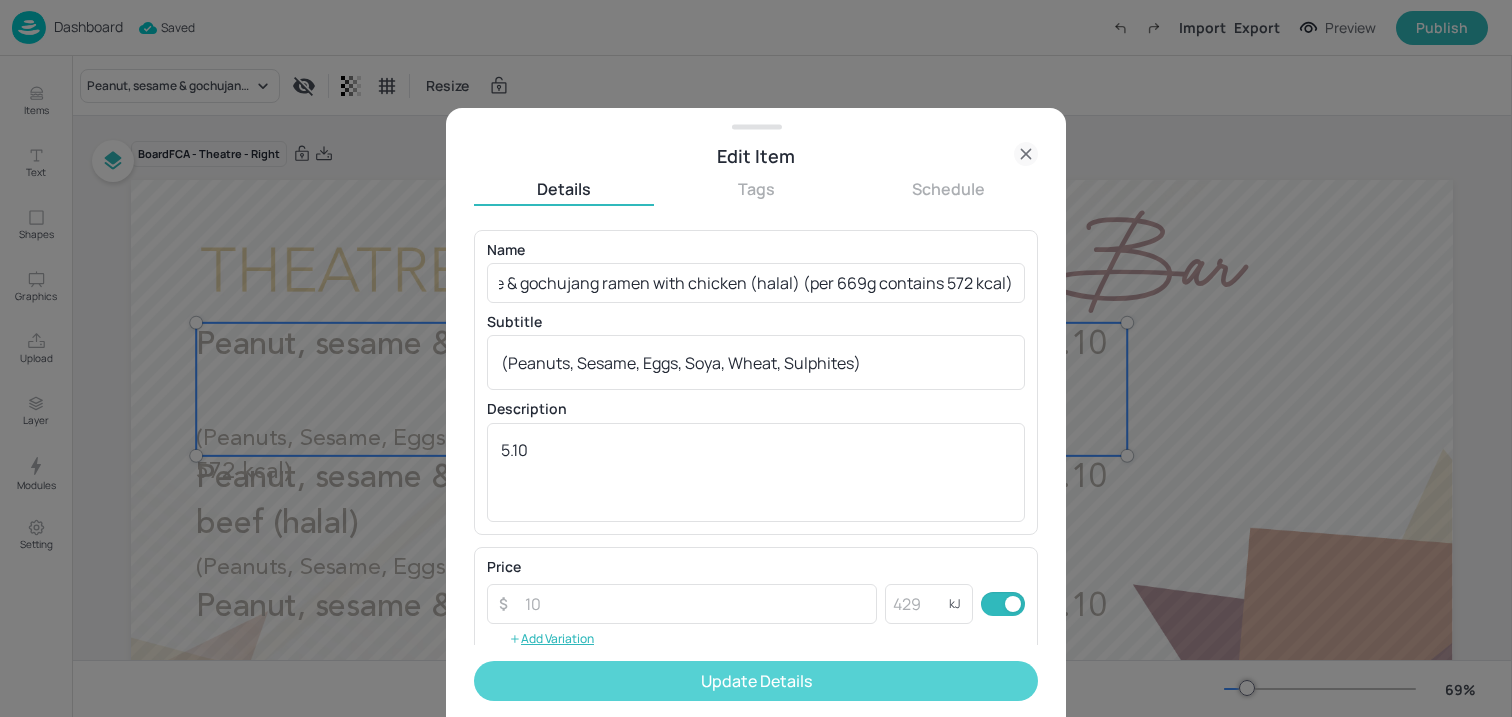 scroll, scrollTop: 0, scrollLeft: 0, axis: both 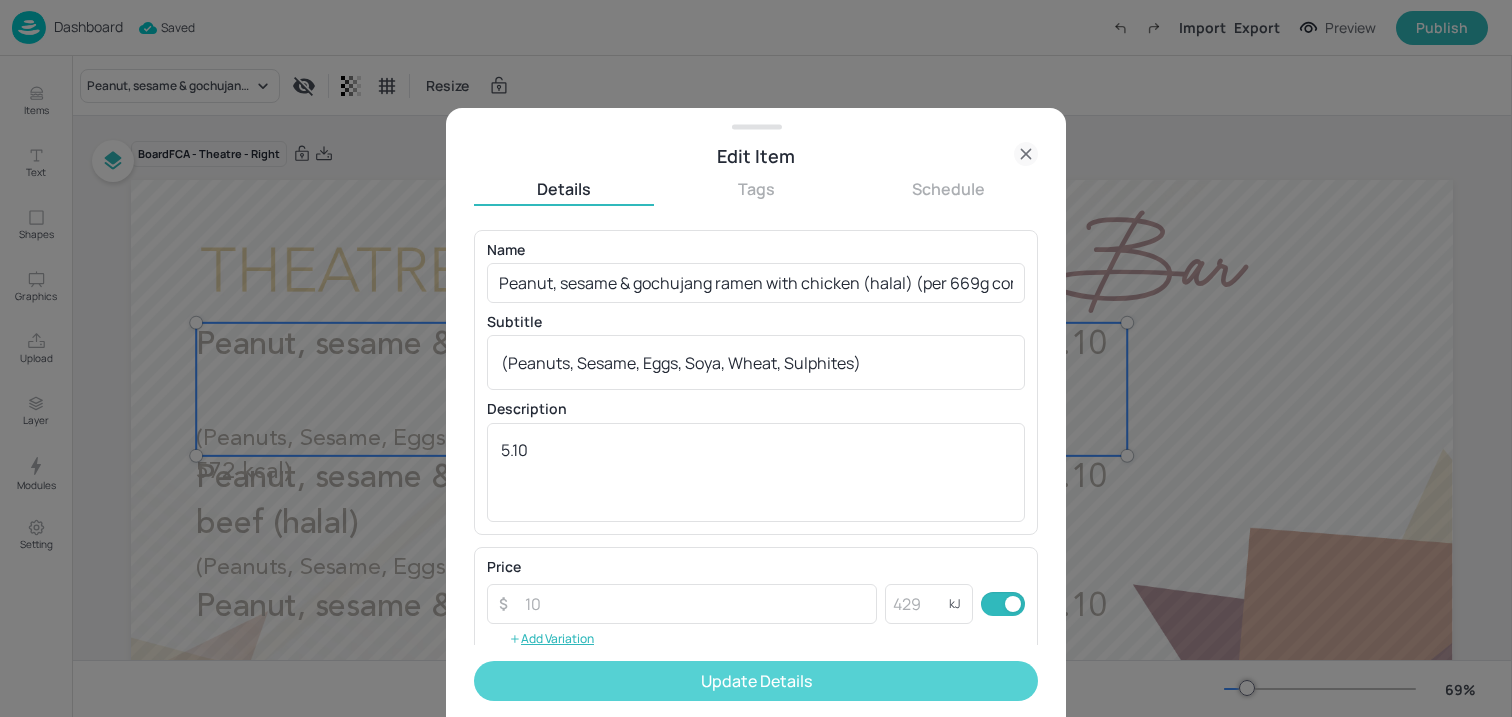 click on "Update Details" at bounding box center [756, 681] 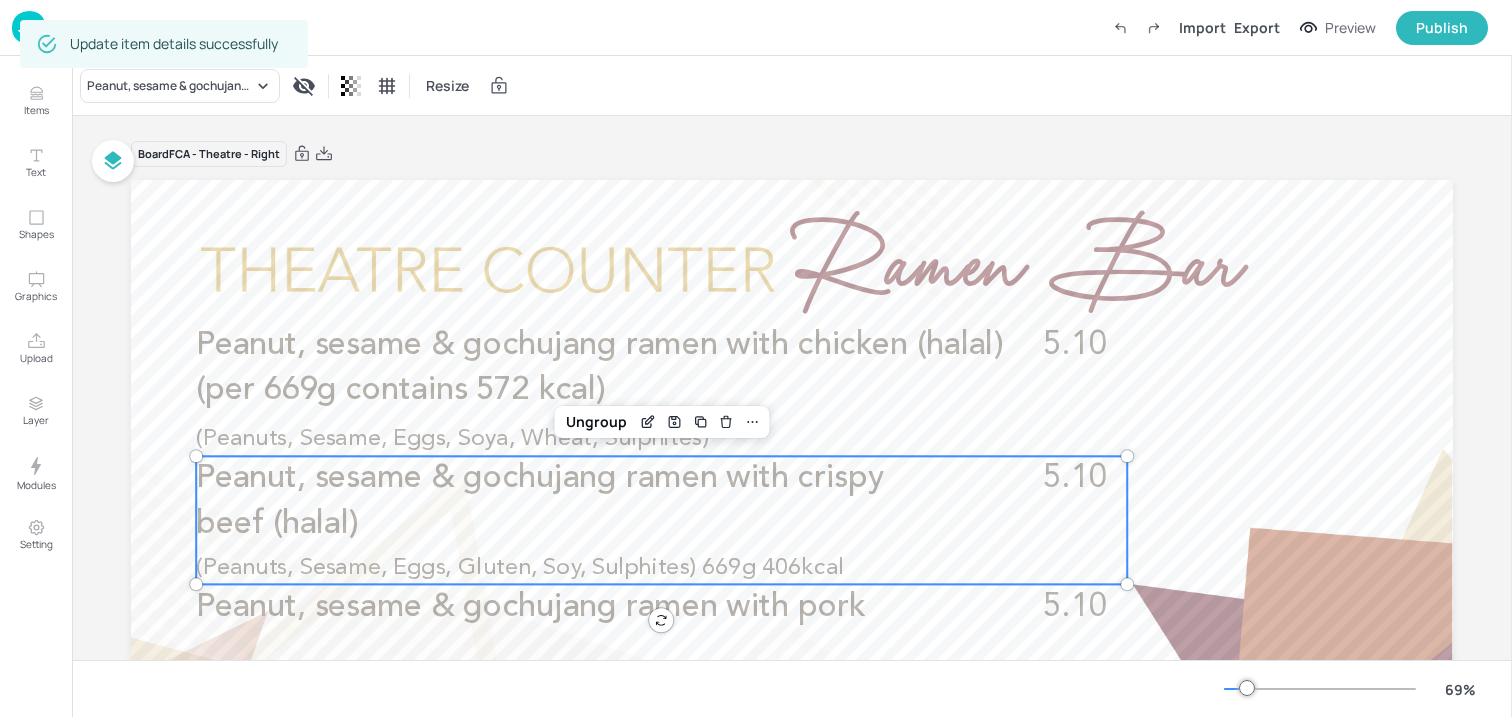 click on "Peanut, sesame & gochujang ramen with crispy beef (halal)" at bounding box center [570, 501] 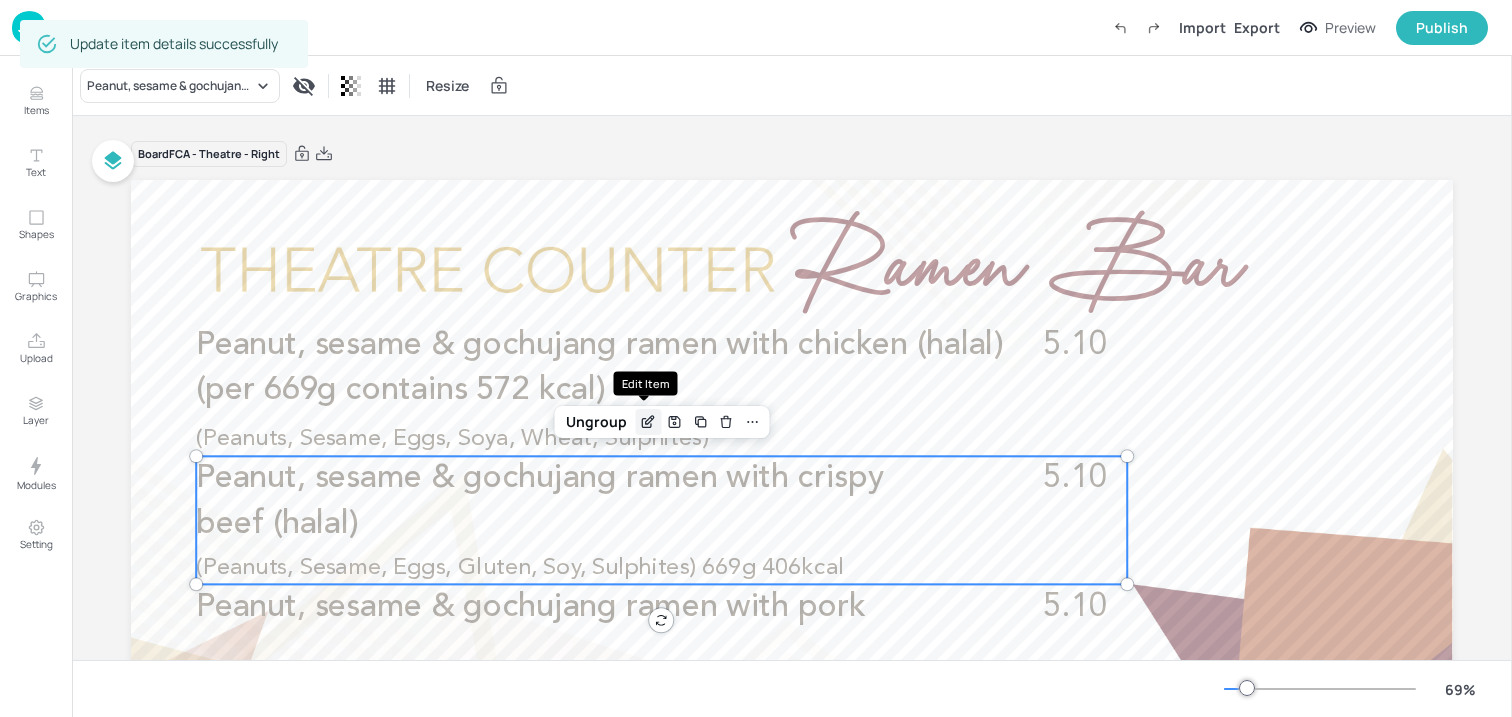 click at bounding box center [648, 422] 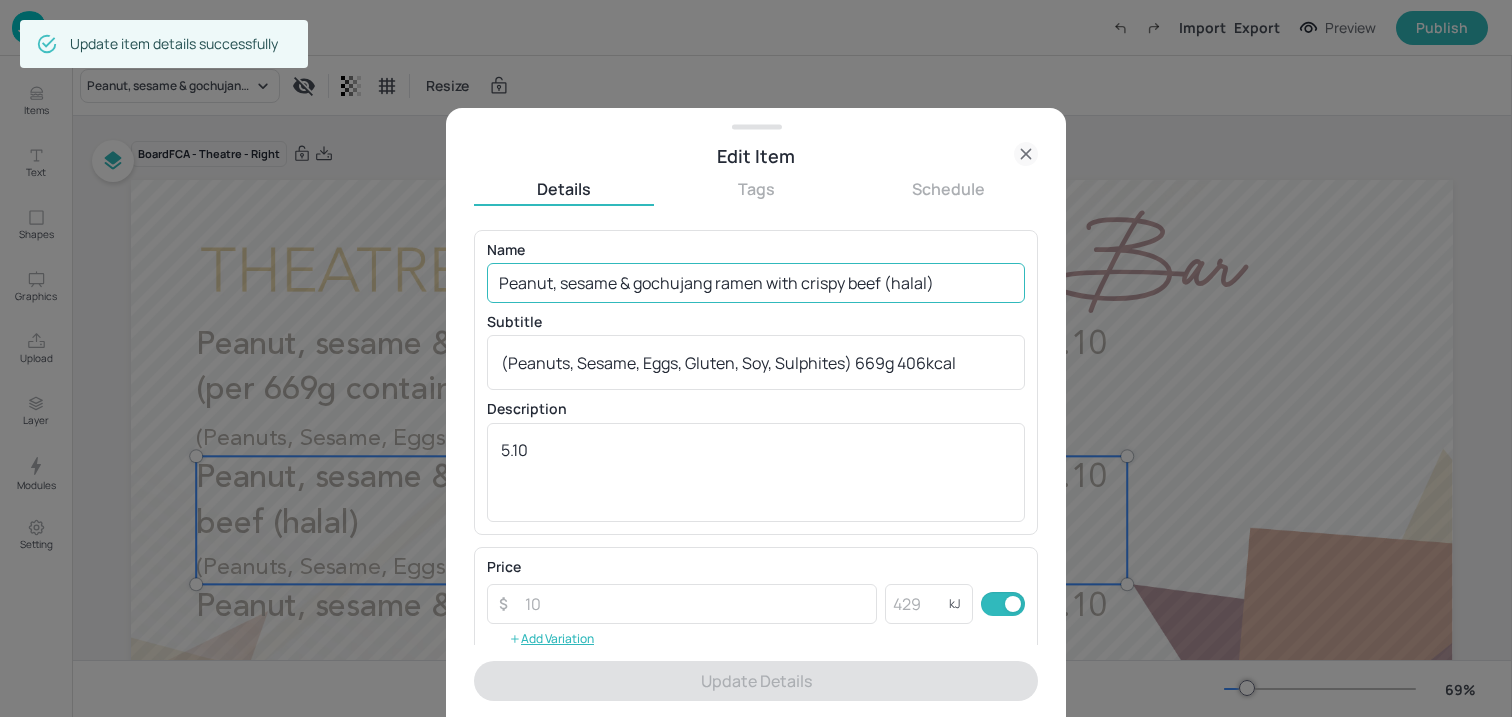 click on "Peanut, sesame & gochujang ramen with crispy beef (halal)" at bounding box center [756, 283] 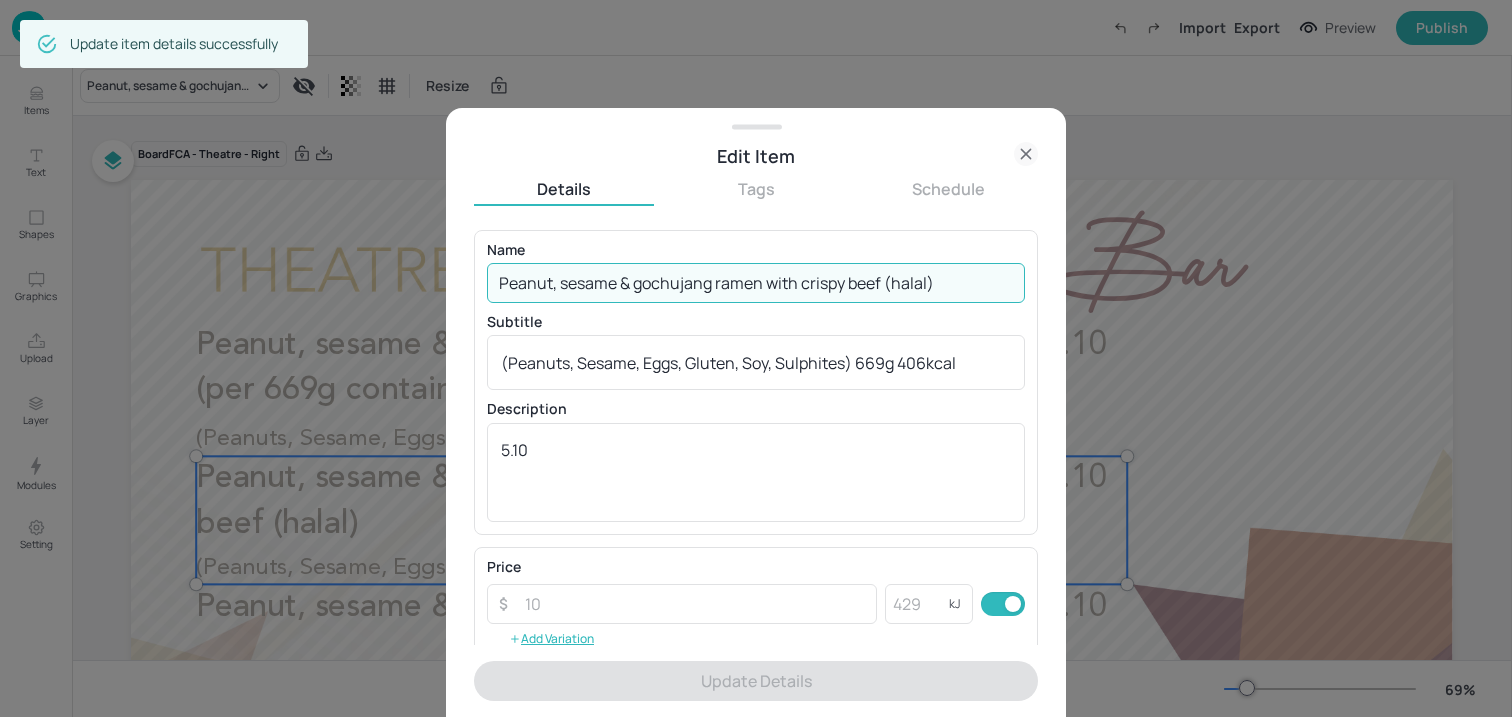 click on "Peanut, sesame & gochujang ramen with crispy beef (halal)" at bounding box center (756, 283) 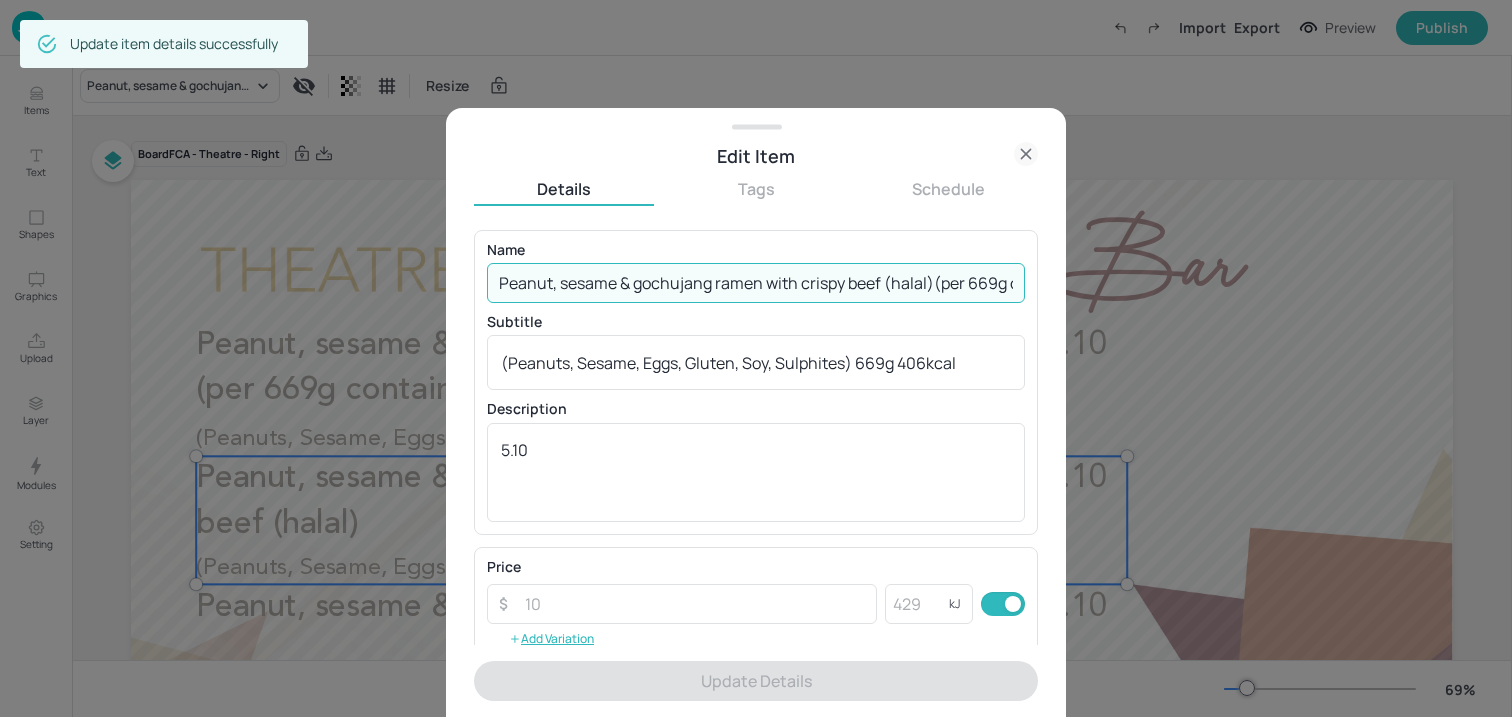scroll, scrollTop: 0, scrollLeft: 551, axis: horizontal 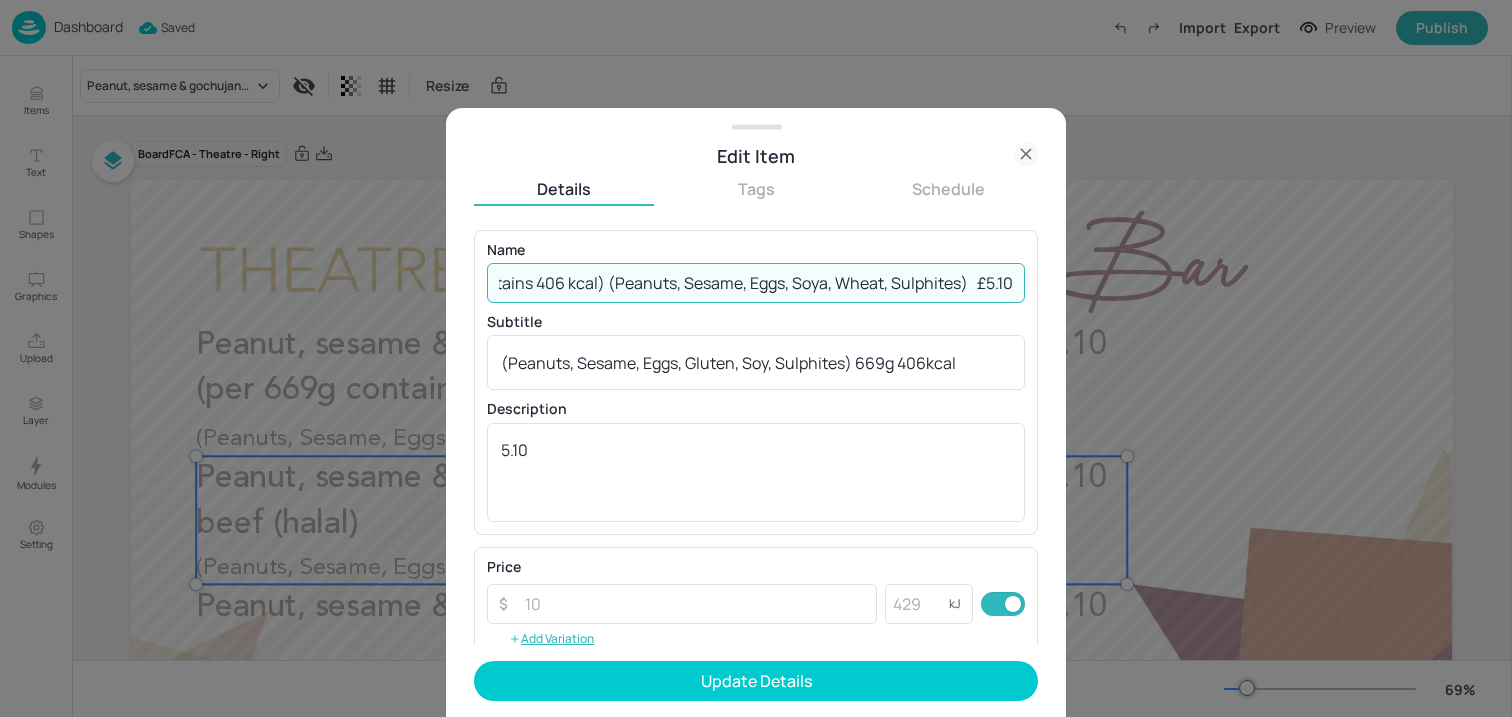 drag, startPoint x: 970, startPoint y: 283, endPoint x: 1110, endPoint y: 283, distance: 140 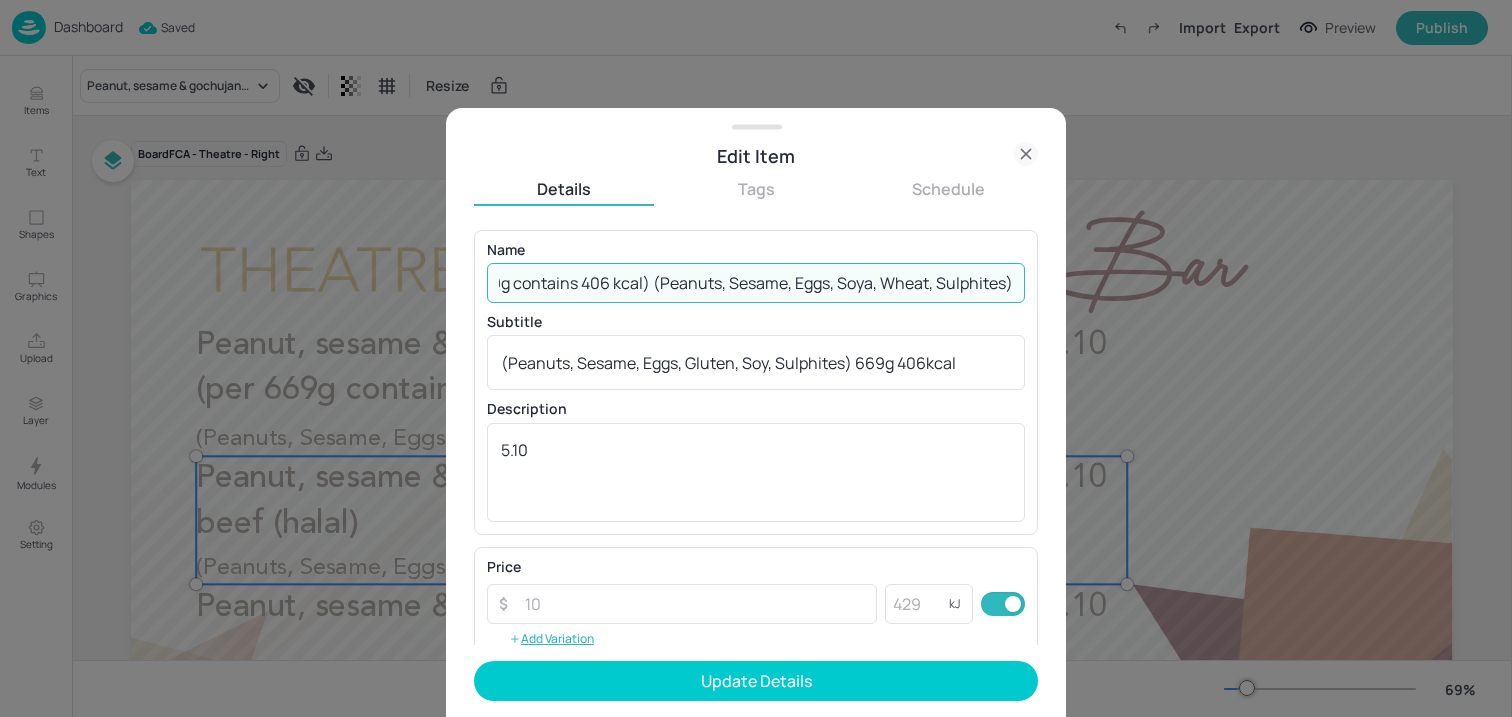 scroll, scrollTop: 0, scrollLeft: 515, axis: horizontal 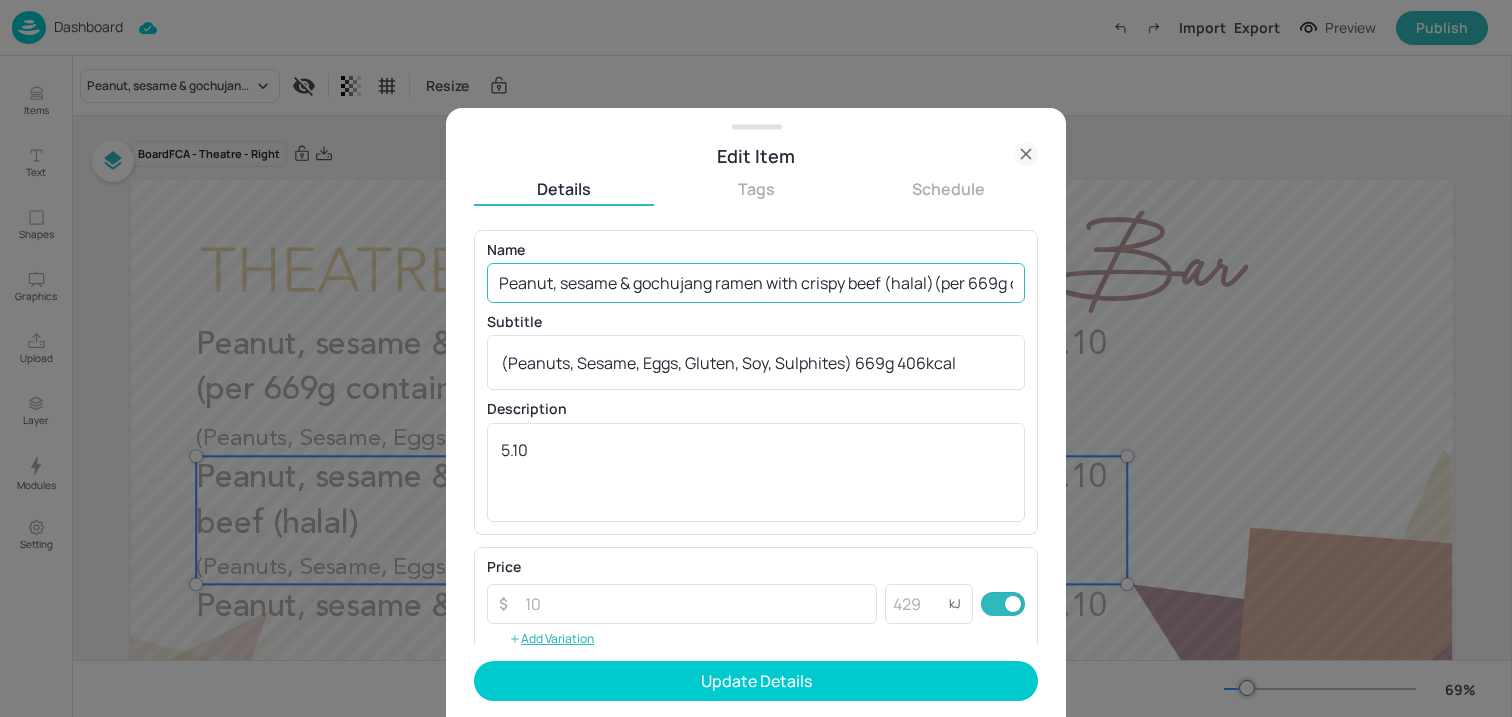 drag, startPoint x: 1020, startPoint y: 286, endPoint x: 907, endPoint y: 286, distance: 113 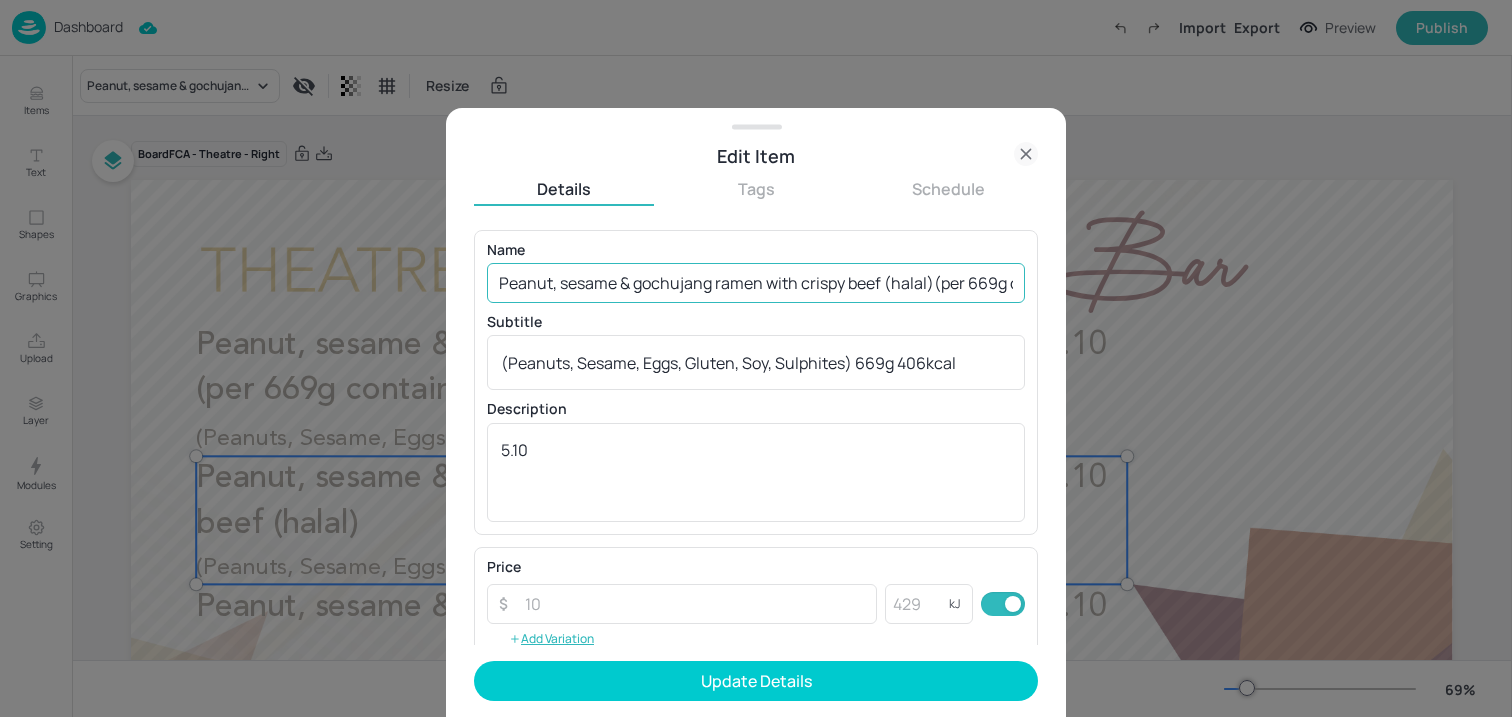 click on "Peanut, sesame & gochujang ramen with crispy beef (halal)(per 669g contains 406 kcal) (Peanuts, Sesame, Eggs, Soya, Wheat, Sulphites)" at bounding box center [756, 283] 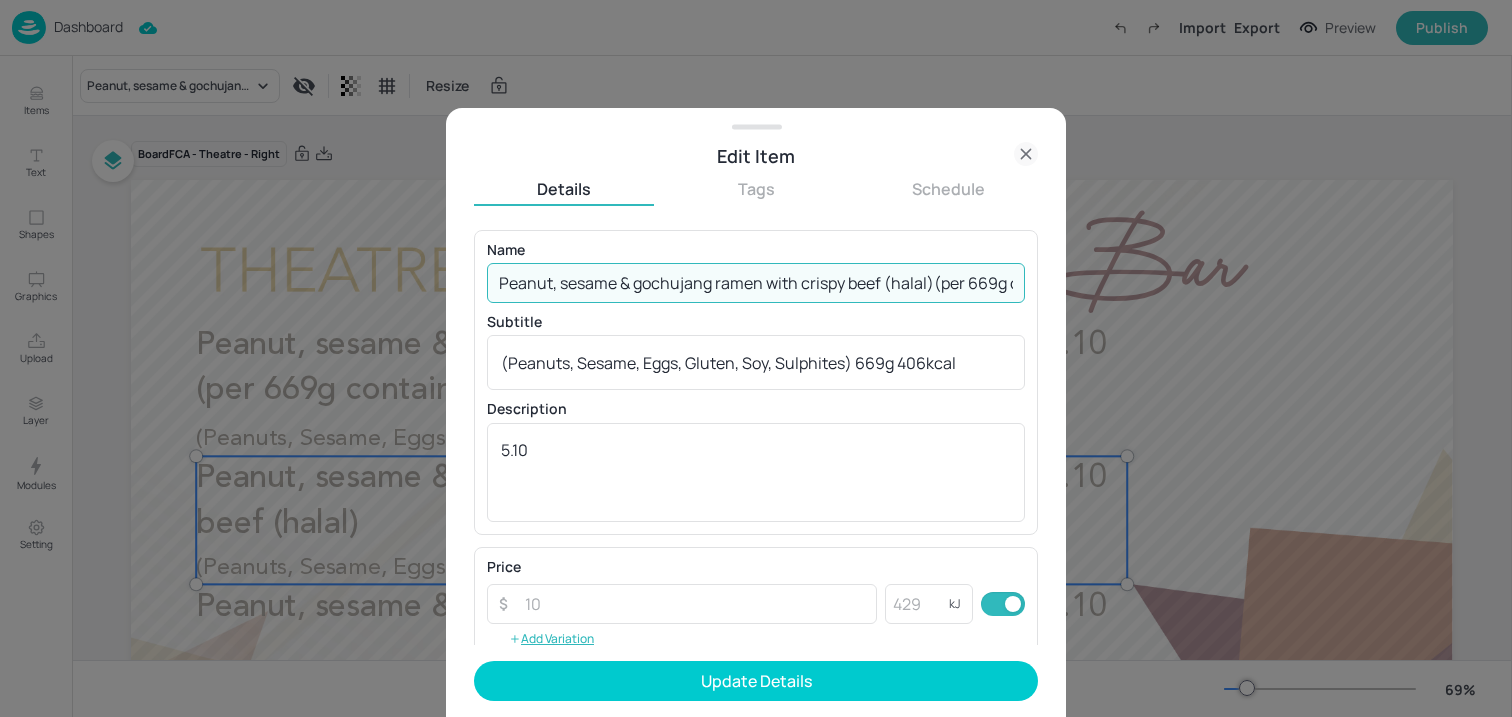 click on "Peanut, sesame & gochujang ramen with crispy beef (halal)(per 669g contains 406 kcal) (Peanuts, Sesame, Eggs, Soya, Wheat, Sulphites)" at bounding box center (756, 283) 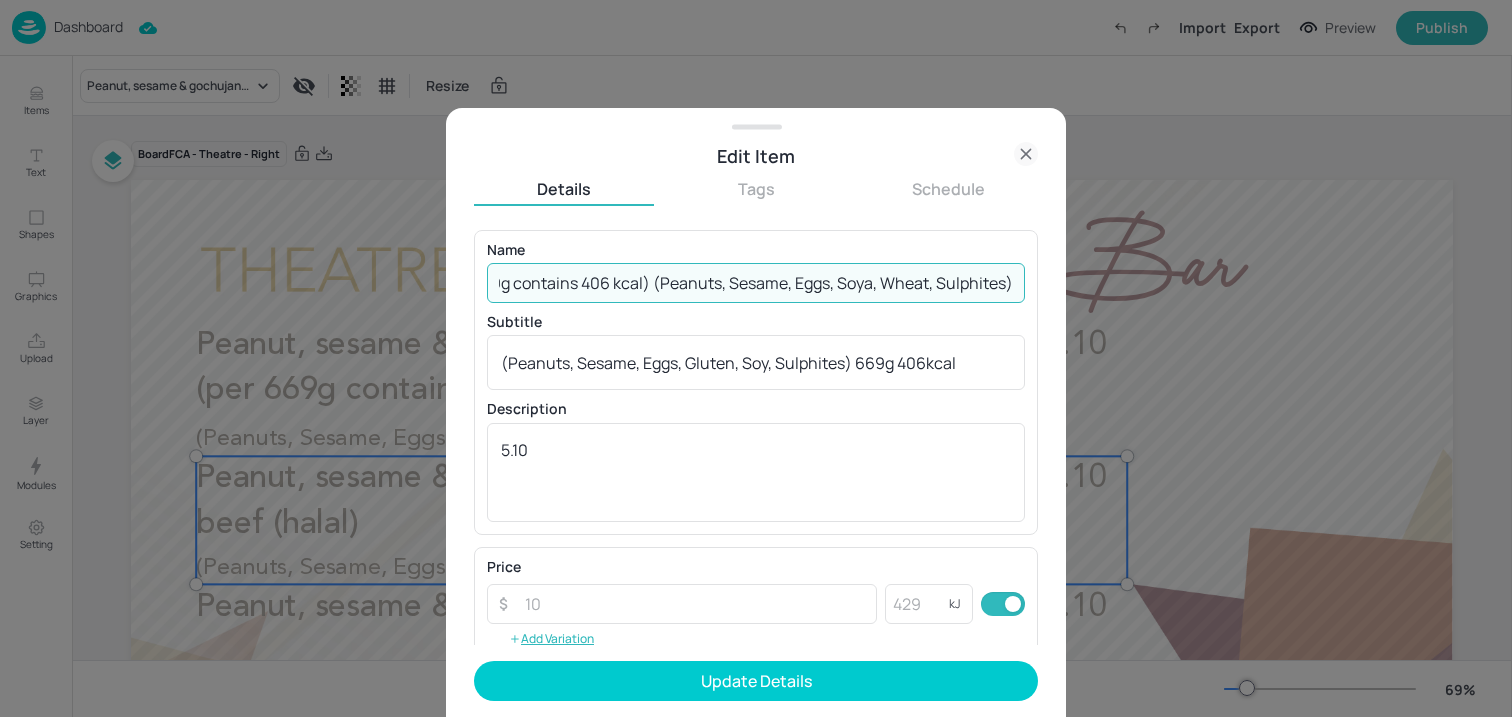 drag, startPoint x: 637, startPoint y: 283, endPoint x: 1100, endPoint y: 297, distance: 463.2116 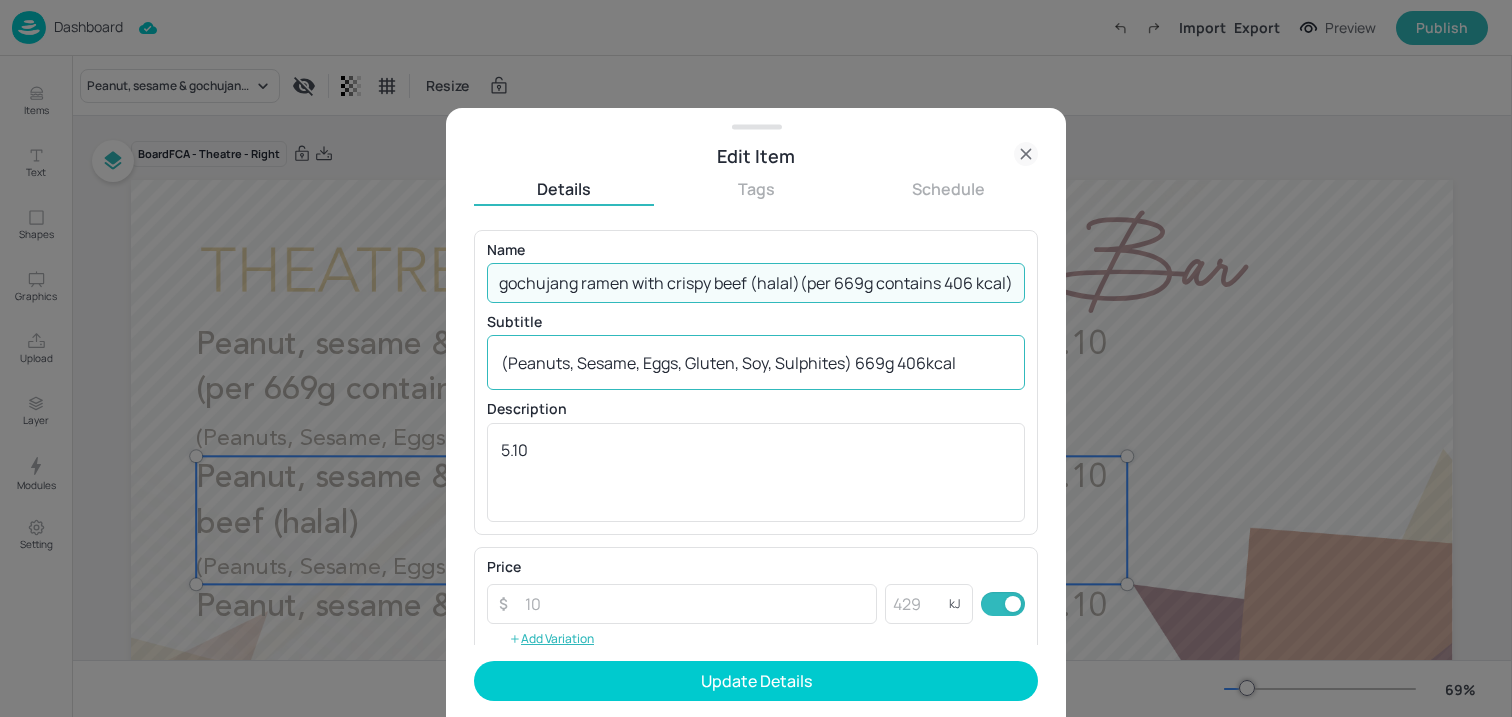 scroll, scrollTop: 0, scrollLeft: 143, axis: horizontal 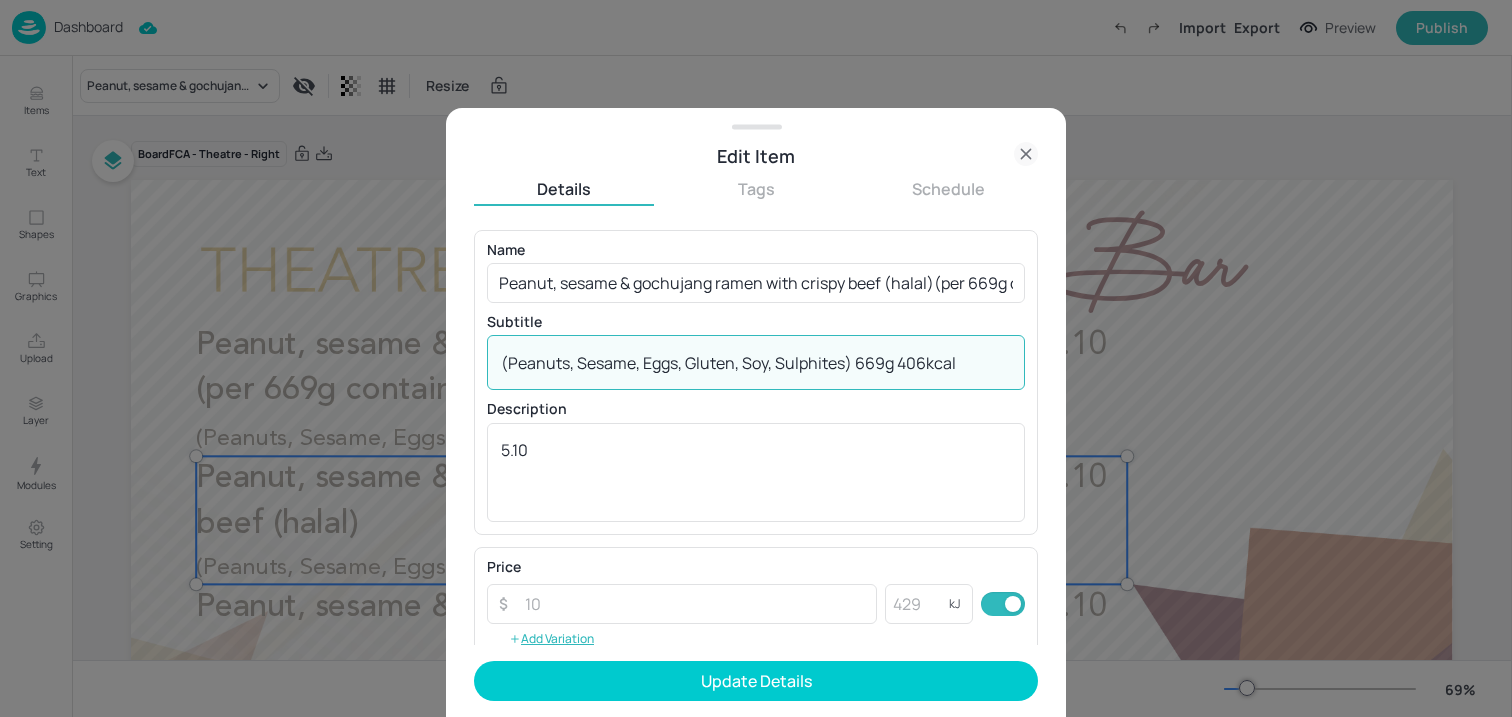 click on "(Peanuts, Sesame, Eggs, Gluten, Soy, Sulphites) 669g 406kcal" at bounding box center [756, 363] 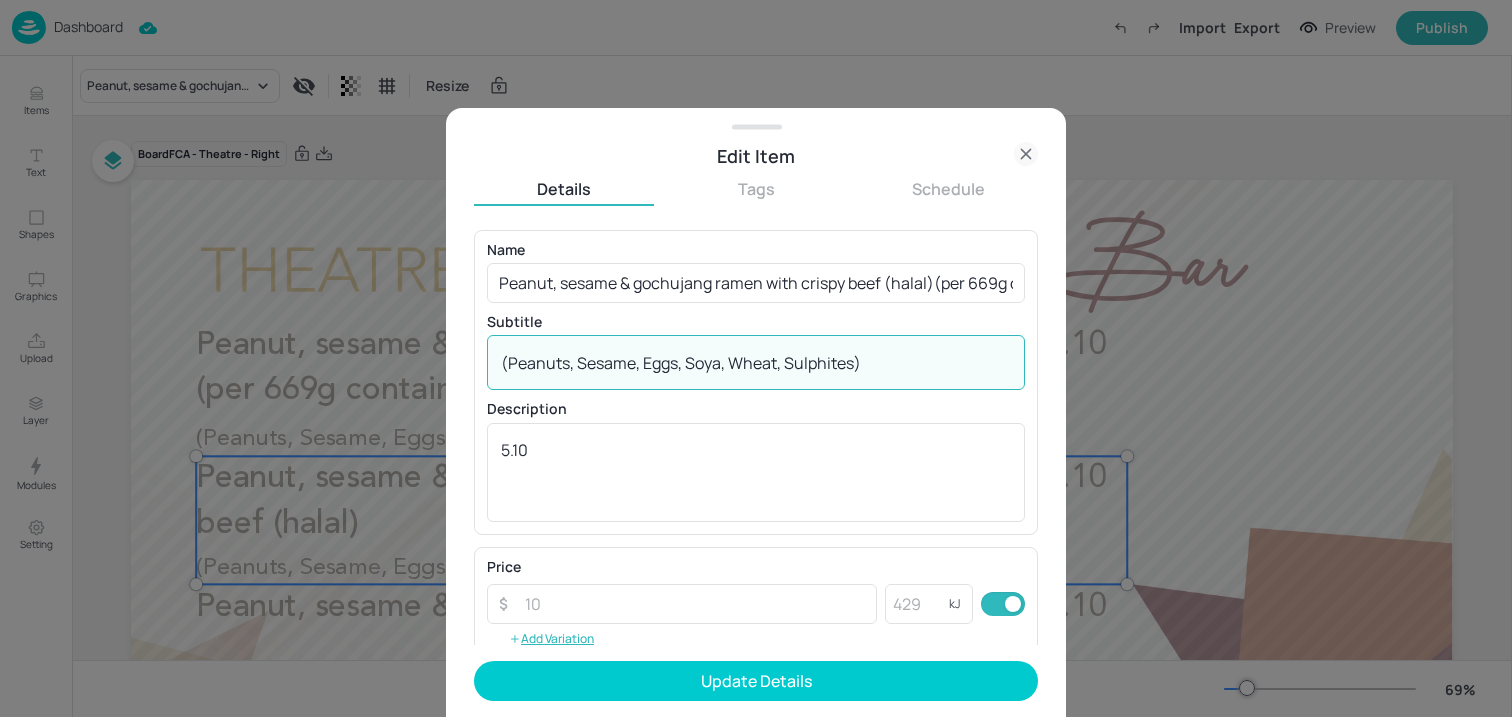 type on "(Peanuts, Sesame, Eggs, Gluten, Soy, Sulphites) 669g 406kcal" 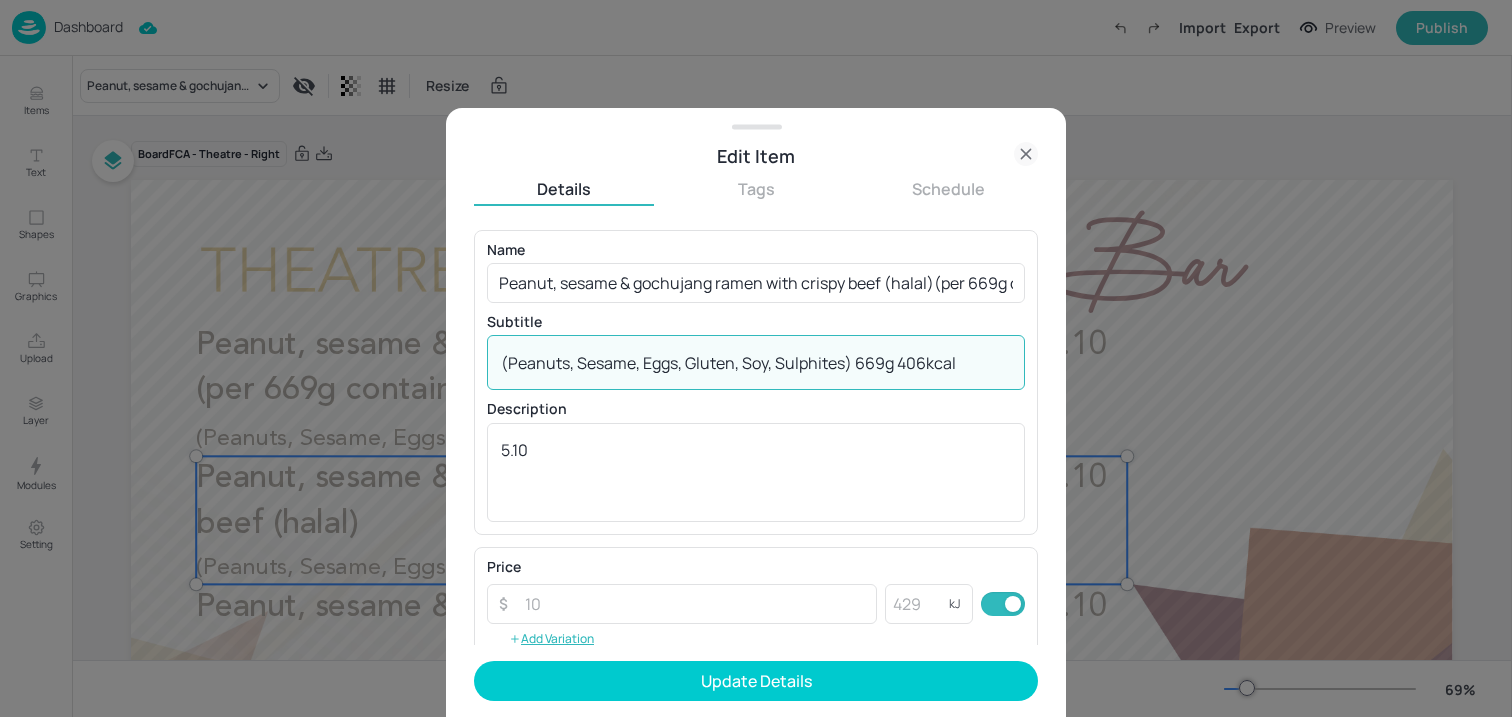 click on "Name [PERSON_NAME], sesame & gochujang ramen with crispy beef (halal)(per 669g contains 406 kcal) ​" at bounding box center (756, 273) 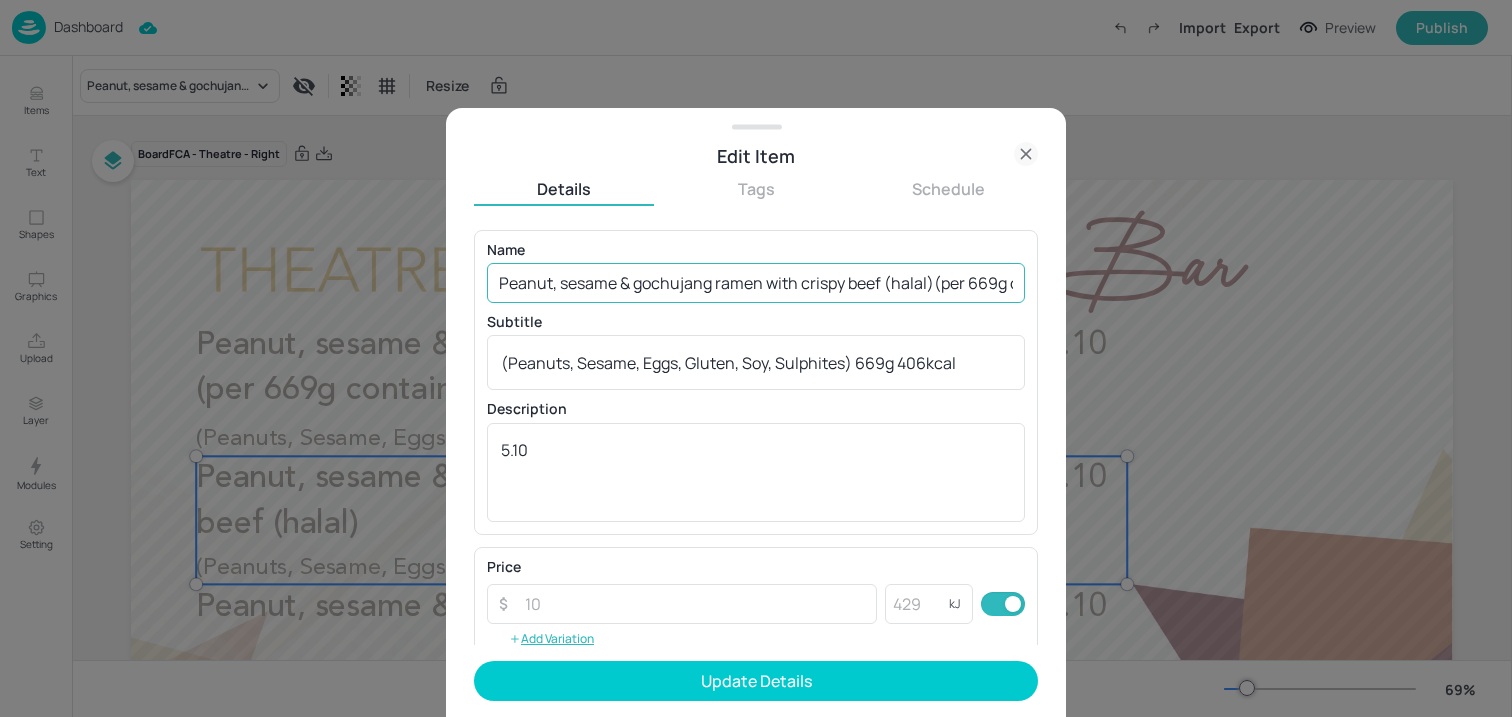 click on "Peanut, sesame & gochujang ramen with crispy beef (halal)(per 669g contains 406 kcal)" at bounding box center [756, 283] 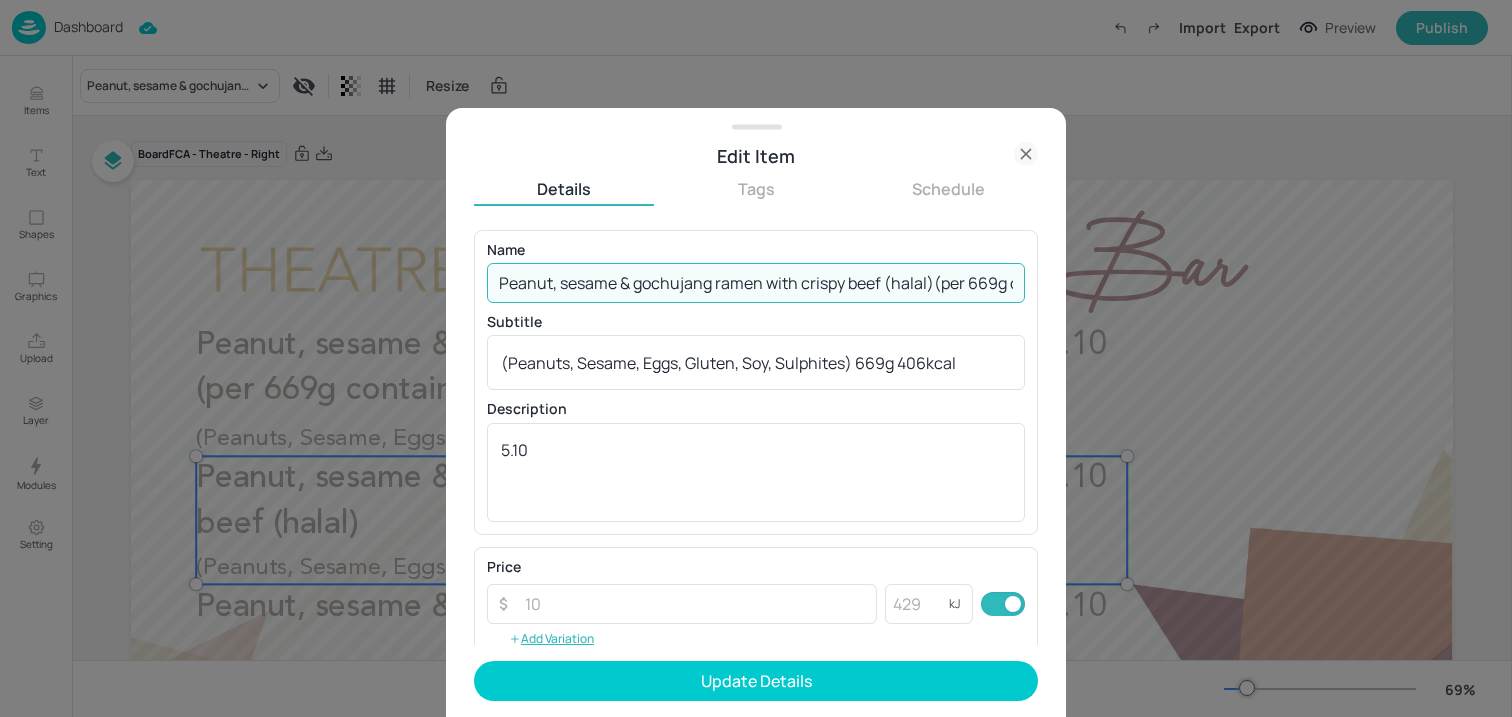 click on "Peanut, sesame & gochujang ramen with crispy beef (halal)(per 669g contains 406 kcal)" at bounding box center (756, 283) 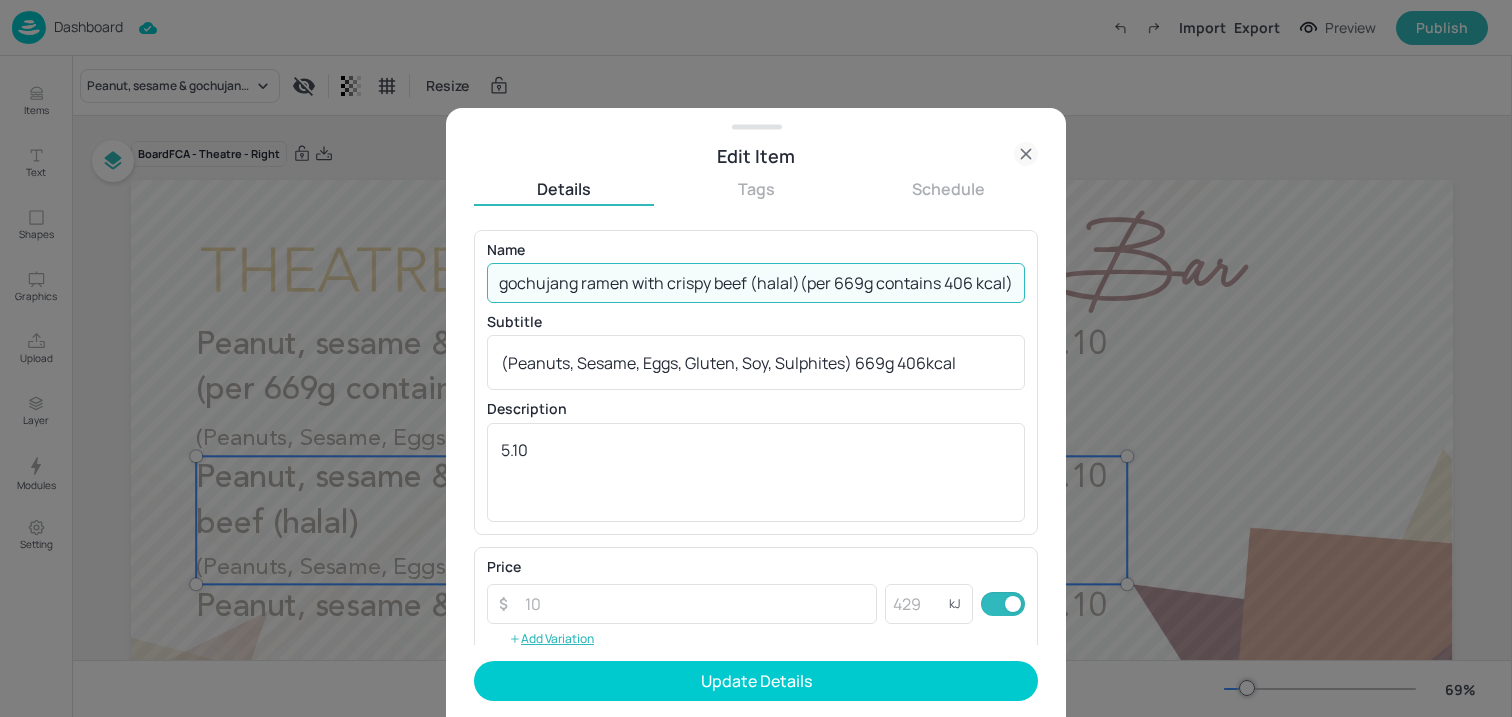 drag, startPoint x: 791, startPoint y: 290, endPoint x: 1184, endPoint y: 321, distance: 394.22076 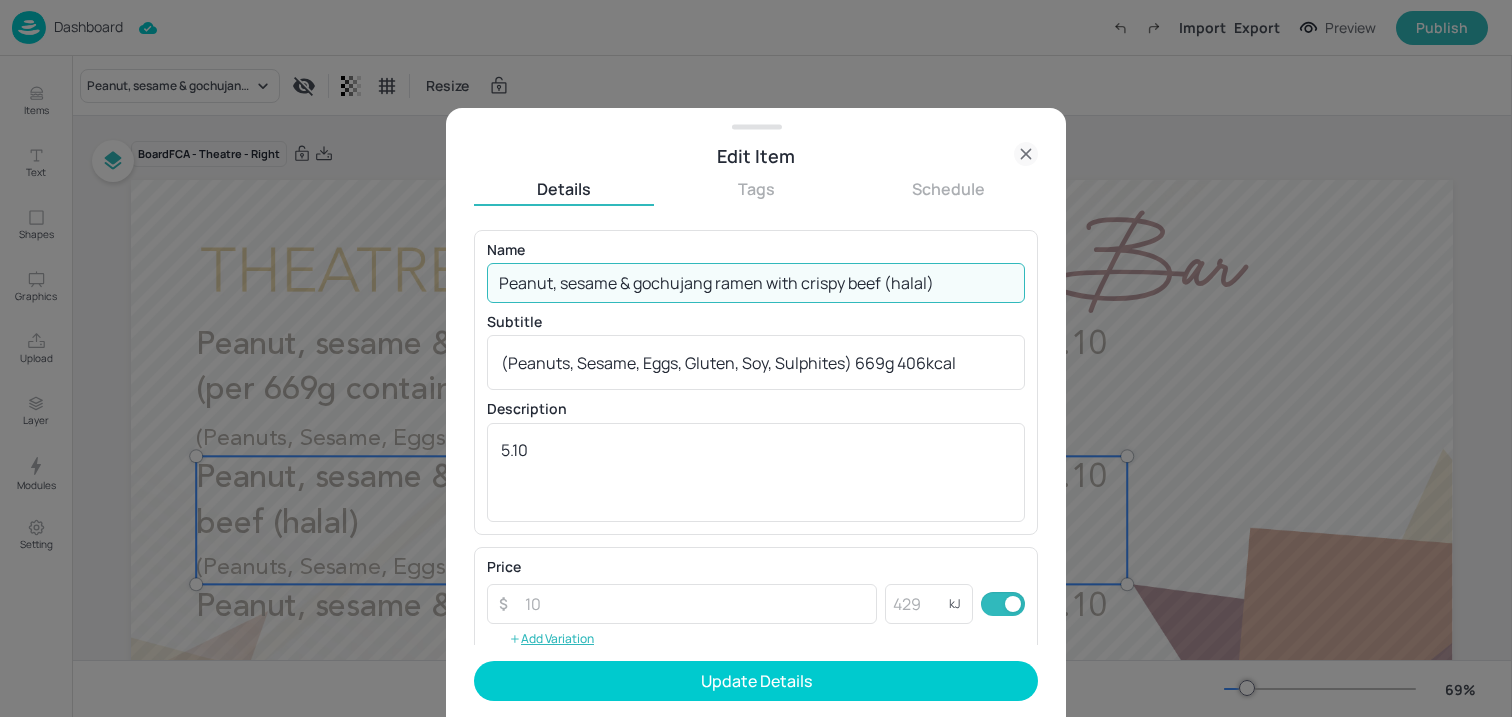 scroll, scrollTop: 0, scrollLeft: 0, axis: both 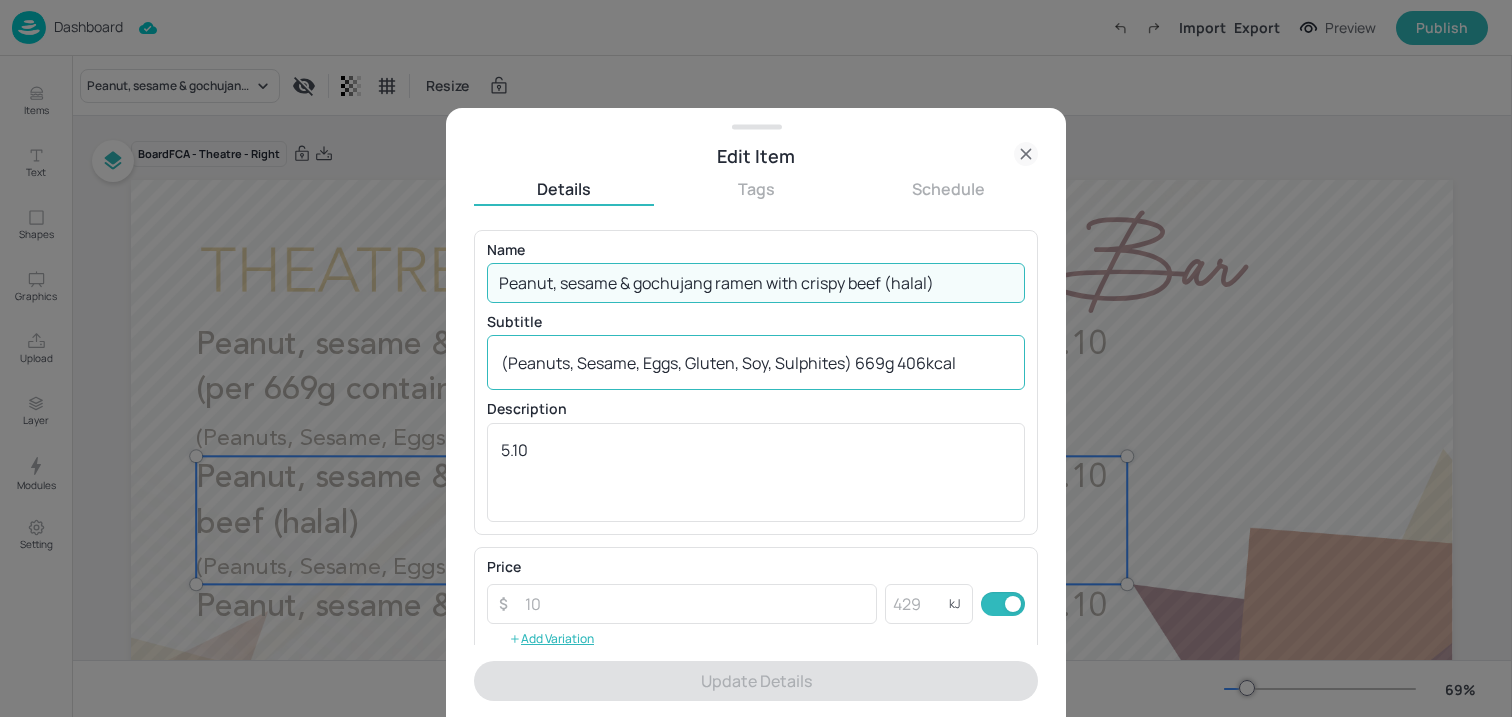type on "Peanut, sesame & gochujang ramen with crispy beef (halal)" 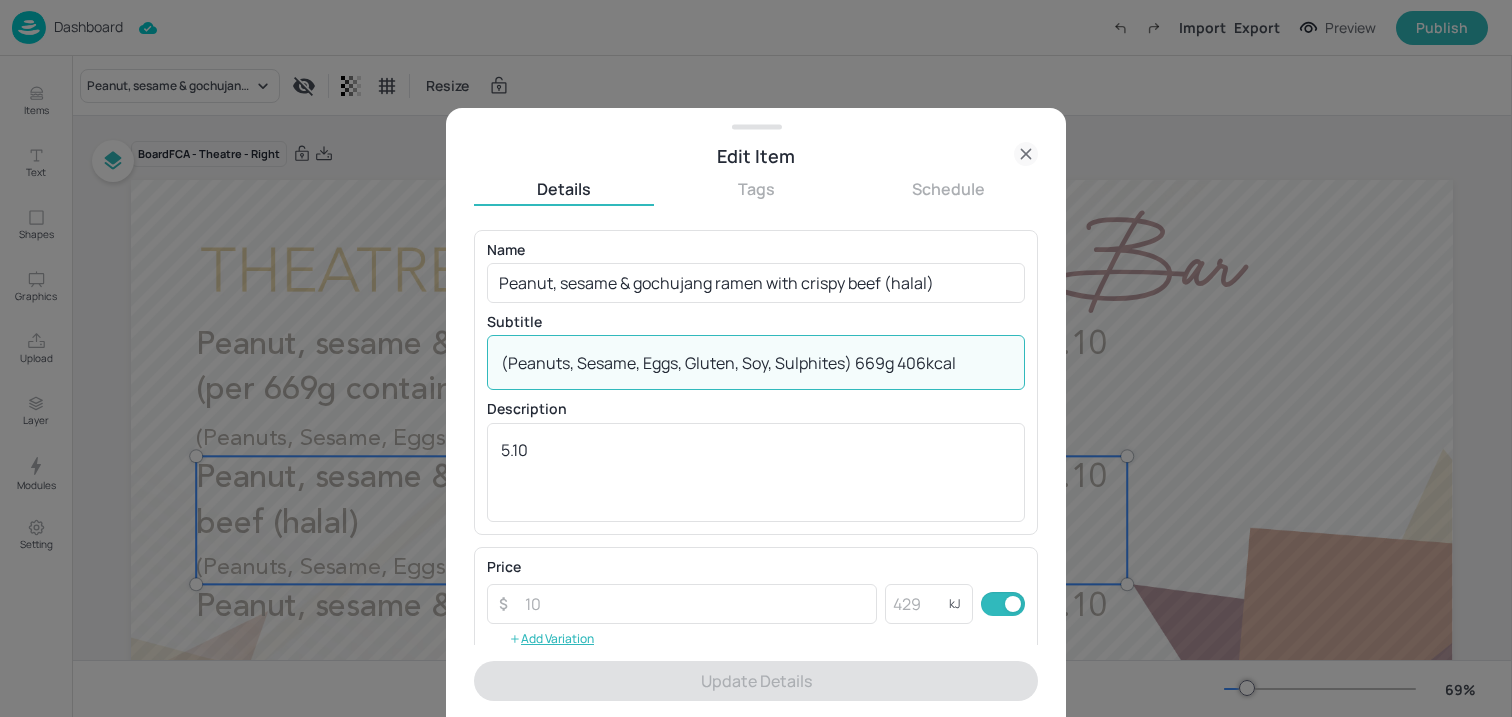 drag, startPoint x: 856, startPoint y: 358, endPoint x: 340, endPoint y: 356, distance: 516.0039 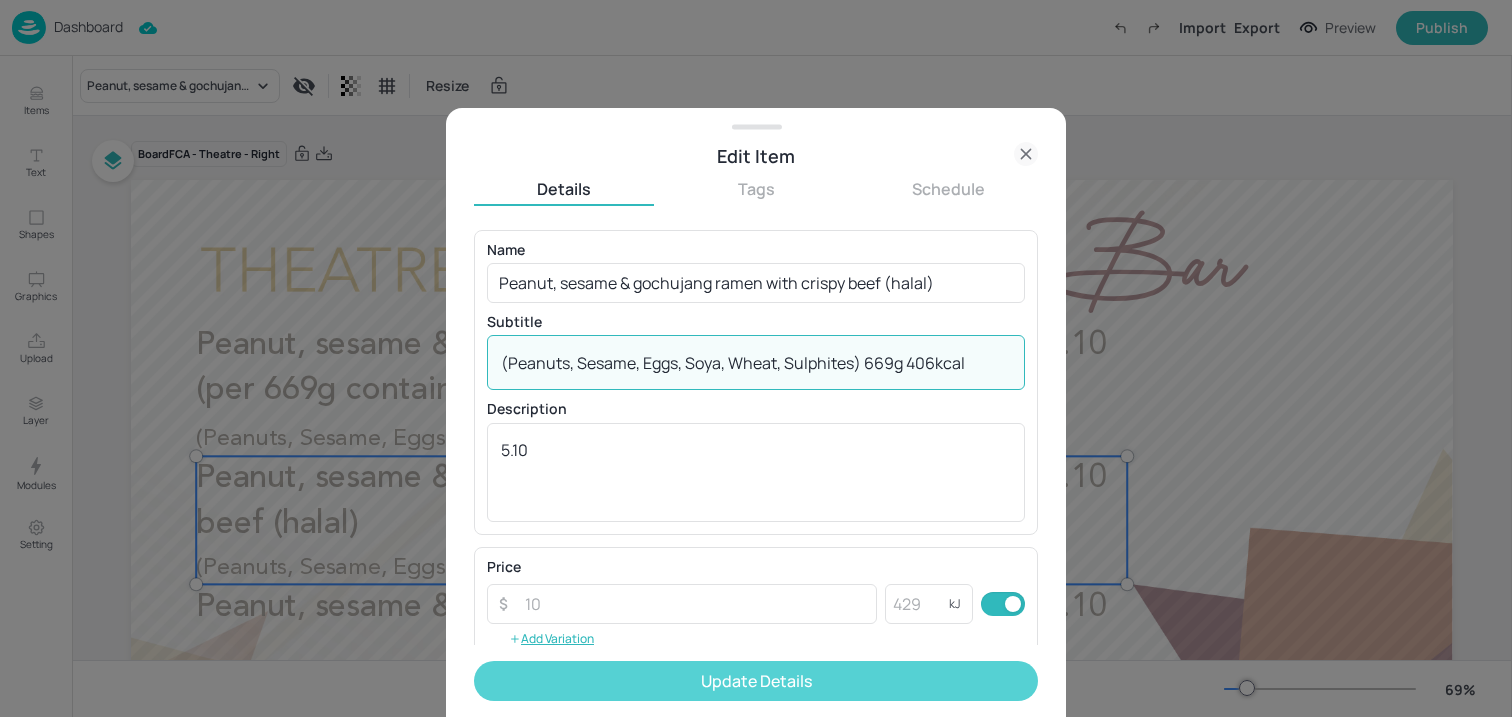 type on "(Peanuts, Sesame, Eggs, Soya, Wheat, Sulphites) 669g 406kcal" 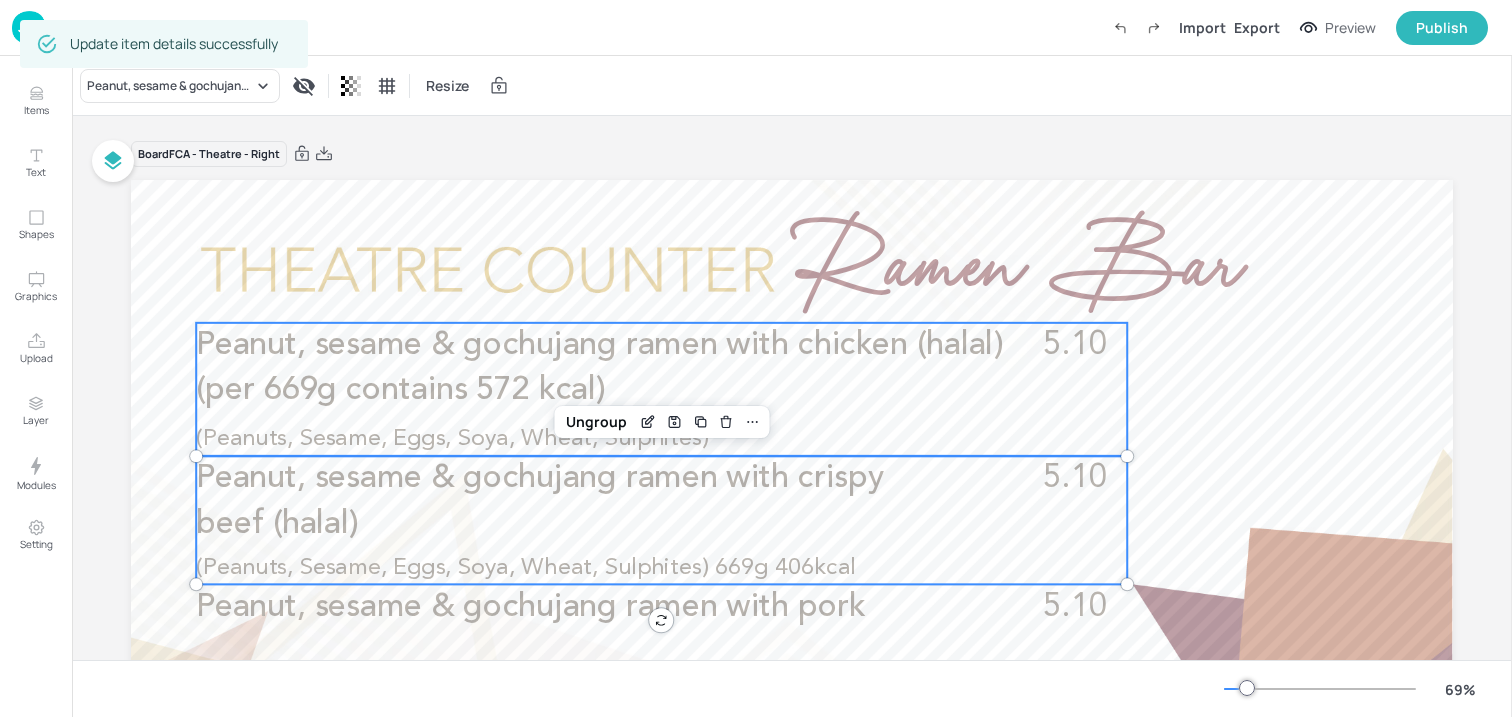 click on "Peanut, sesame & gochujang ramen with chicken (halal) (per 669g contains 572 kcal)" at bounding box center (599, 368) 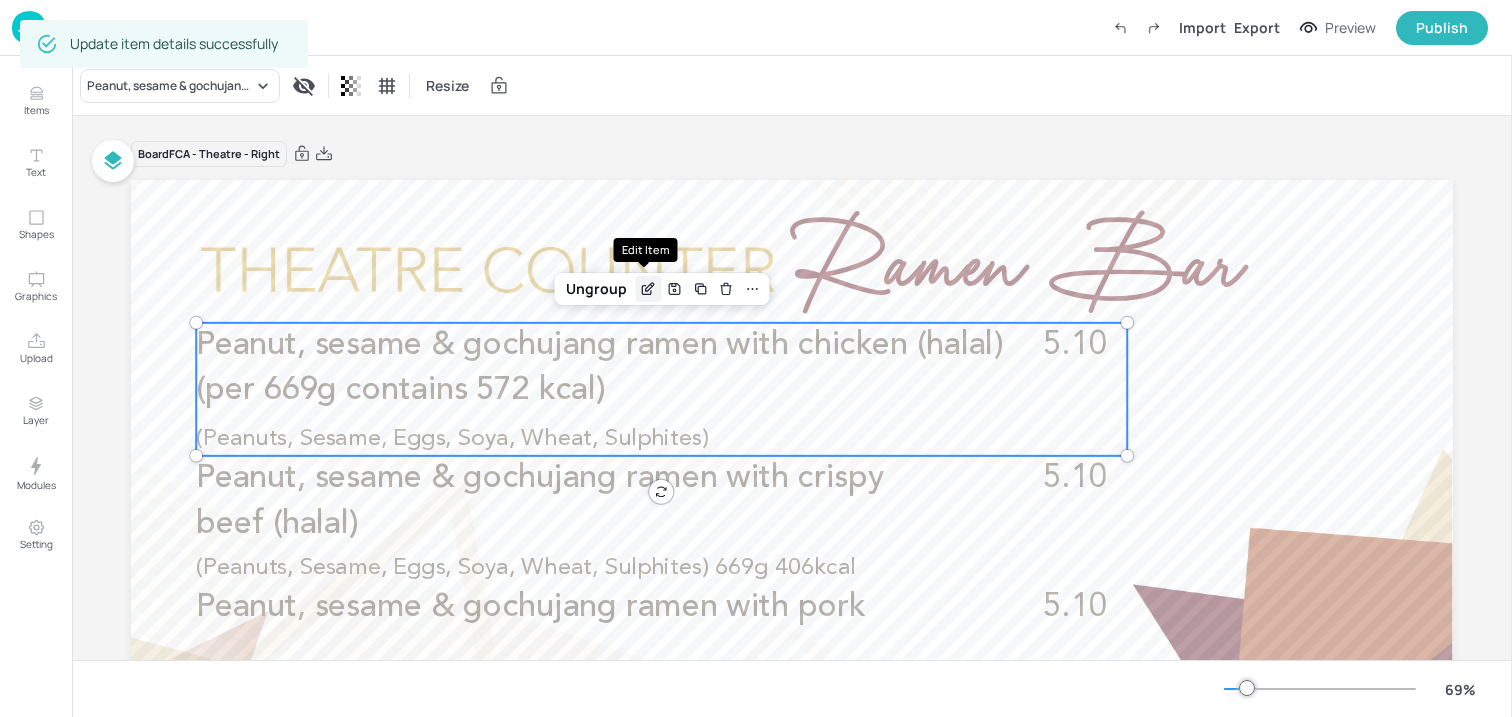 click 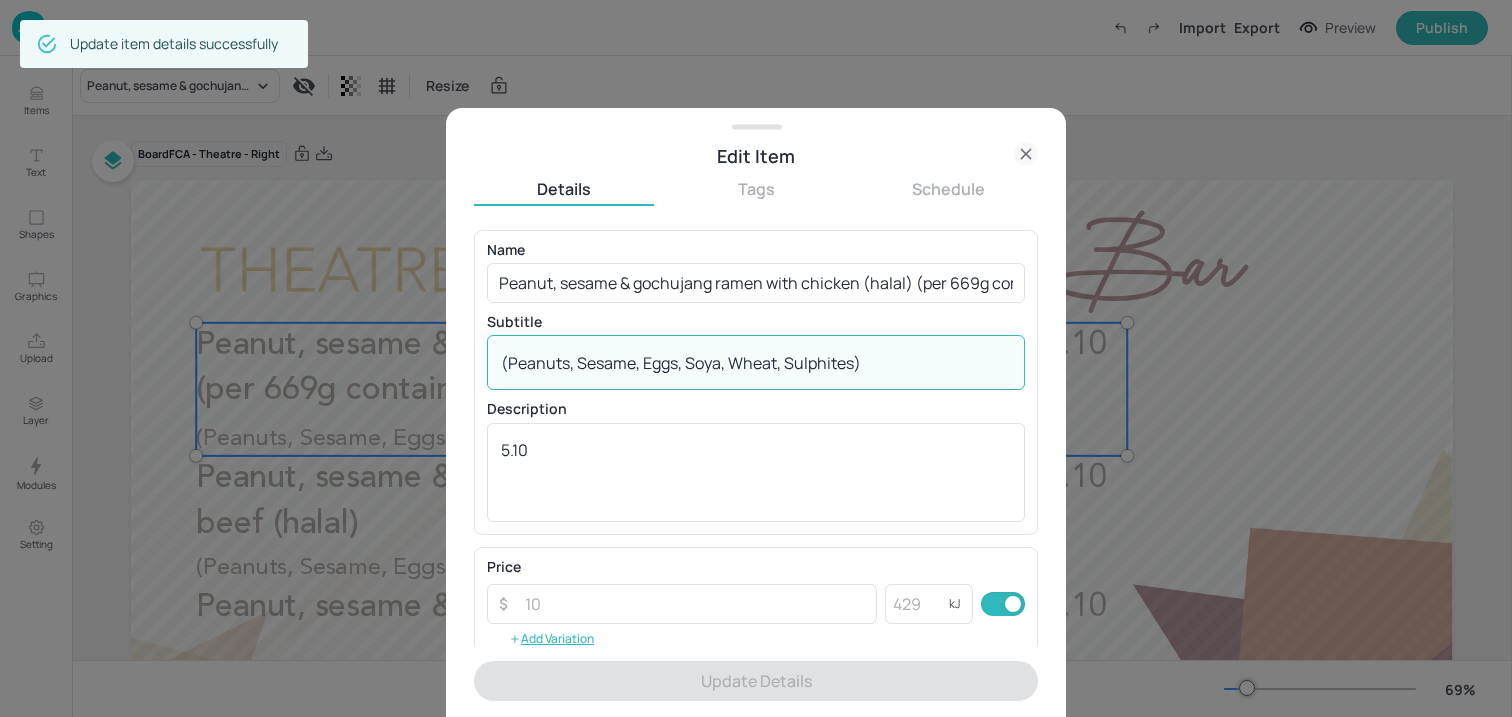 click on "(Peanuts, Sesame, Eggs, Soya, Wheat, Sulphites)" at bounding box center [756, 363] 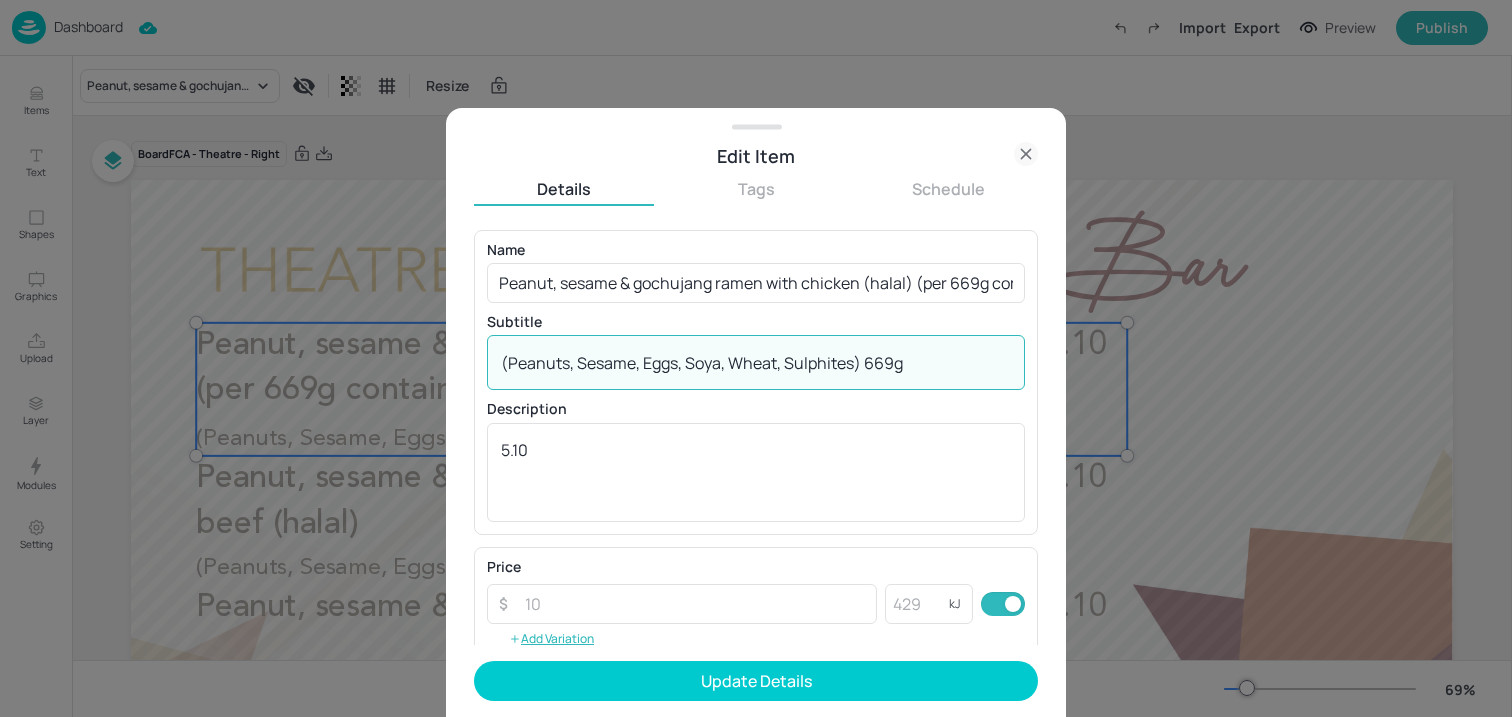 type on "(Peanuts, Sesame, Eggs, Soya, Wheat, Sulphites) 669g" 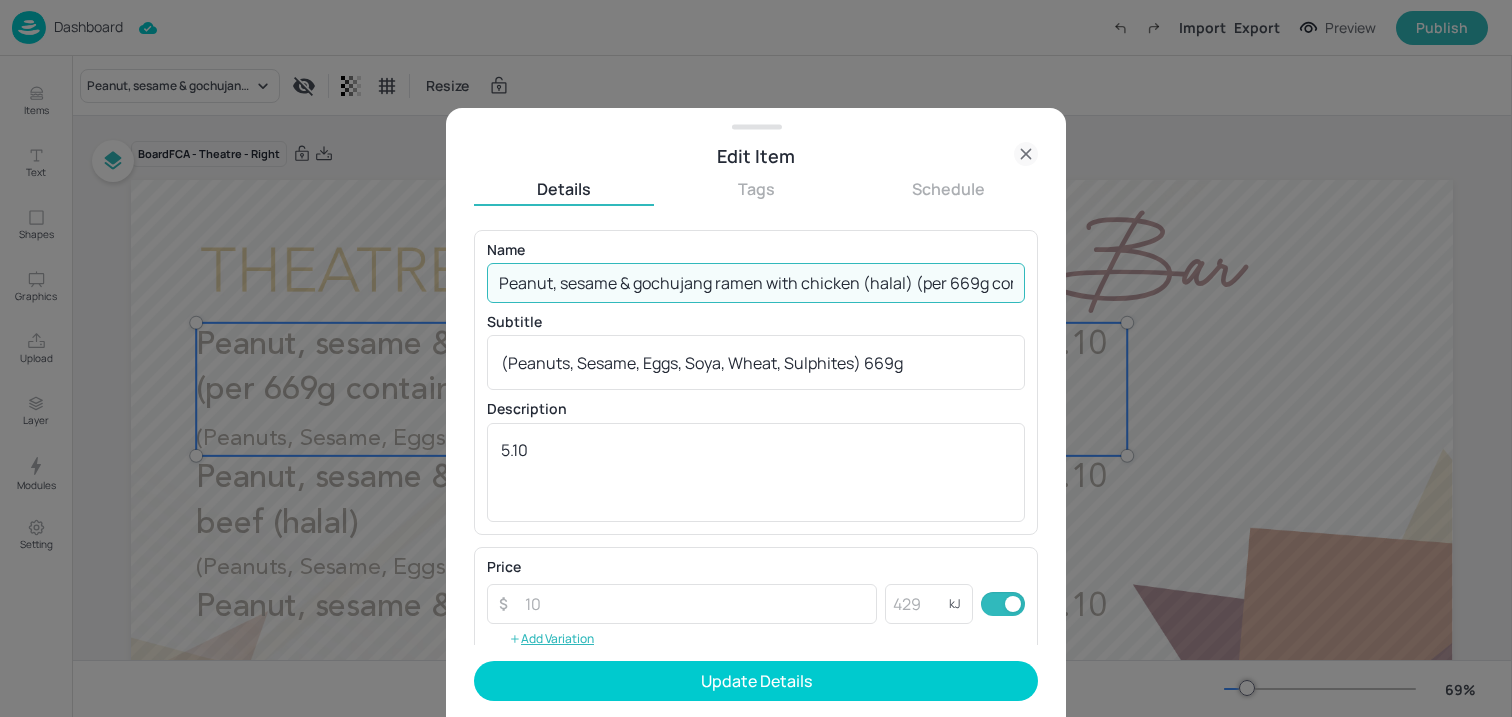 click on "Peanut, sesame & gochujang ramen with chicken (halal) (per 669g contains 572 kcal)" at bounding box center [756, 283] 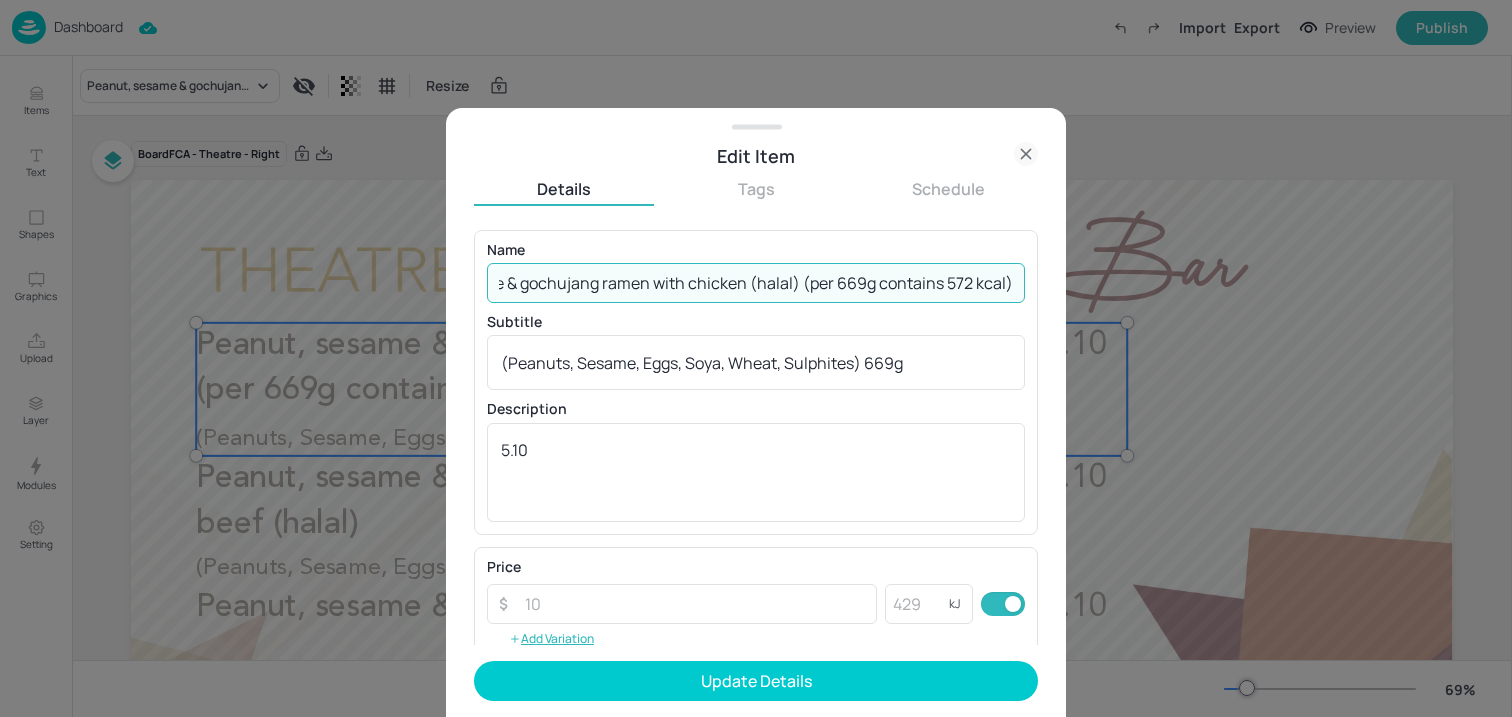 drag, startPoint x: 1008, startPoint y: 285, endPoint x: 792, endPoint y: 286, distance: 216.00232 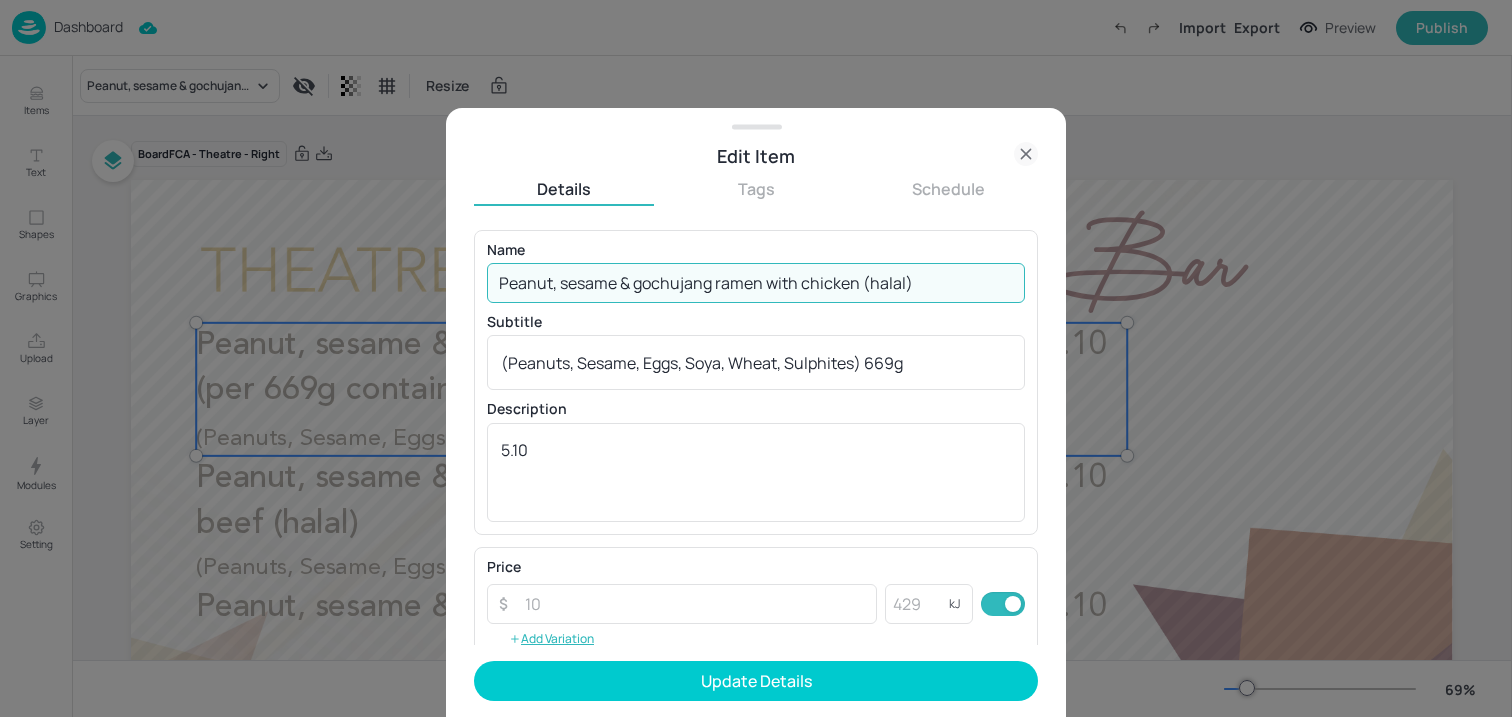 scroll, scrollTop: 0, scrollLeft: 0, axis: both 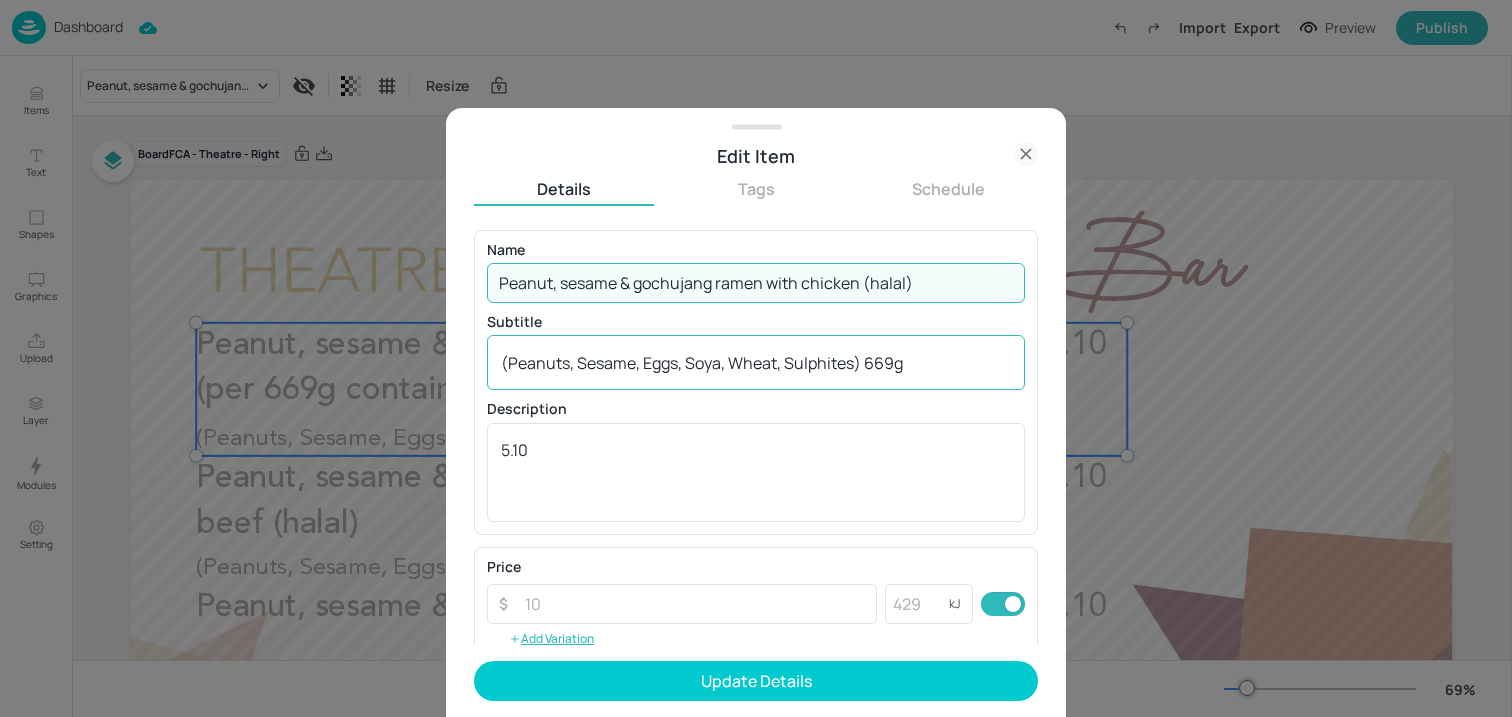 type on "Peanut, sesame & gochujang ramen with chicken (halal)" 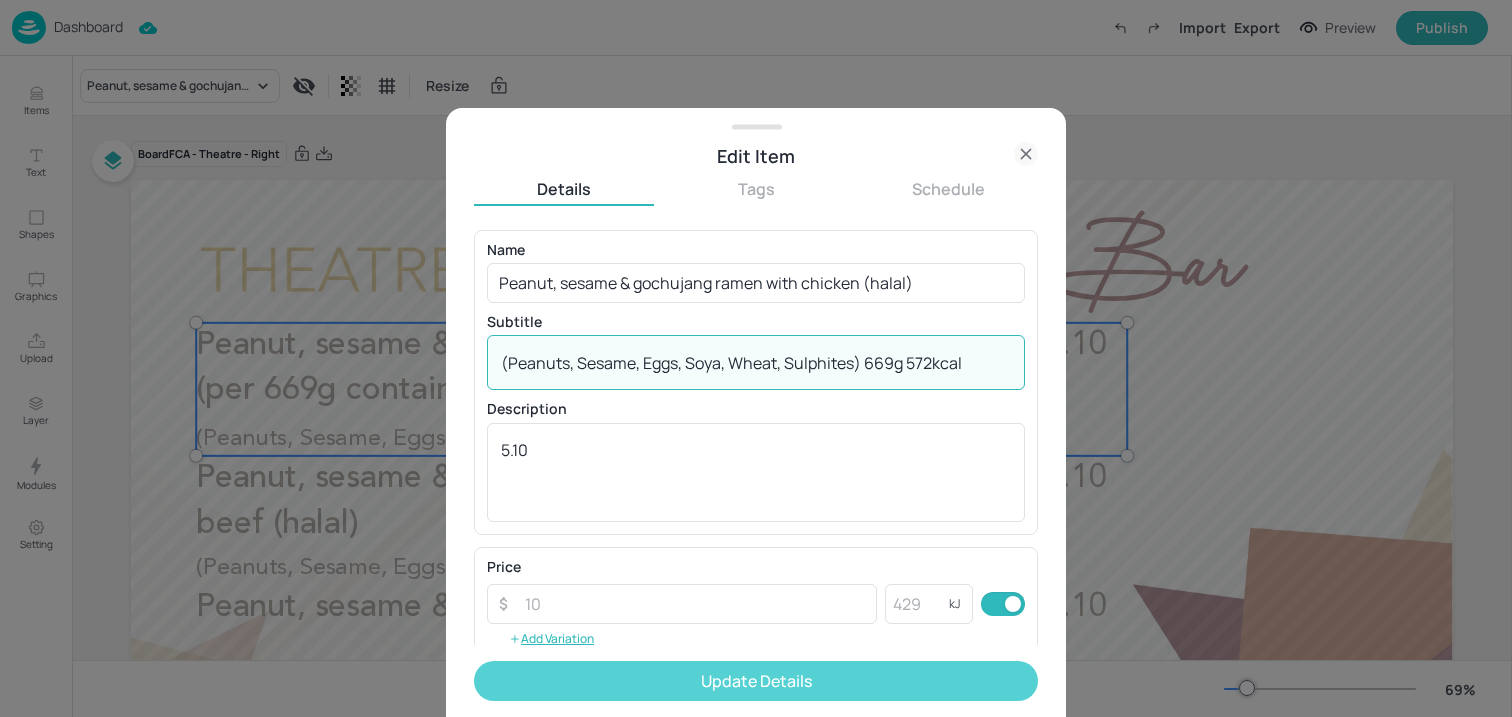 type on "(Peanuts, Sesame, Eggs, Soya, Wheat, Sulphites) 669g 572kcal" 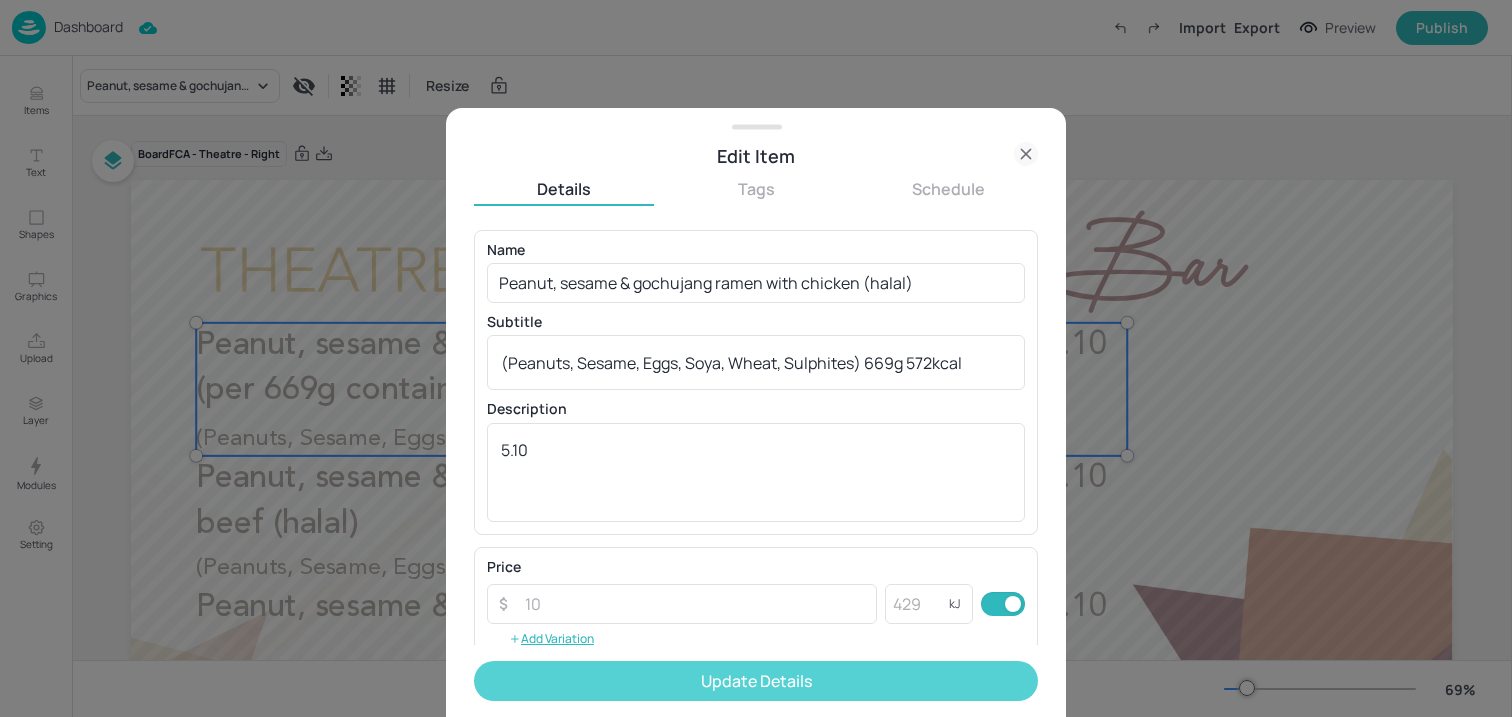 click on "Update Details" at bounding box center [756, 681] 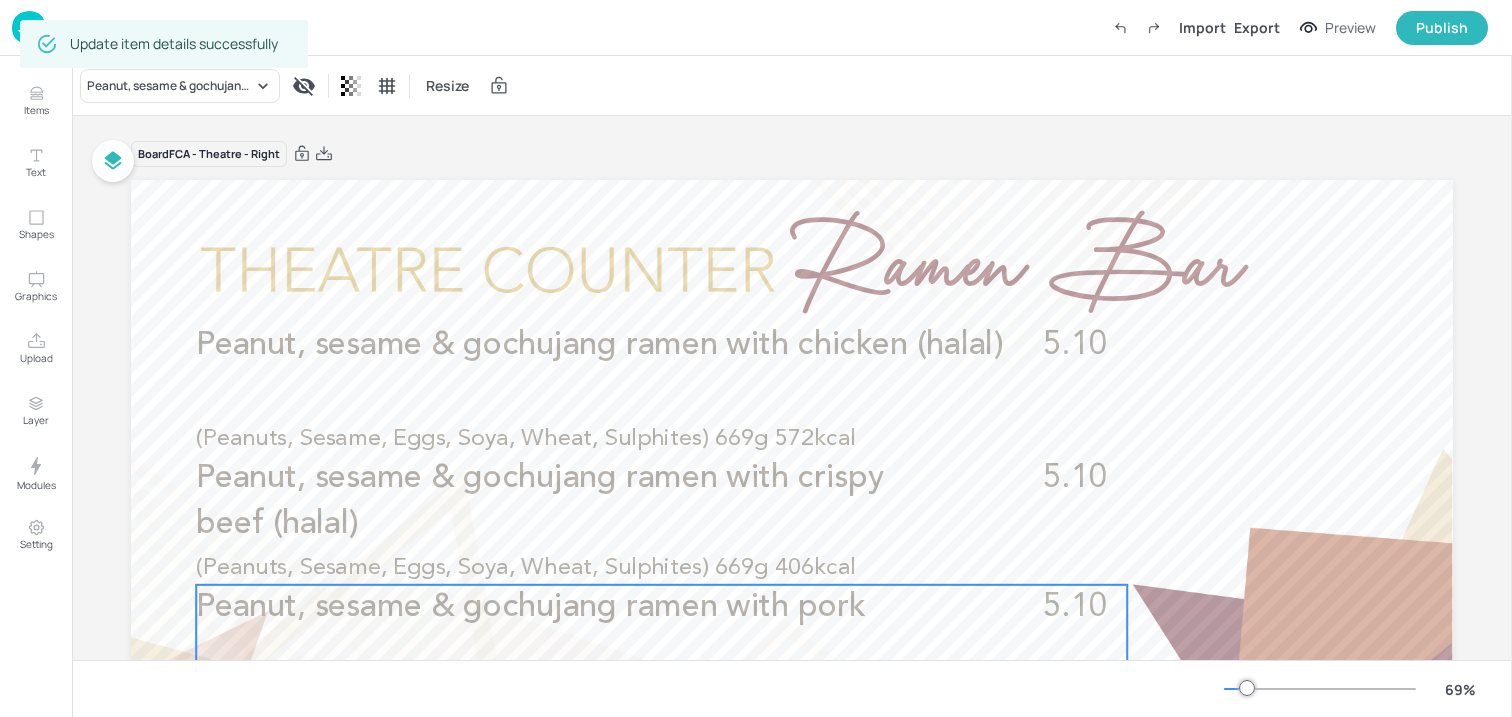 click on "Peanut, sesame & gochujang ramen with pork 5.10 (Peanuts, Sesame, Eggs, Soya, Wheat, Sulphites) 669g" at bounding box center [661, 651] 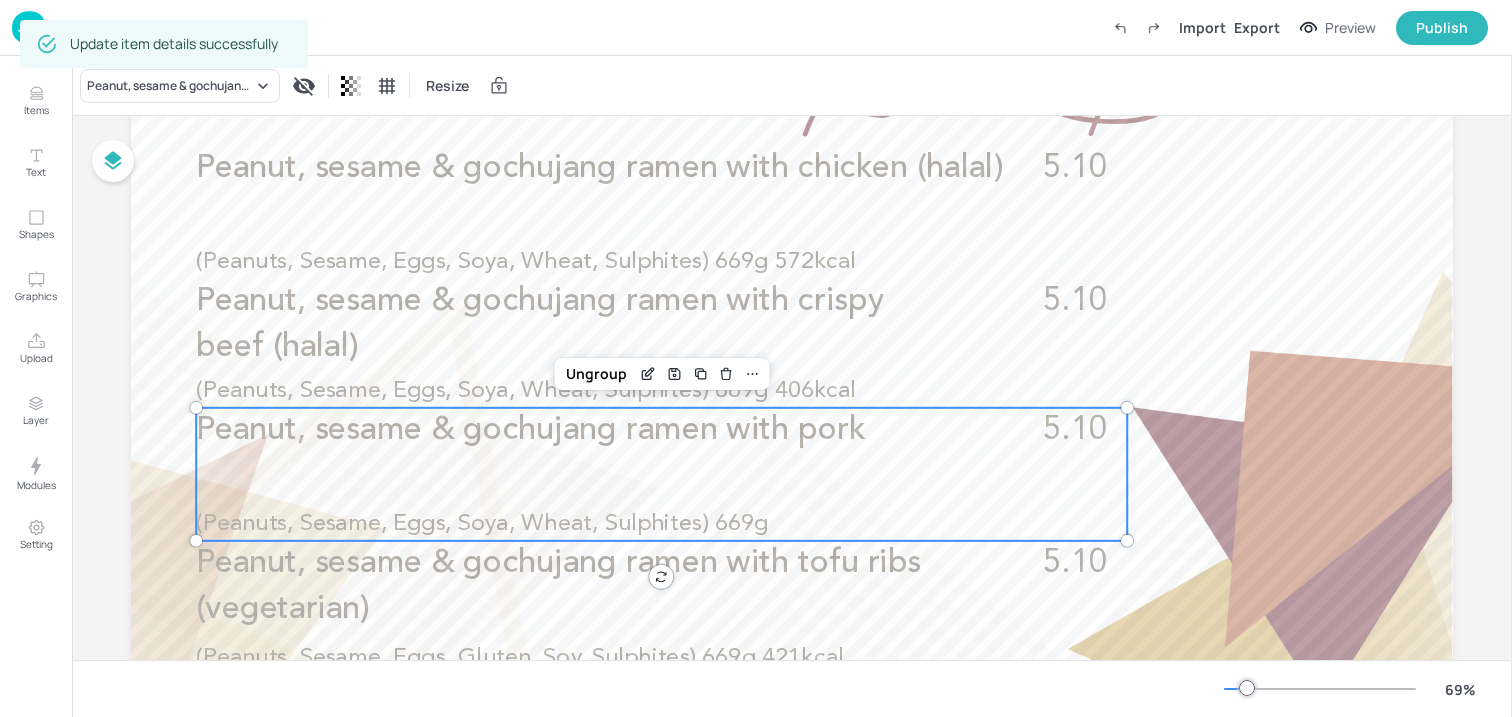 scroll, scrollTop: 252, scrollLeft: 0, axis: vertical 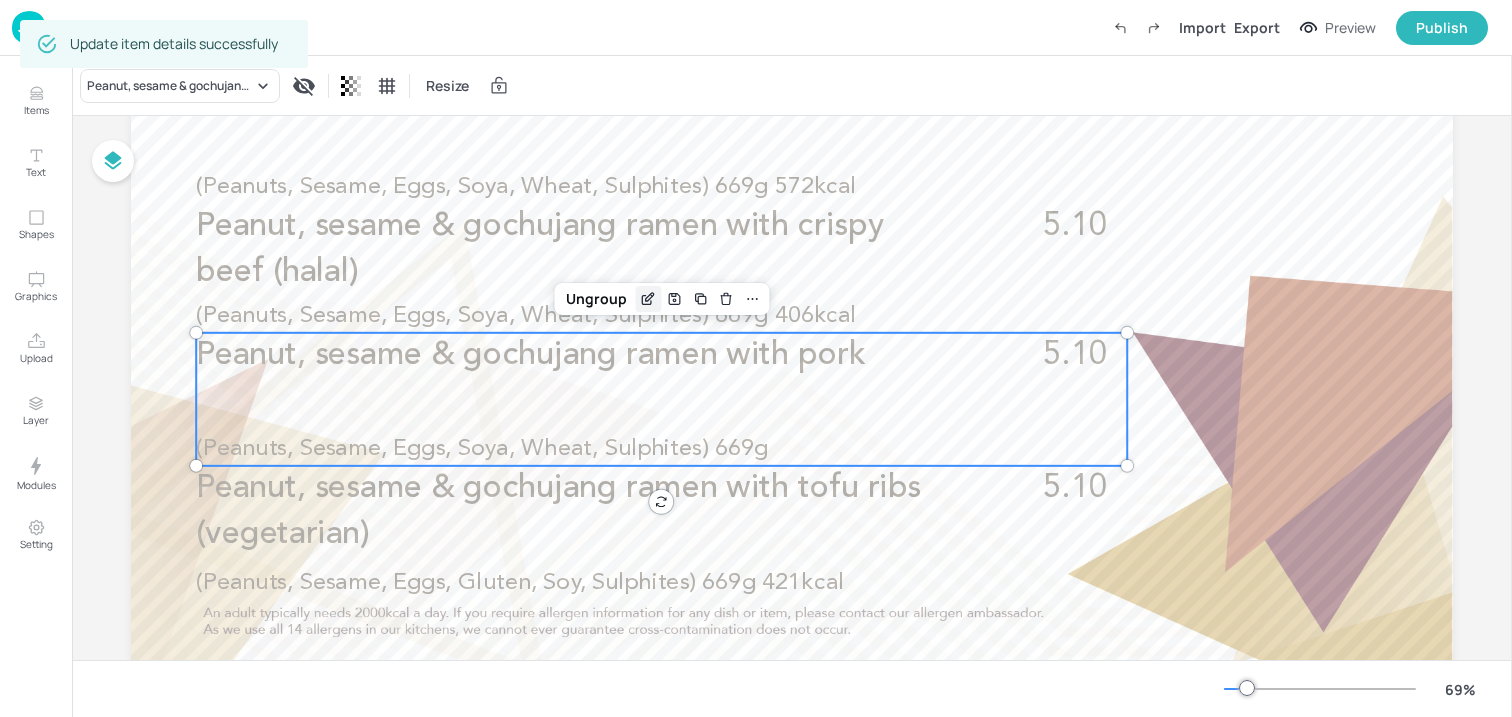 click 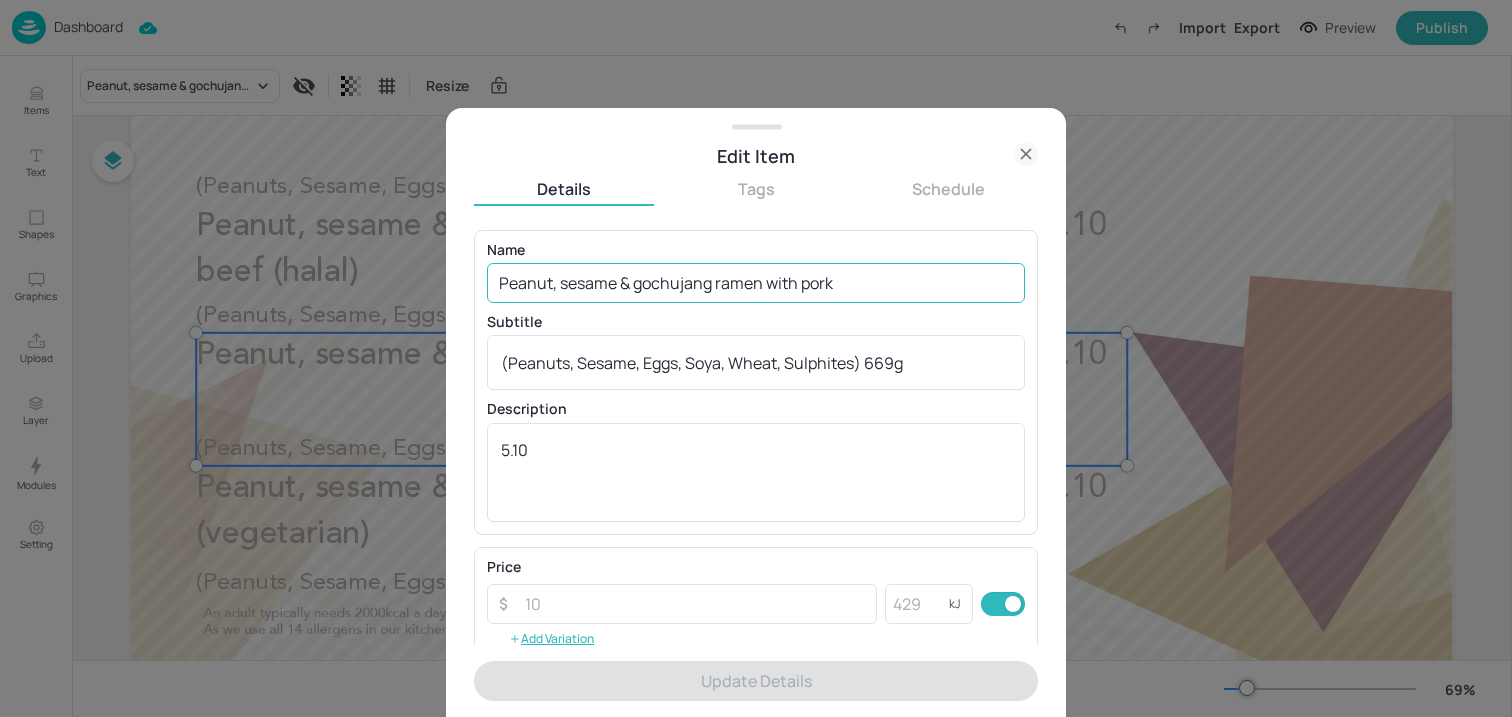 click on "Peanut, sesame & gochujang ramen with pork" at bounding box center (756, 283) 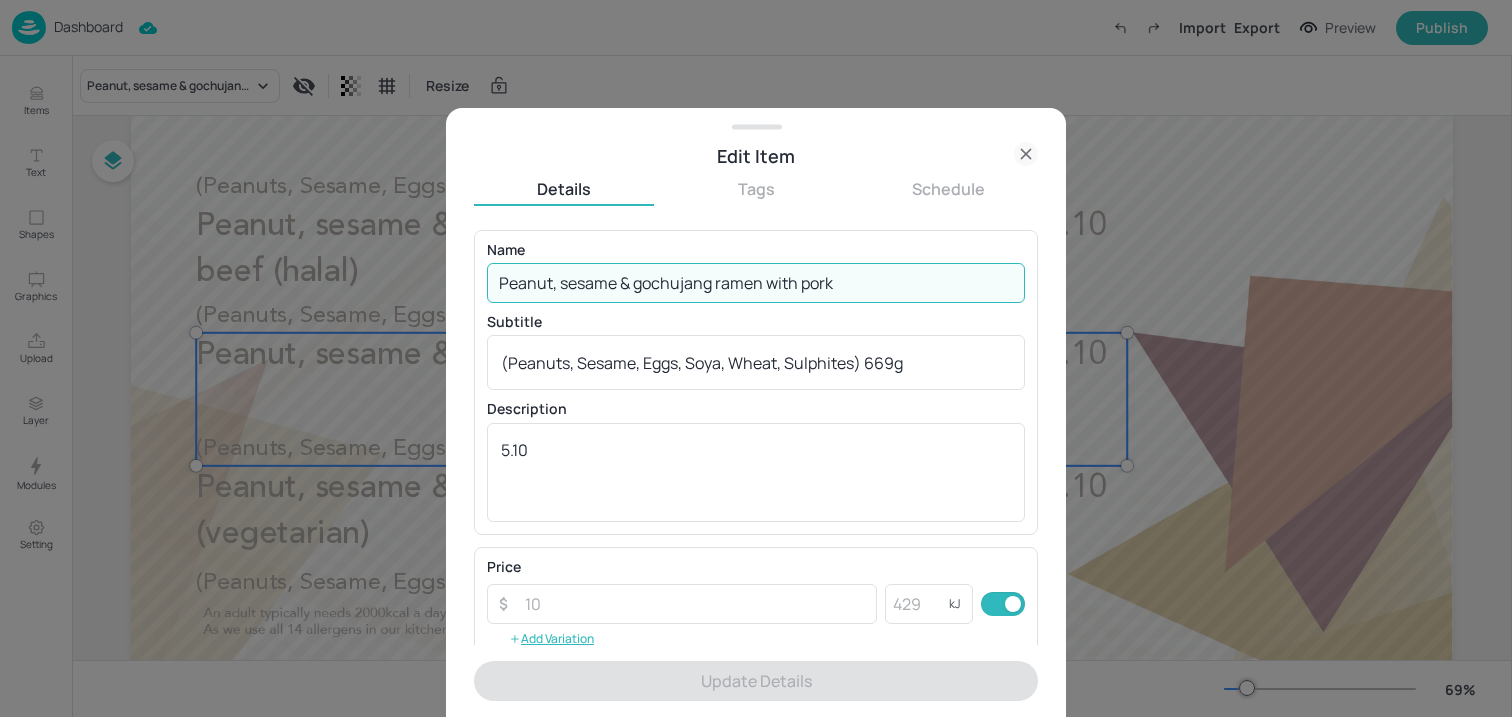 paste on "(per 669g contains  kcal) (Peanuts, Sesame, Eggs, Soya, Wheat, Sulphites)   £5.10" 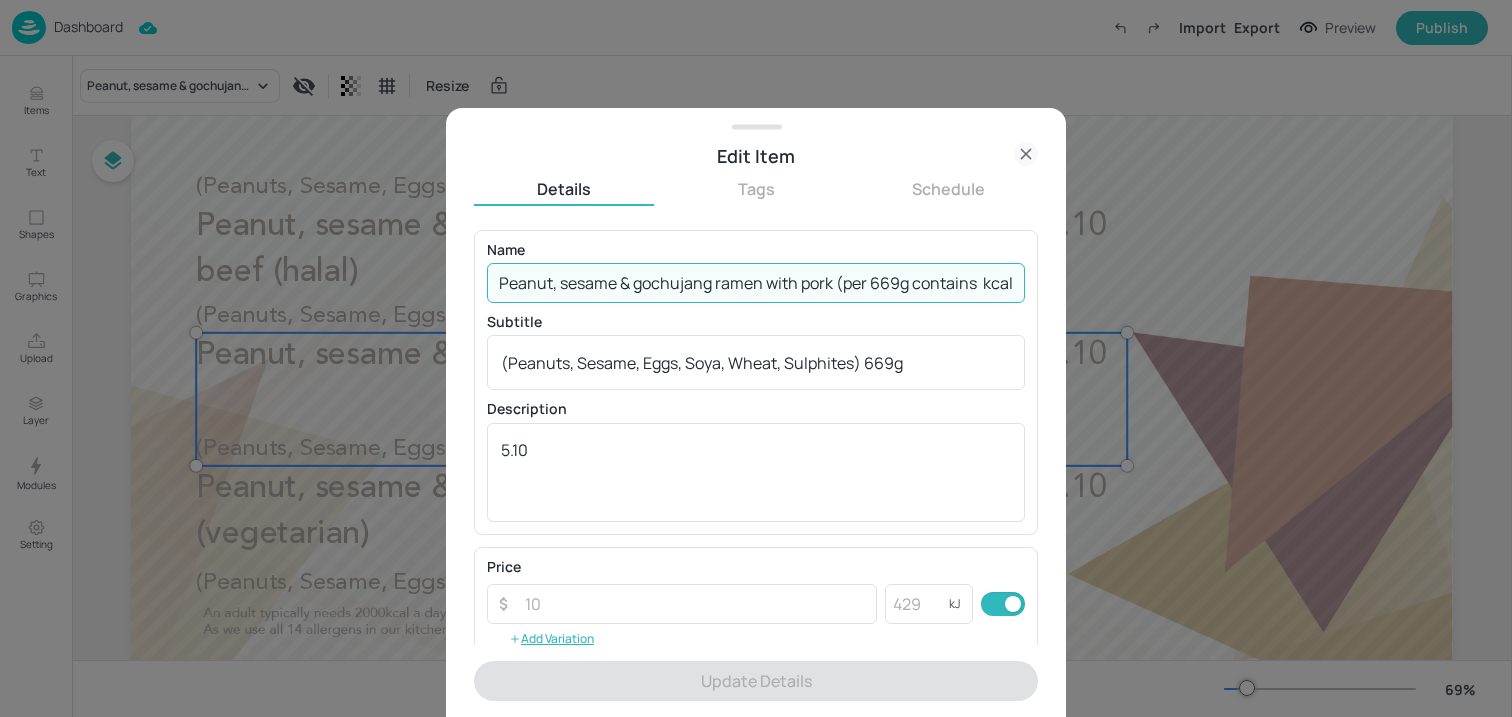 scroll, scrollTop: 0, scrollLeft: 425, axis: horizontal 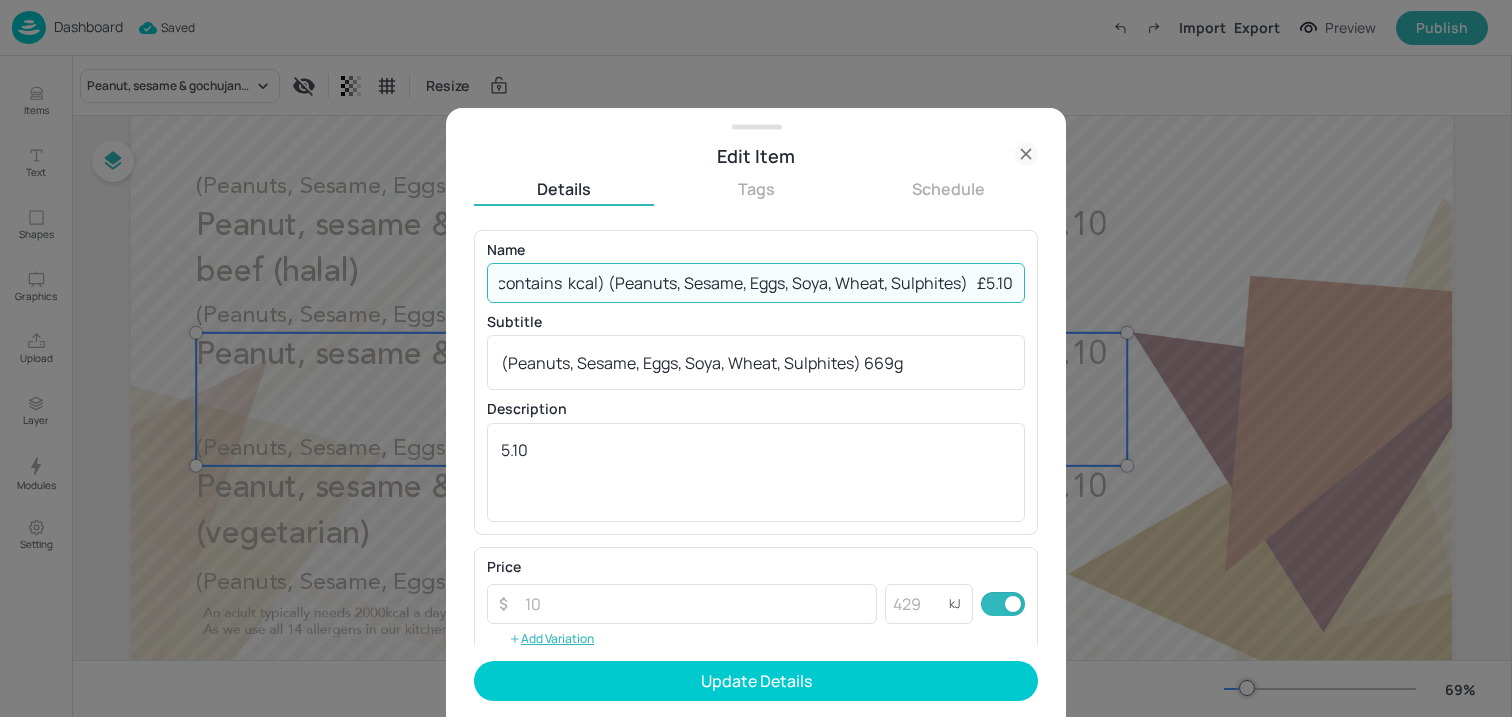 drag, startPoint x: 599, startPoint y: 287, endPoint x: 960, endPoint y: 283, distance: 361.02216 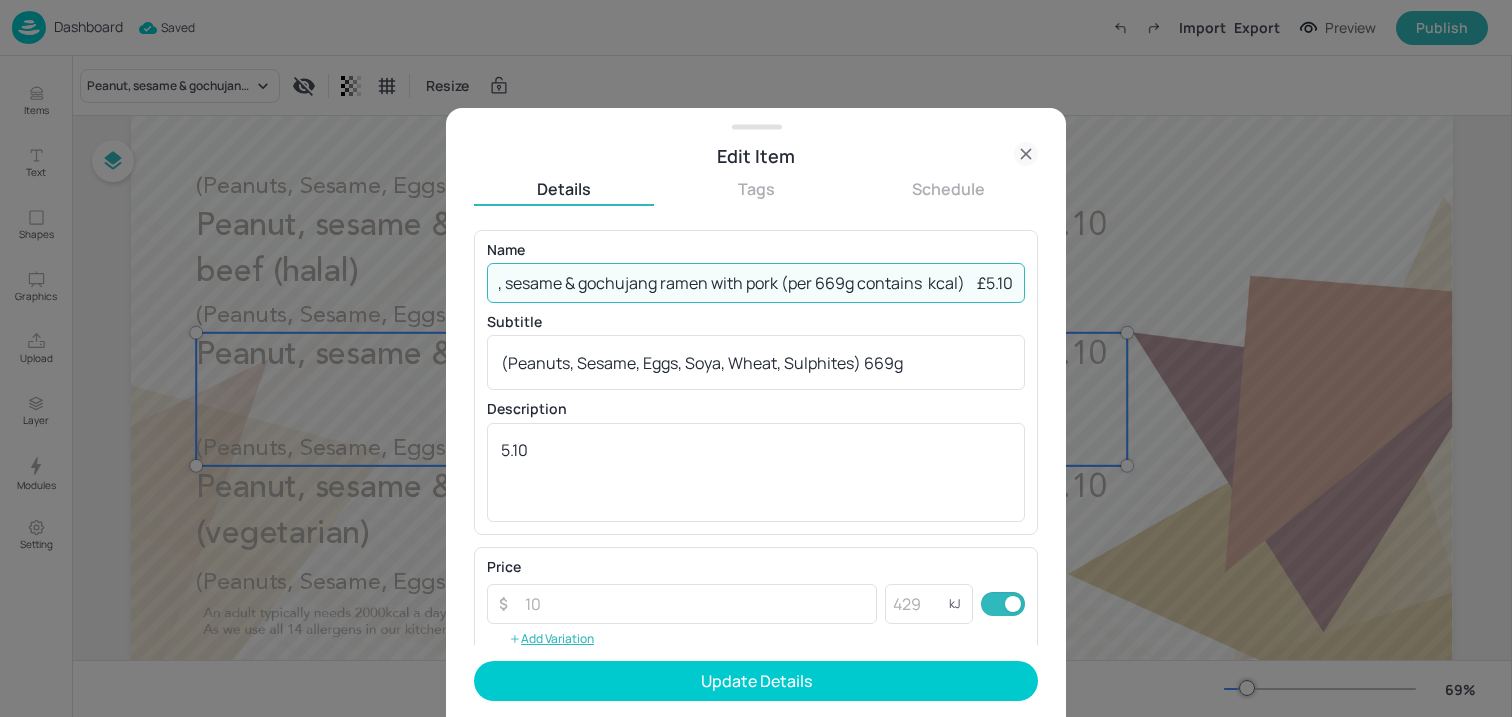 scroll, scrollTop: 0, scrollLeft: 63, axis: horizontal 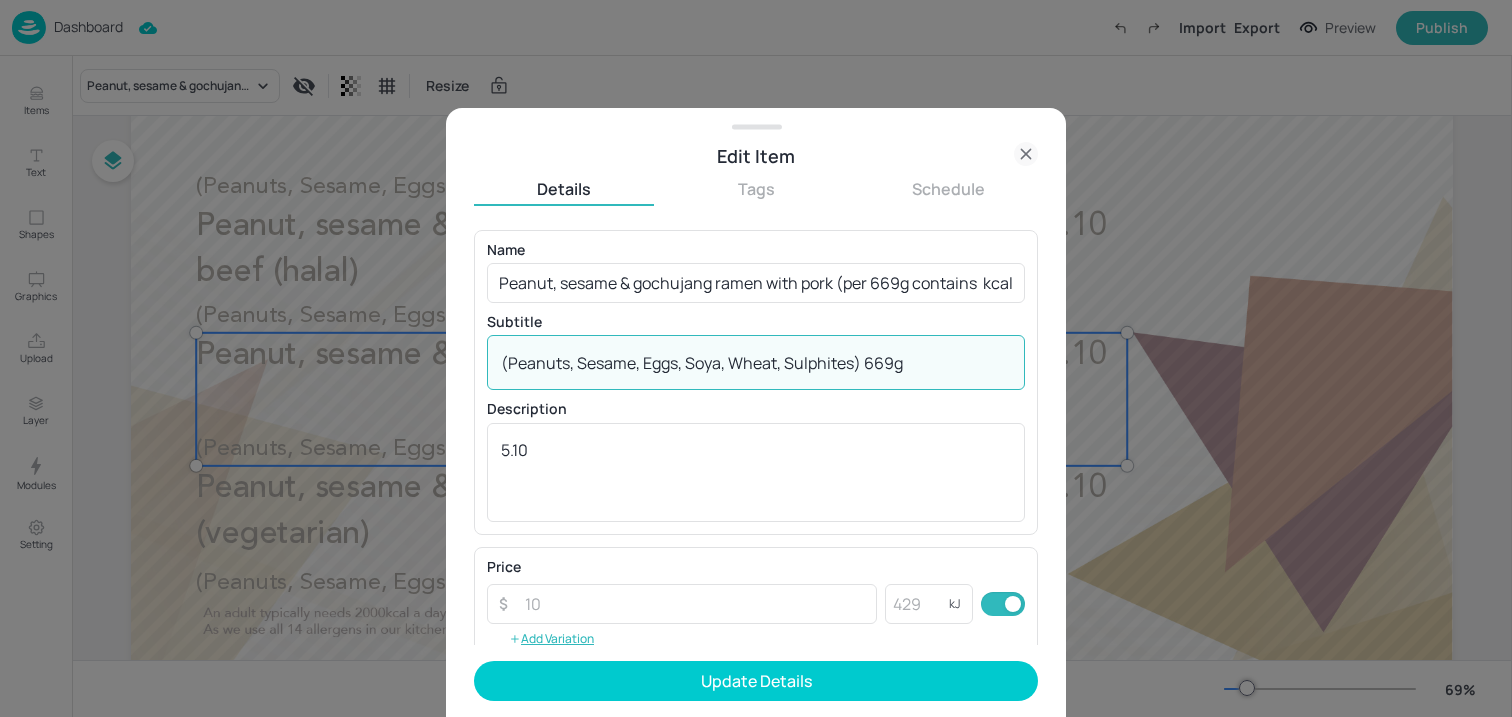 drag, startPoint x: 863, startPoint y: 366, endPoint x: 357, endPoint y: 366, distance: 506 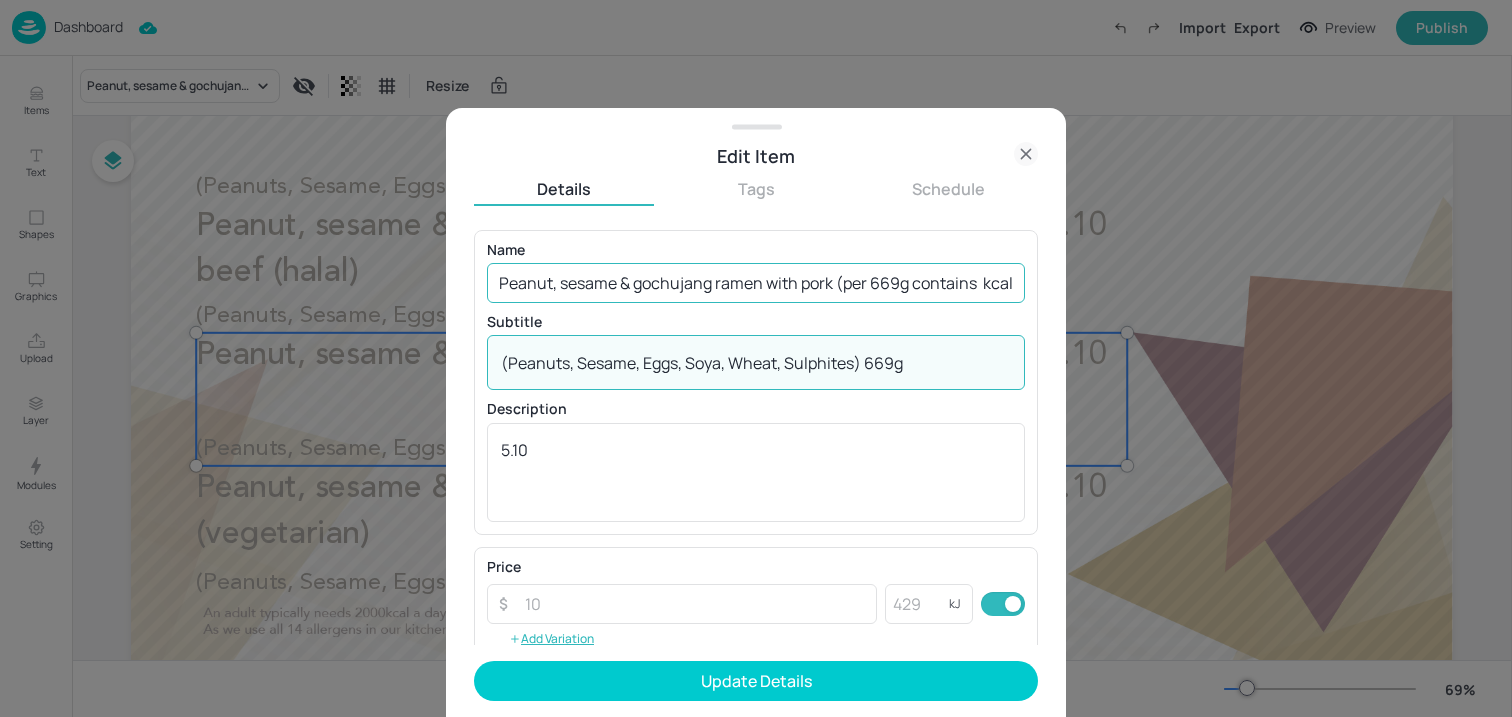 click on "Peanut, sesame & gochujang ramen with pork (per 669g contains  kcal)    £5.10" at bounding box center (756, 283) 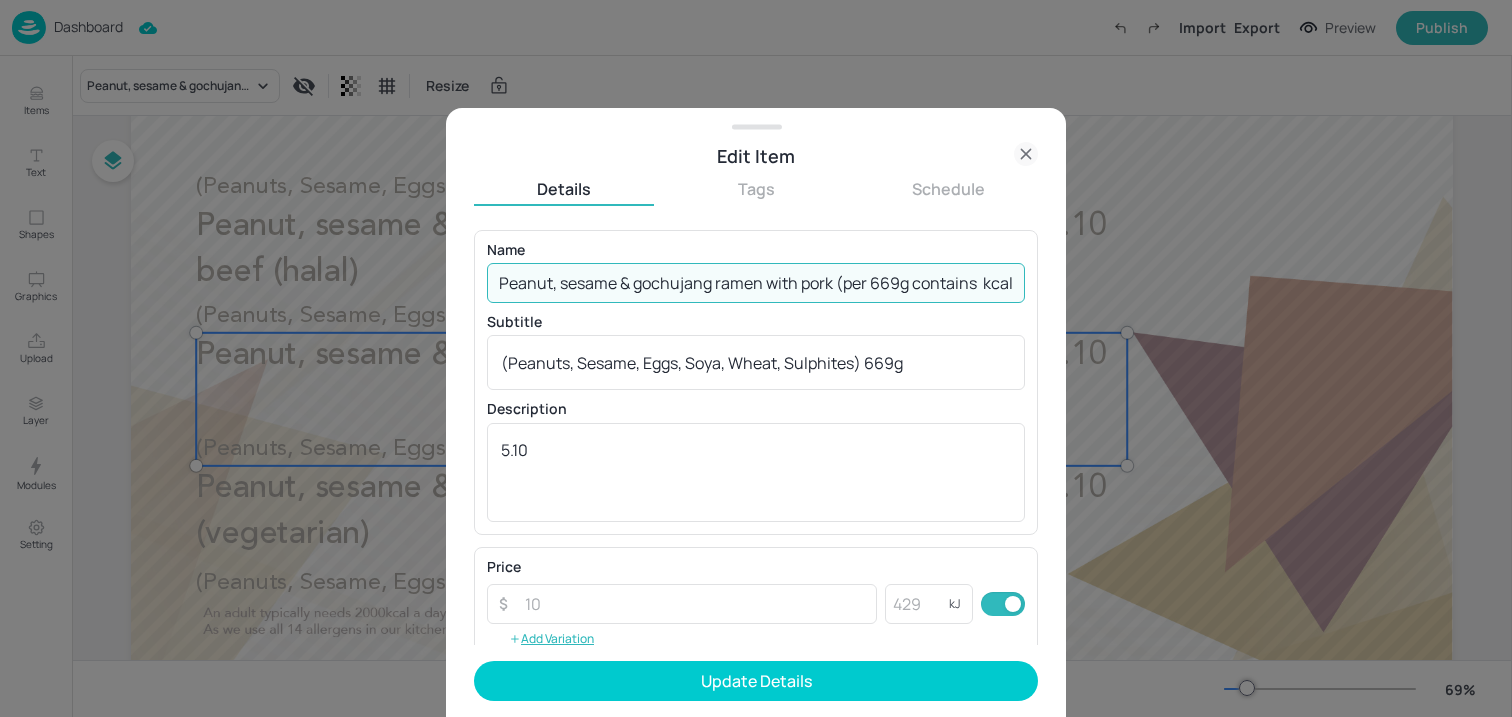click on "Peanut, sesame & gochujang ramen with pork (per 669g contains  kcal)    £5.10" at bounding box center (756, 283) 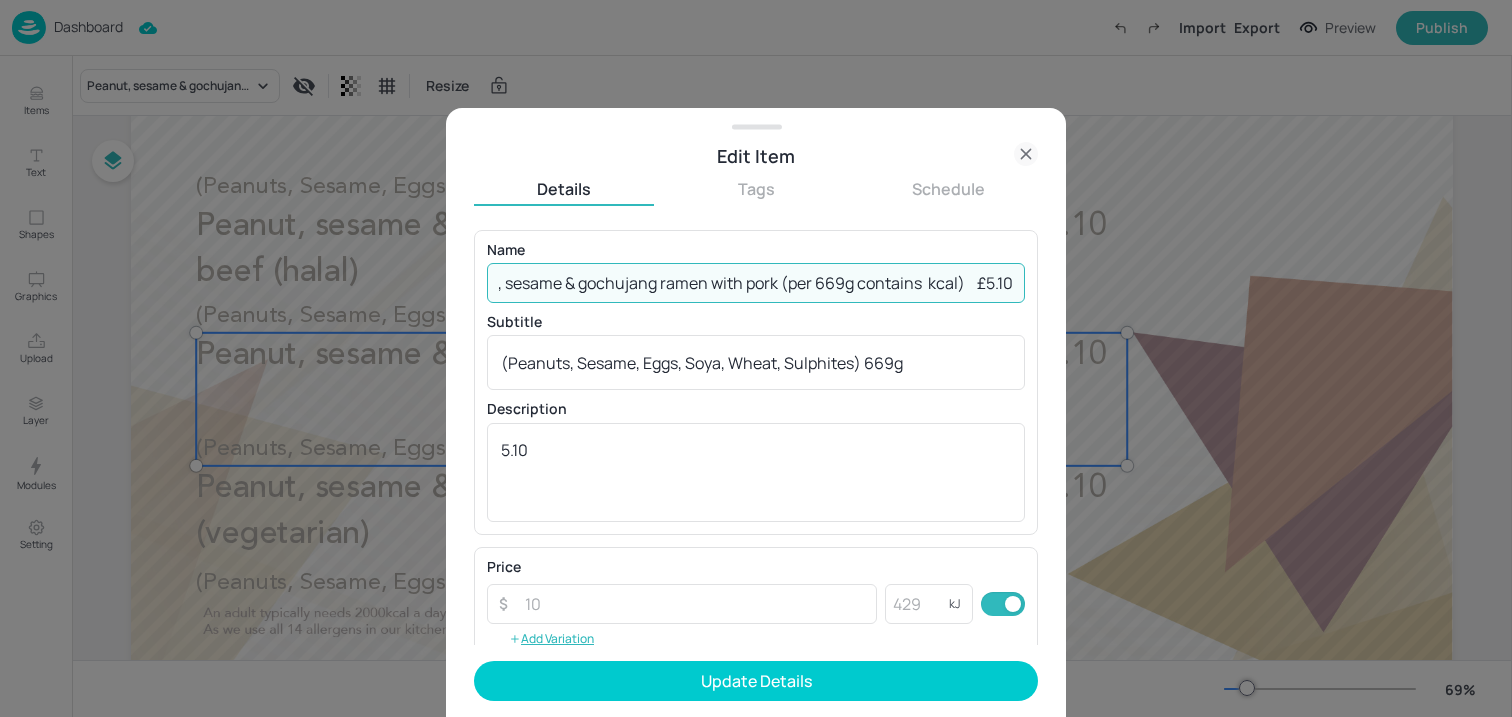 drag, startPoint x: 772, startPoint y: 288, endPoint x: 1222, endPoint y: 301, distance: 450.18774 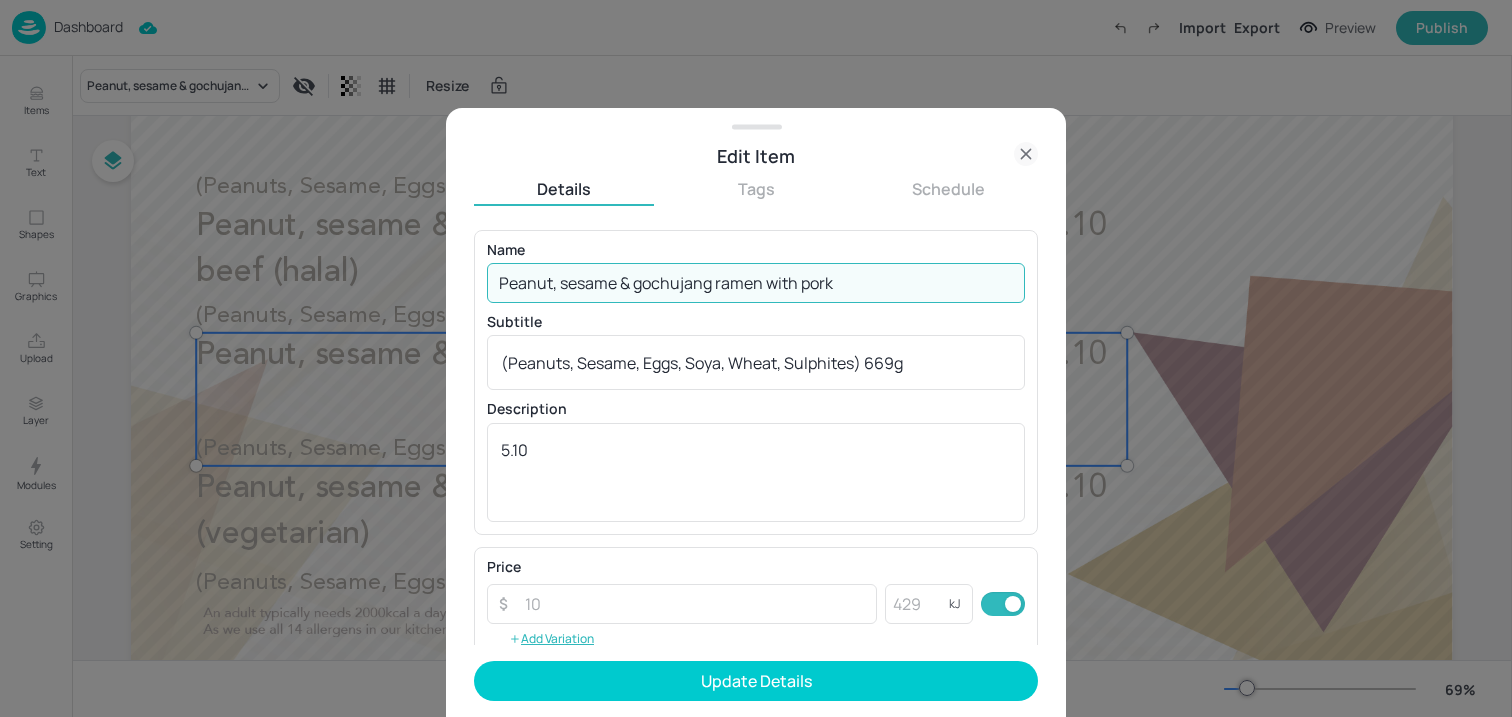 scroll, scrollTop: 0, scrollLeft: 0, axis: both 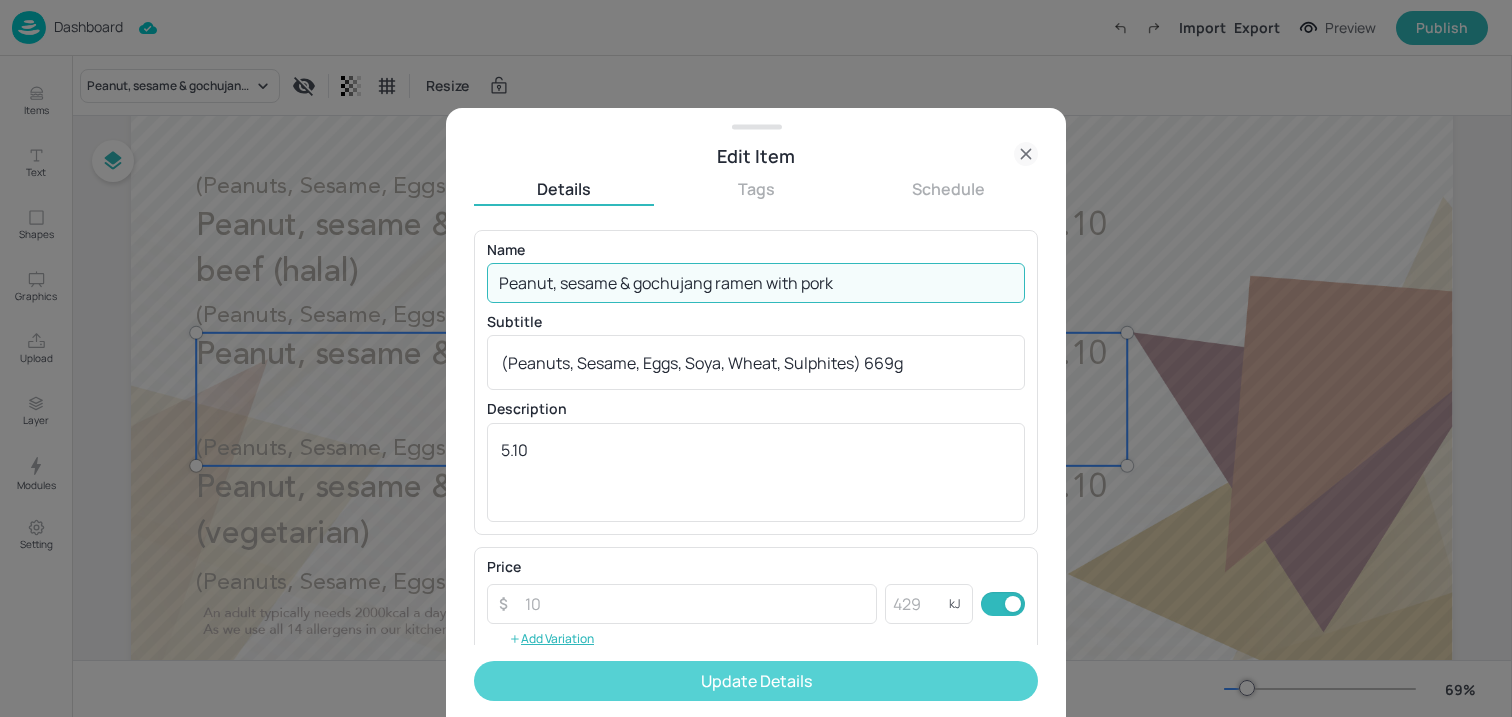 type on "Peanut, sesame & gochujang ramen with pork" 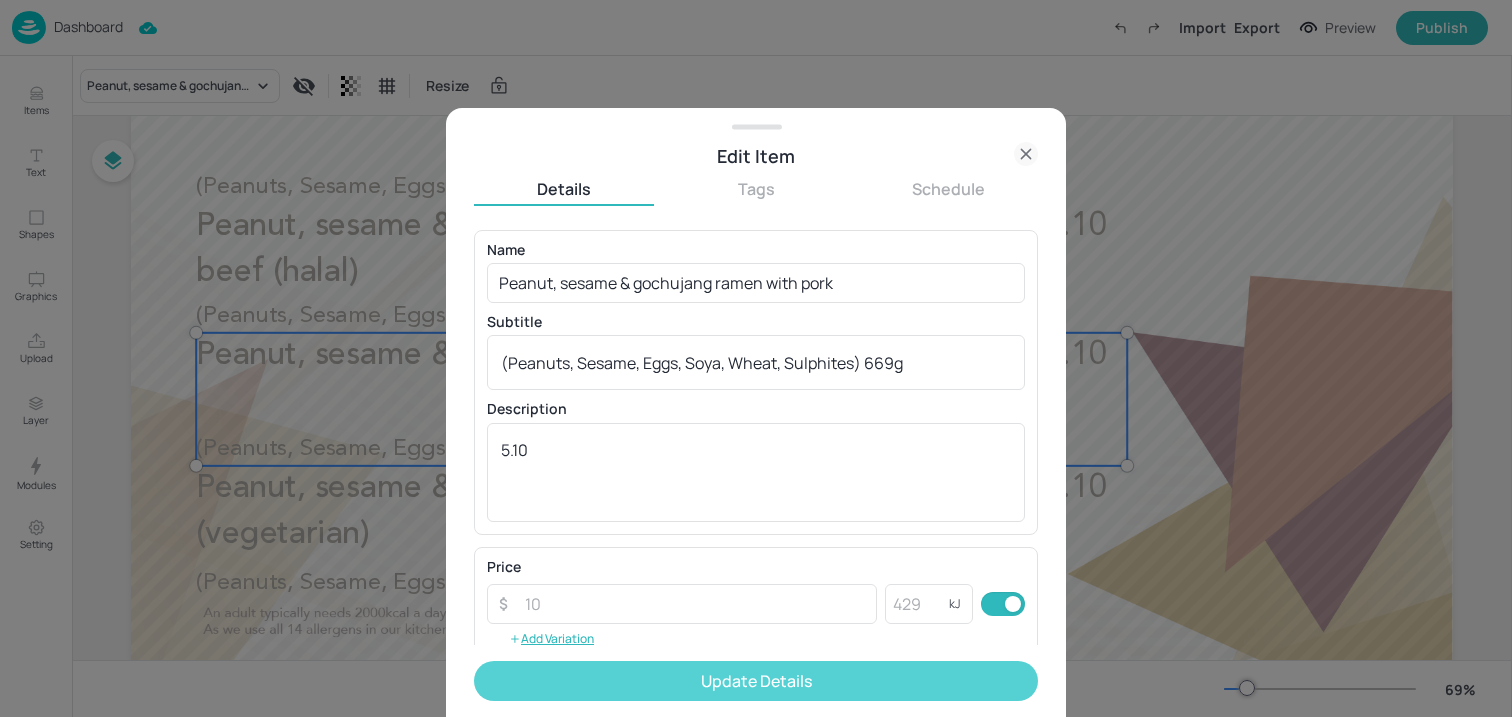 click on "Update Details" at bounding box center (756, 681) 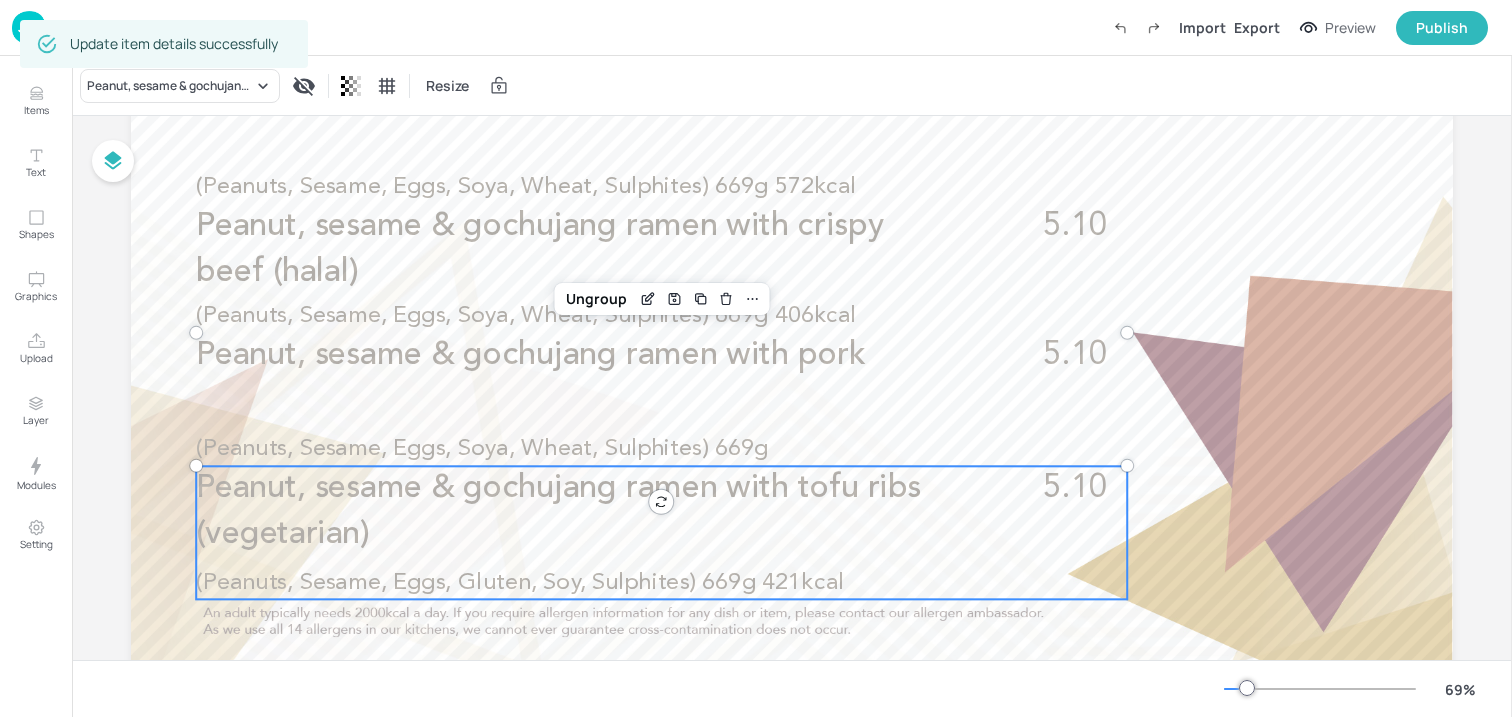 click on "Peanut, sesame & gochujang ramen with tofu ribs (vegetarian) 5.10 (Peanuts, Sesame, Eggs, Gluten, Soy, Sulphites) 669g 421kcal" at bounding box center (661, 532) 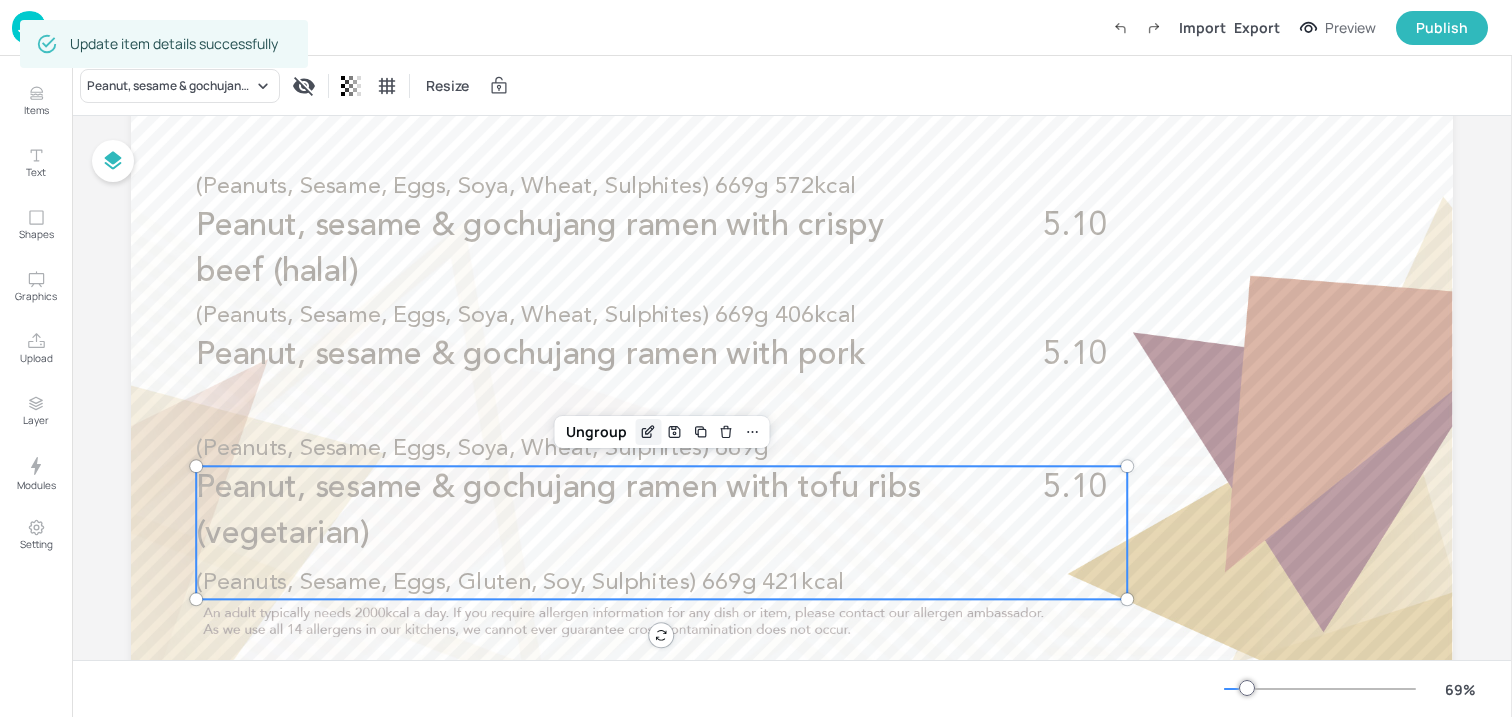 click 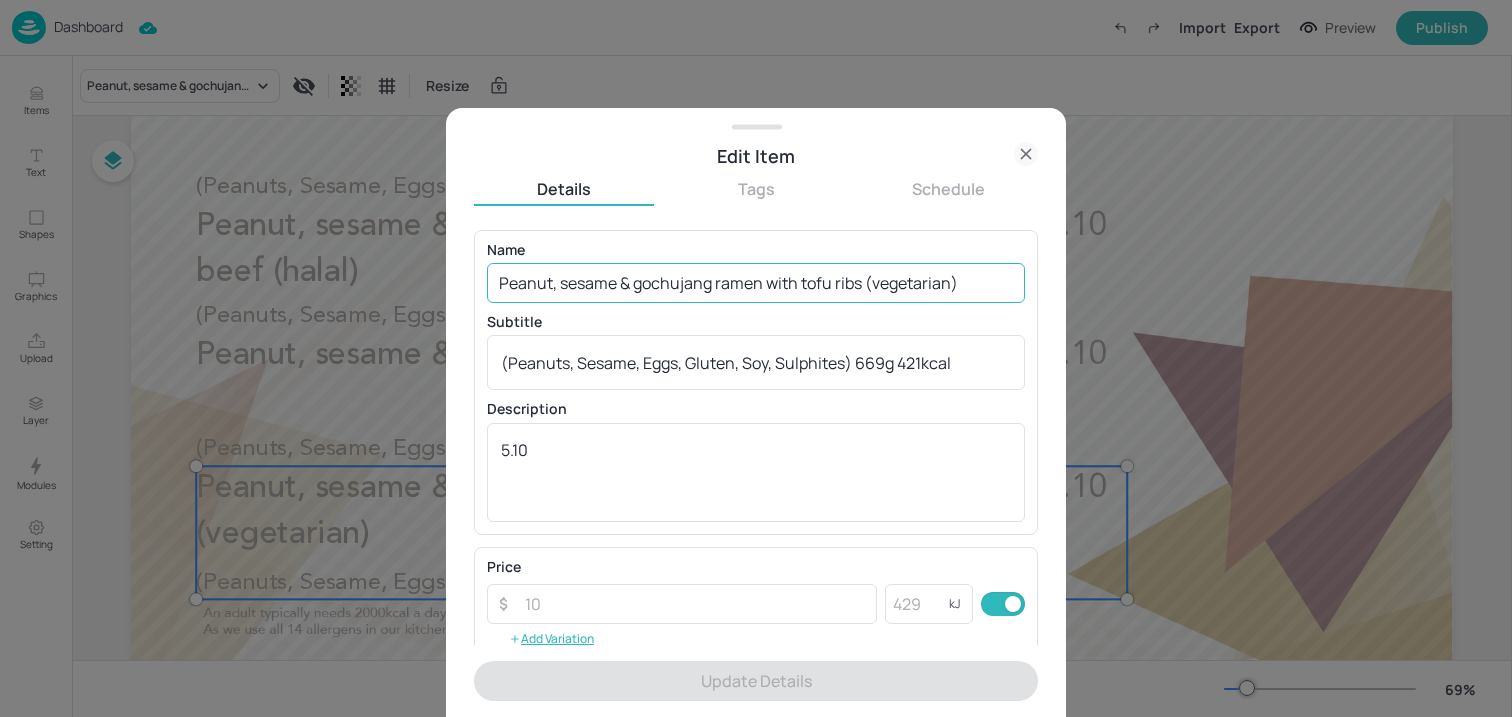 click on "Peanut, sesame & gochujang ramen with tofu ribs (vegetarian)" at bounding box center [756, 283] 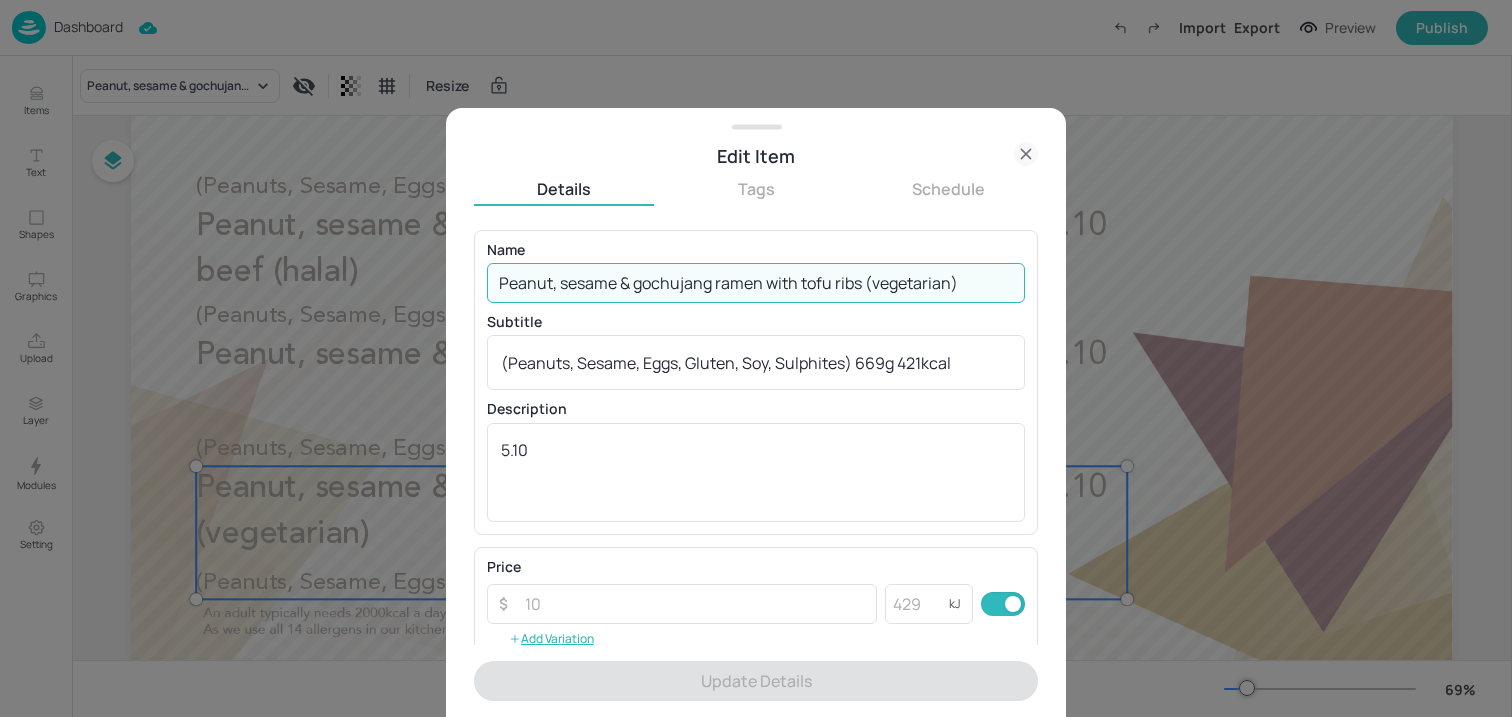 paste on "(per 669g contains 421 kcal) (Peanuts, Sesame, Eggs, Soya, Wheat, Sulphites)   £5.10" 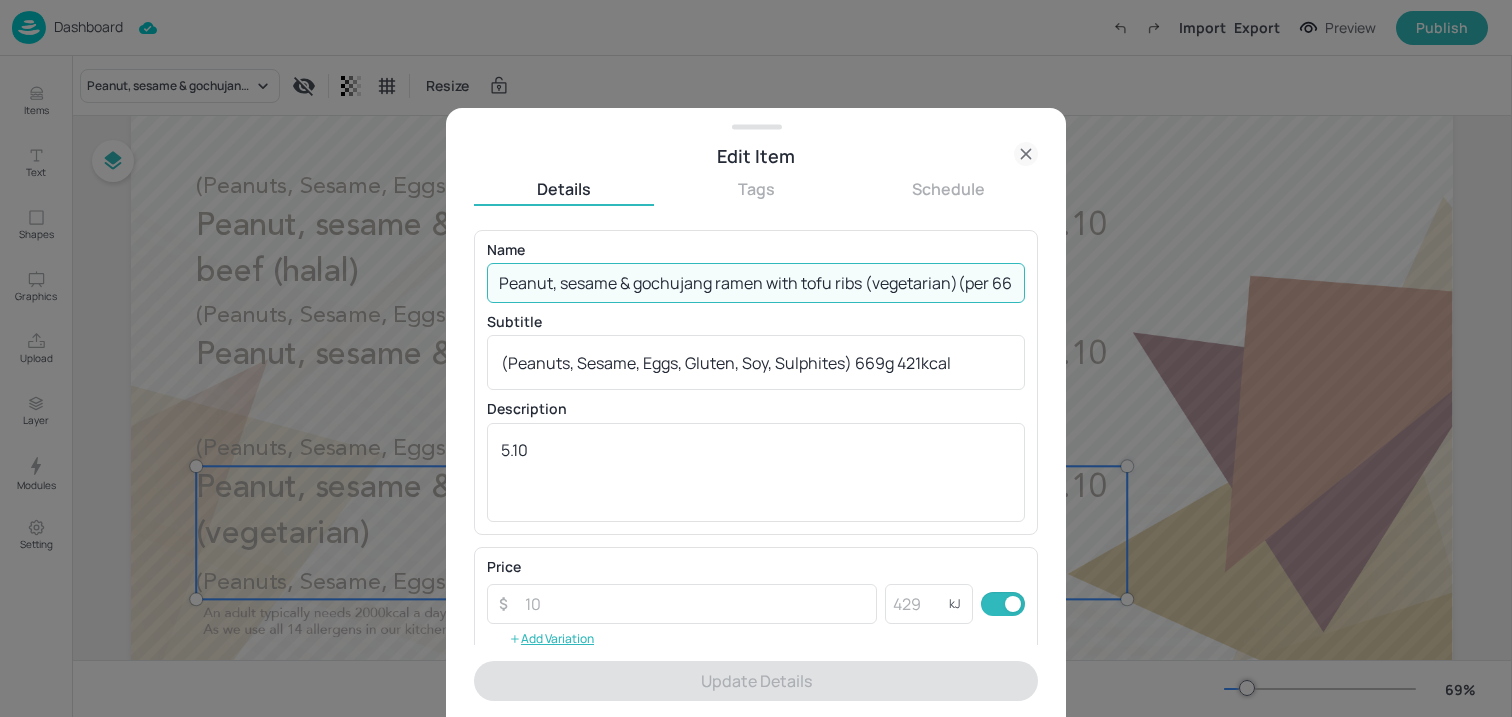 scroll, scrollTop: 0, scrollLeft: 570, axis: horizontal 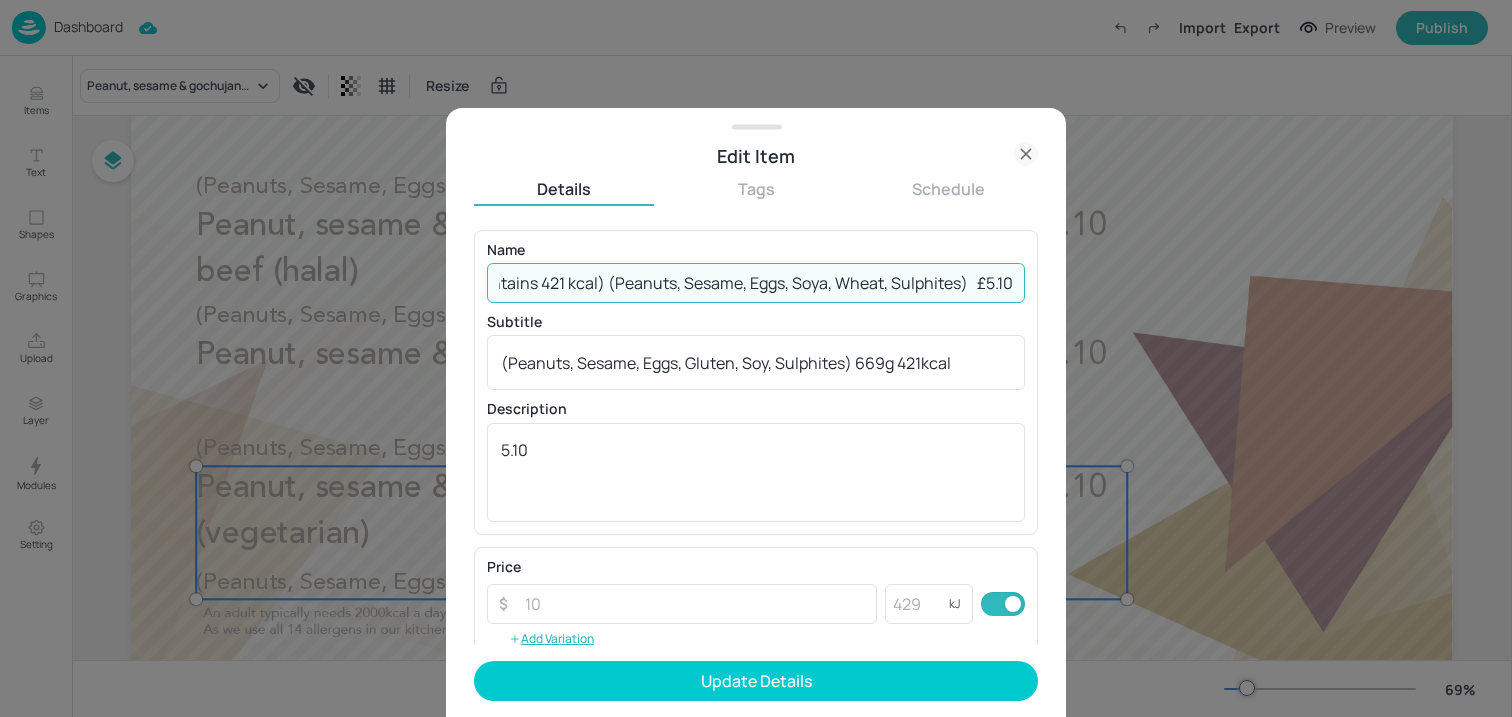 drag, startPoint x: 967, startPoint y: 278, endPoint x: 1151, endPoint y: 302, distance: 185.55861 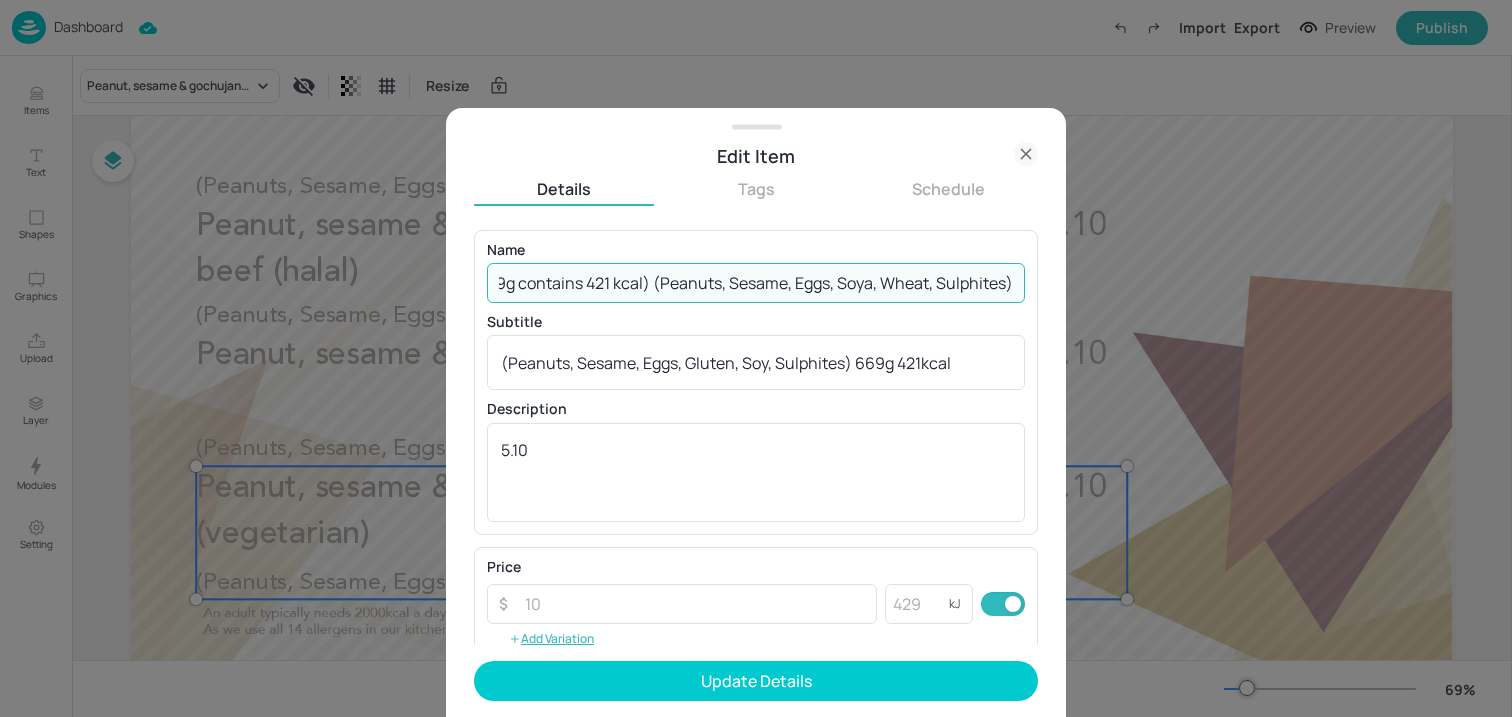 scroll, scrollTop: 0, scrollLeft: 531, axis: horizontal 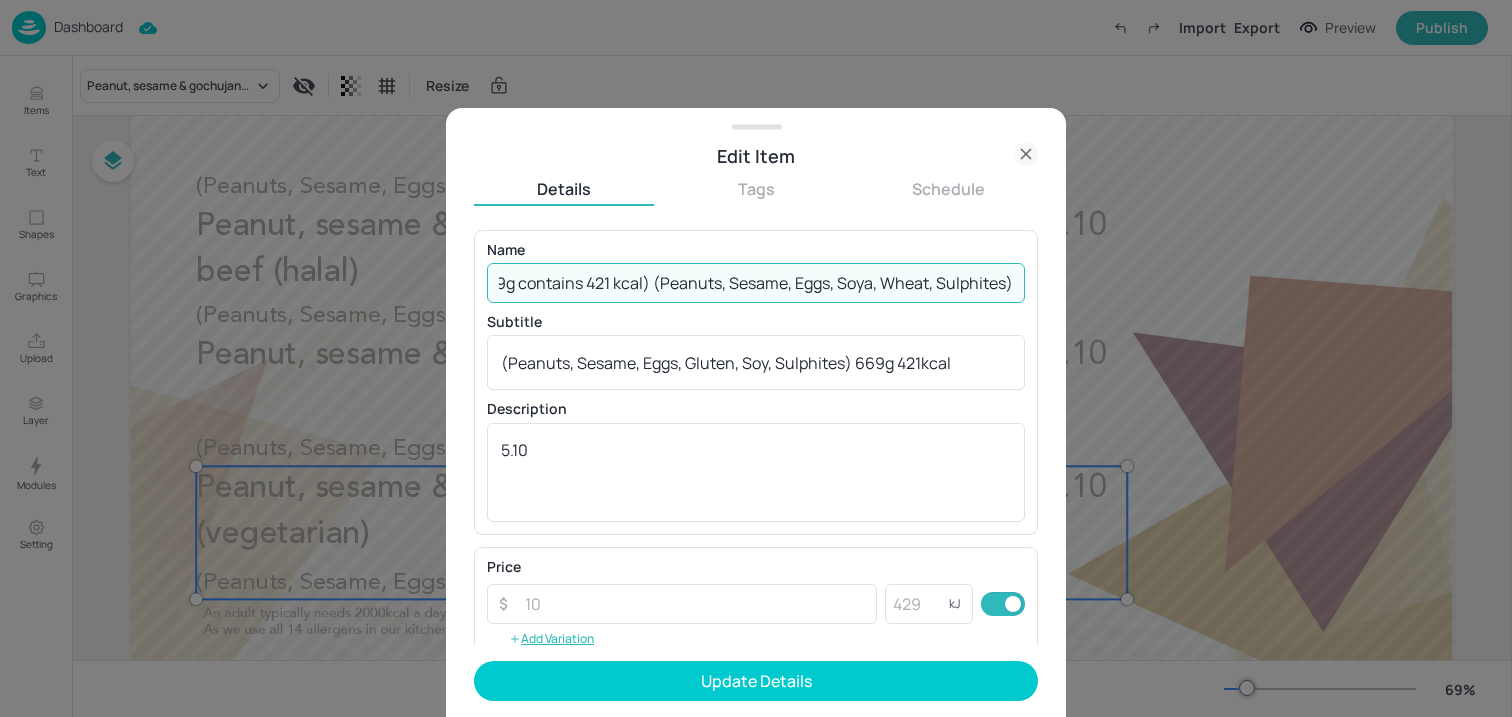 drag, startPoint x: 1010, startPoint y: 283, endPoint x: 641, endPoint y: 294, distance: 369.1639 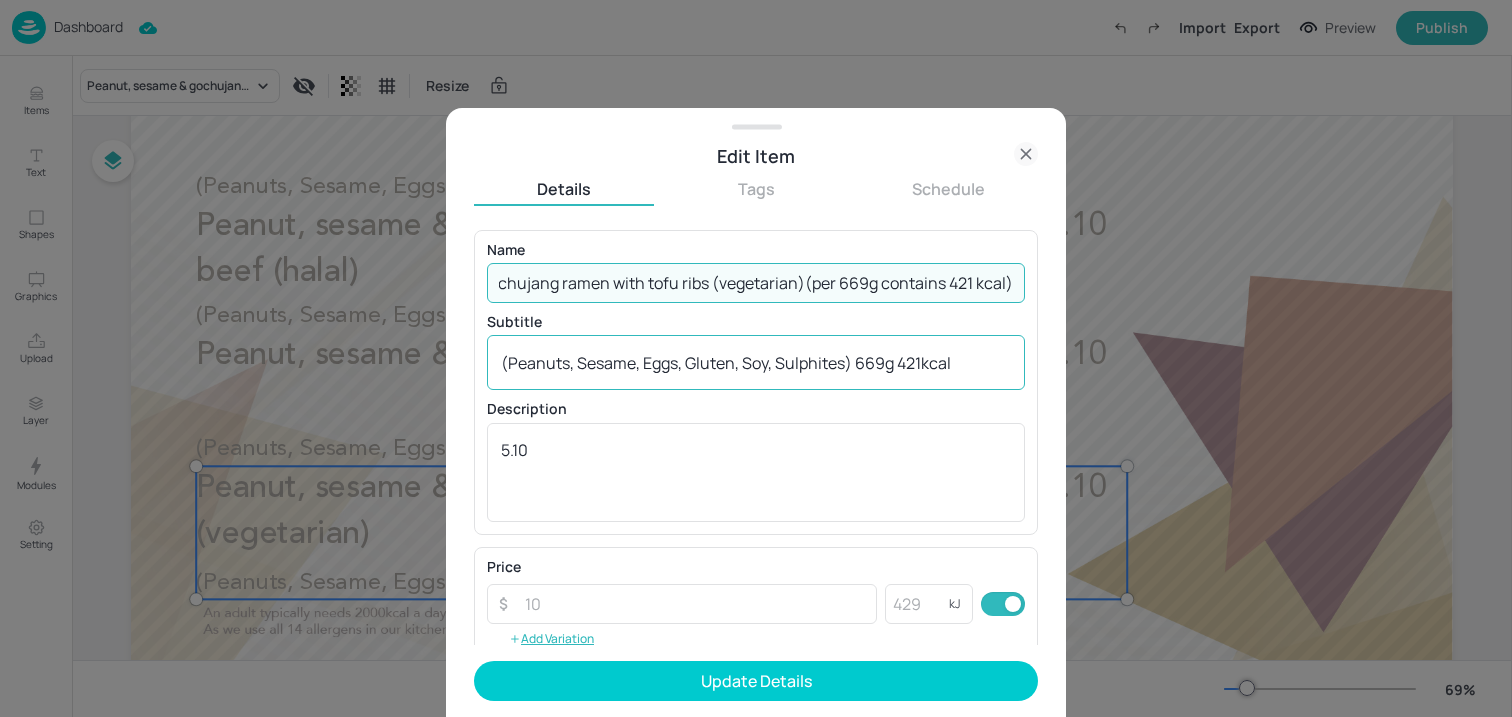 scroll, scrollTop: 0, scrollLeft: 162, axis: horizontal 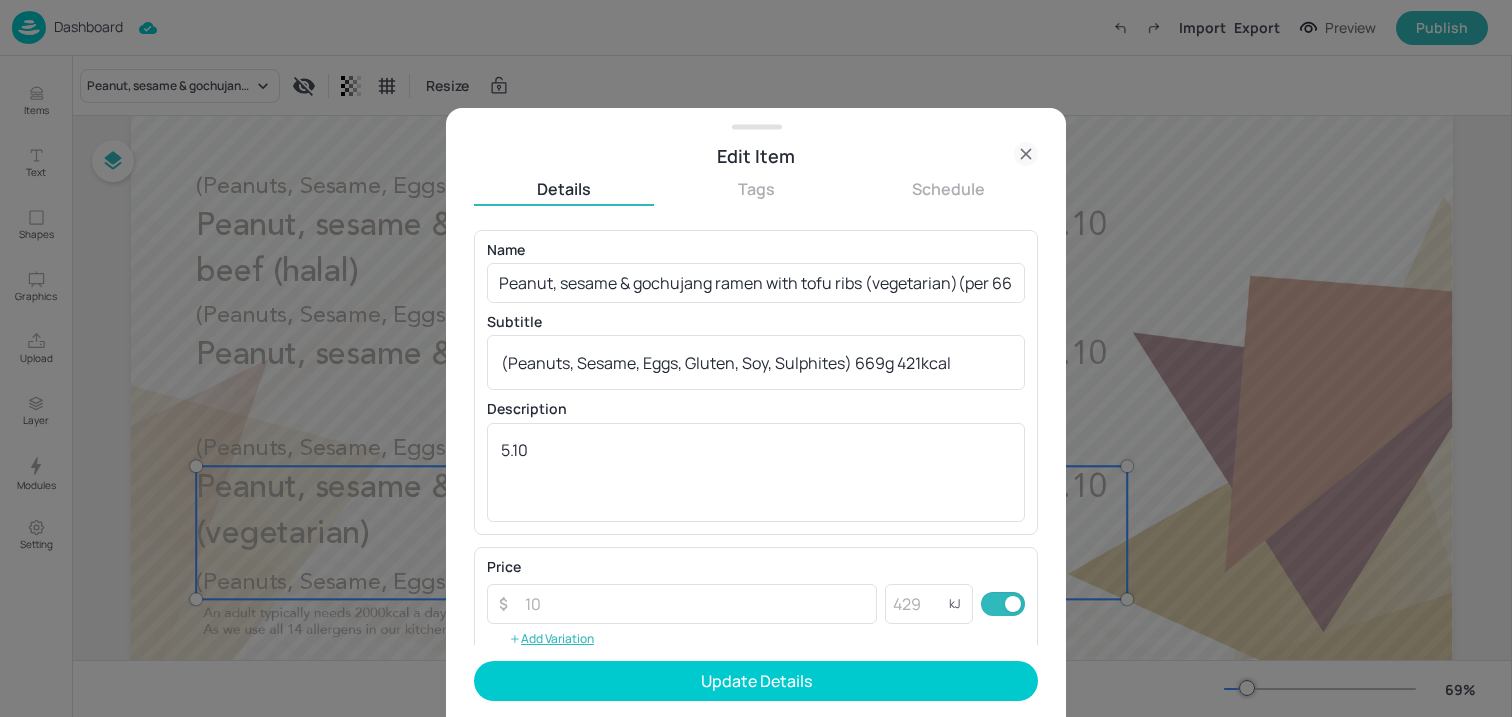 drag, startPoint x: 854, startPoint y: 376, endPoint x: 428, endPoint y: 375, distance: 426.00116 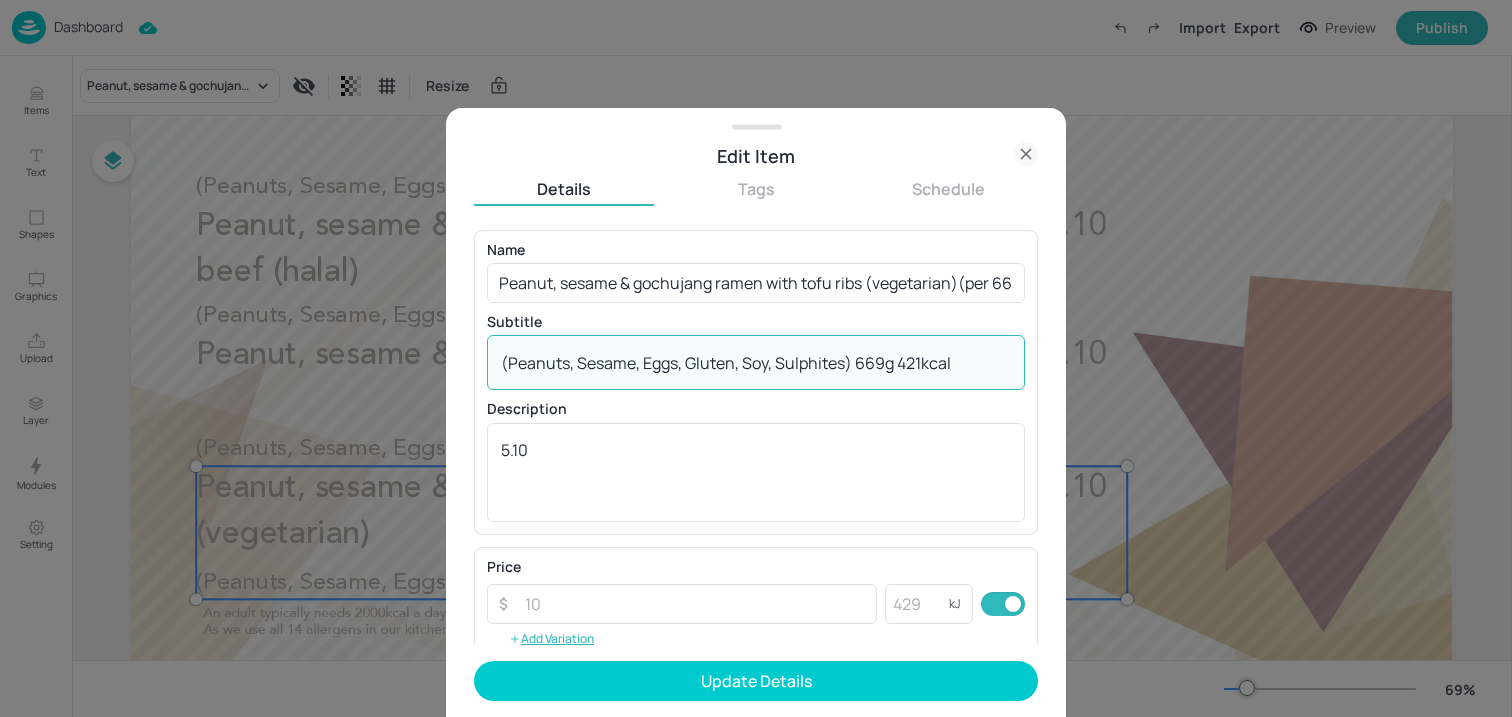 drag, startPoint x: 853, startPoint y: 368, endPoint x: 368, endPoint y: 368, distance: 485 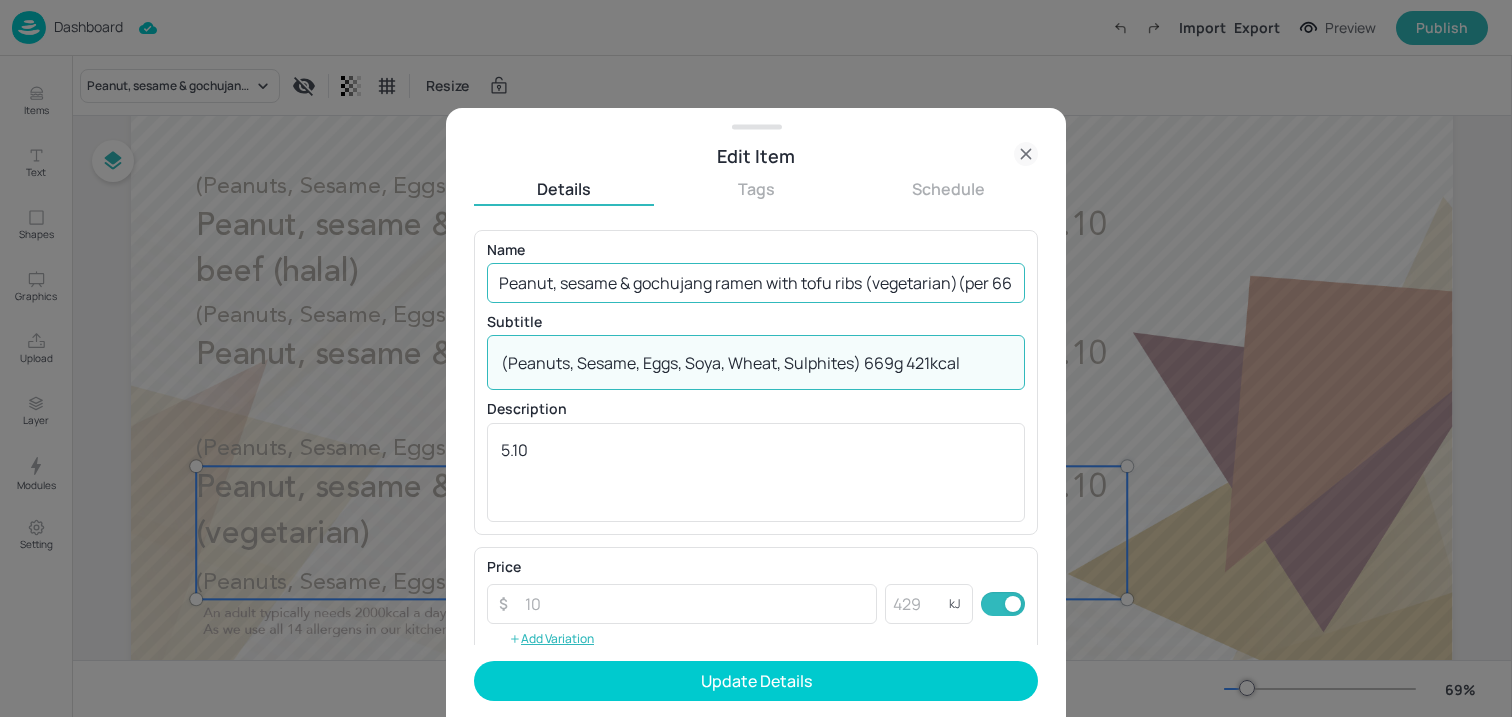 type on "(Peanuts, Sesame, Eggs, Soya, Wheat, Sulphites) 669g 421kcal" 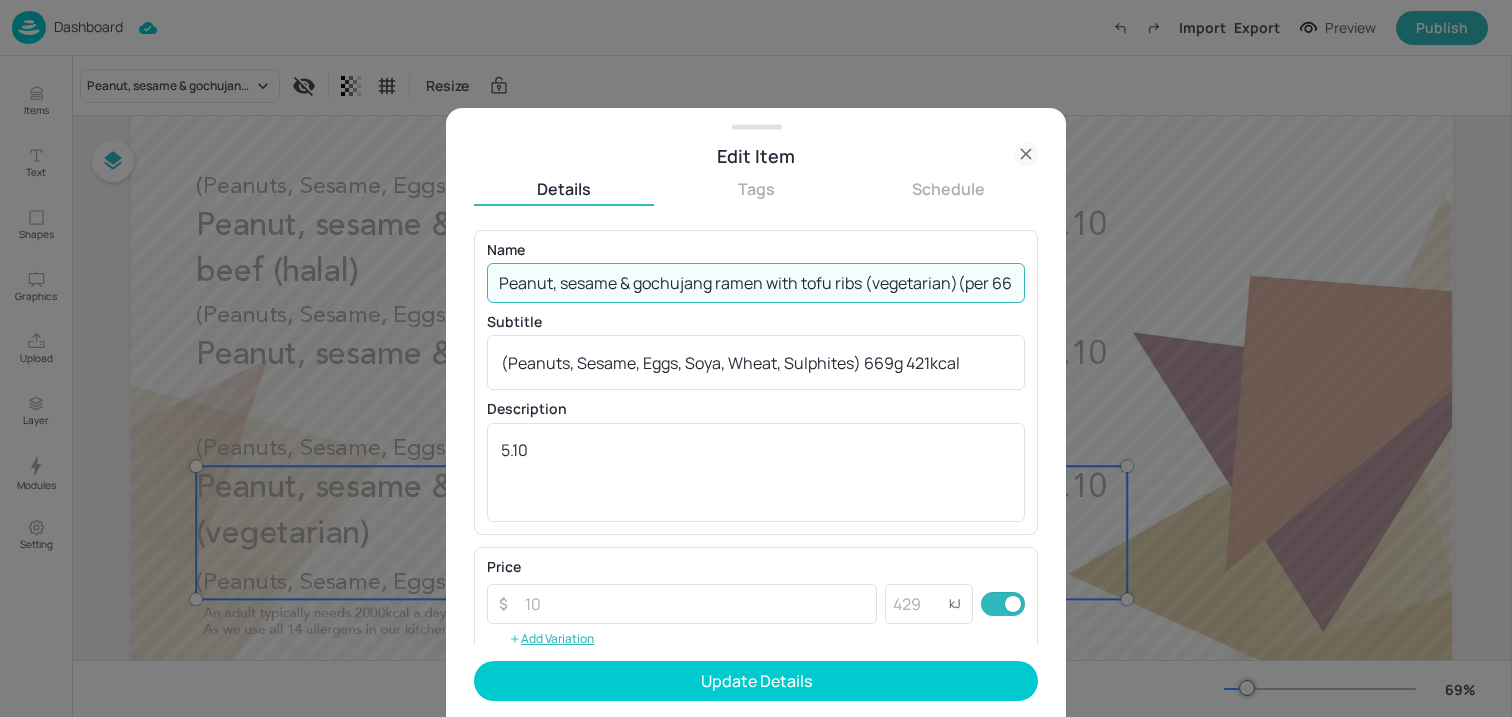 click on "Peanut, sesame & gochujang ramen with tofu ribs (vegetarian)(per 669g contains 421 kcal)" at bounding box center (756, 283) 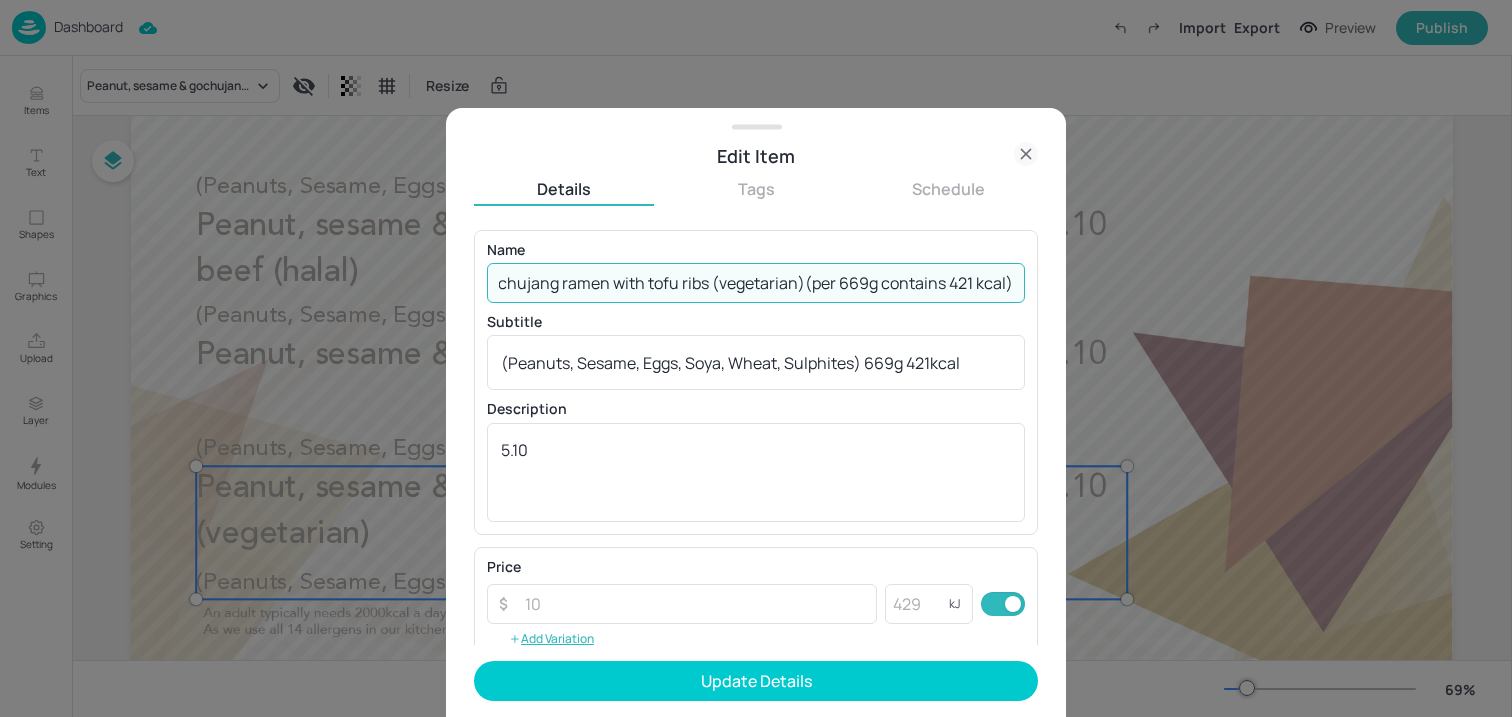 drag, startPoint x: 961, startPoint y: 288, endPoint x: 1258, endPoint y: 292, distance: 297.02695 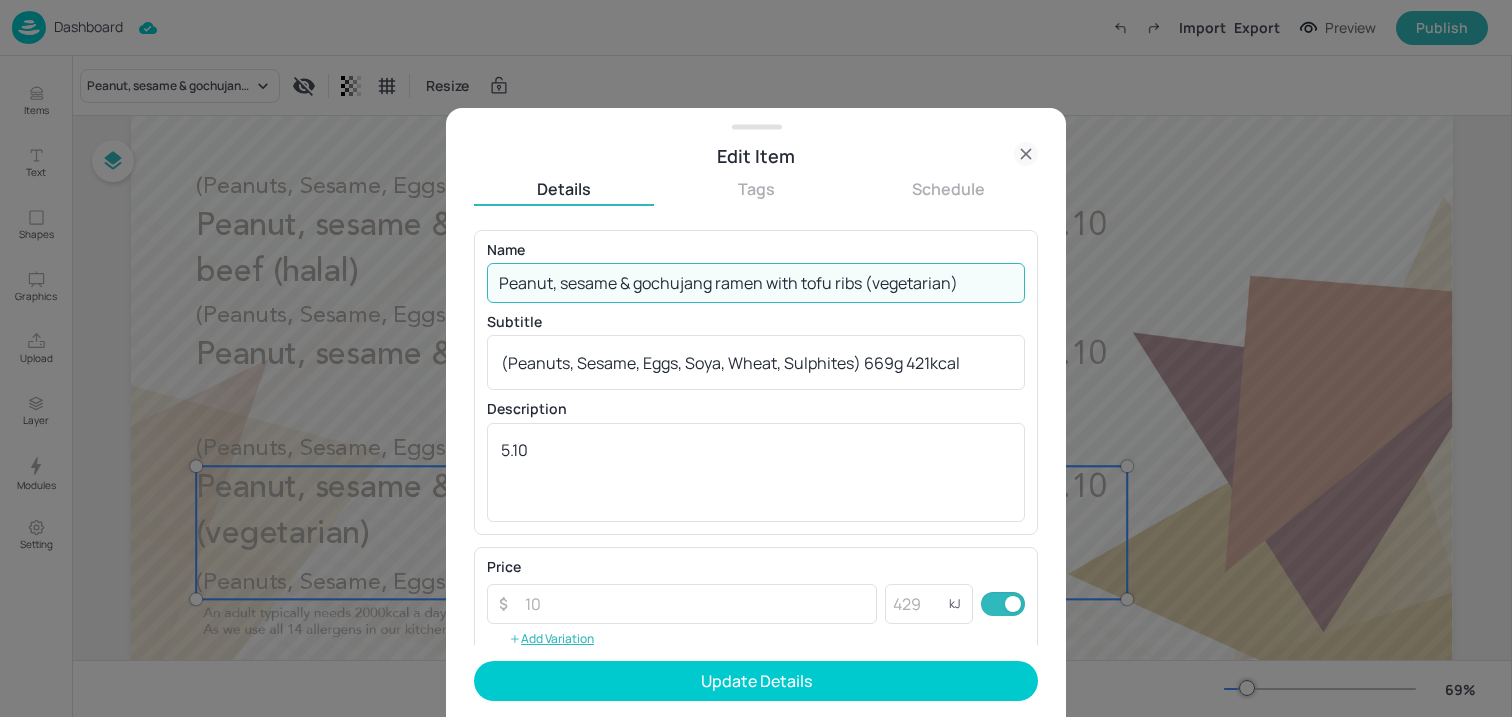 scroll, scrollTop: 0, scrollLeft: 0, axis: both 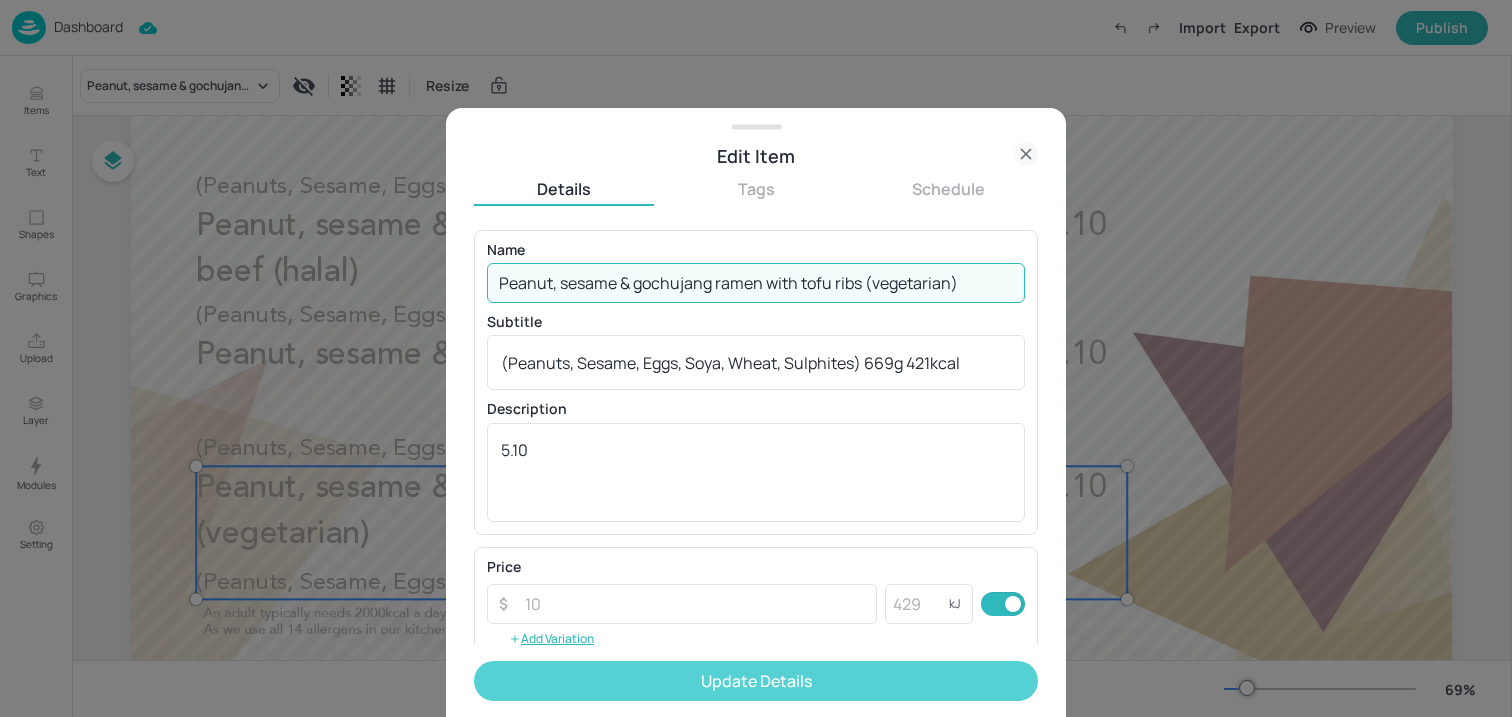 type on "Peanut, sesame & gochujang ramen with tofu ribs (vegetarian)" 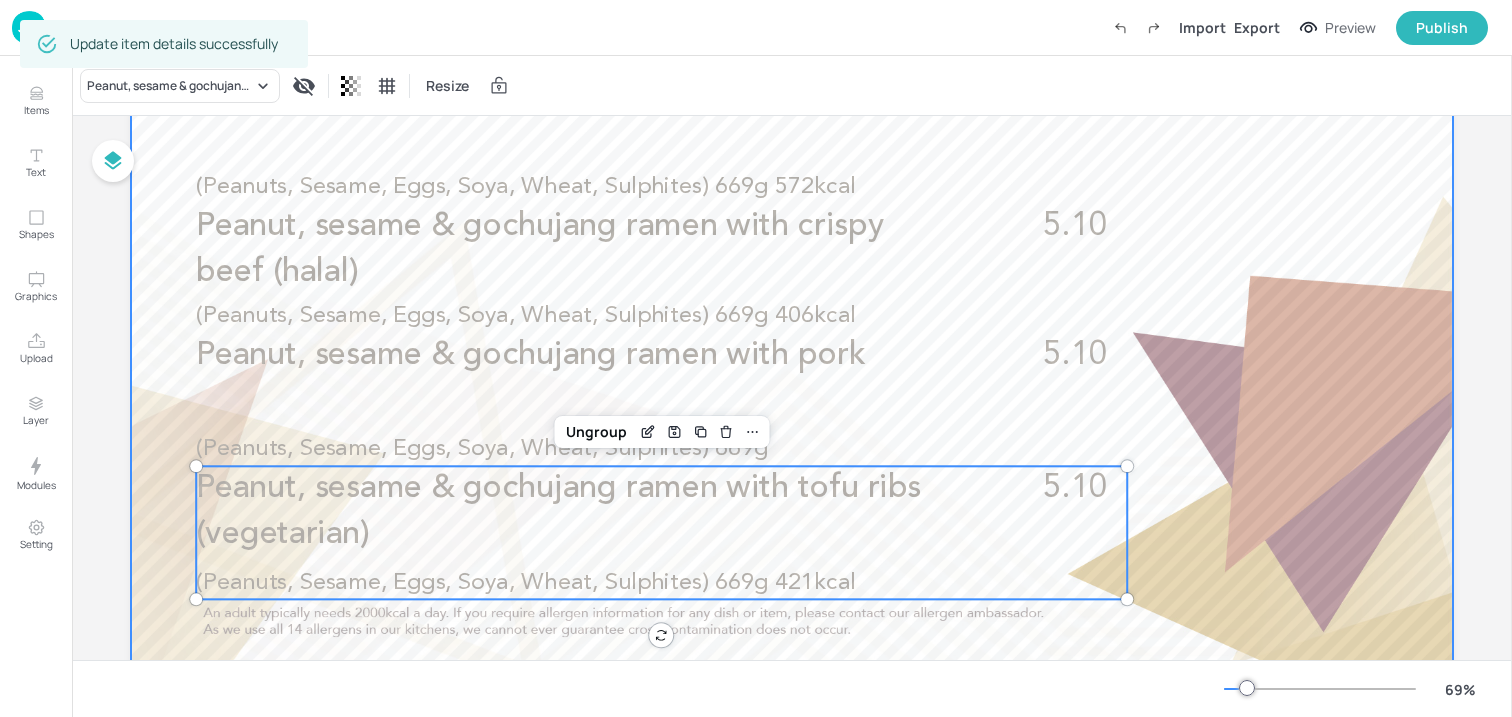 click at bounding box center (792, 300) 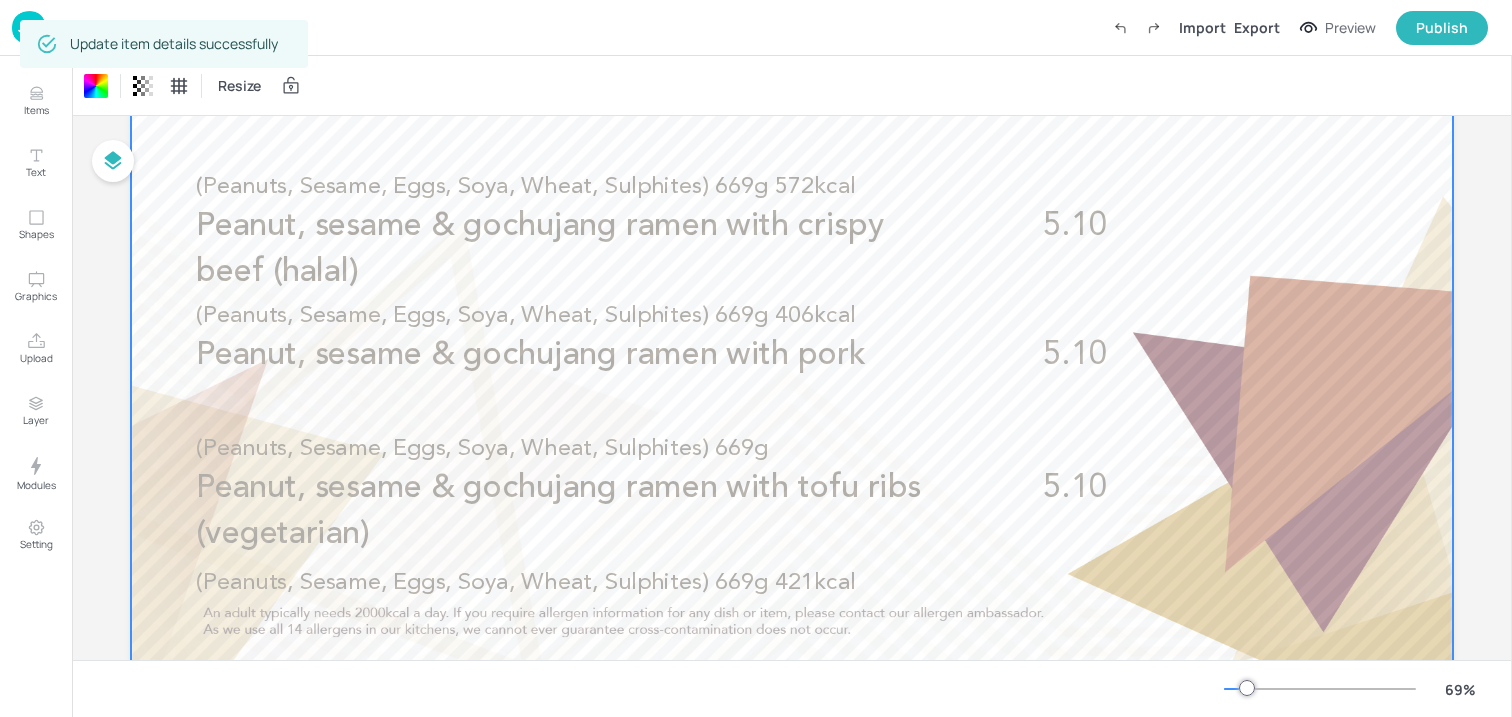 scroll, scrollTop: 0, scrollLeft: 0, axis: both 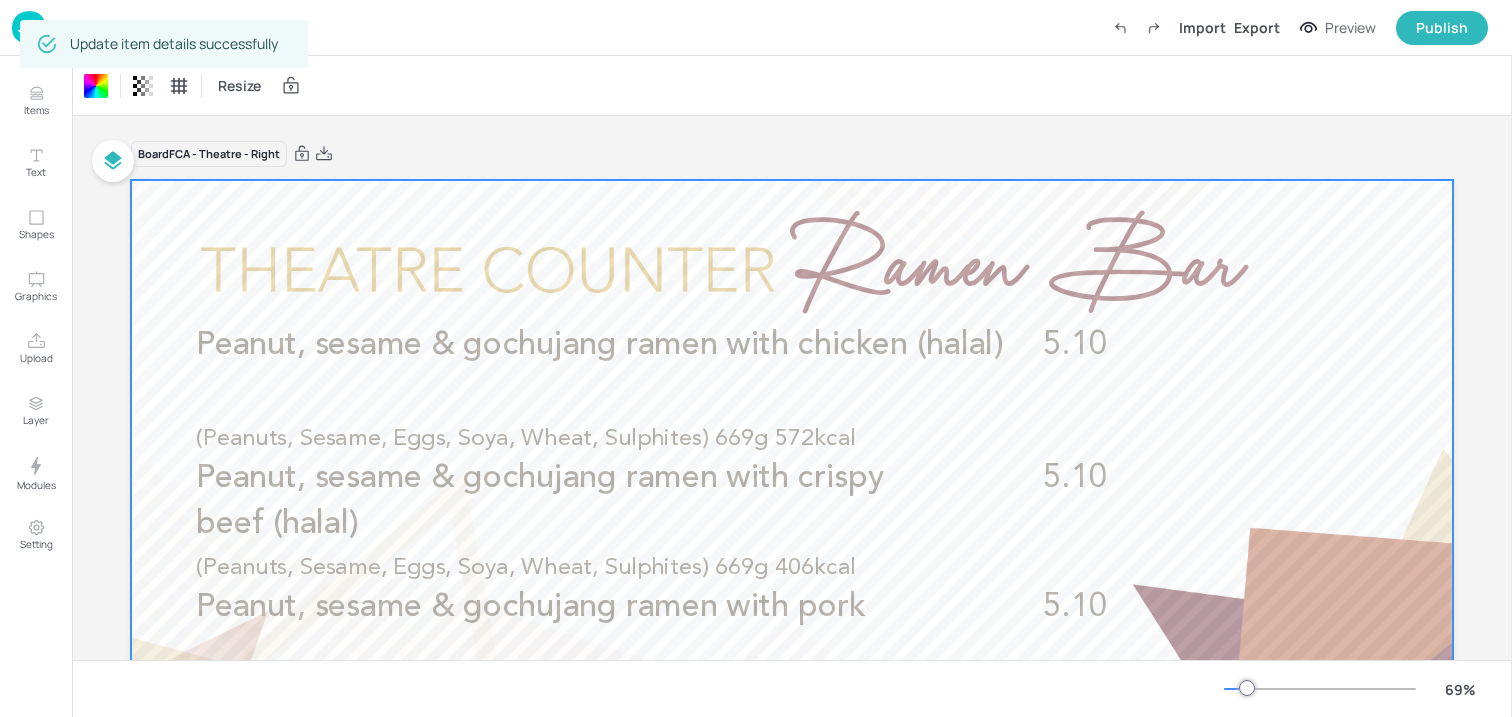 click at bounding box center [29, 27] 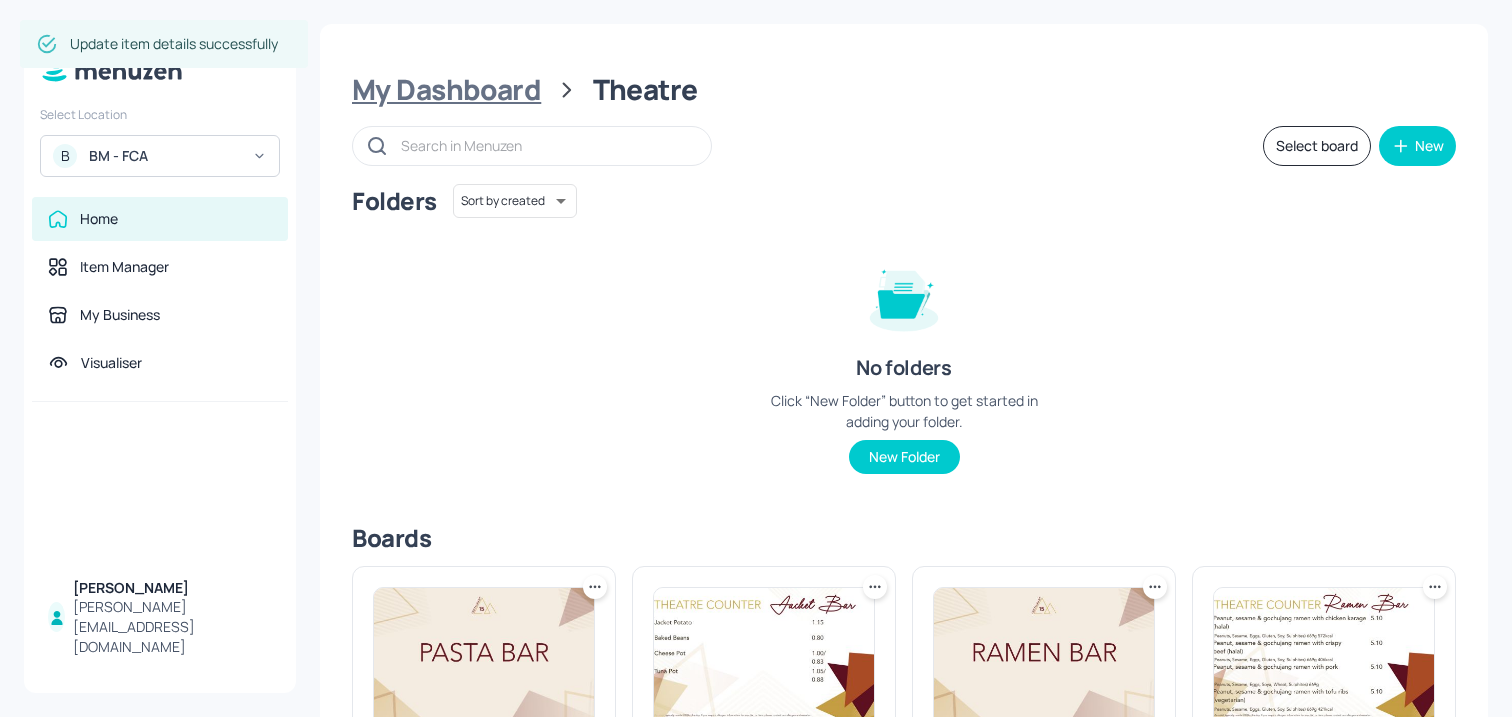 click on "My Dashboard" at bounding box center [446, 90] 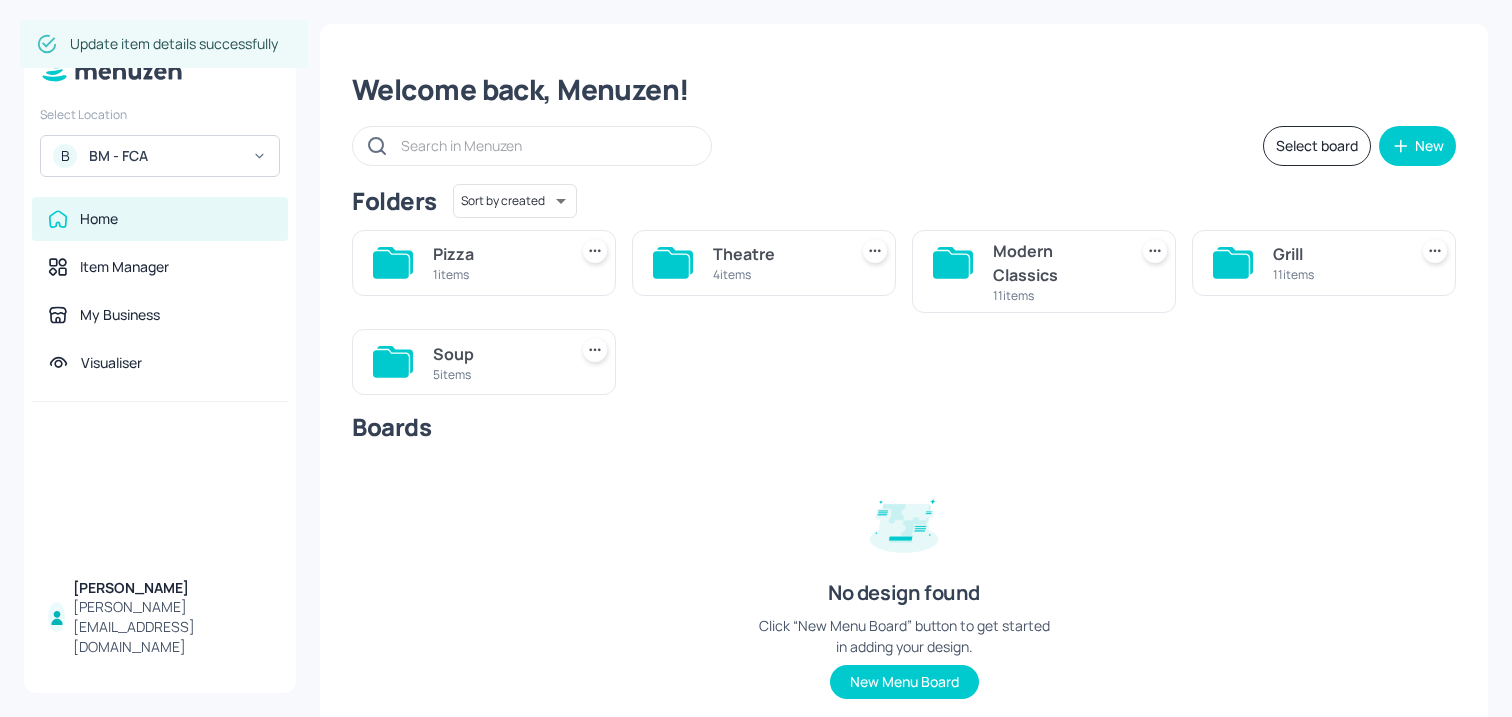 click 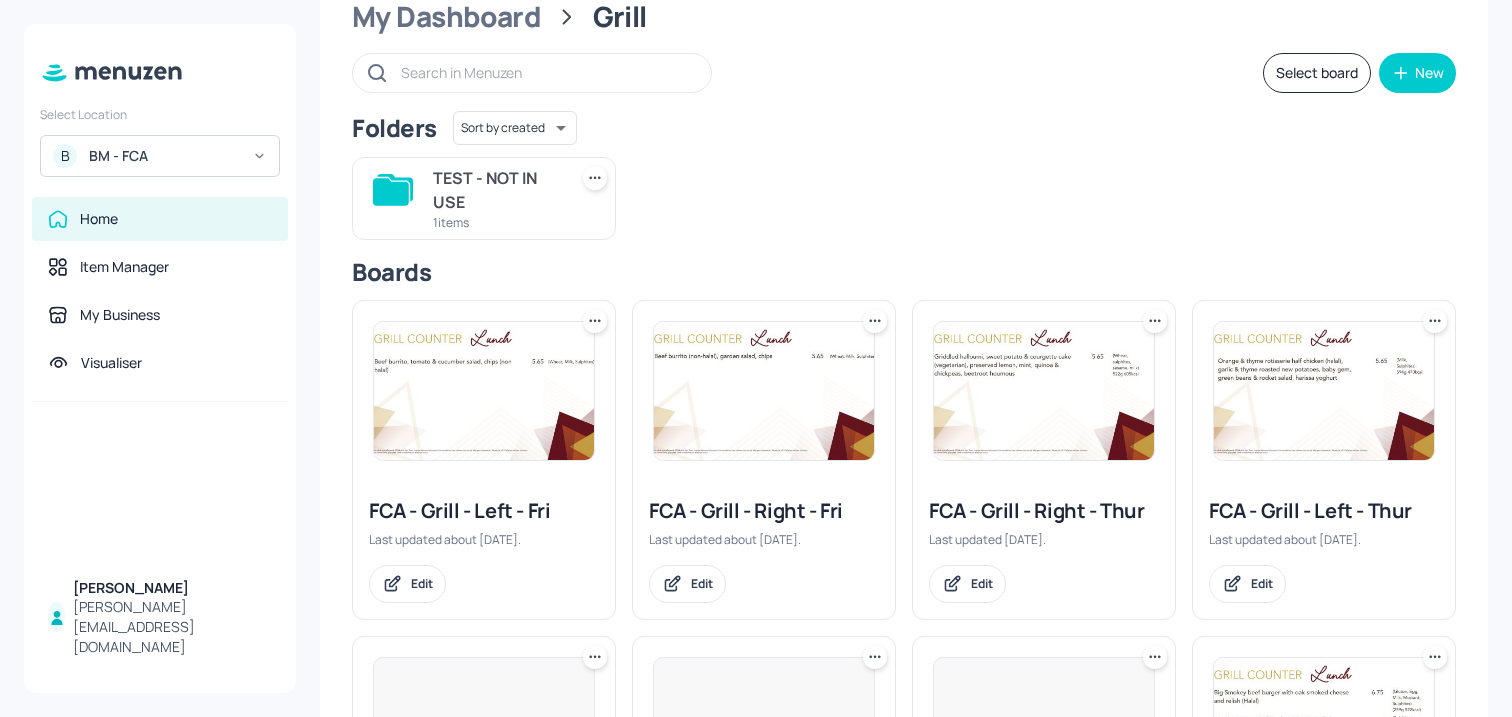 scroll, scrollTop: 148, scrollLeft: 0, axis: vertical 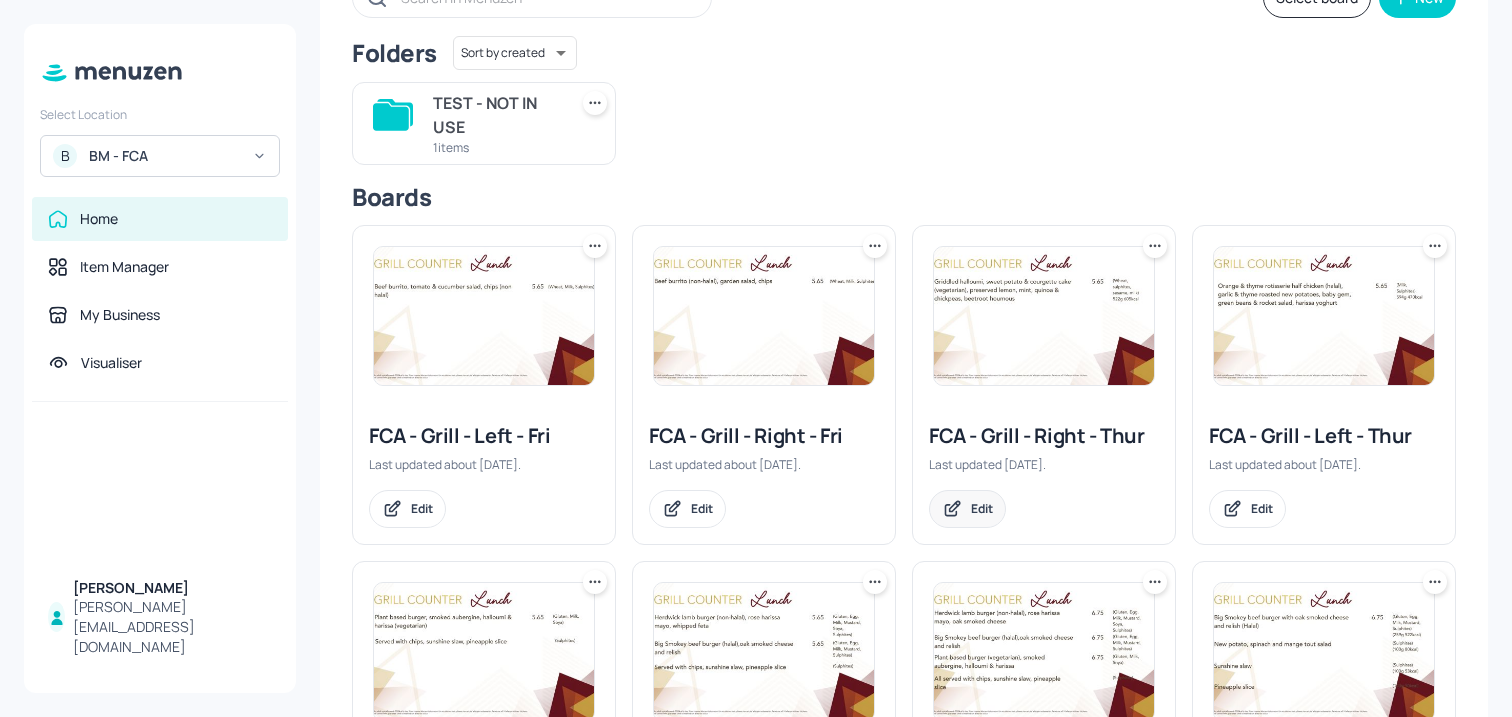 click on "Edit" at bounding box center [967, 509] 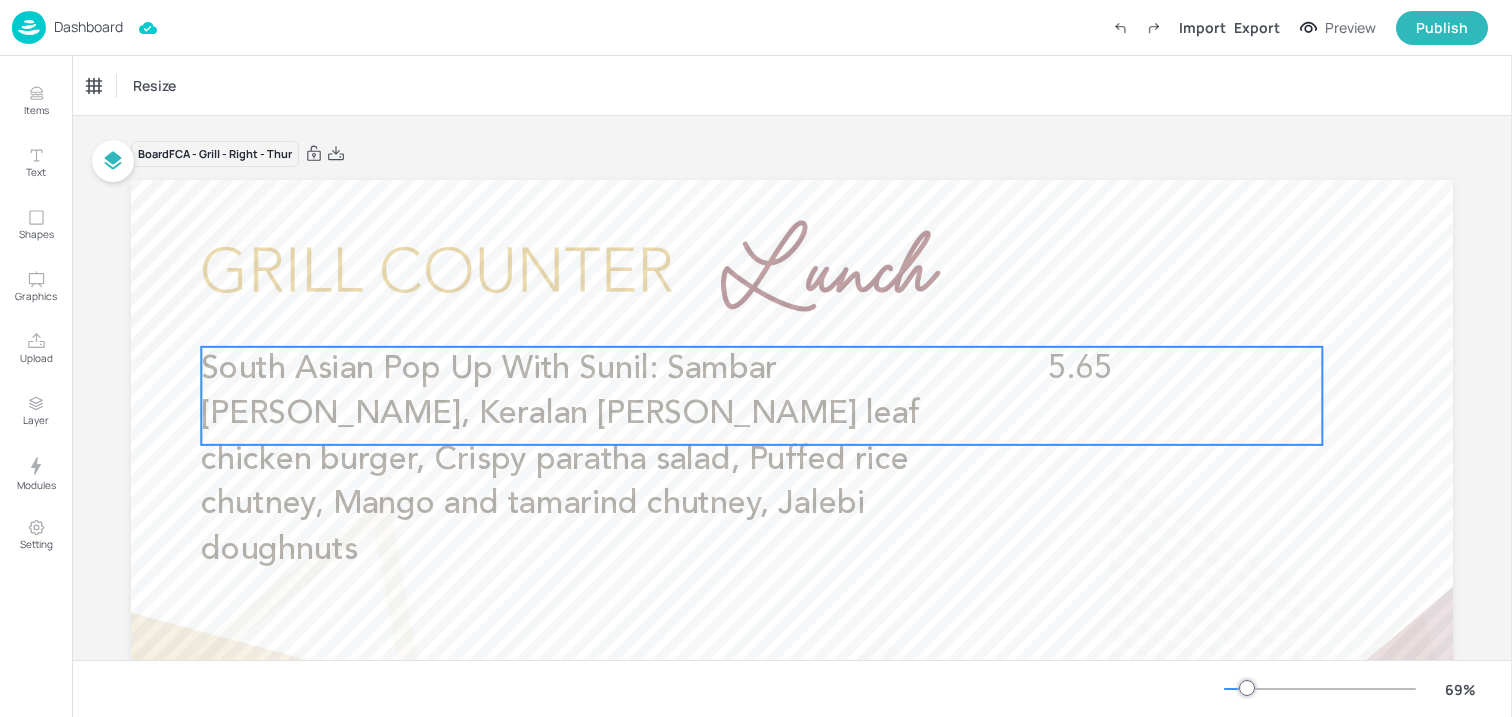 click on "South Asian Pop Up With Sunil: Sambar [PERSON_NAME], Keralan [PERSON_NAME] leaf chicken burger, Crispy paratha salad, Puffed rice chutney, Mango and tamarind chutney, Jalebi doughnuts" at bounding box center (575, 460) 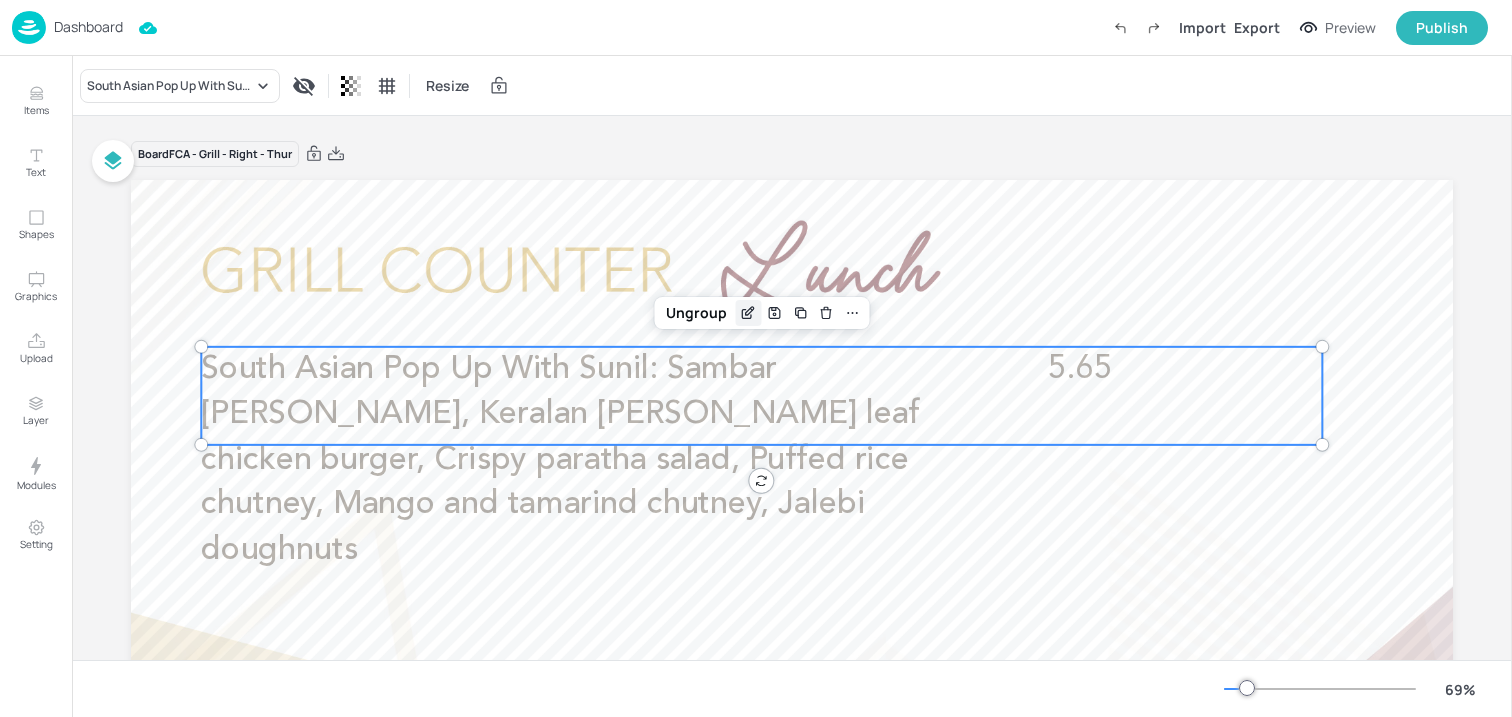 click 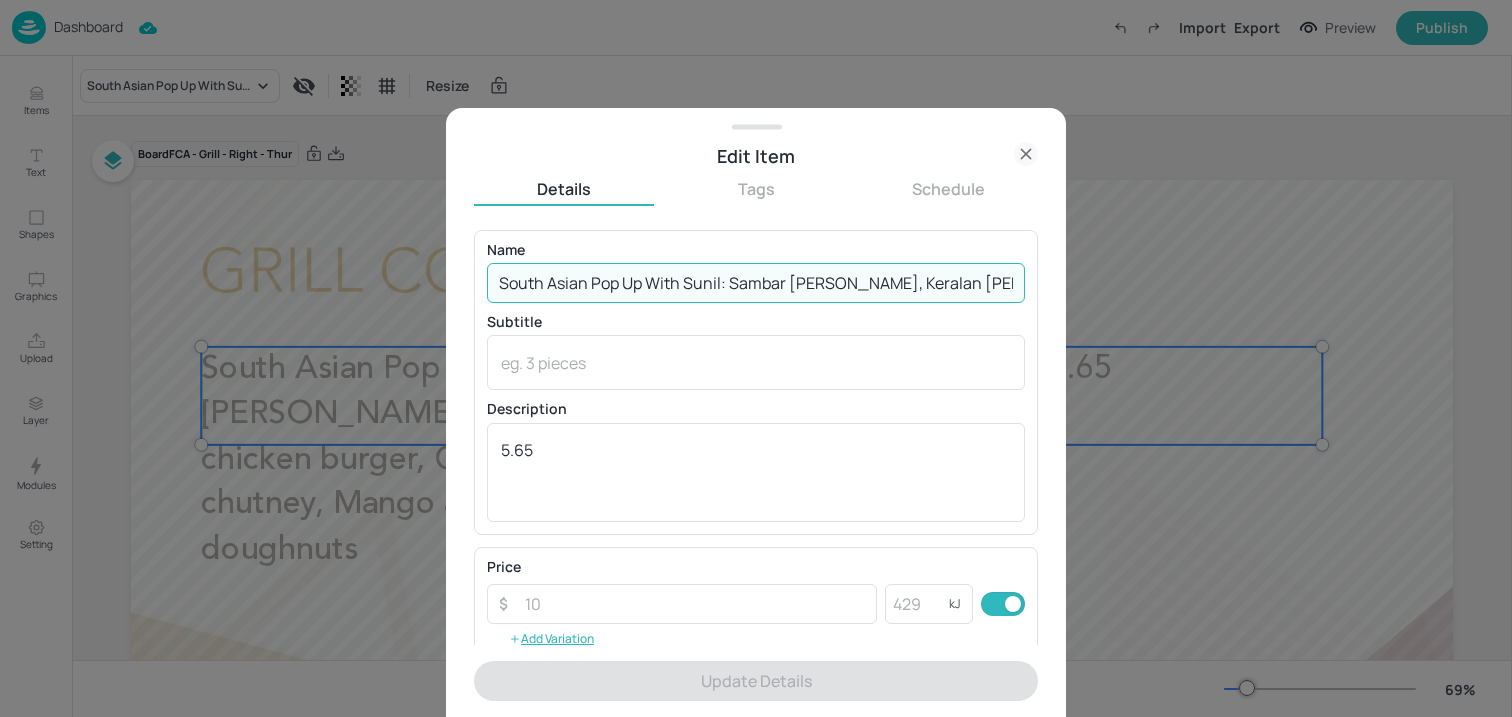 click on "South Asian Pop Up With Sunil: Sambar [PERSON_NAME], Keralan [PERSON_NAME] leaf chicken burger, Crispy paratha salad, Puffed rice chutney, Mango and tamarind chutney, Jalebi doughnuts" at bounding box center (756, 283) 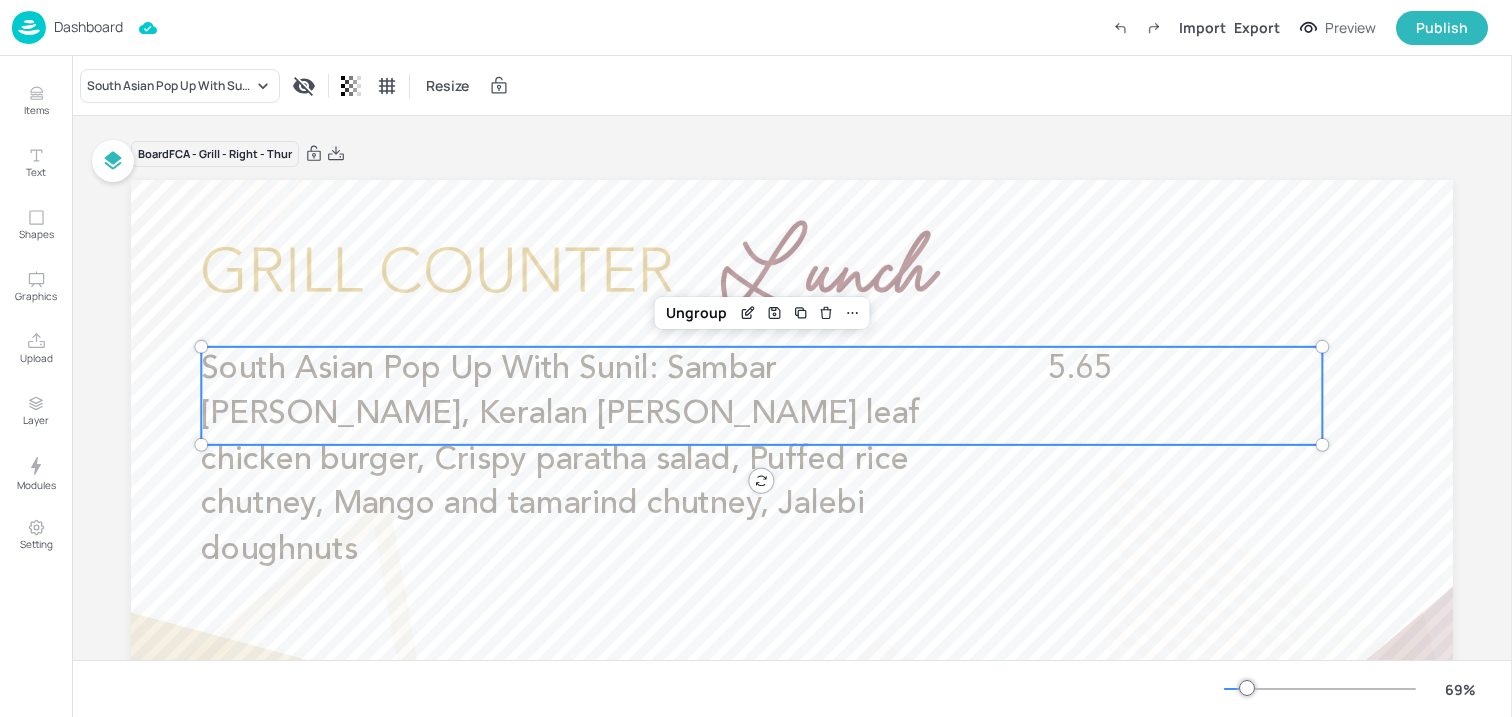 click on "Dashboard" at bounding box center [88, 27] 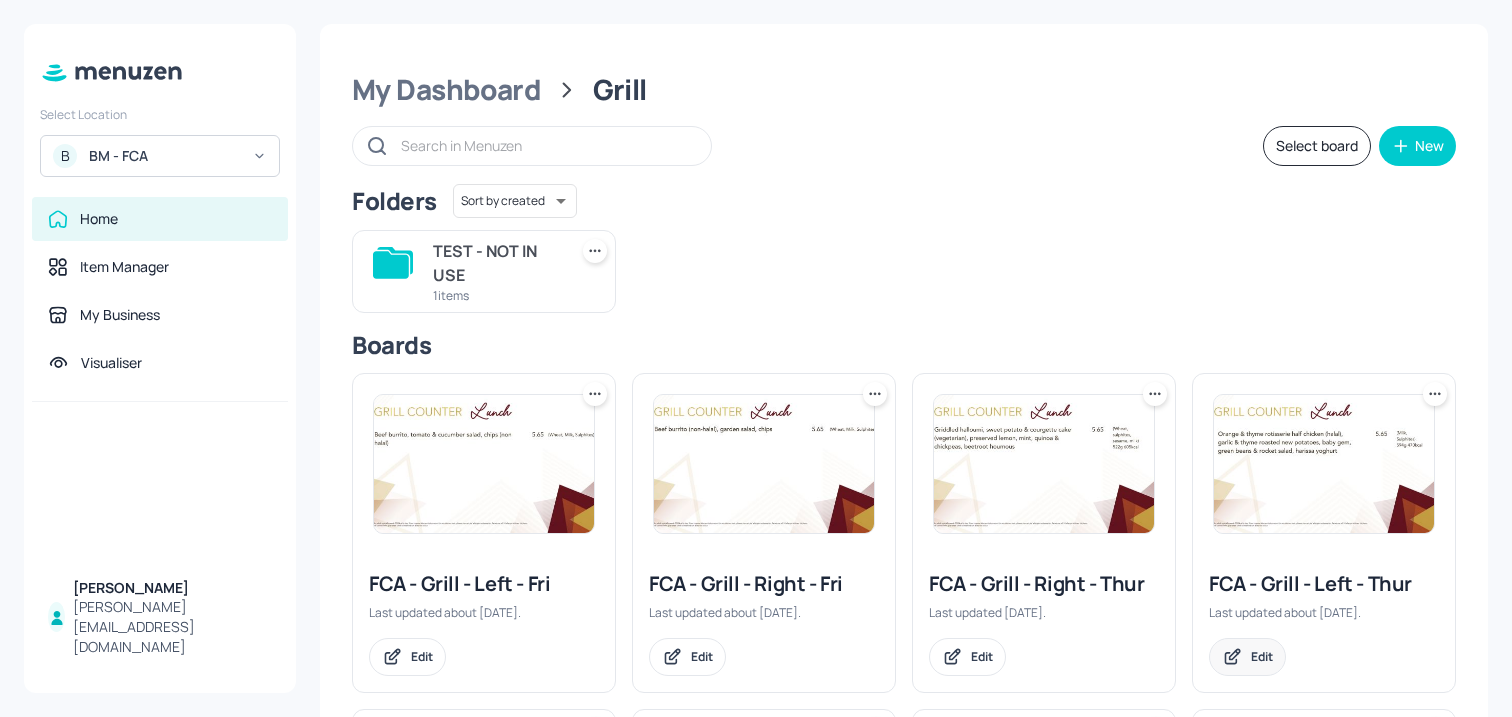 click 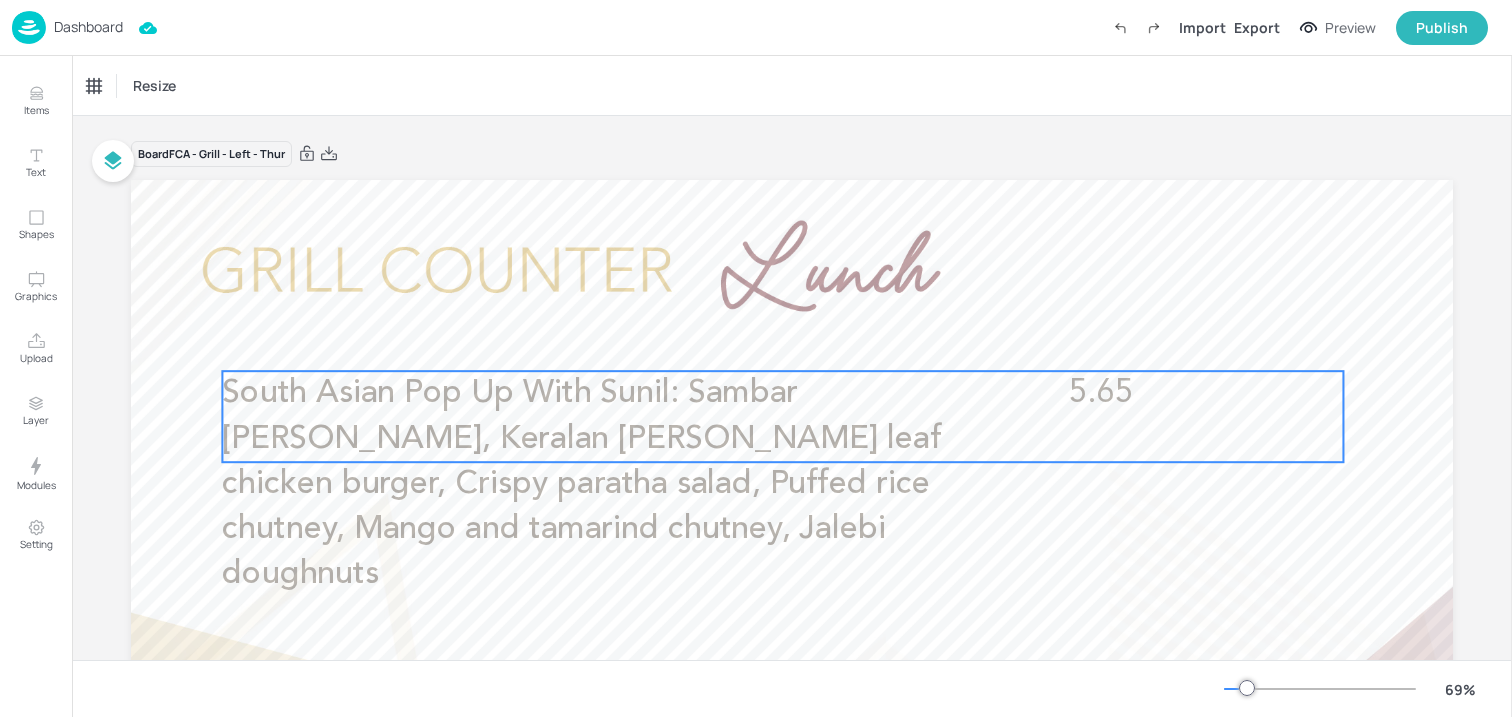 click on "South Asian Pop Up With Sunil: Sambar [PERSON_NAME], Keralan [PERSON_NAME] leaf chicken burger, Crispy paratha salad, Puffed rice chutney, Mango and tamarind chutney, Jalebi doughnuts" at bounding box center [581, 484] 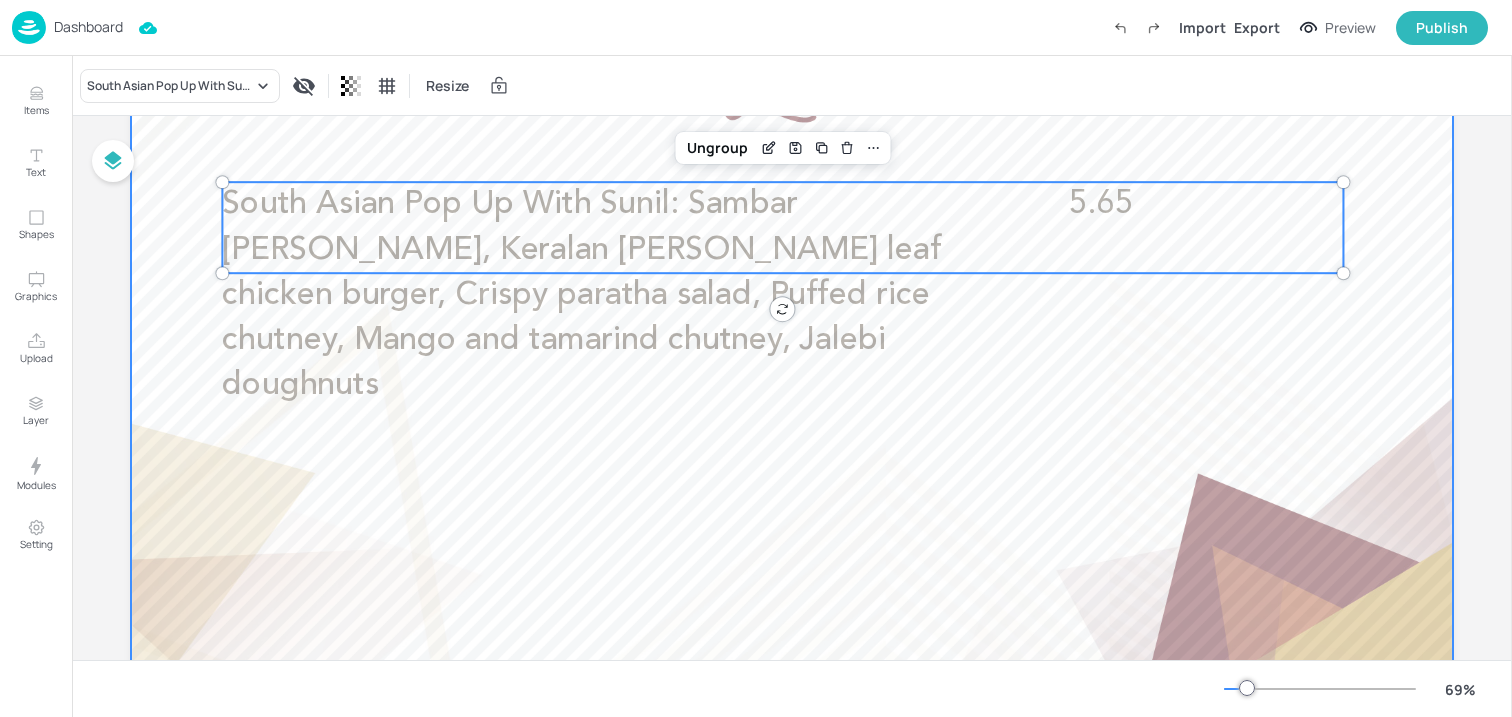 scroll, scrollTop: 216, scrollLeft: 0, axis: vertical 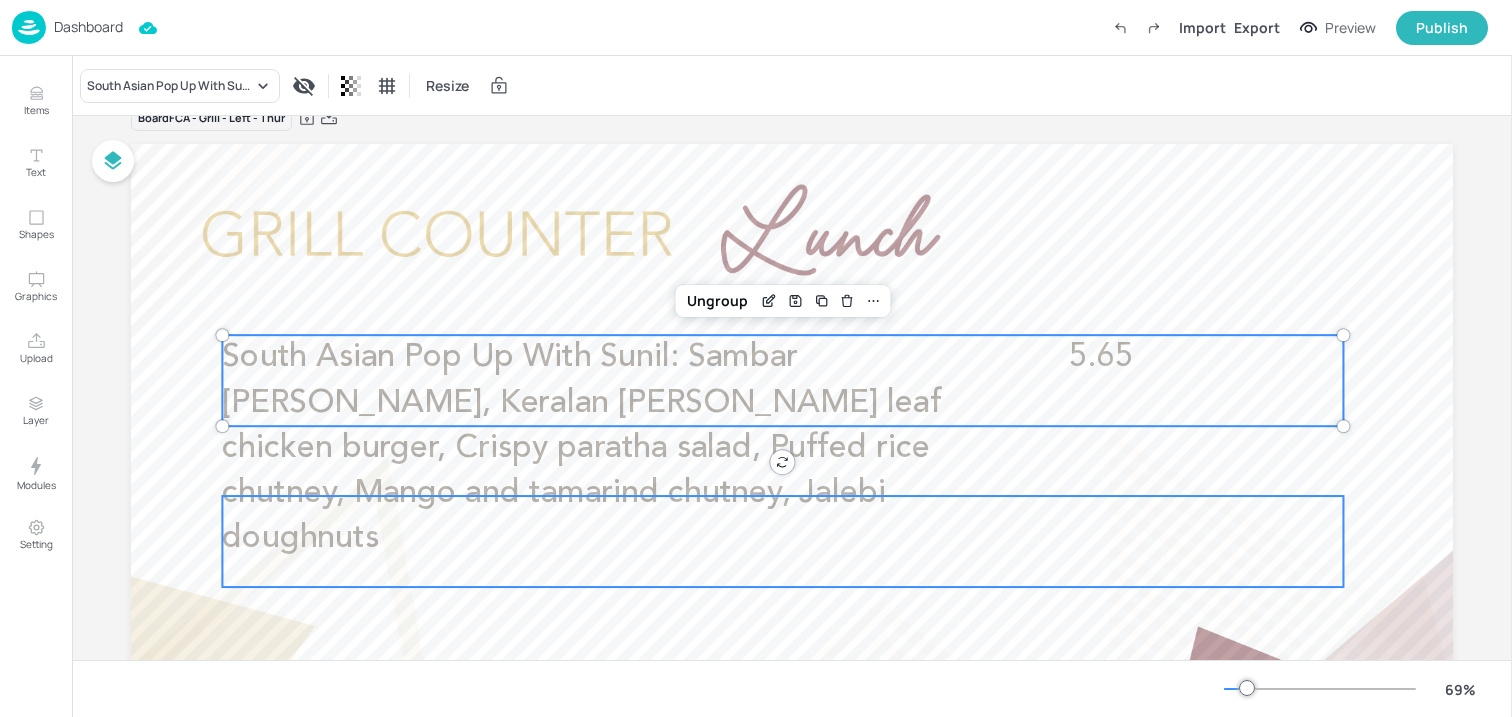 click at bounding box center [782, 541] 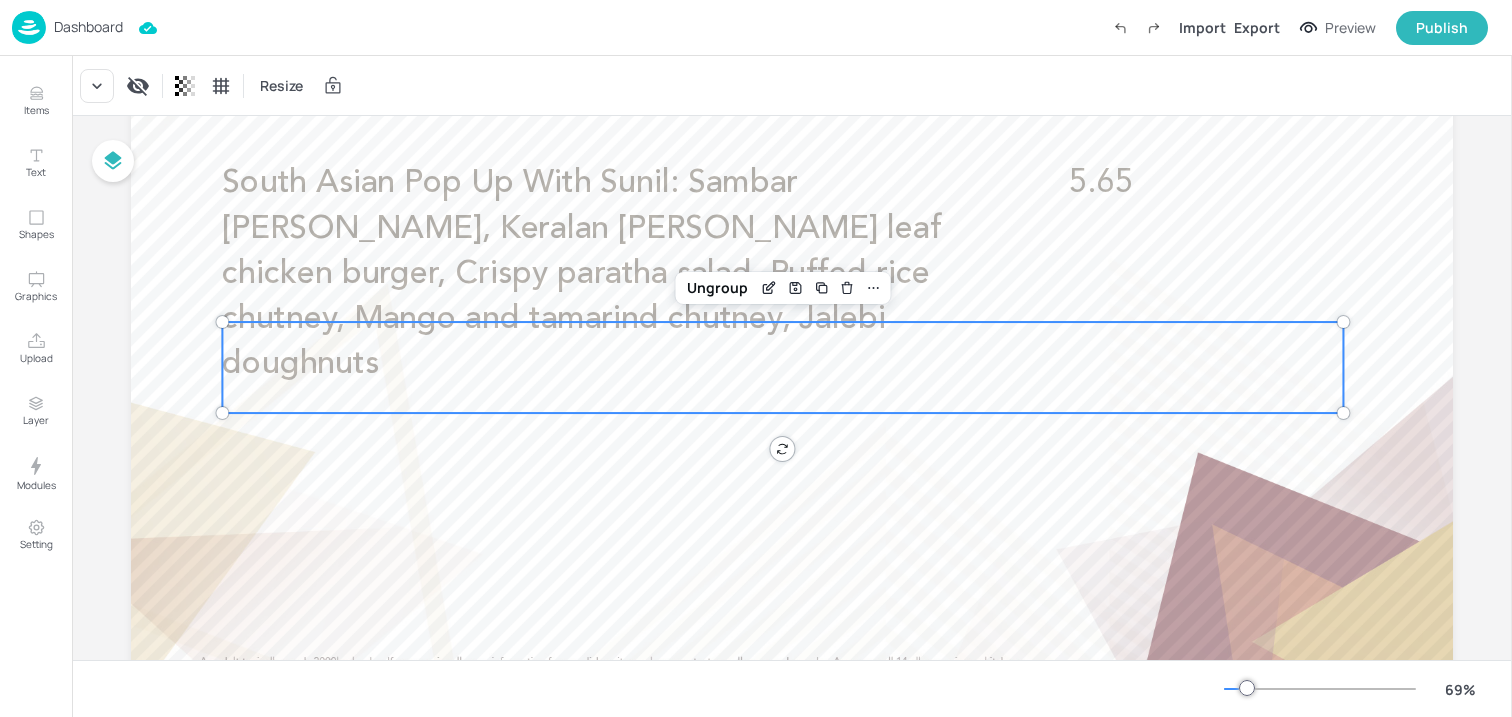 scroll, scrollTop: 219, scrollLeft: 0, axis: vertical 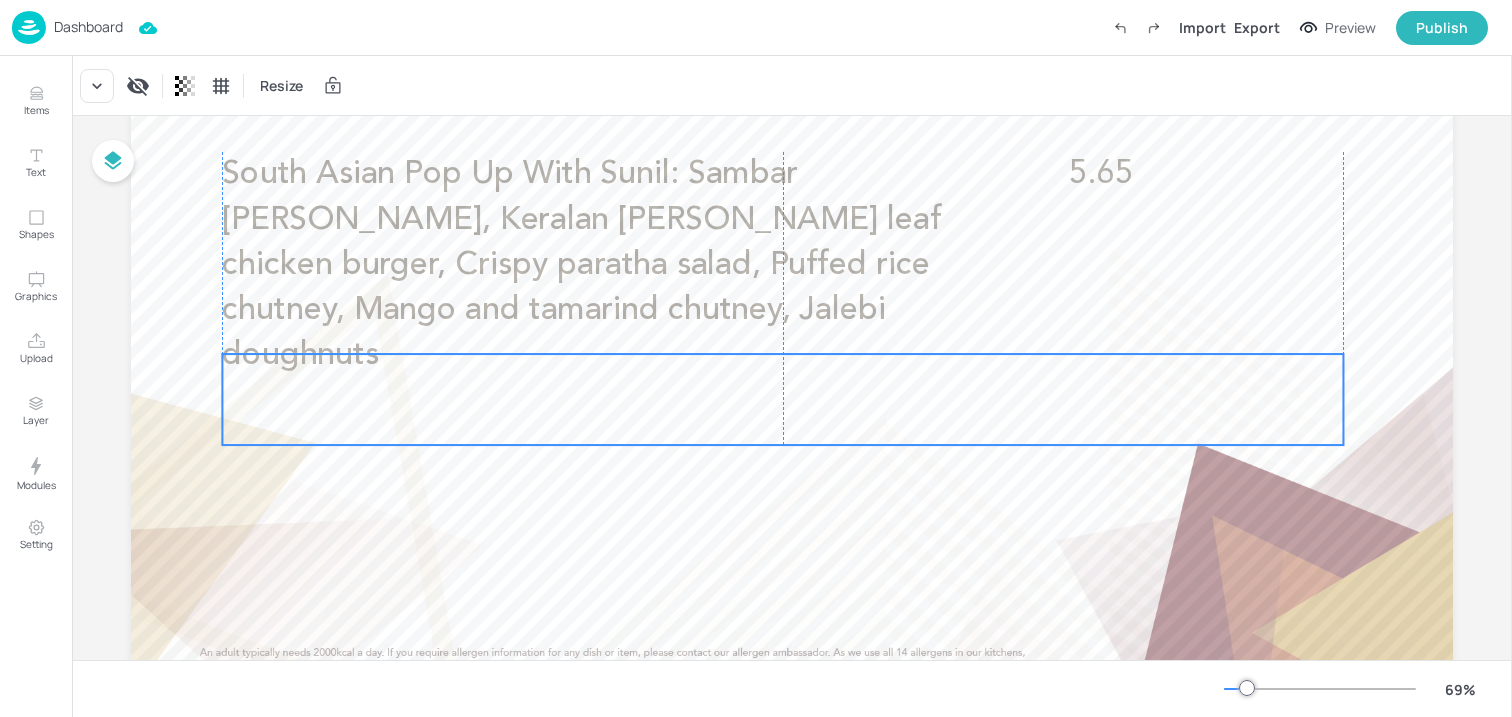 drag, startPoint x: 586, startPoint y: 368, endPoint x: 585, endPoint y: 411, distance: 43.011627 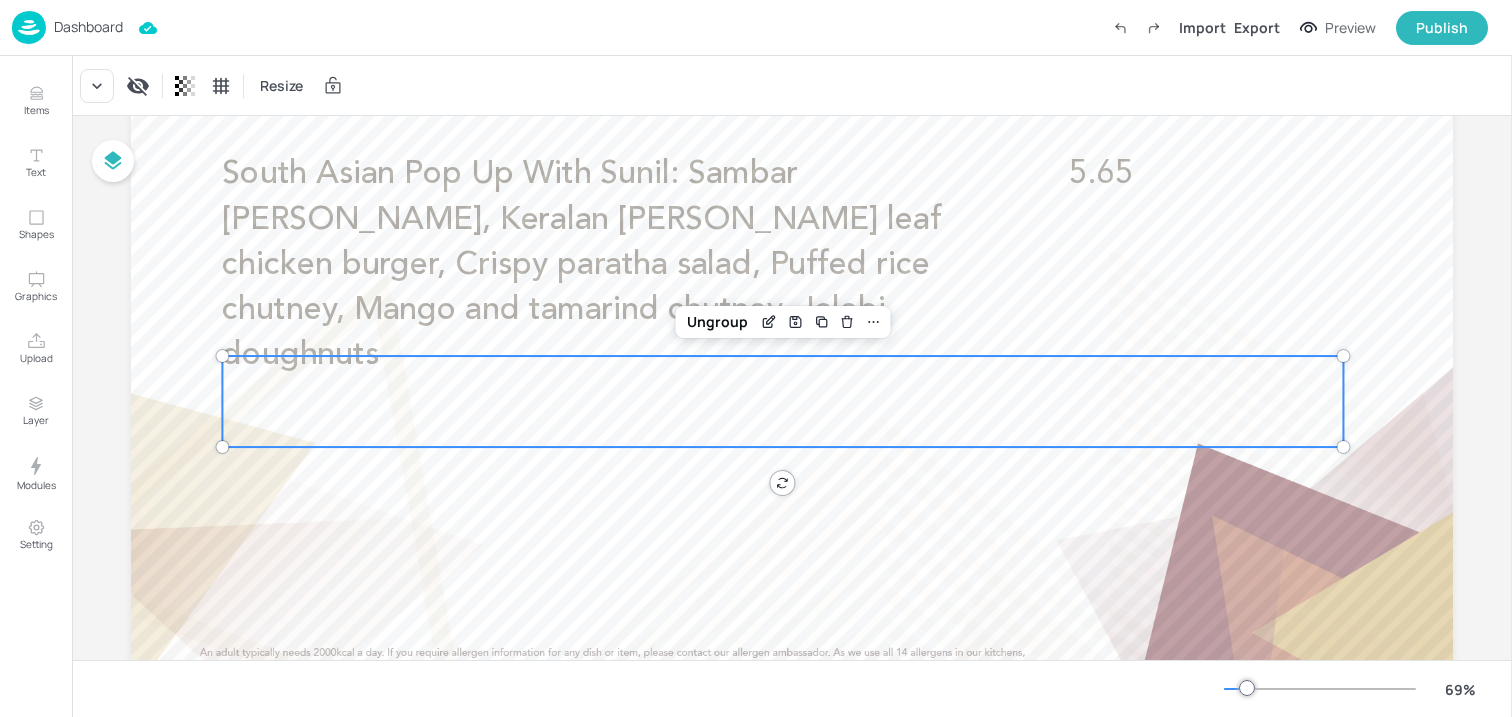 click on "Dashboard" at bounding box center [88, 27] 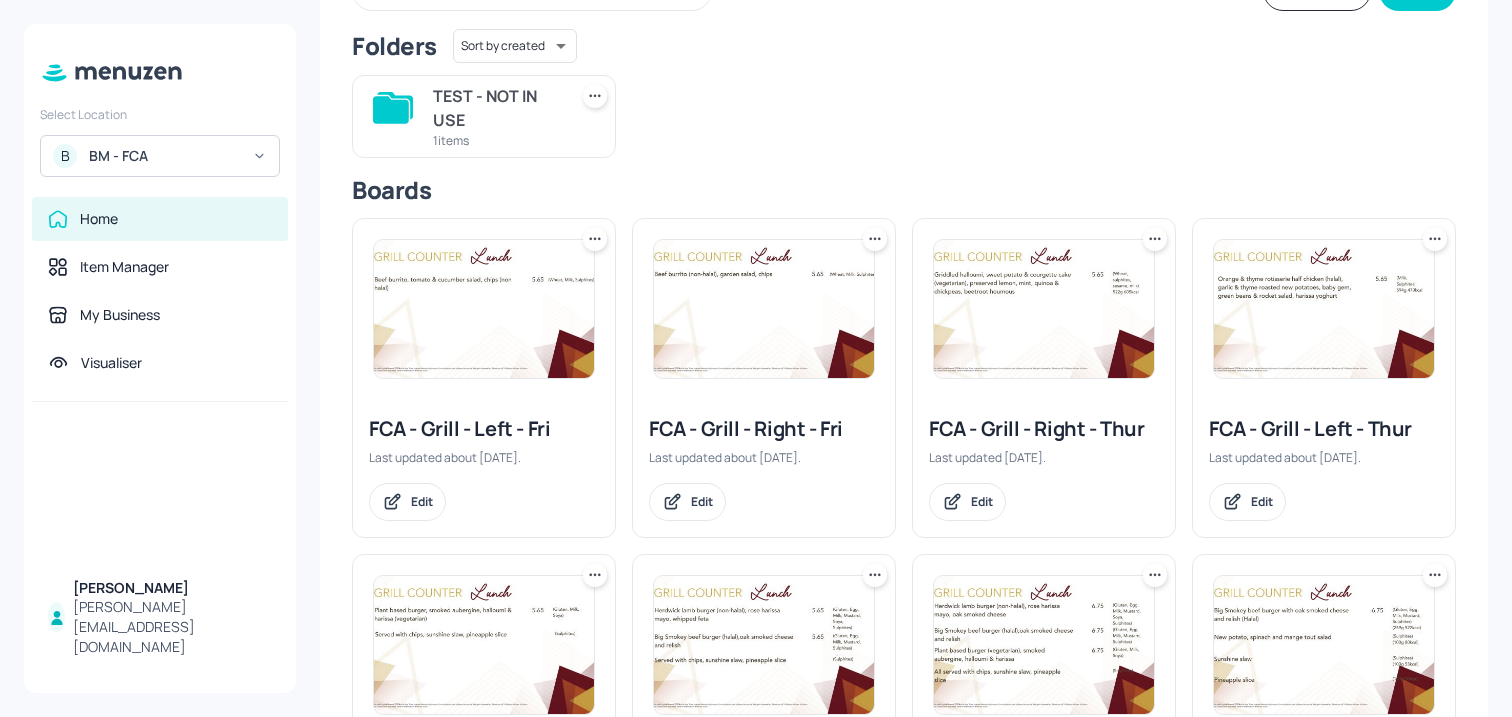 scroll, scrollTop: 182, scrollLeft: 0, axis: vertical 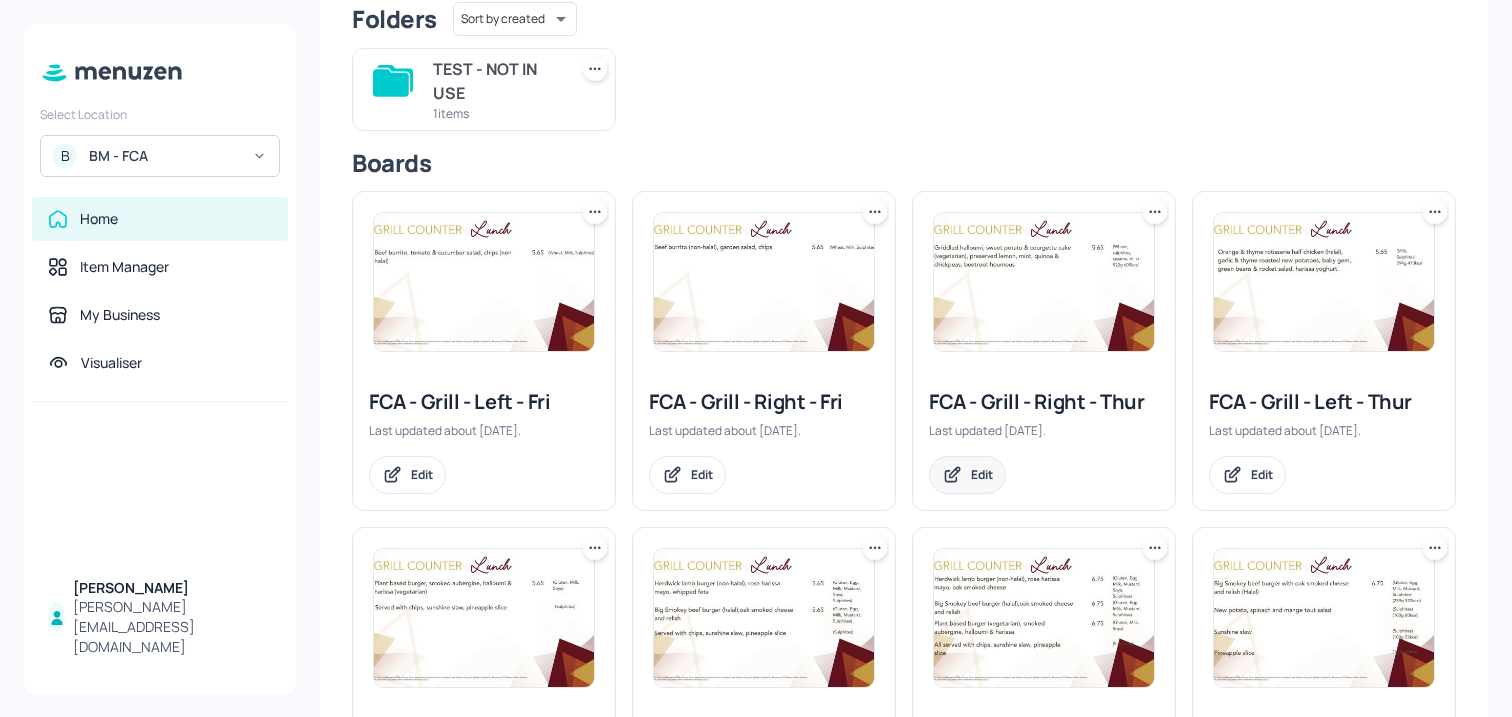 click 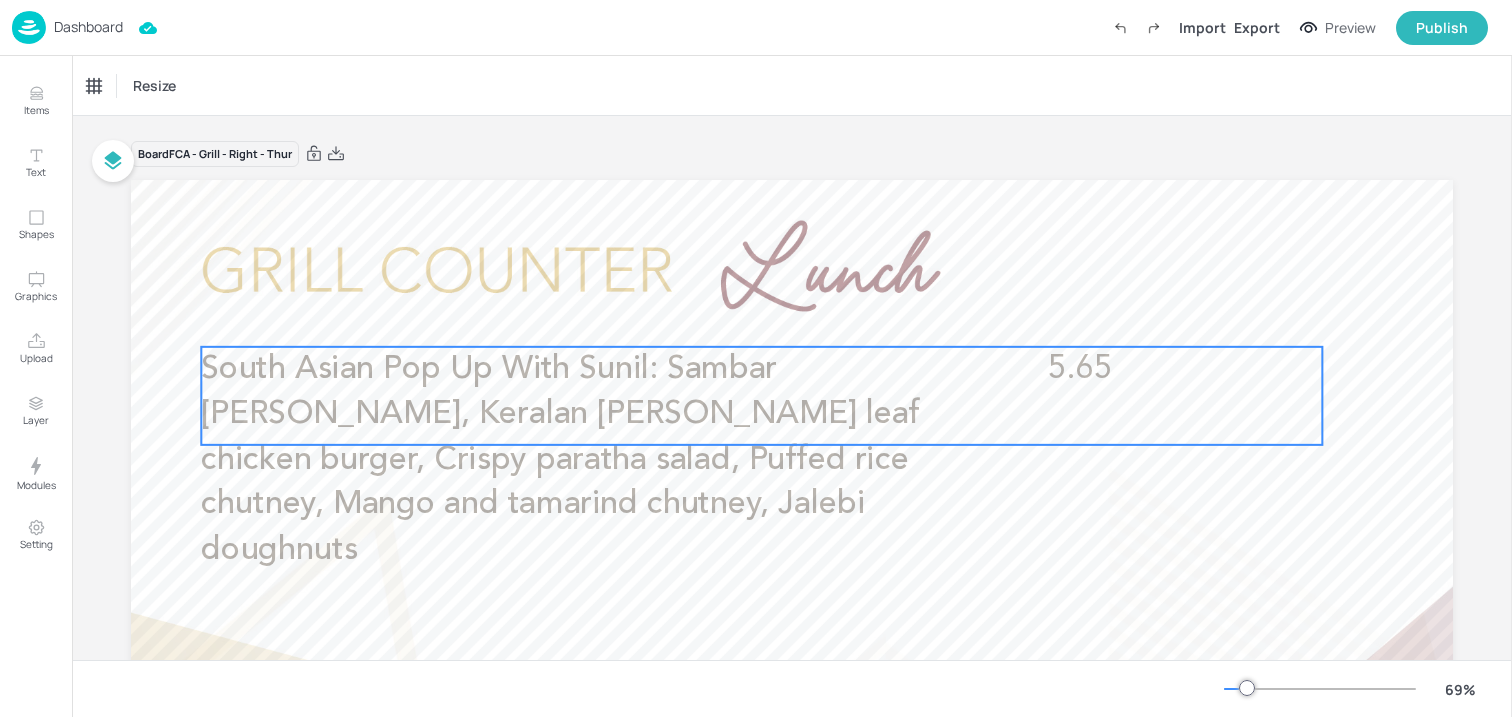 click on "South Asian Pop Up With Sunil: Sambar [PERSON_NAME], Keralan [PERSON_NAME] leaf chicken burger, Crispy paratha salad, Puffed rice chutney, Mango and tamarind chutney, Jalebi doughnuts" at bounding box center (560, 460) 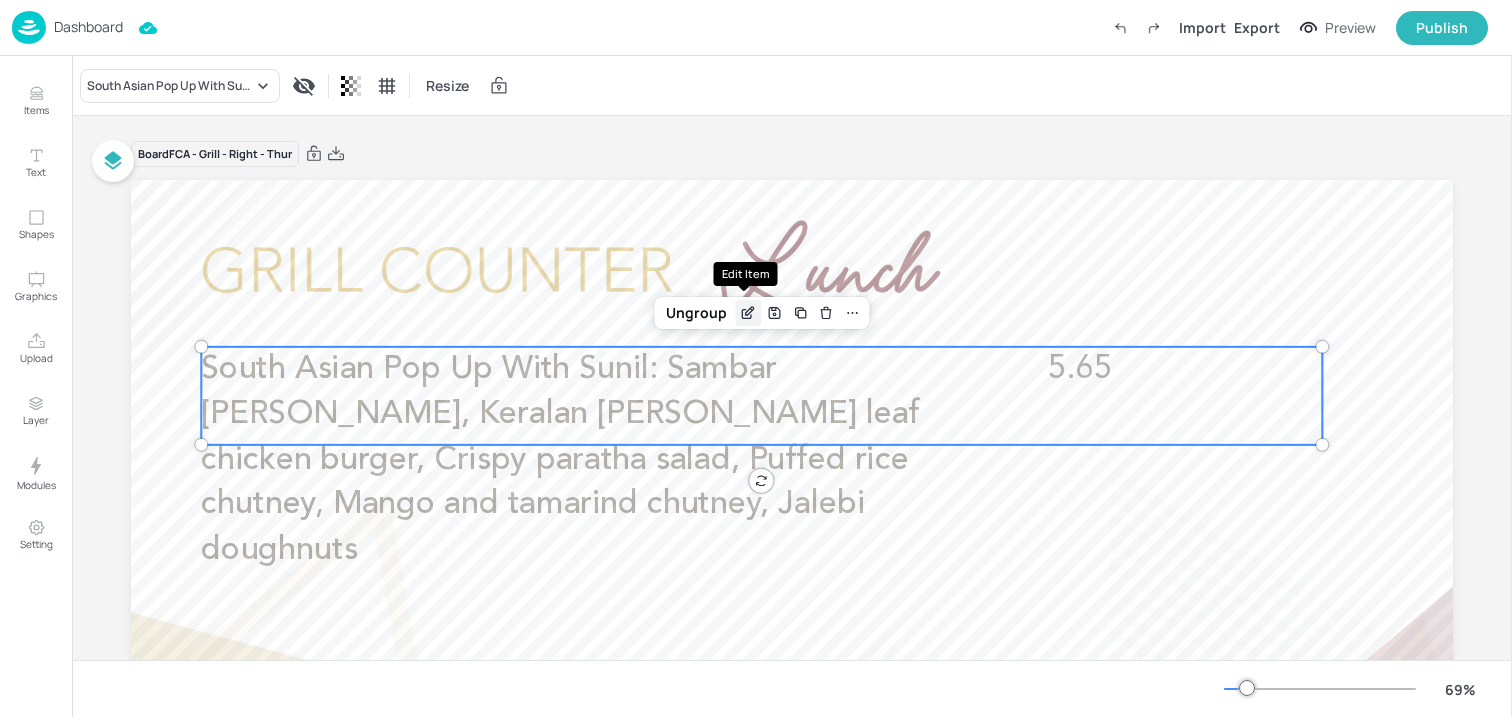 click at bounding box center [748, 313] 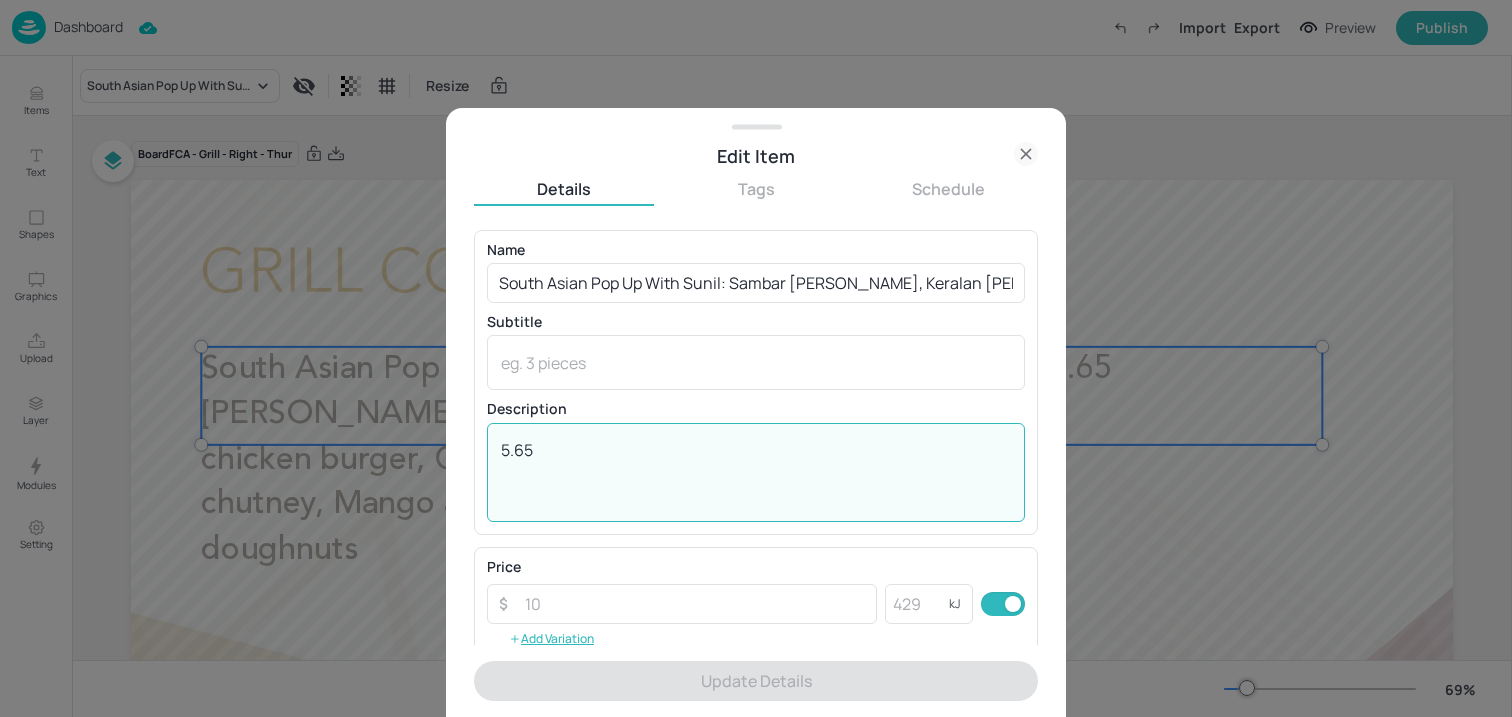 click on "5.65" at bounding box center [756, 472] 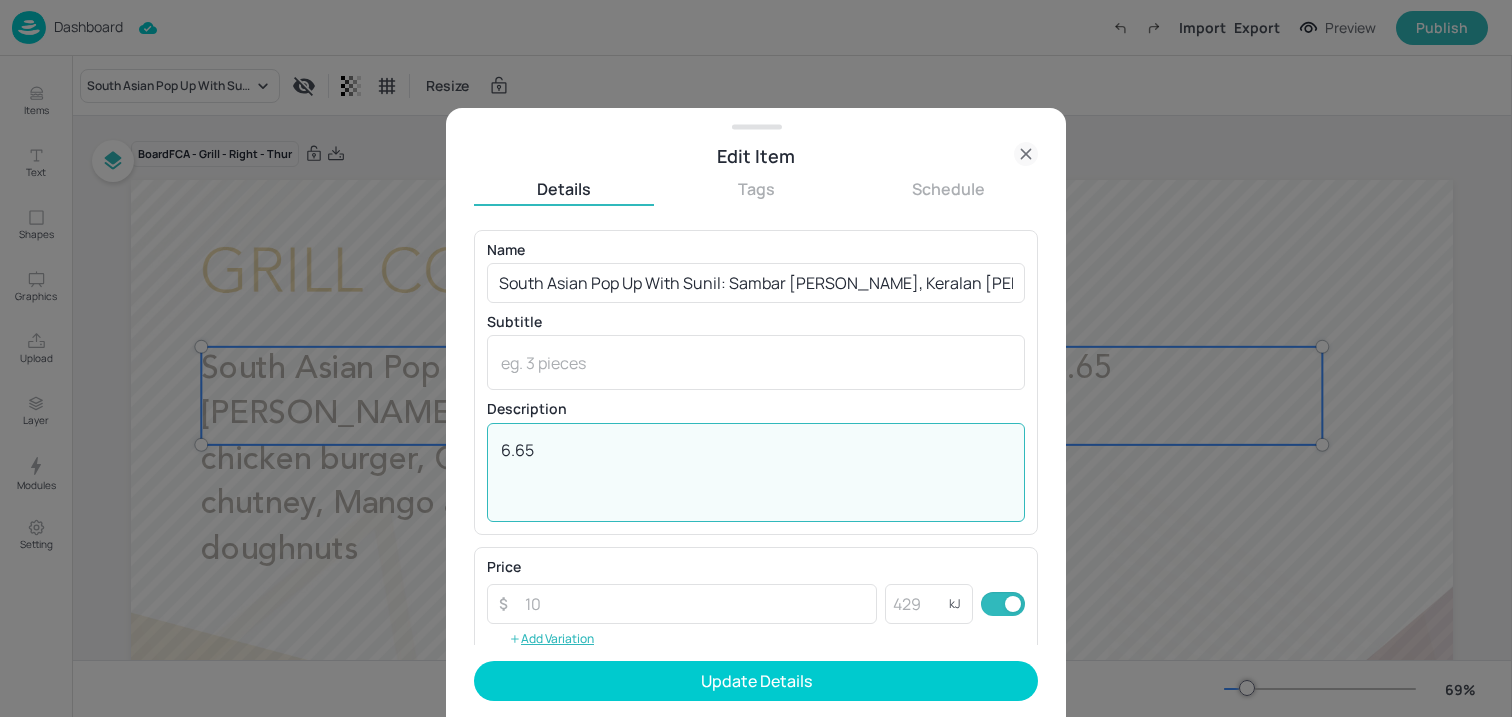 type on "6.65" 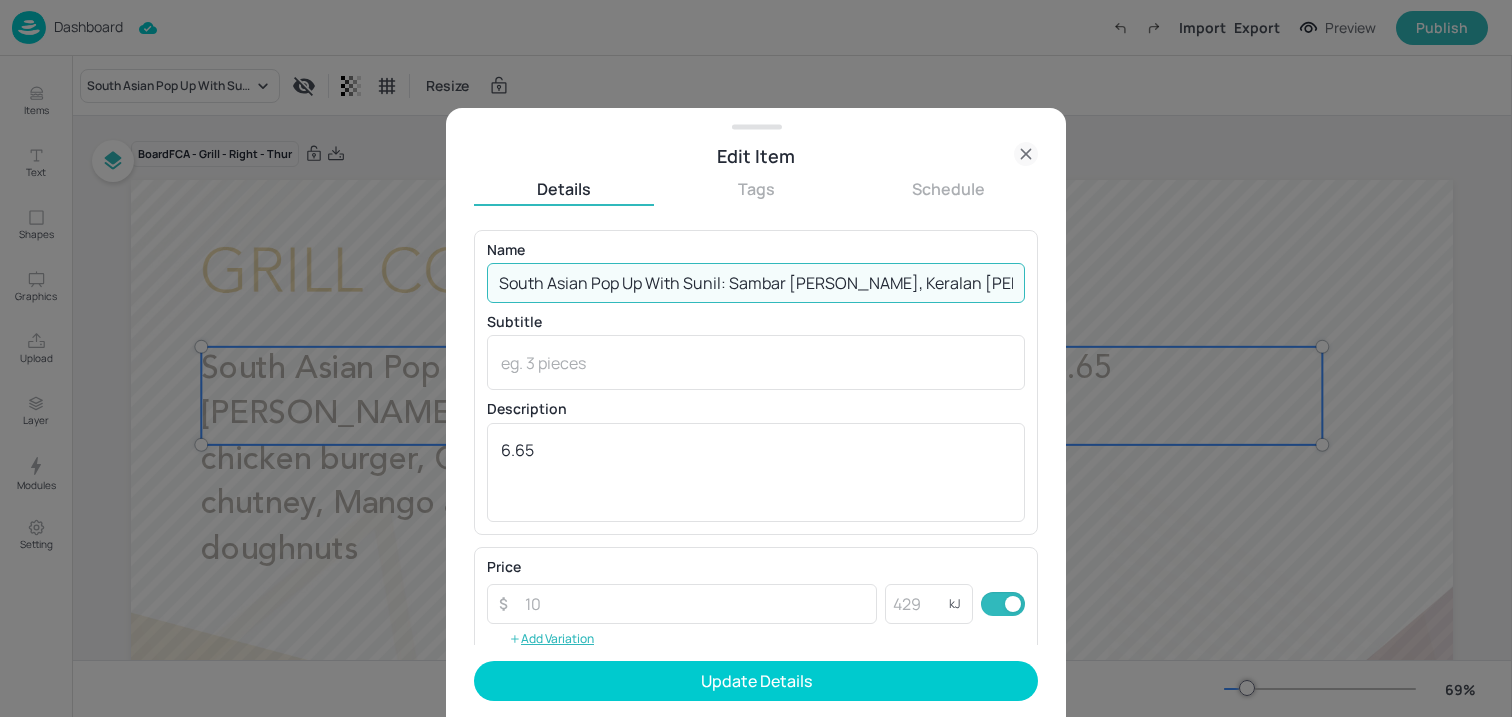 drag, startPoint x: 590, startPoint y: 285, endPoint x: 398, endPoint y: 285, distance: 192 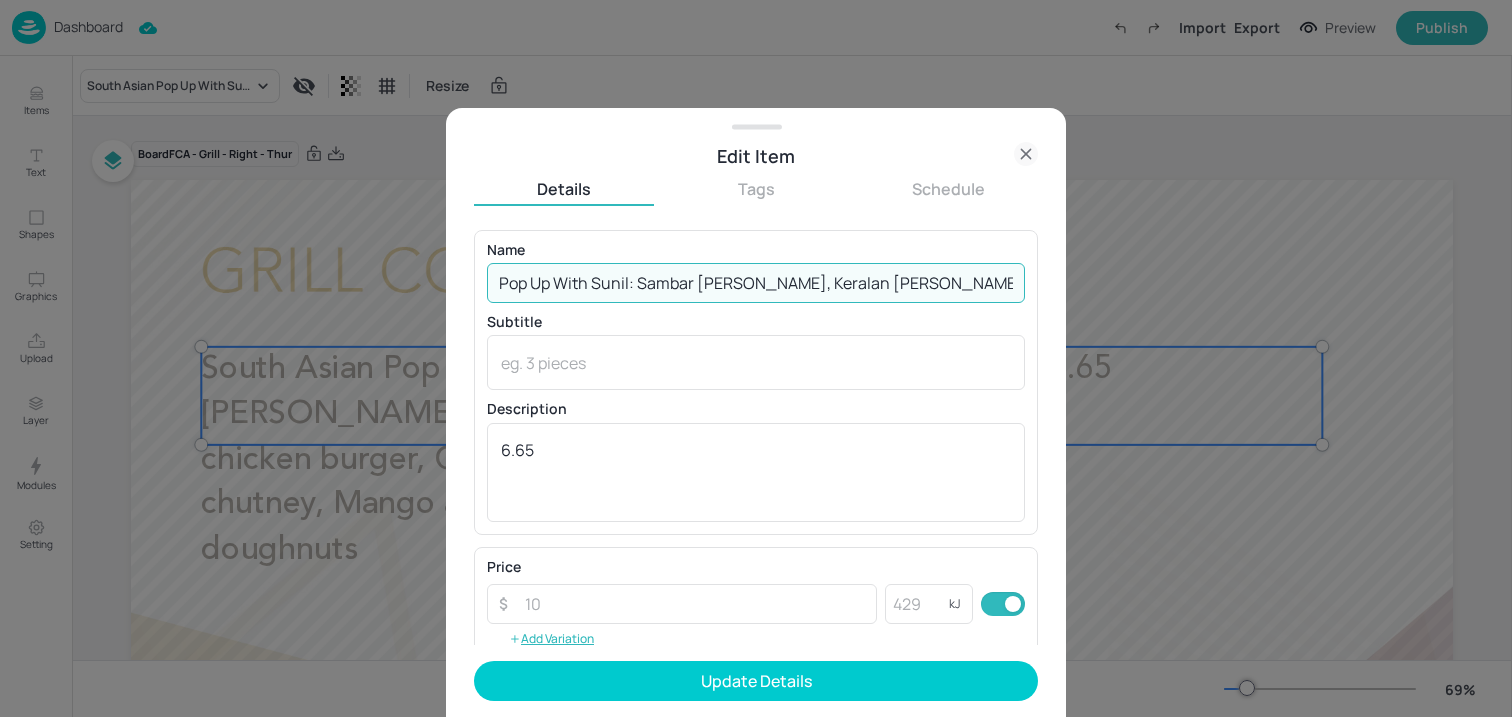 click on "Pop Up With Sunil: Sambar [PERSON_NAME], Keralan [PERSON_NAME] leaf chicken burger, Crispy paratha salad, Puffed rice chutney, Mango and tamarind chutney, Jalebi doughnuts" at bounding box center [756, 283] 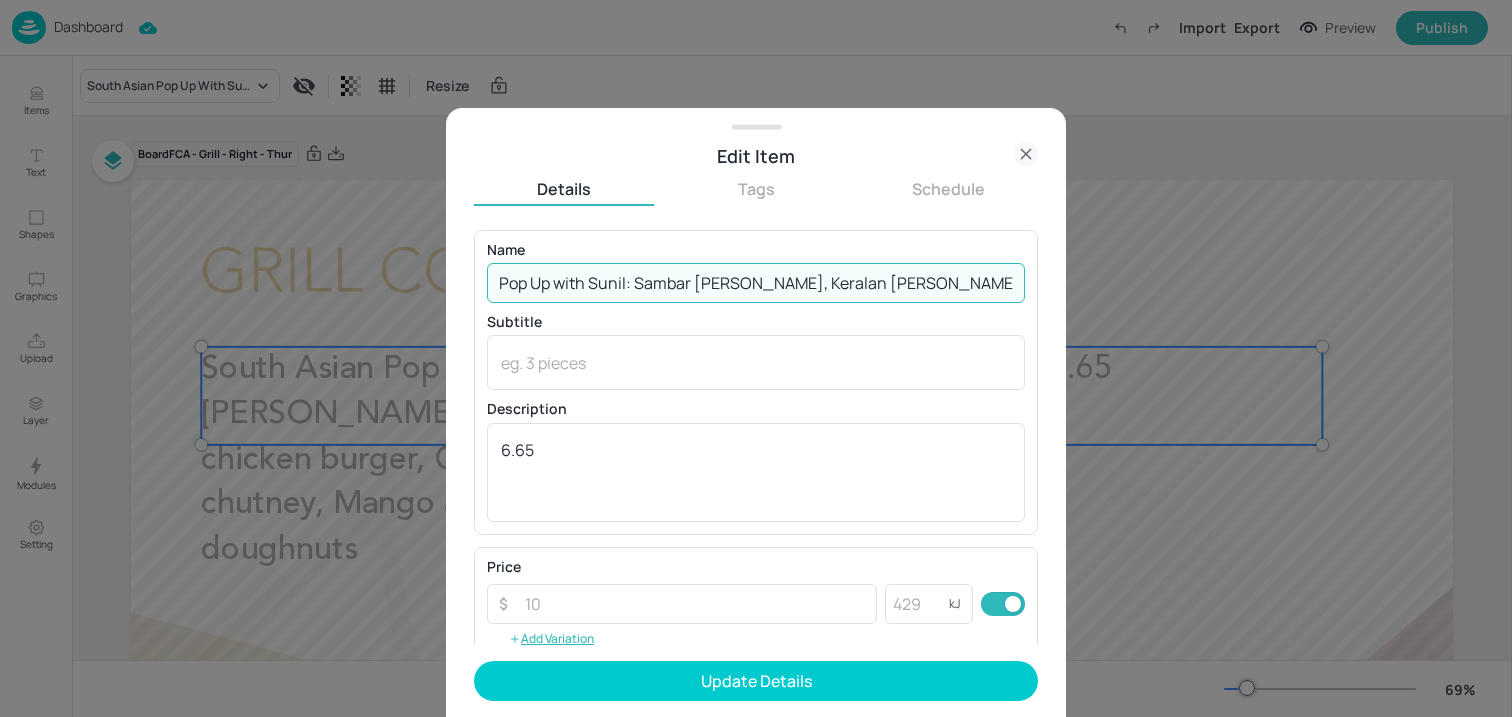 drag, startPoint x: 760, startPoint y: 285, endPoint x: 635, endPoint y: 289, distance: 125.06398 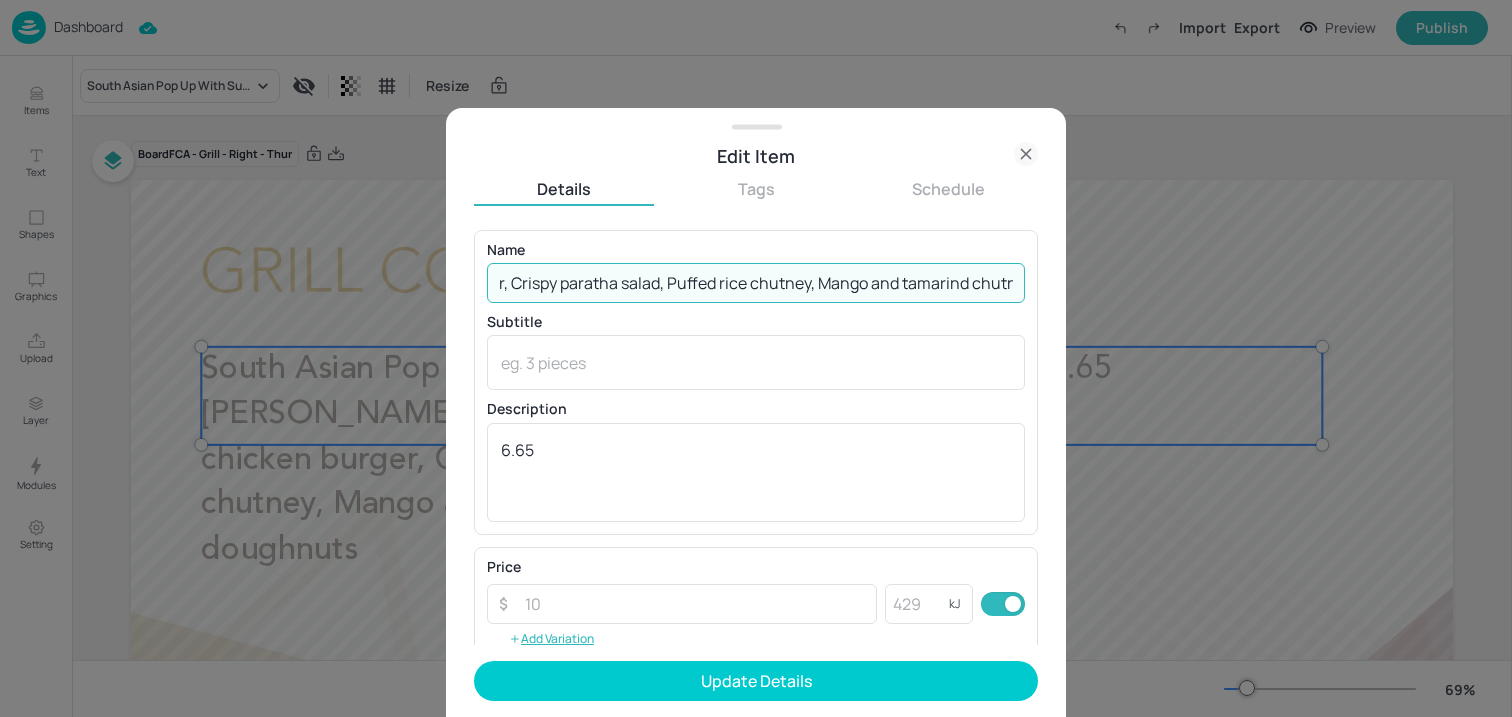 drag, startPoint x: 857, startPoint y: 277, endPoint x: 1263, endPoint y: 304, distance: 406.8968 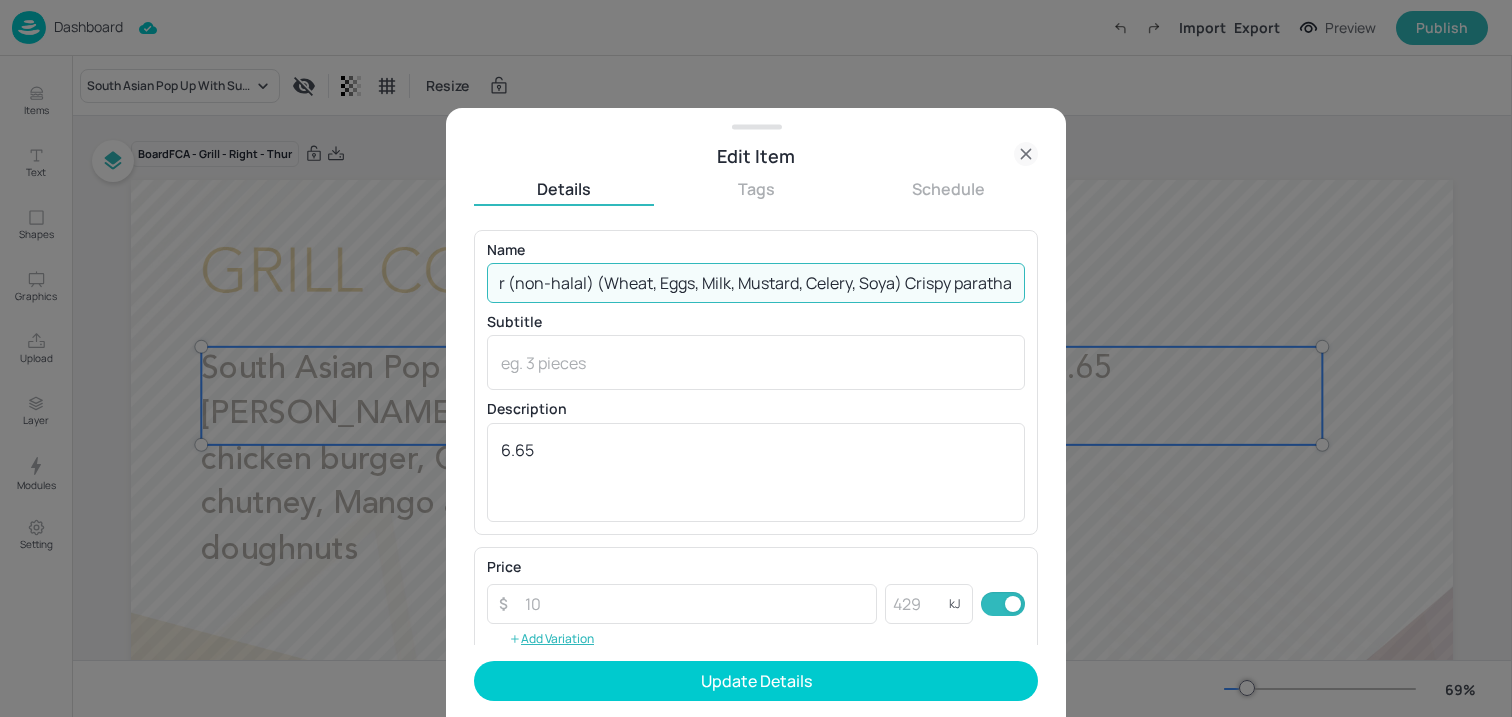 scroll, scrollTop: 0, scrollLeft: 1409, axis: horizontal 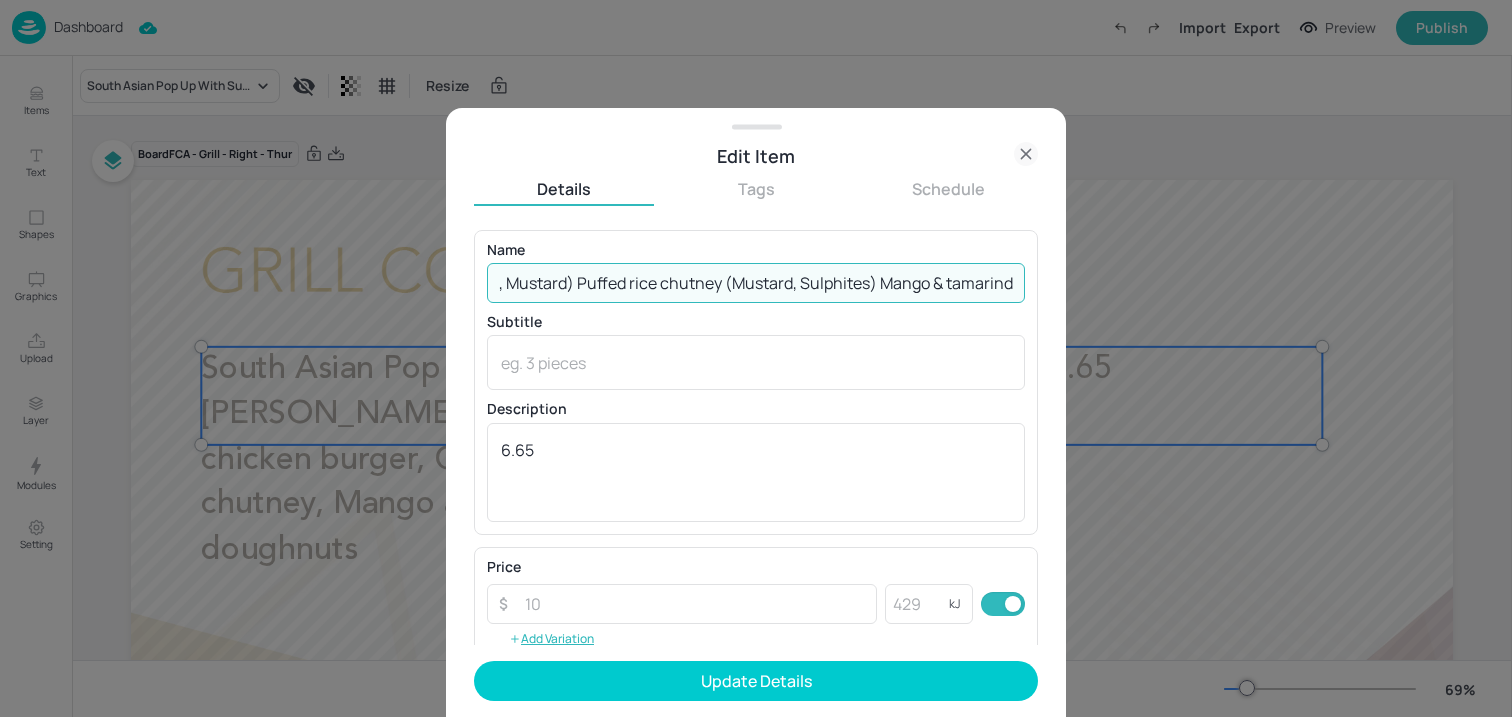 drag, startPoint x: 1006, startPoint y: 282, endPoint x: 923, endPoint y: 281, distance: 83.00603 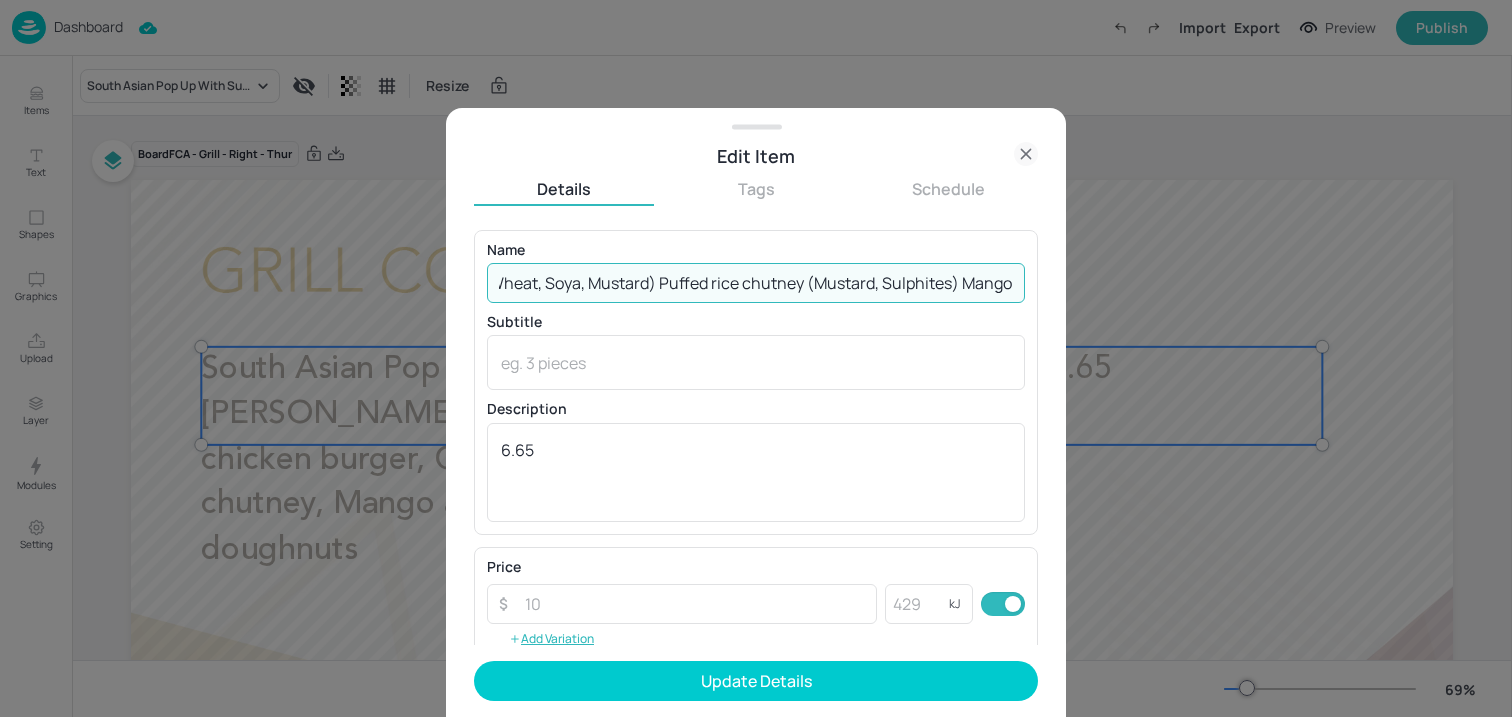 drag, startPoint x: 812, startPoint y: 285, endPoint x: 648, endPoint y: 288, distance: 164.02744 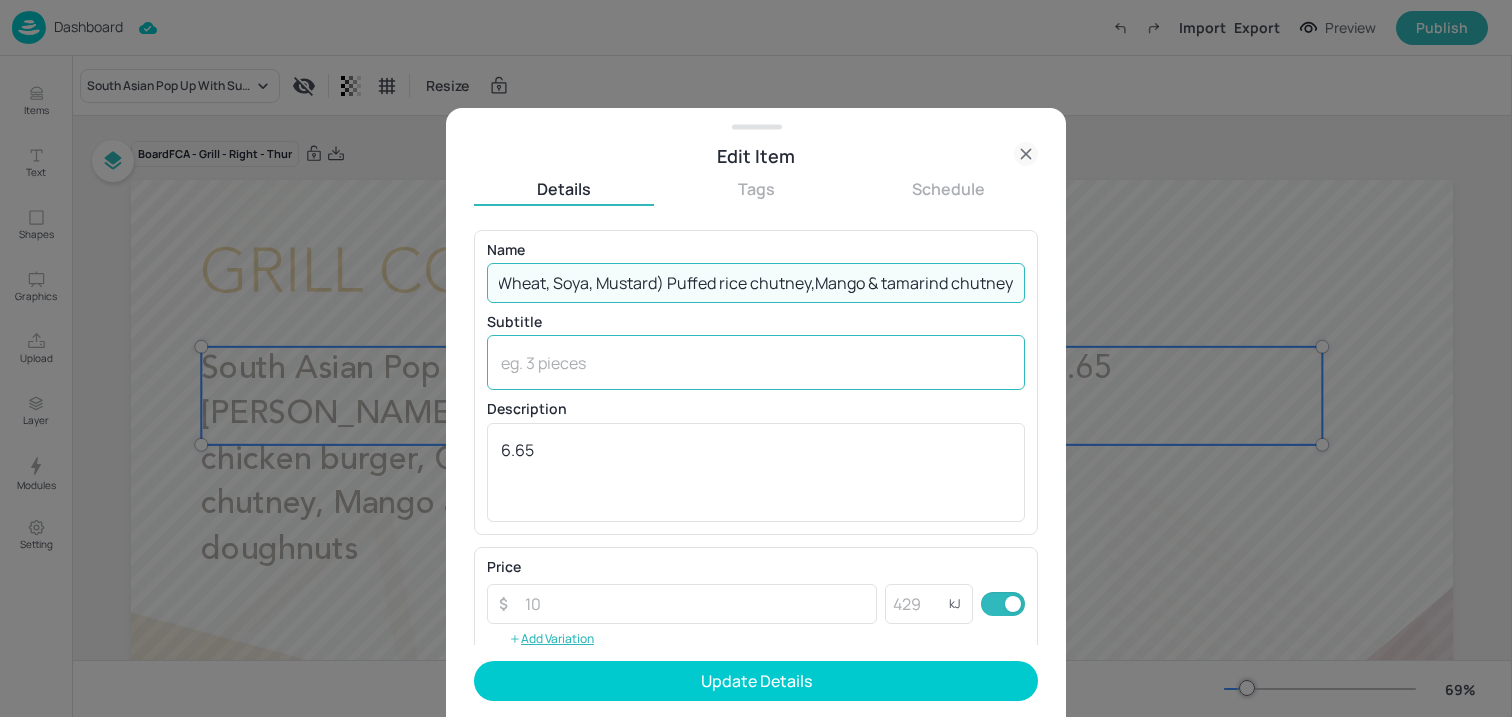 scroll, scrollTop: 0, scrollLeft: 1172, axis: horizontal 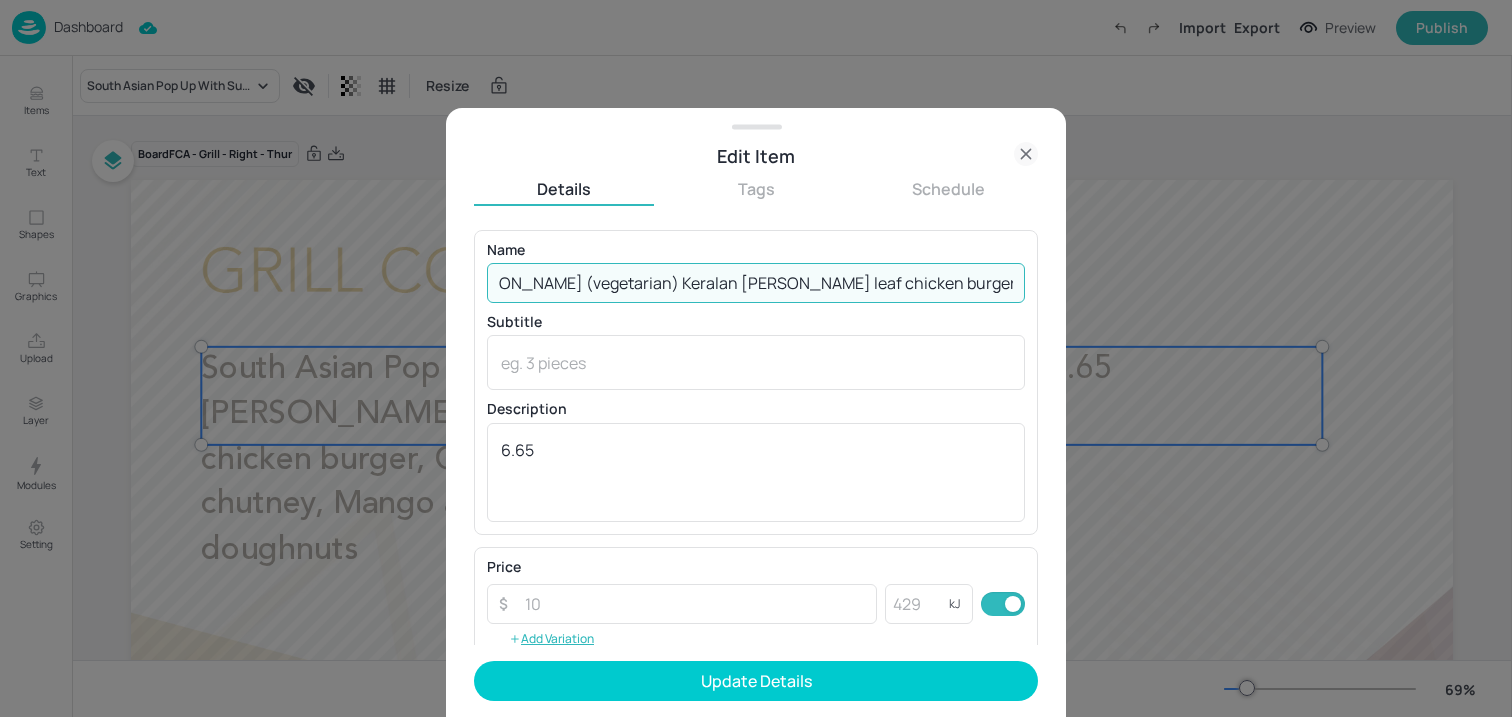 drag, startPoint x: 656, startPoint y: 283, endPoint x: 941, endPoint y: 286, distance: 285.01578 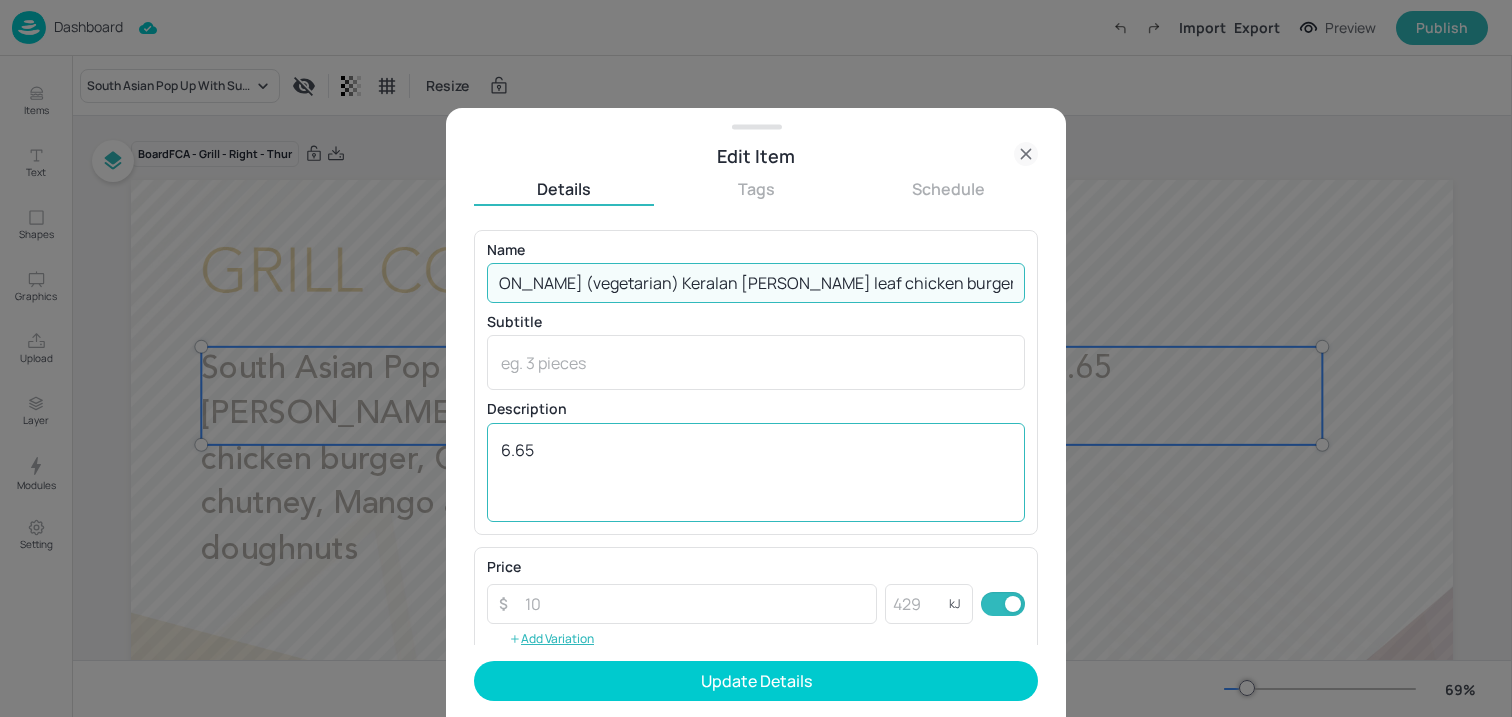 type on "Pop Up with Sunil: Sambar [PERSON_NAME] (vegetarian) Keralan [PERSON_NAME] leaf chicken burger (non-halal), Puffed rice chutney, Mango & tamarind chutney" 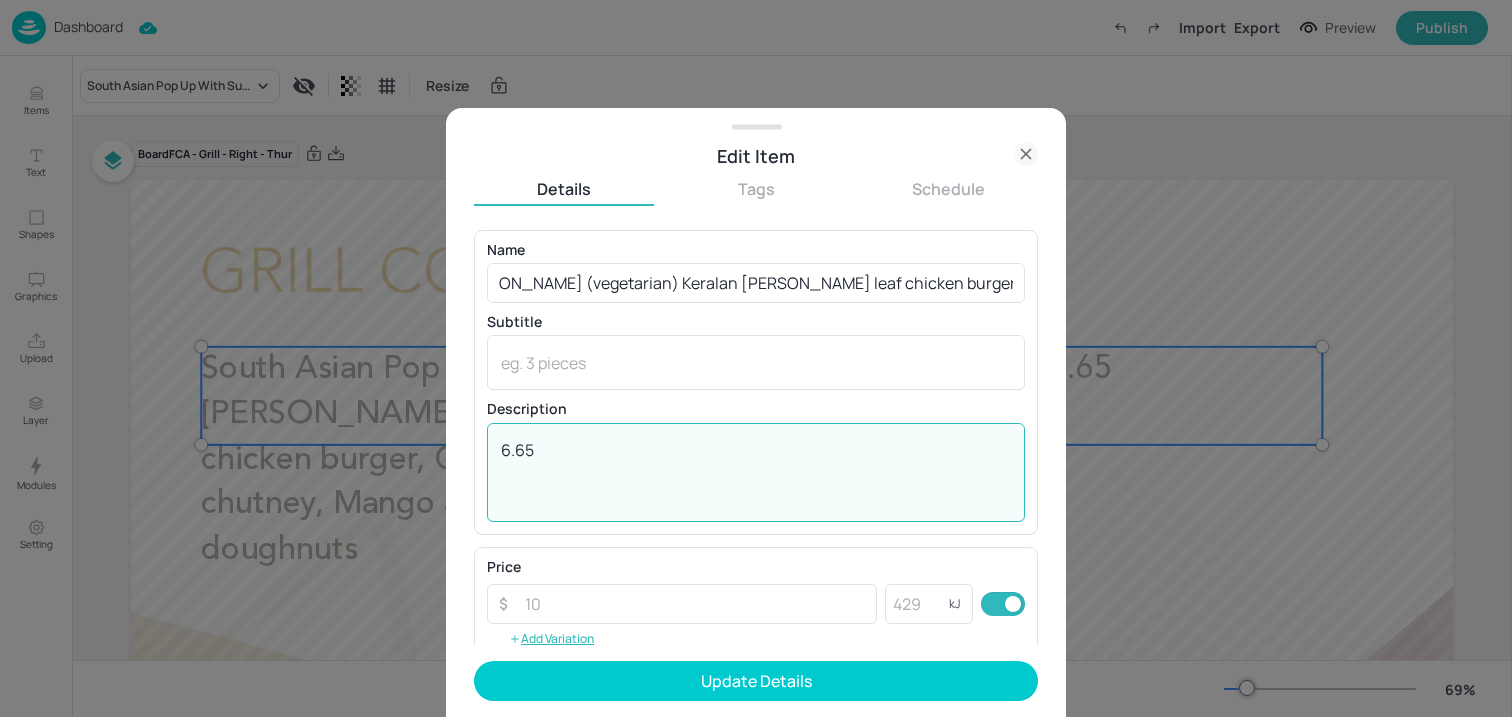 scroll, scrollTop: 0, scrollLeft: 0, axis: both 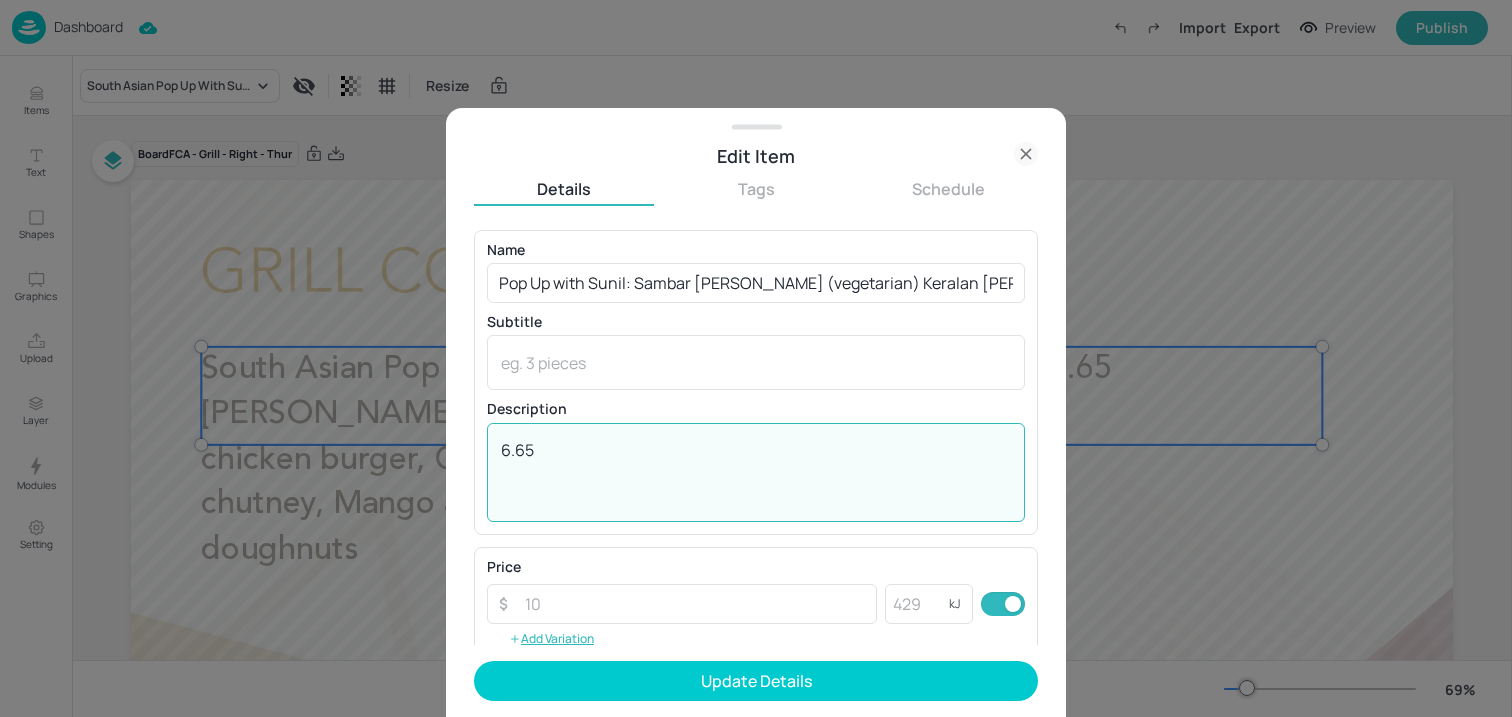 click on "6.65" at bounding box center [756, 472] 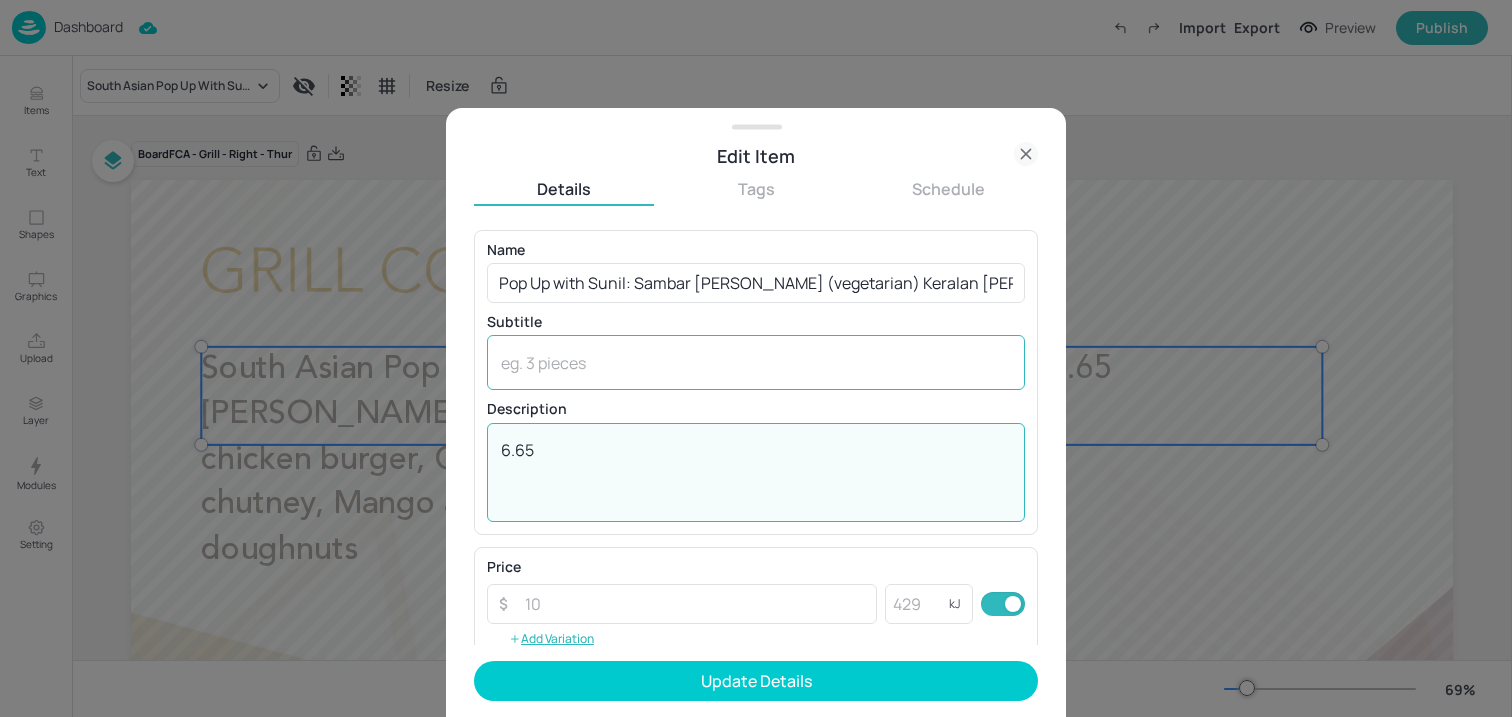 click at bounding box center (756, 363) 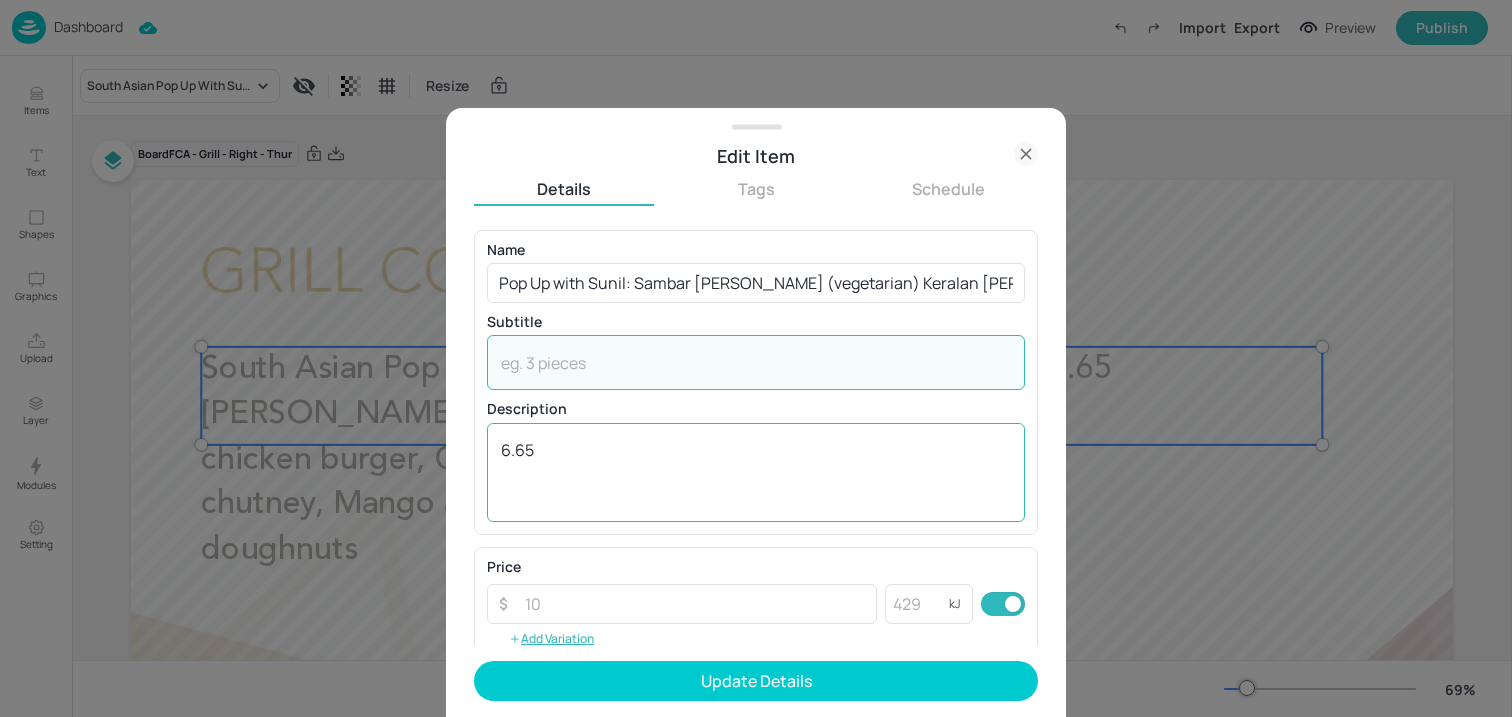 paste on "(Wheat, Eggs, Milk, Mustard, Celery, Soya)" 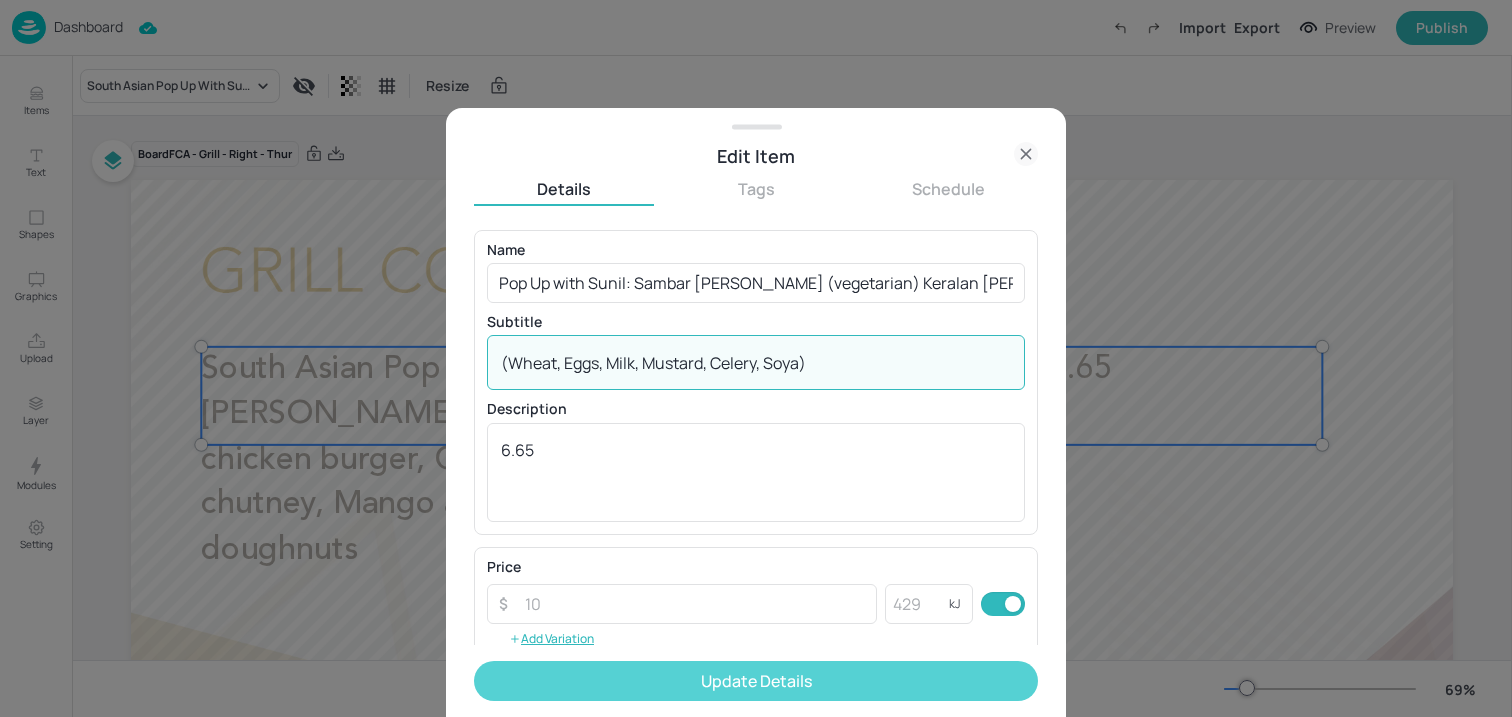 type on "(Wheat, Eggs, Milk, Mustard, Celery, Soya)" 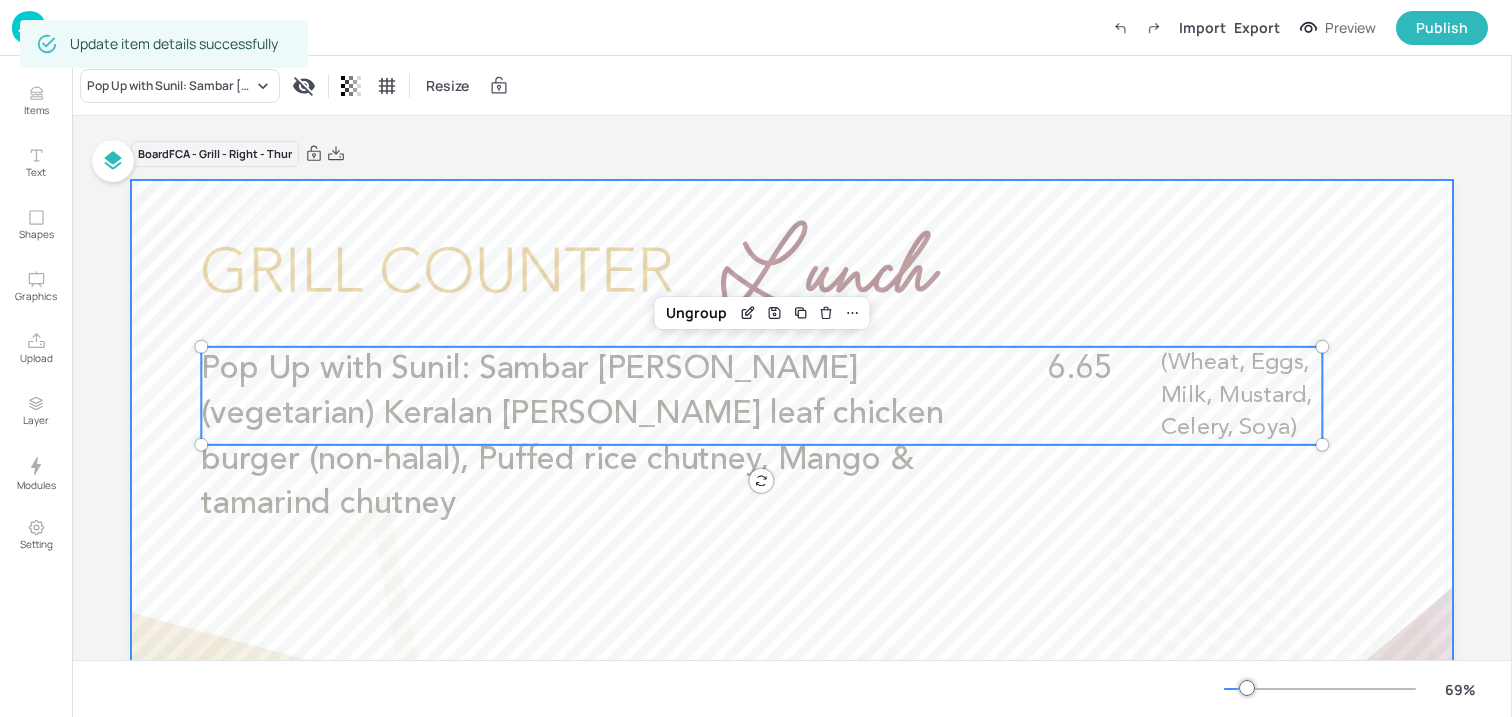click at bounding box center [792, 552] 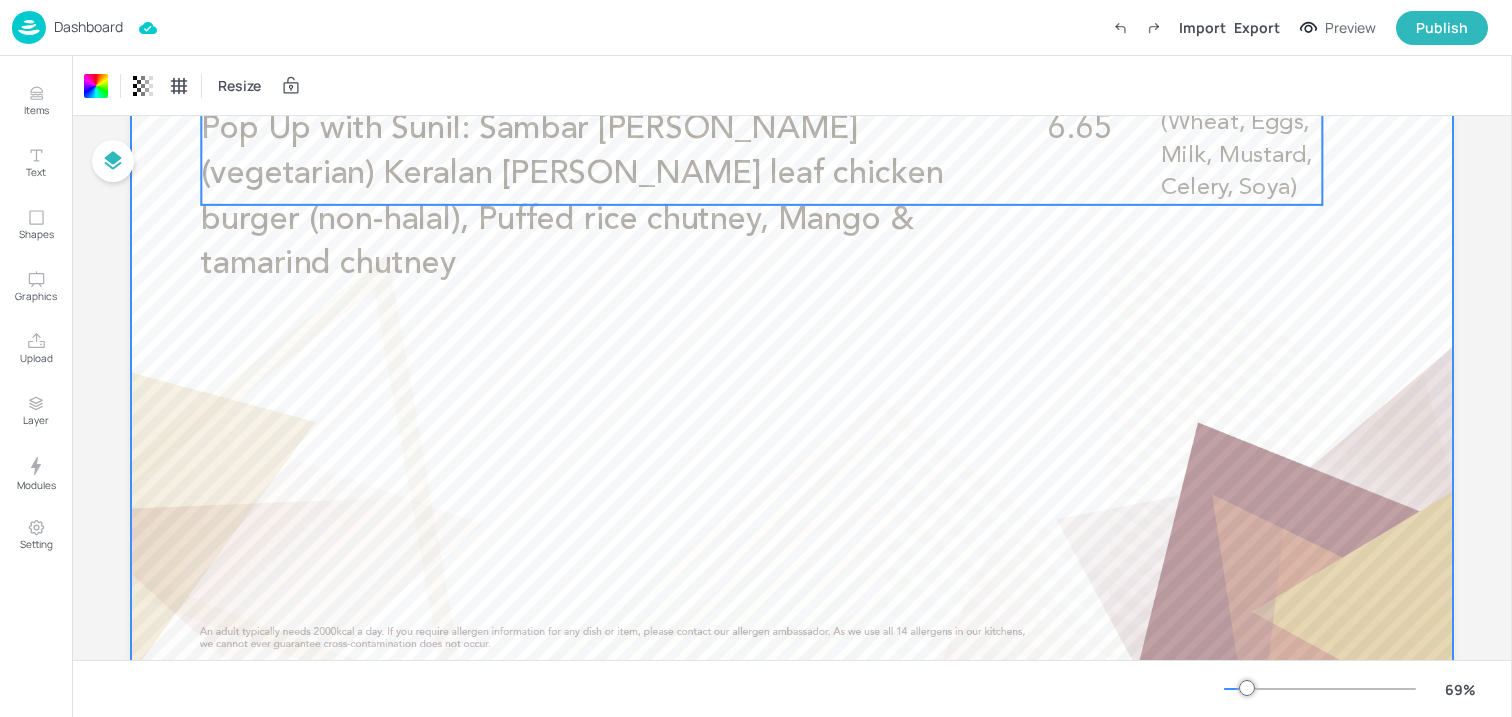 scroll, scrollTop: 158, scrollLeft: 0, axis: vertical 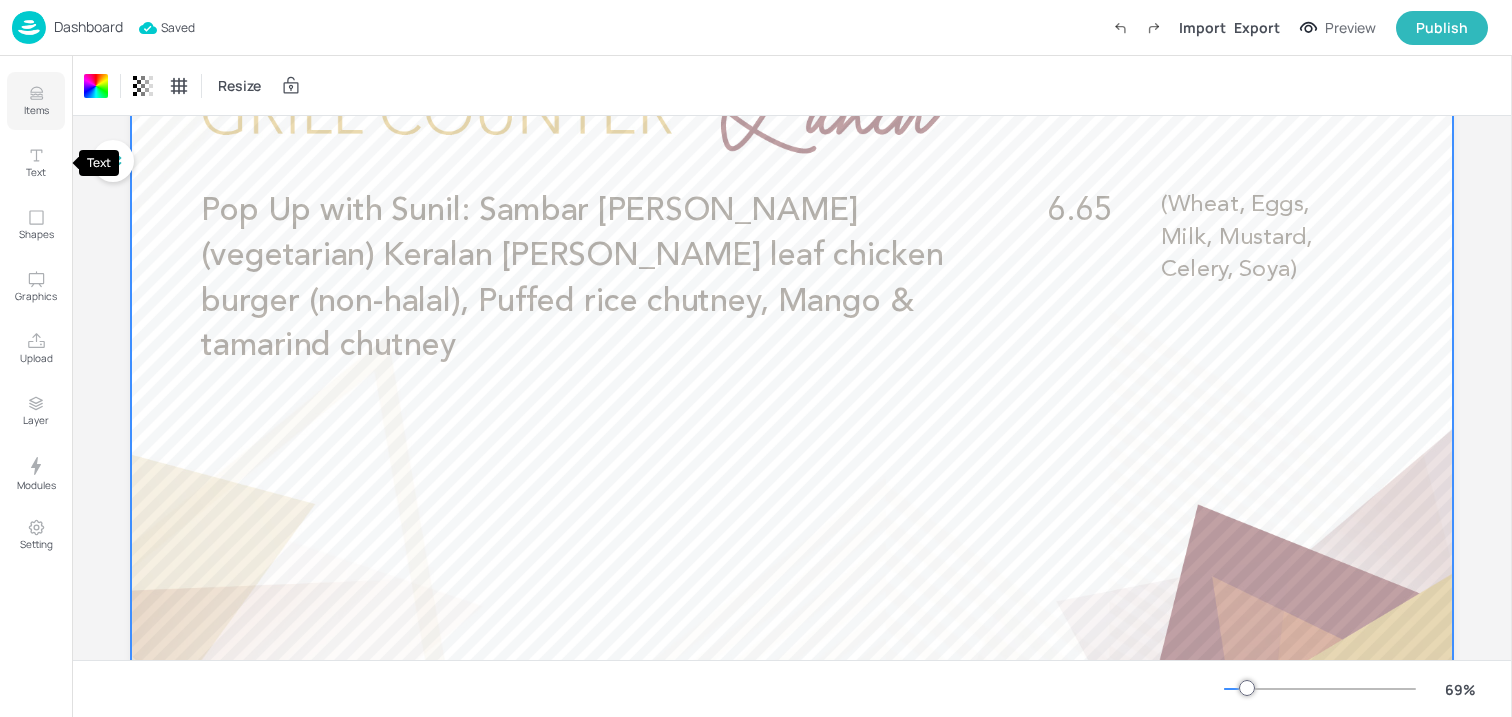 click on "Items" at bounding box center (36, 110) 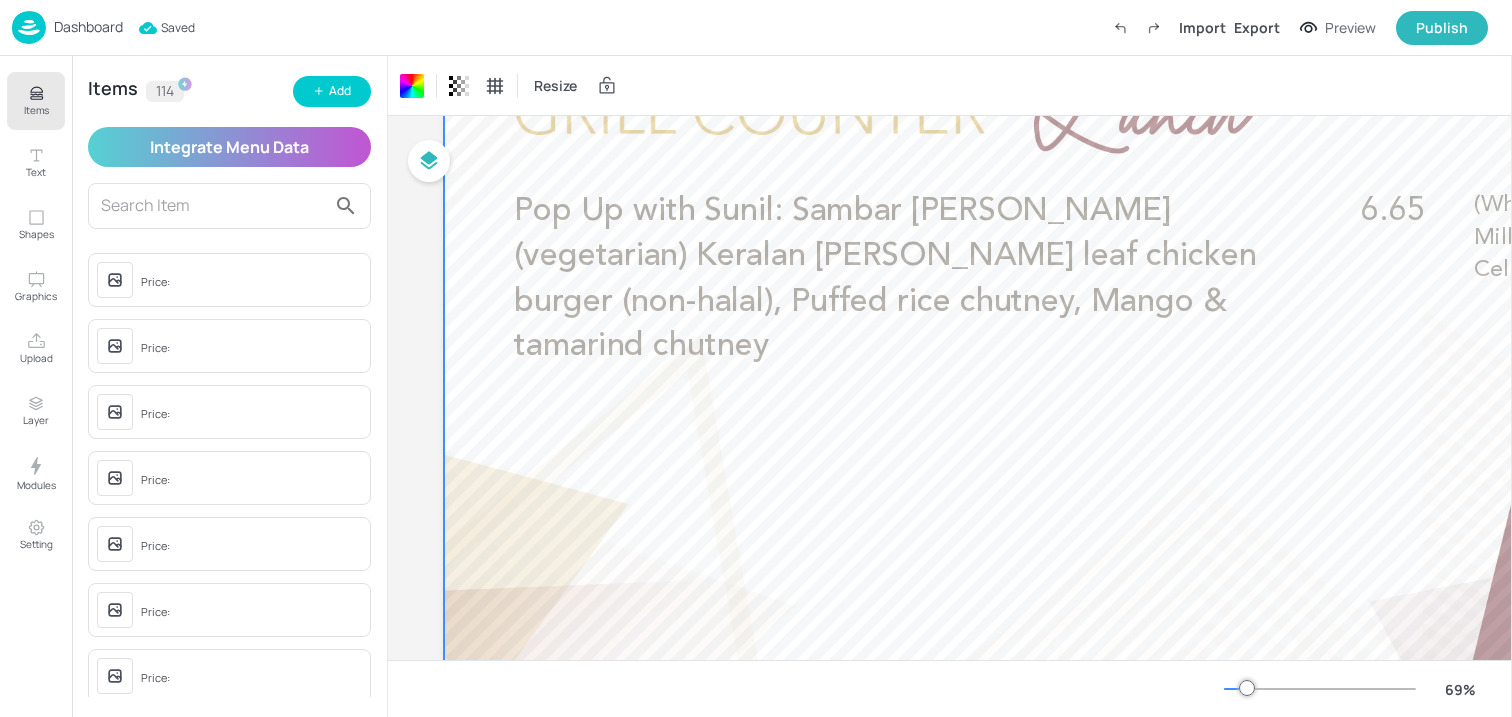 click at bounding box center (229, 206) 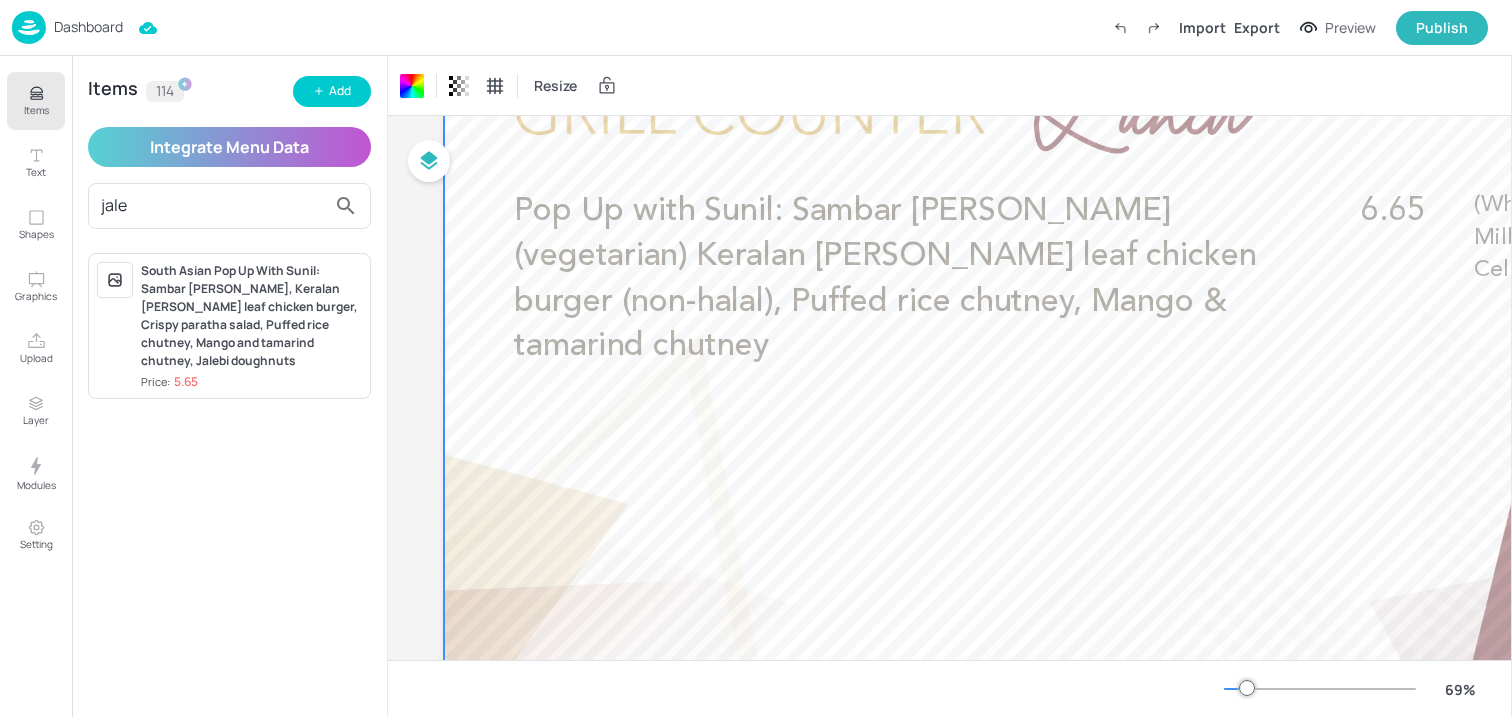 type on "jaleb" 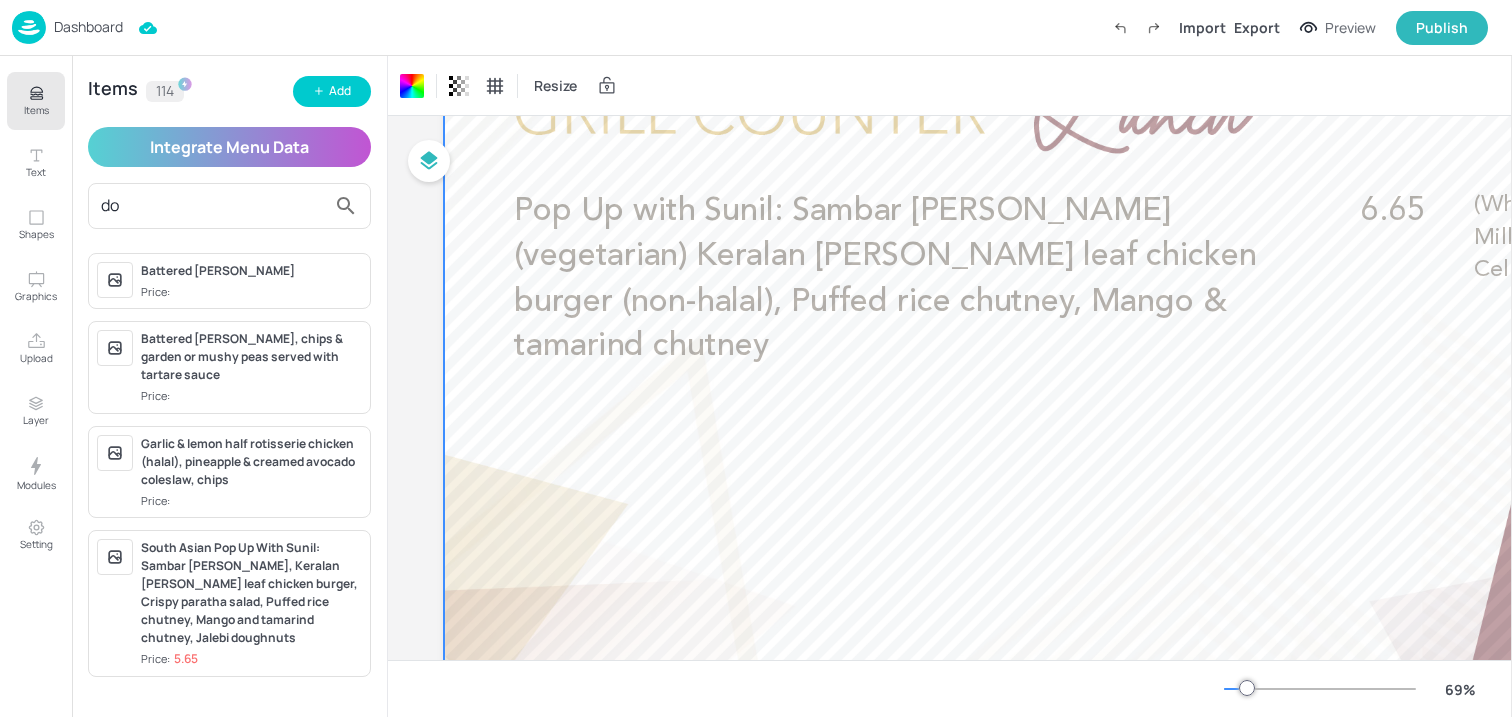 type on "d" 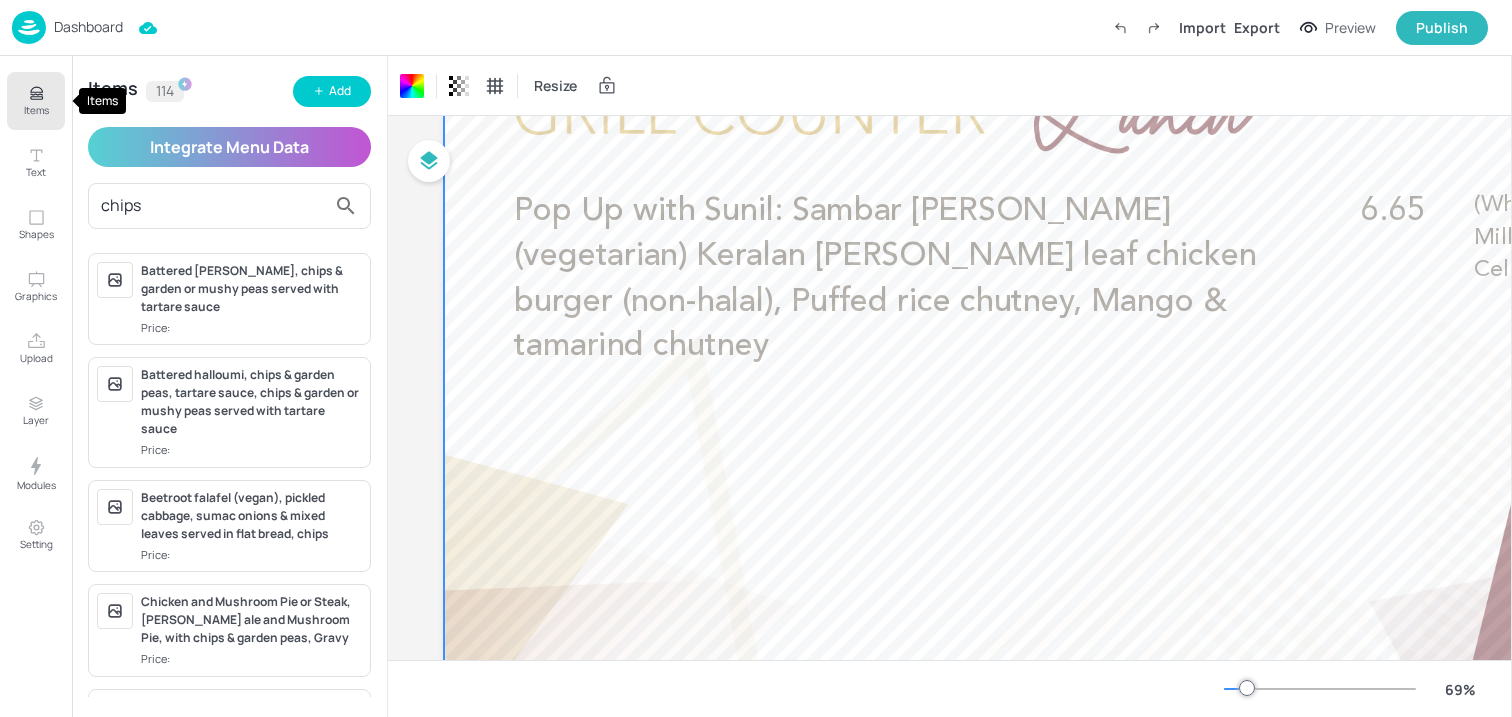 type on "chips" 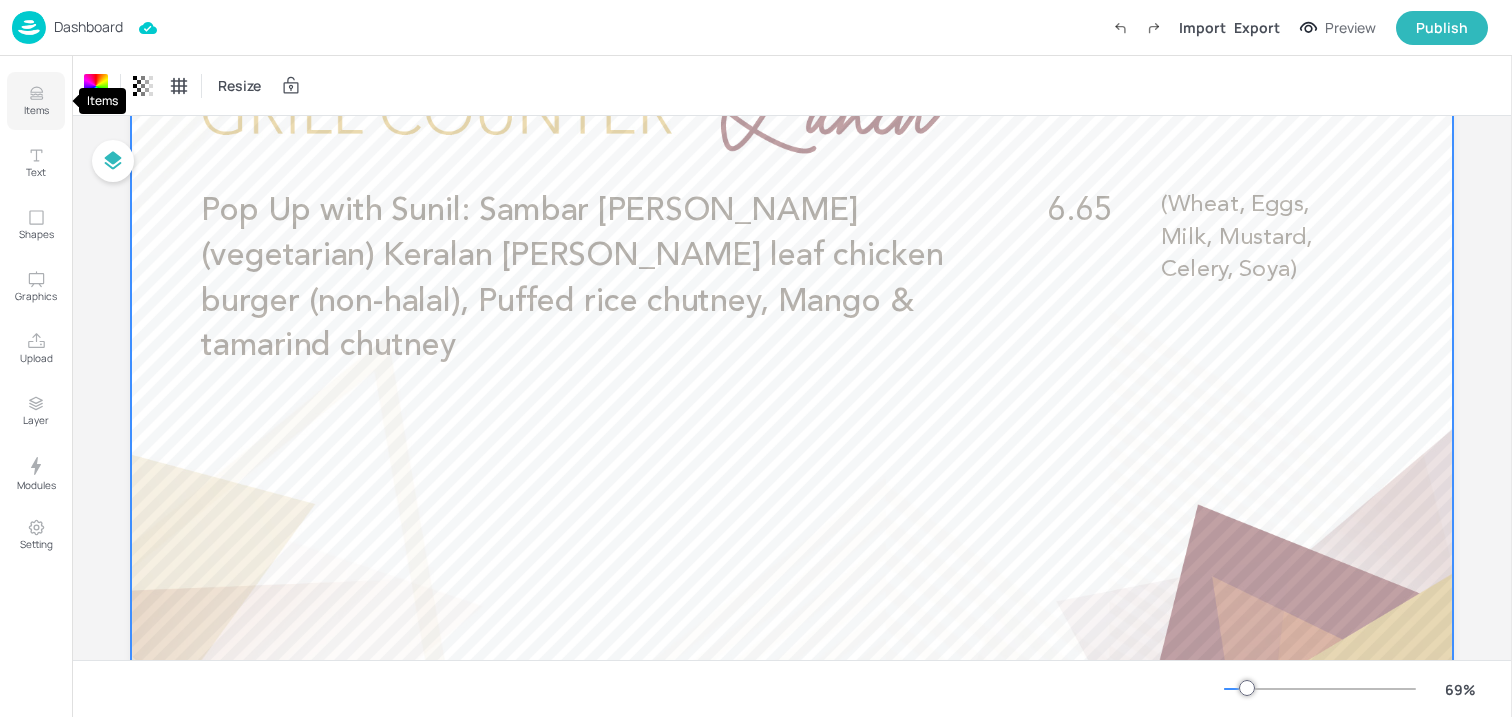 click on "Items" at bounding box center [36, 110] 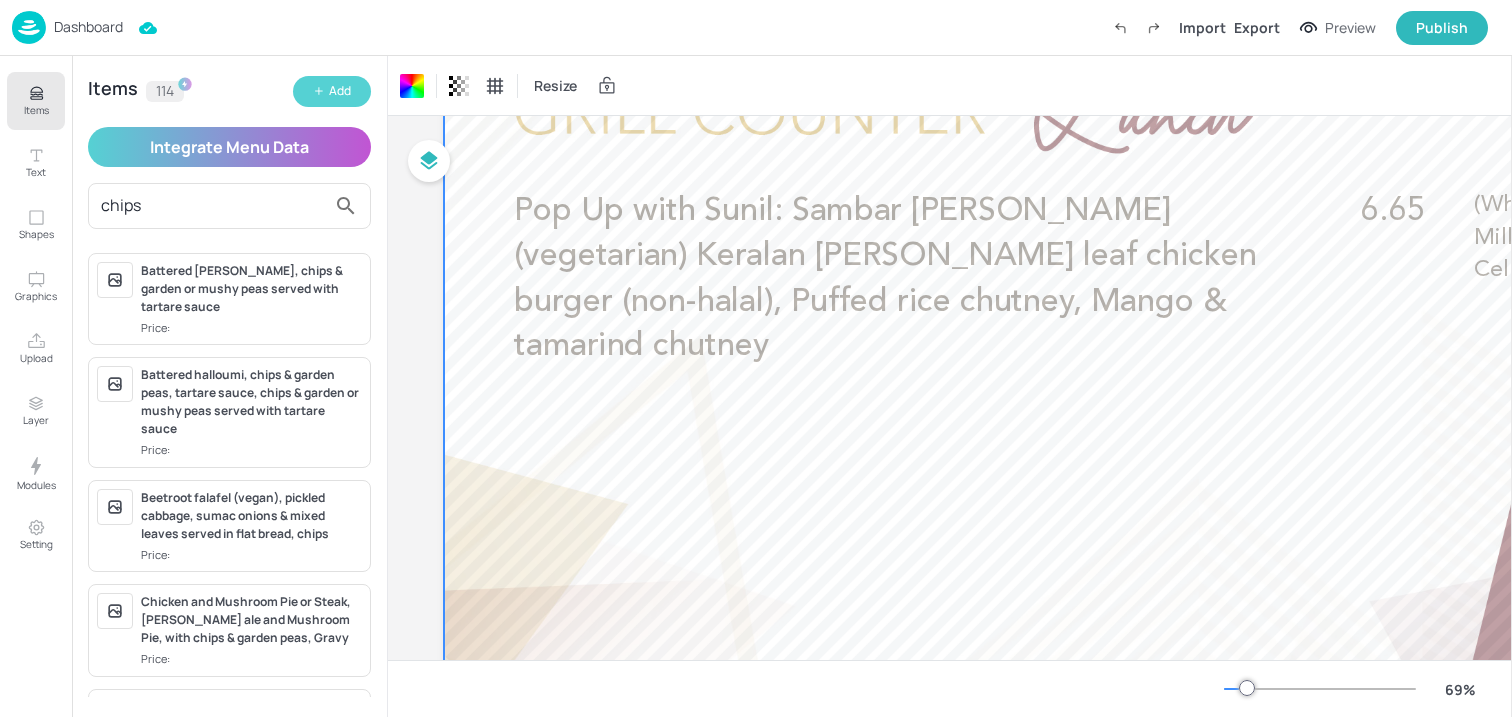 click on "Add" at bounding box center [332, 91] 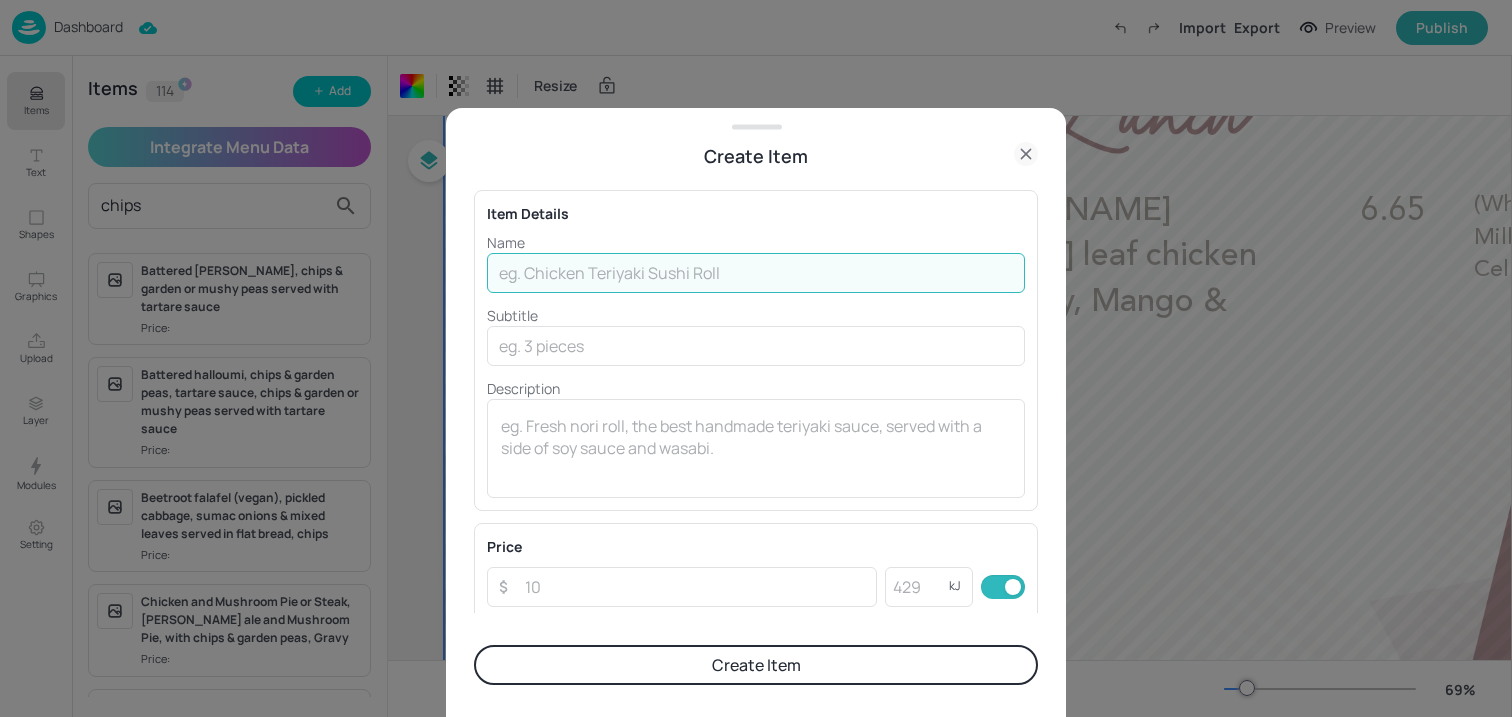 click at bounding box center (756, 273) 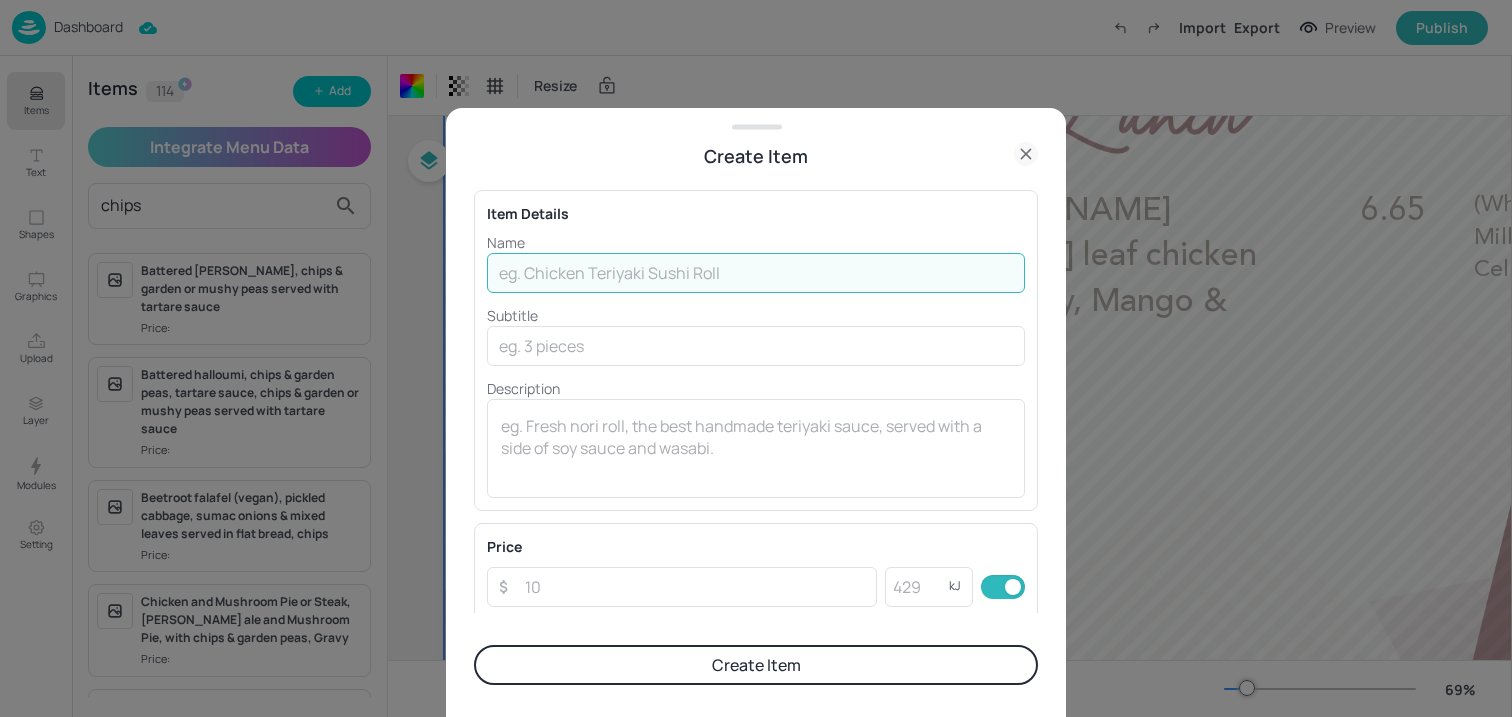 paste on "Jalebi doughnuts (Wheat, Eggs, Milk, Soya, Sulphites) £2.25" 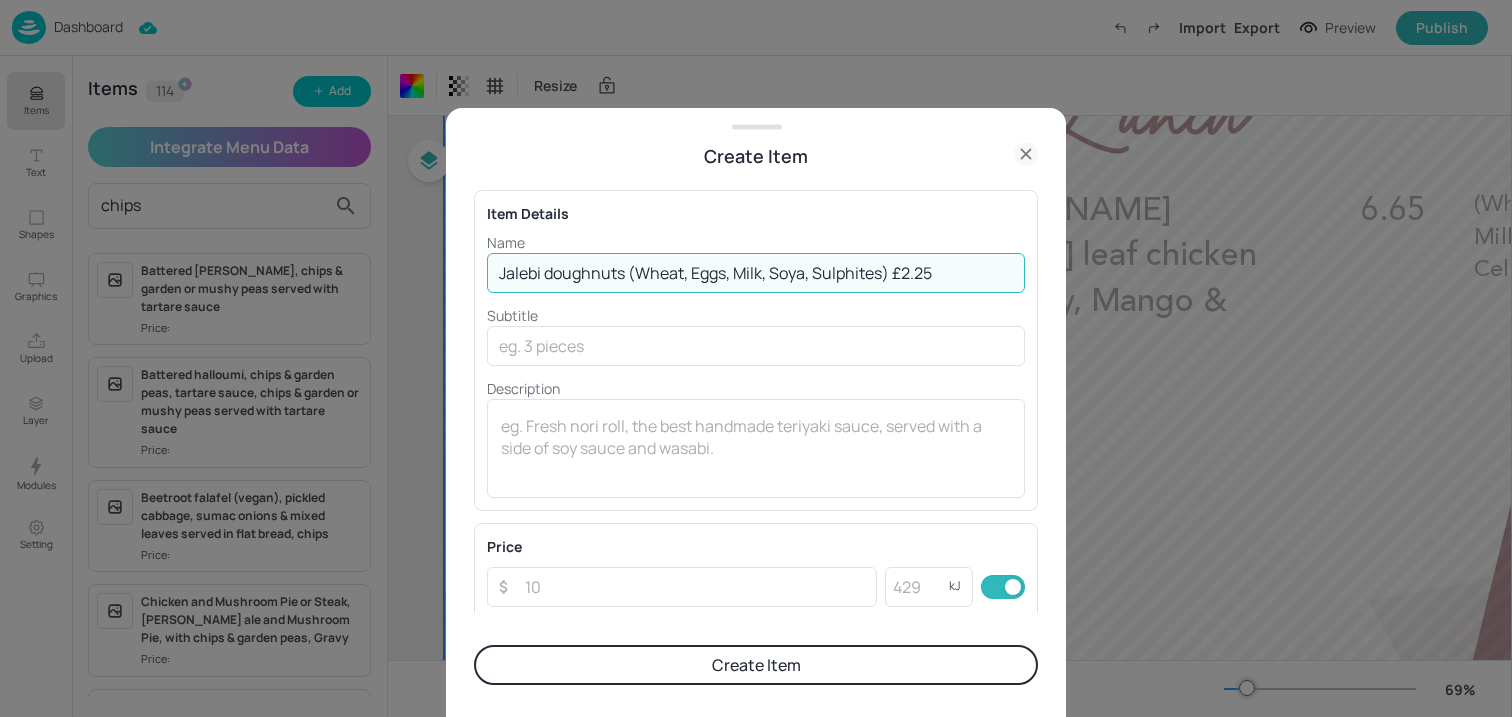 click on "Jalebi doughnuts (Wheat, Eggs, Milk, Soya, Sulphites) £2.25" at bounding box center (756, 273) 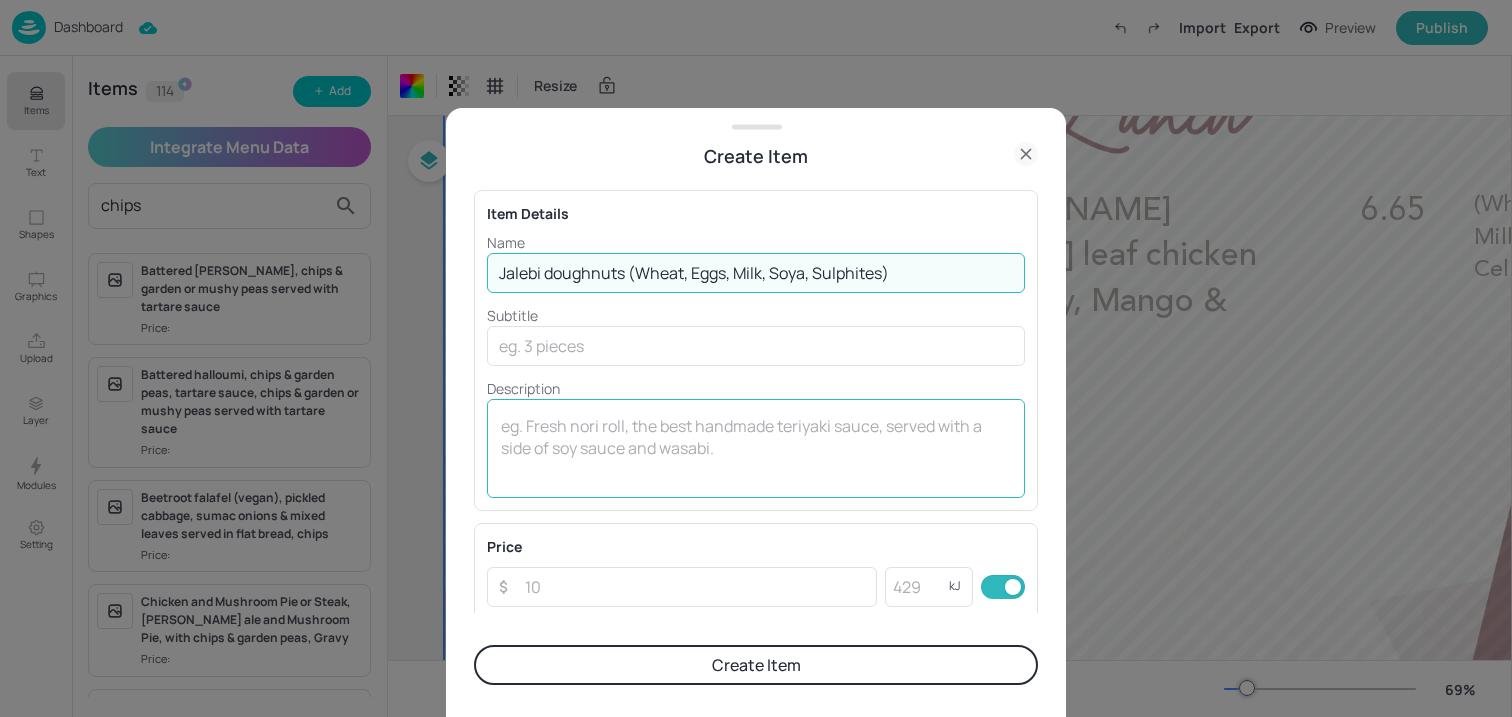 type on "Jalebi doughnuts (Wheat, Eggs, Milk, Soya, Sulphites)" 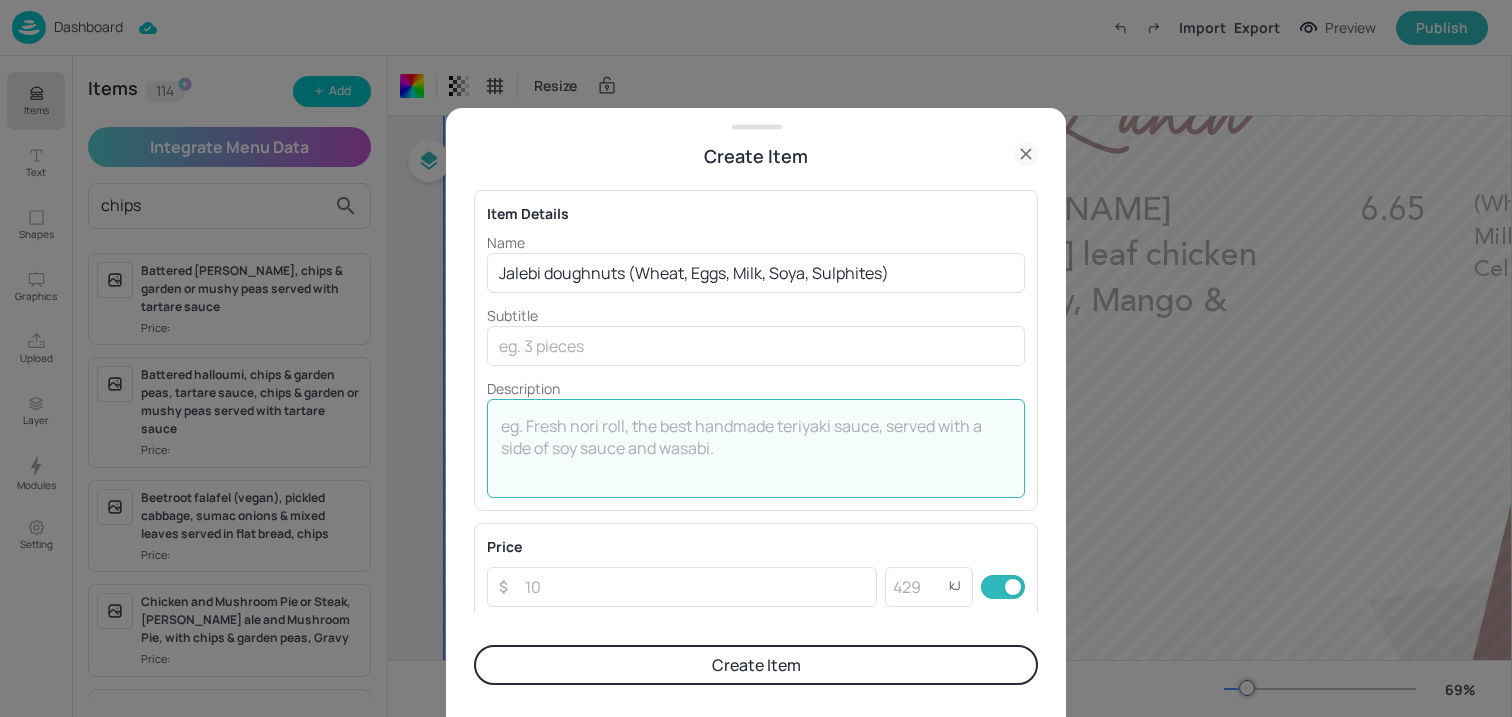 click at bounding box center [756, 448] 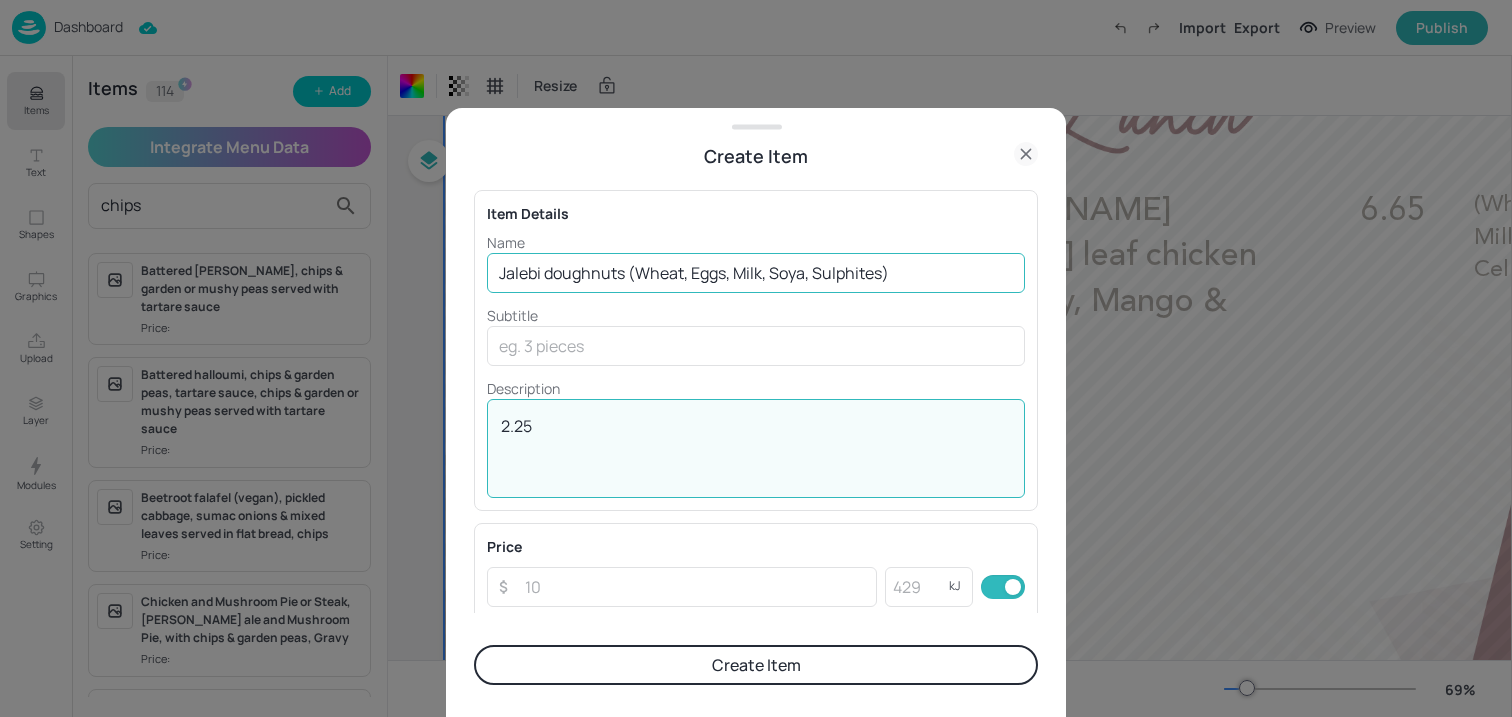 type on "2.25" 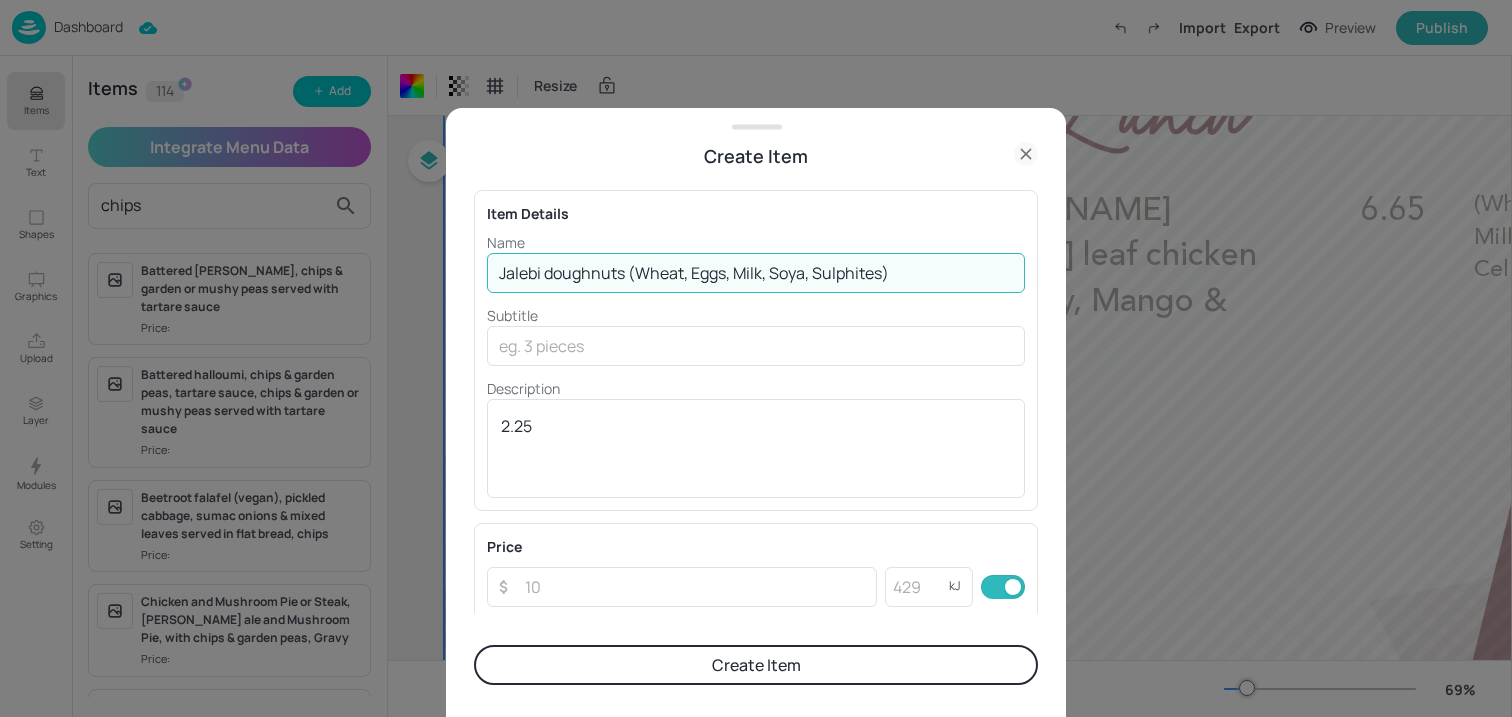 drag, startPoint x: 956, startPoint y: 279, endPoint x: 628, endPoint y: 284, distance: 328.03812 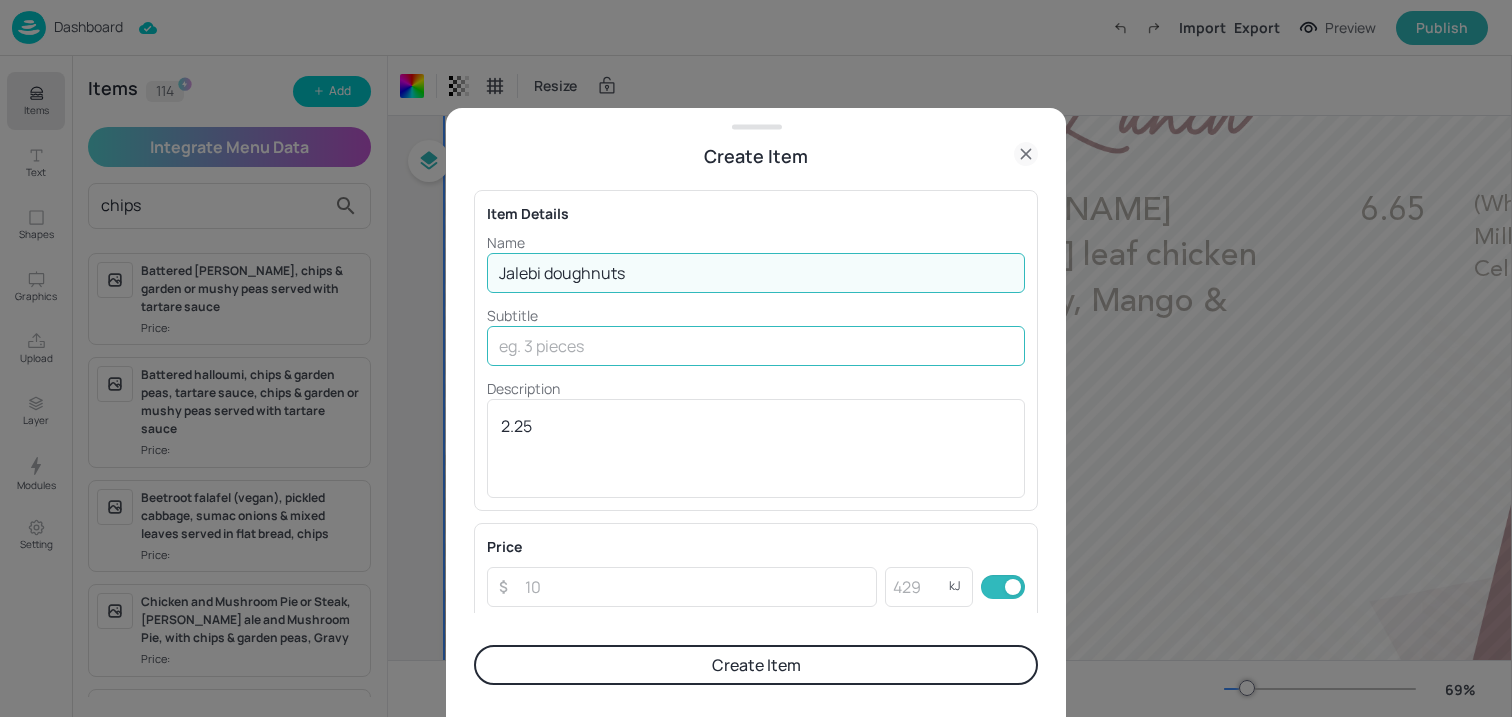 type on "Jalebi doughnuts" 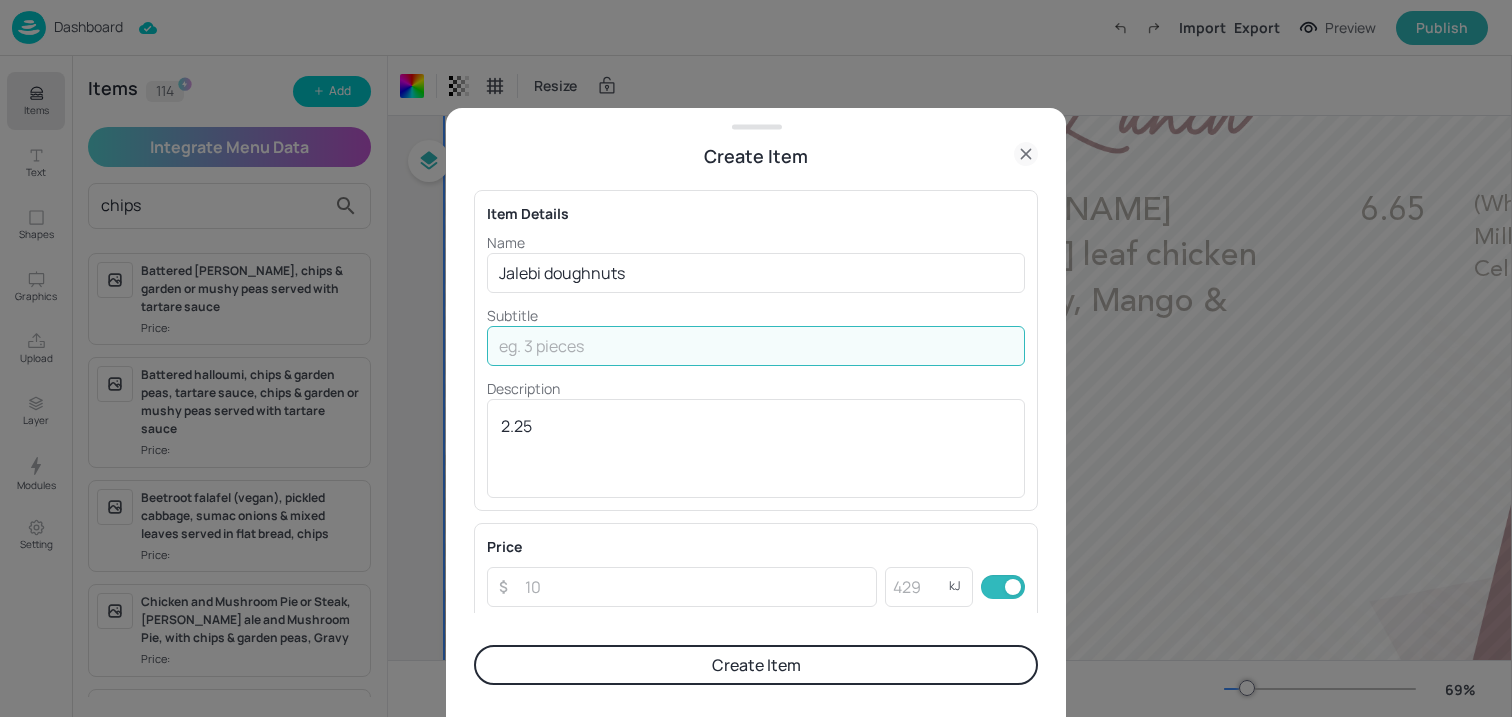 click at bounding box center (756, 346) 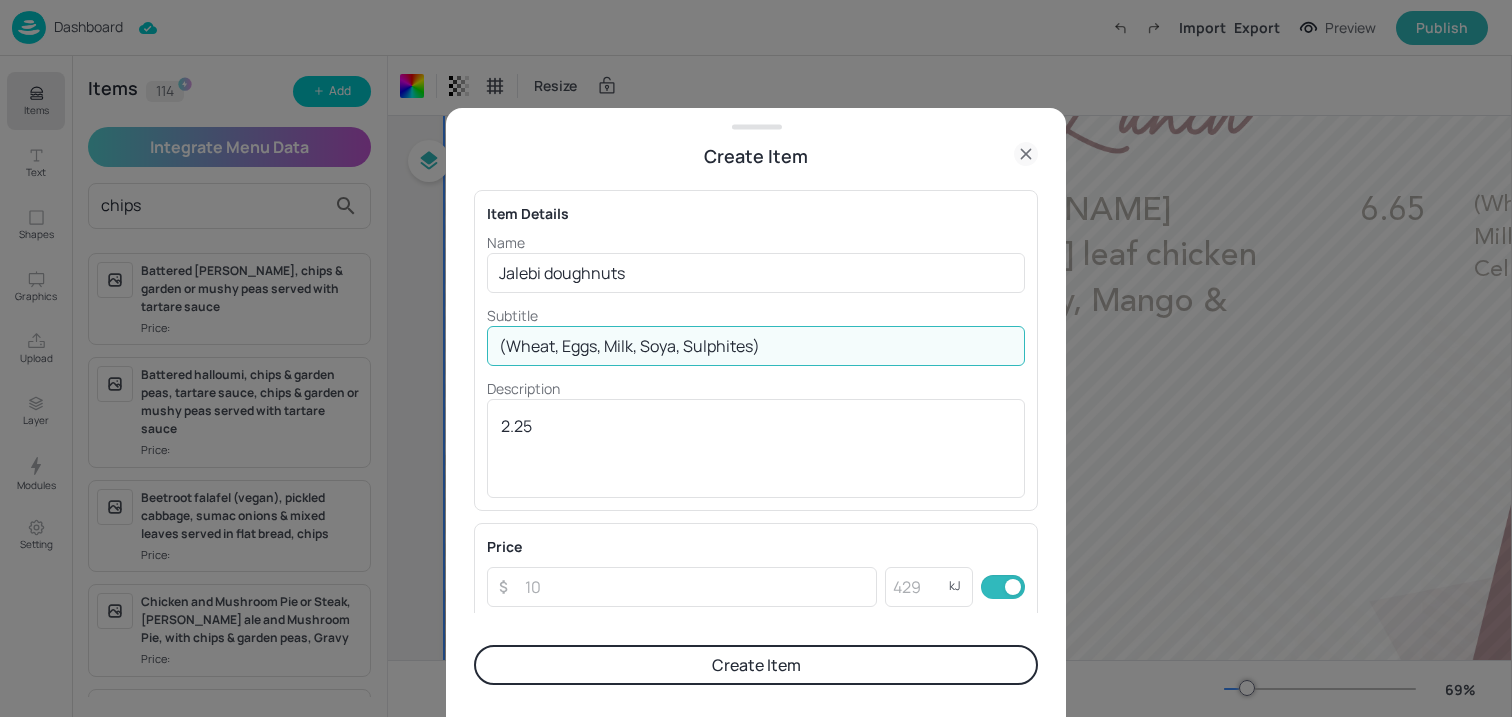 type on "(Wheat, Eggs, Milk, Soya, Sulphites)" 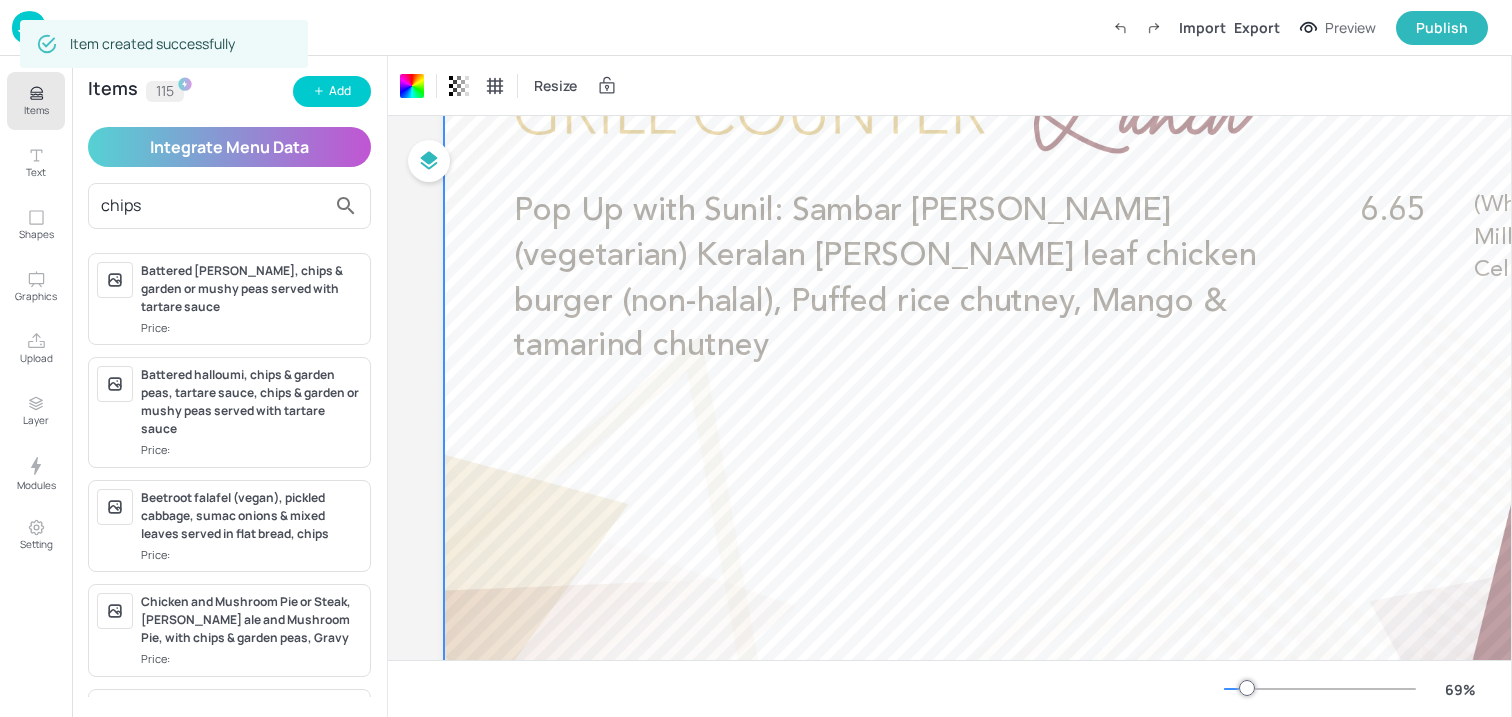 click on "chips" at bounding box center (229, 206) 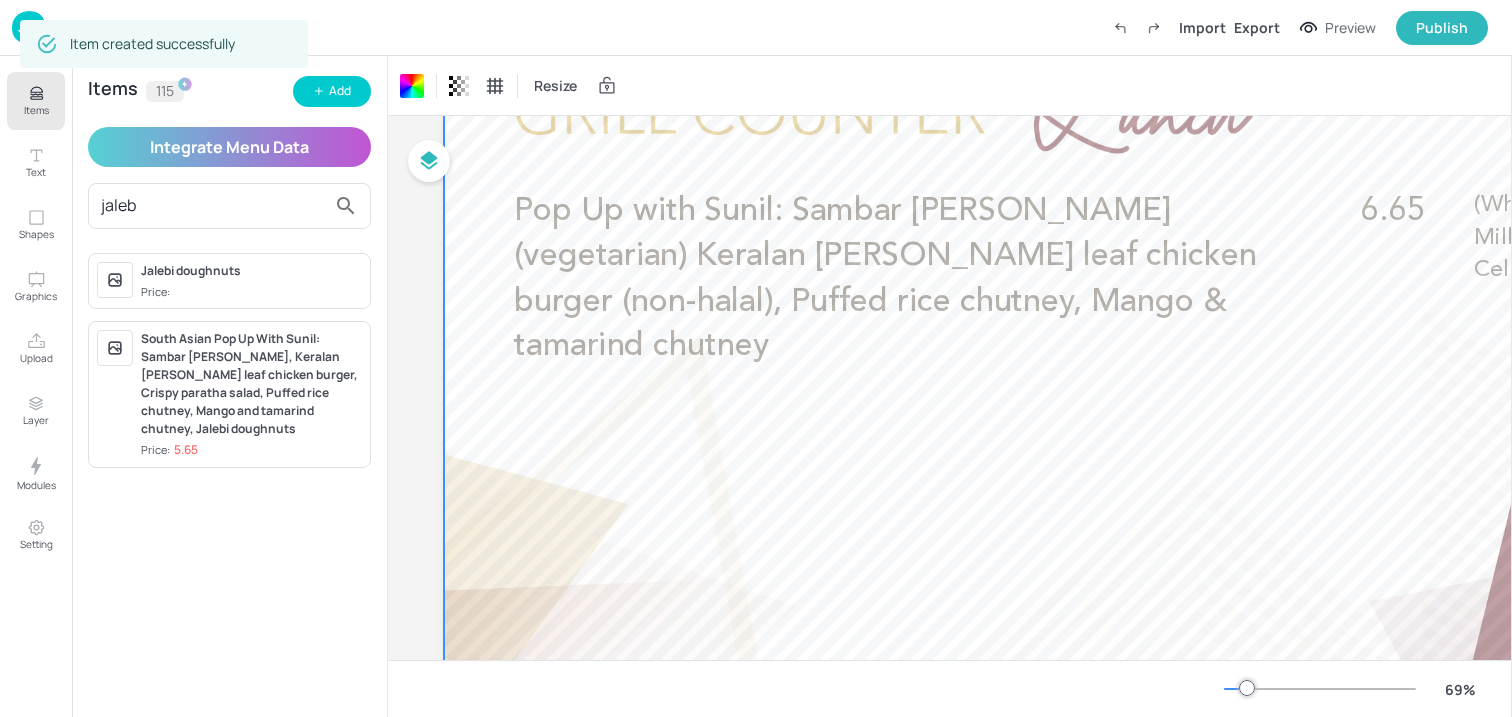 type on "jaleb" 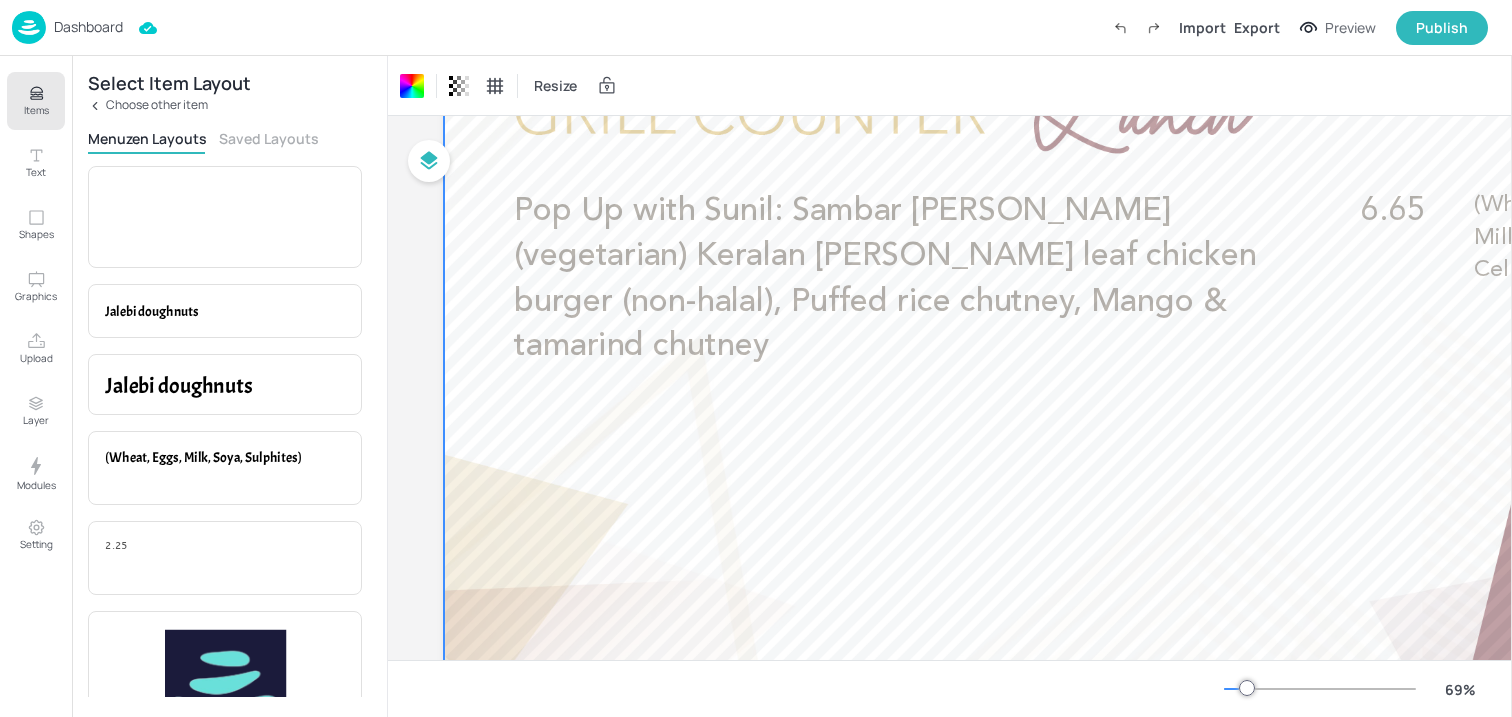 click on "Saved Layouts" at bounding box center [269, 138] 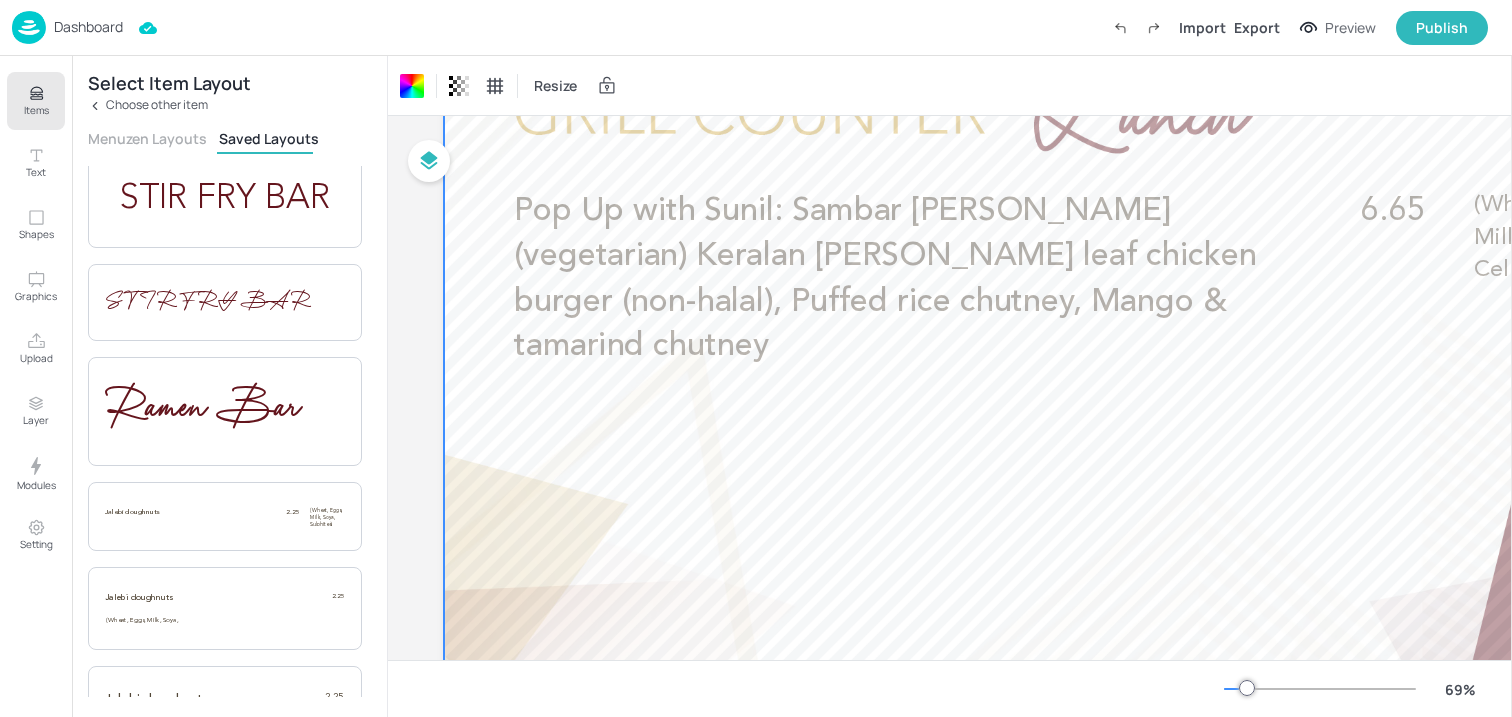 scroll, scrollTop: 404, scrollLeft: 0, axis: vertical 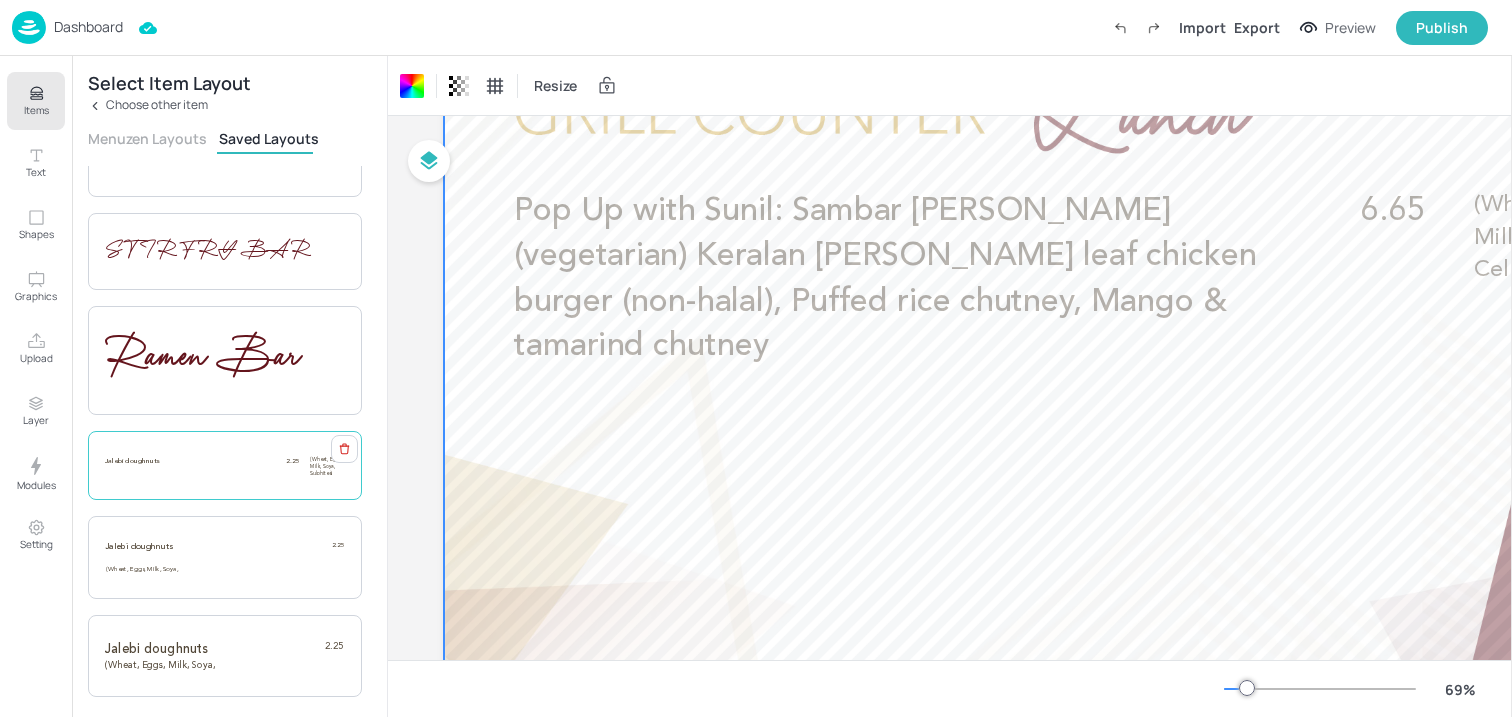 click on "Jalebi doughnuts" at bounding box center [185, 461] 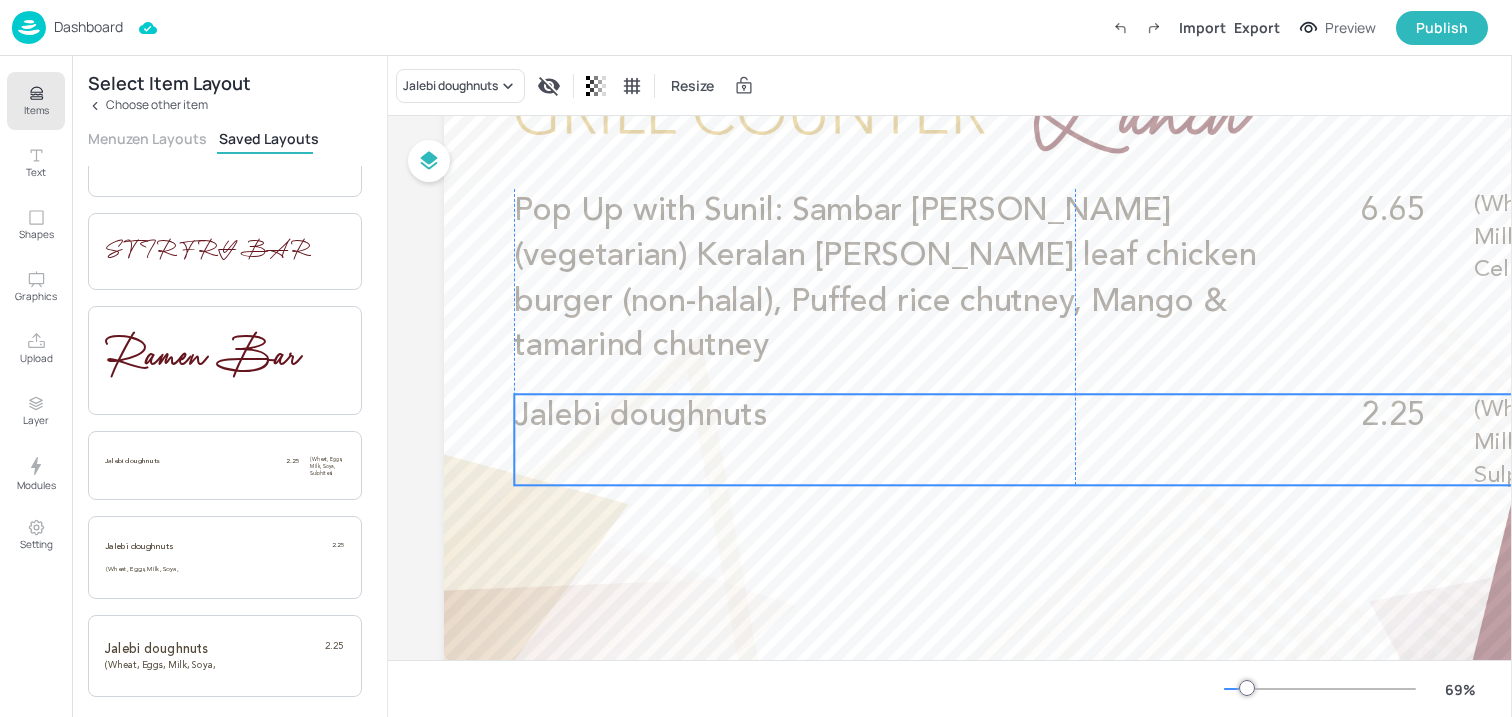 drag, startPoint x: 765, startPoint y: 198, endPoint x: 764, endPoint y: 415, distance: 217.0023 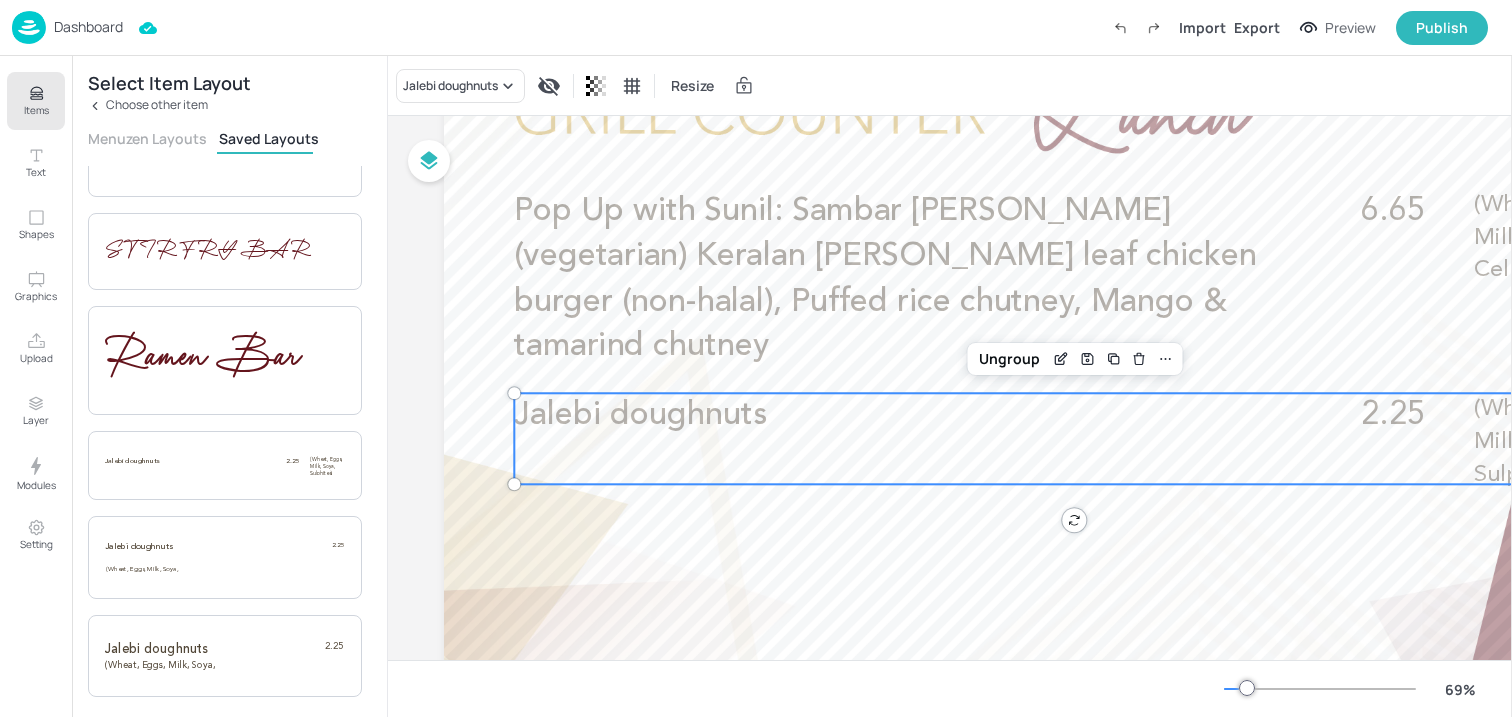 click on "Items" at bounding box center (36, 110) 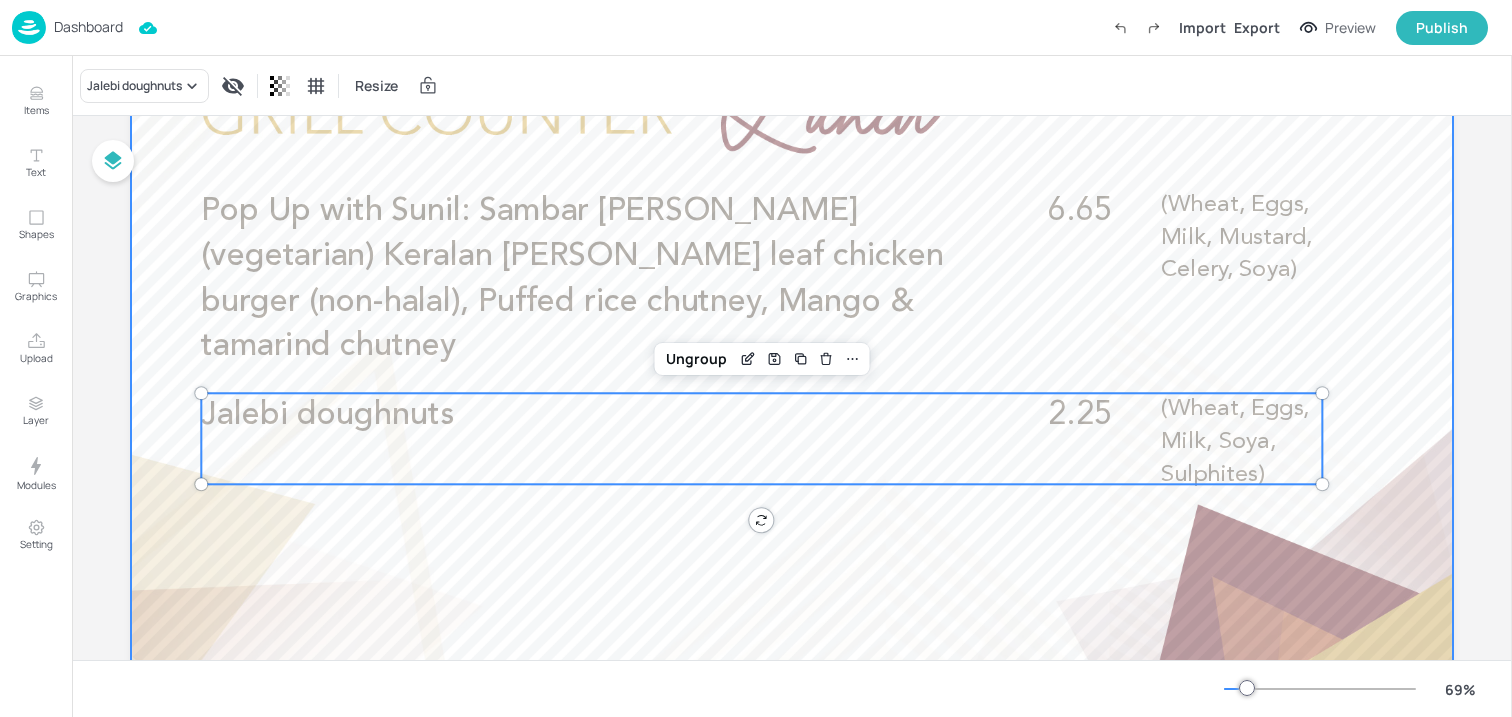 click at bounding box center [792, 394] 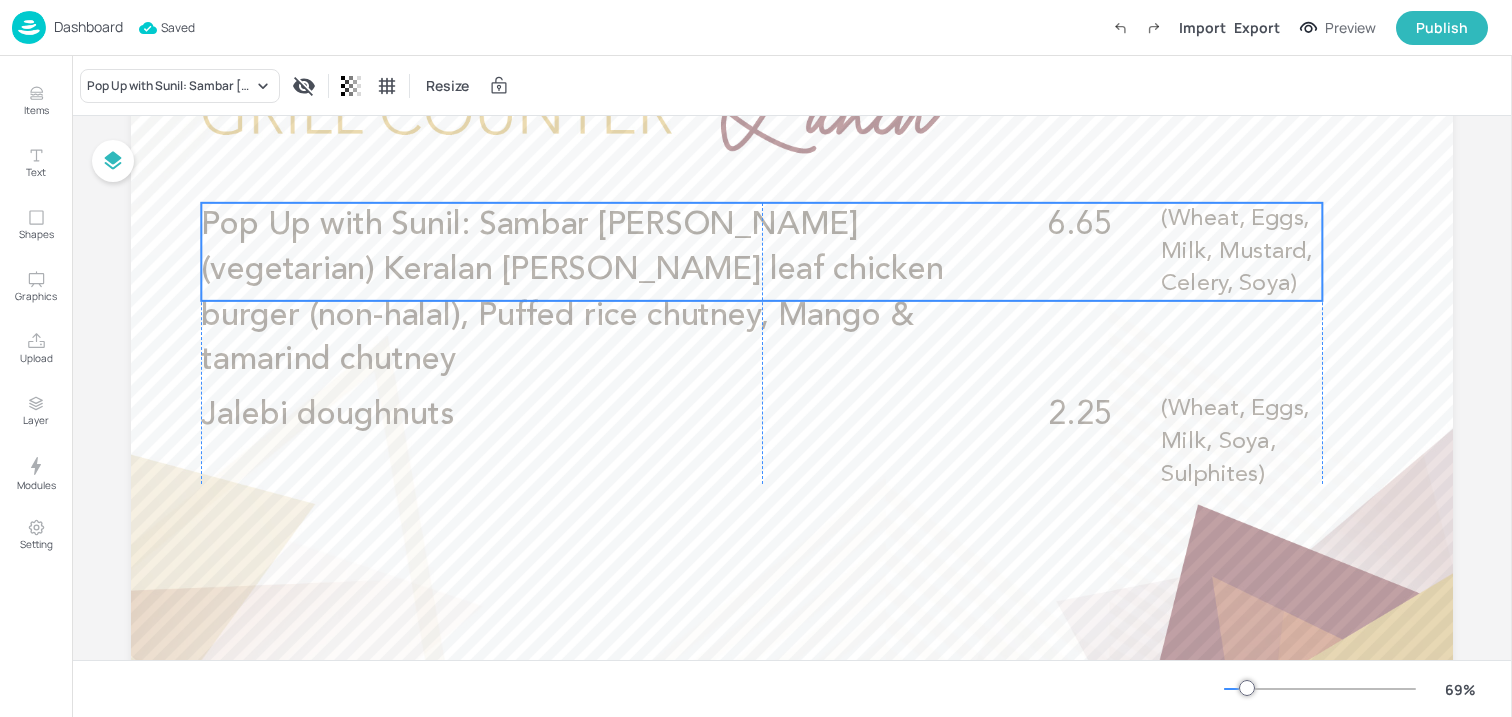 drag, startPoint x: 727, startPoint y: 247, endPoint x: 727, endPoint y: 261, distance: 14 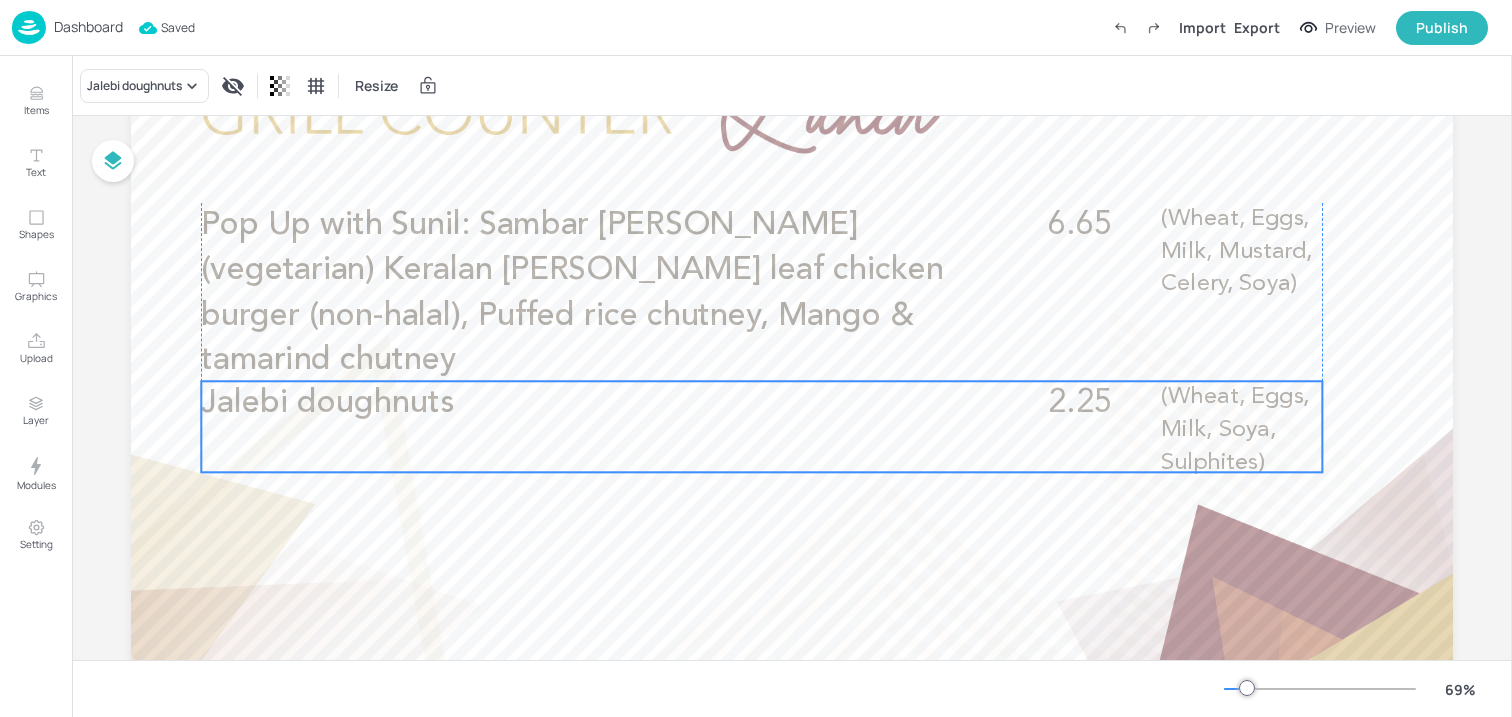 drag, startPoint x: 617, startPoint y: 451, endPoint x: 616, endPoint y: 439, distance: 12.0415945 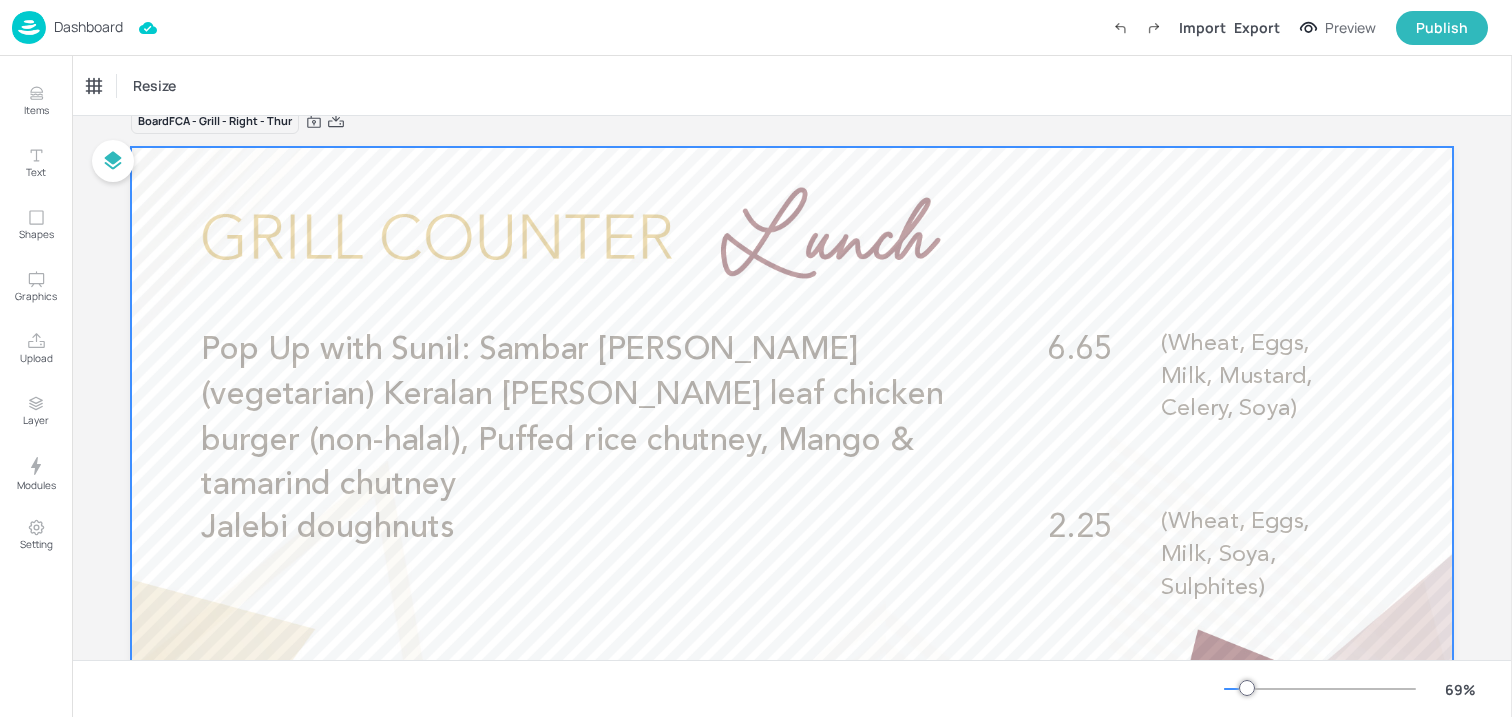 scroll, scrollTop: 31, scrollLeft: 0, axis: vertical 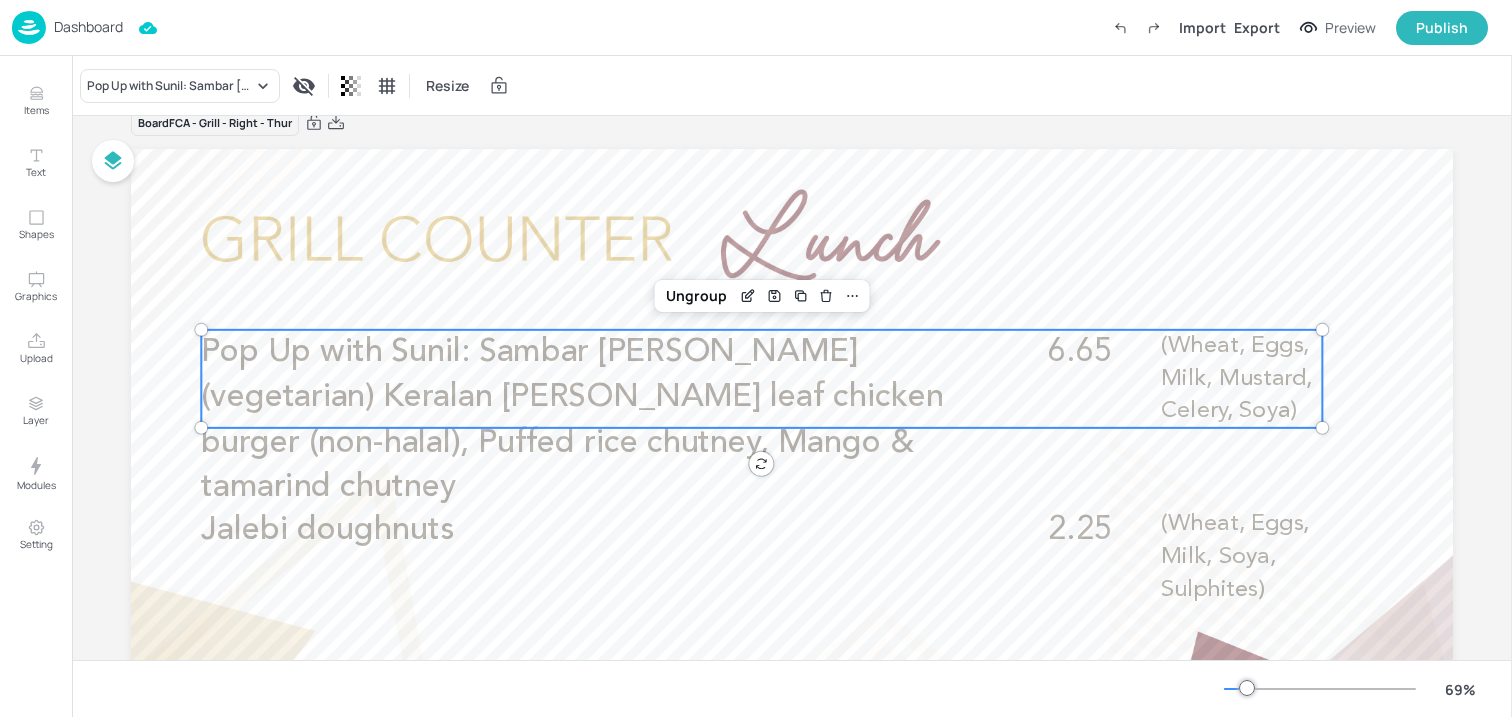 click on "6.65" at bounding box center [1091, 352] 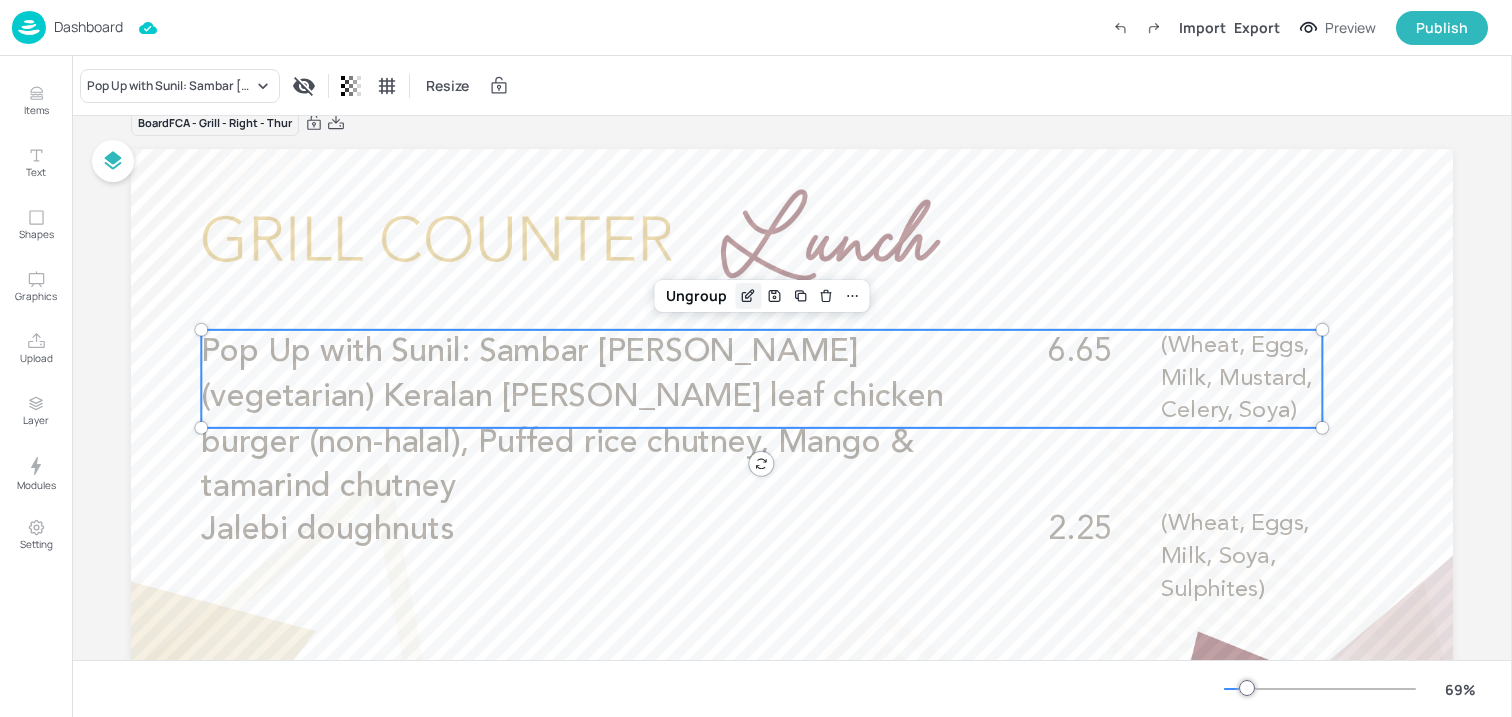 click 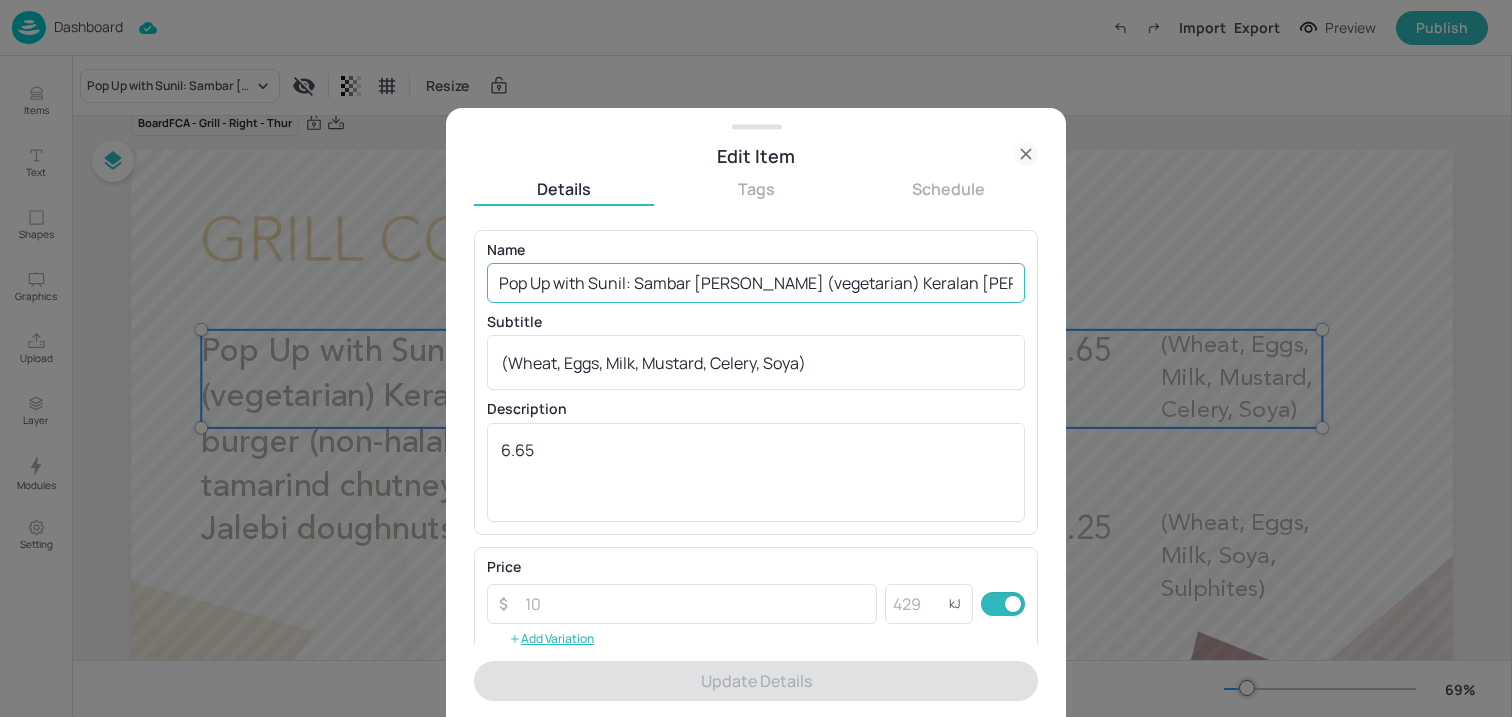 click on "Pop Up with Sunil: Sambar [PERSON_NAME] (vegetarian) Keralan [PERSON_NAME] leaf chicken burger (non-halal), Puffed rice chutney, Mango & tamarind chutney" at bounding box center [756, 283] 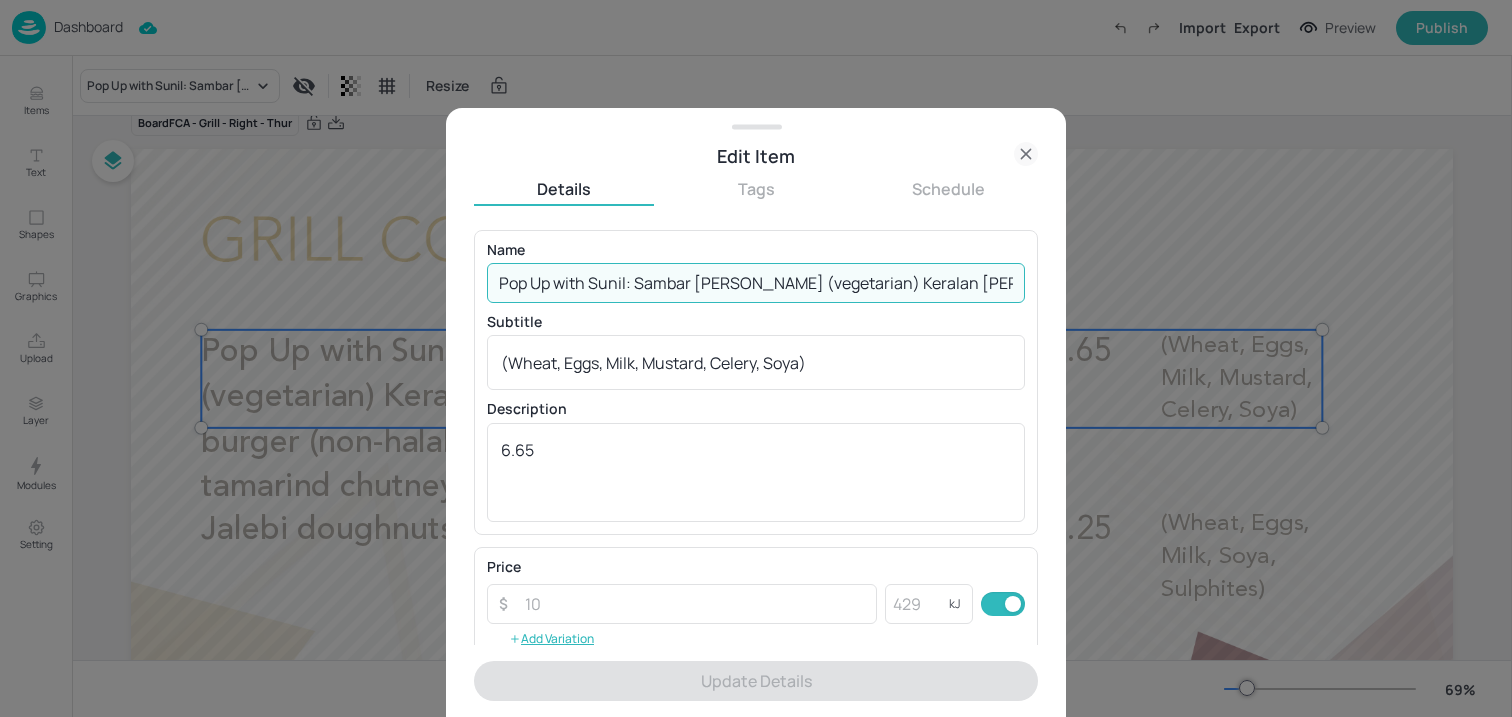 click on "Pop Up with Sunil: Sambar [PERSON_NAME] (vegetarian) Keralan [PERSON_NAME] leaf chicken burger (non-halal), Puffed rice chutney, Mango & tamarind chutney" at bounding box center (756, 283) 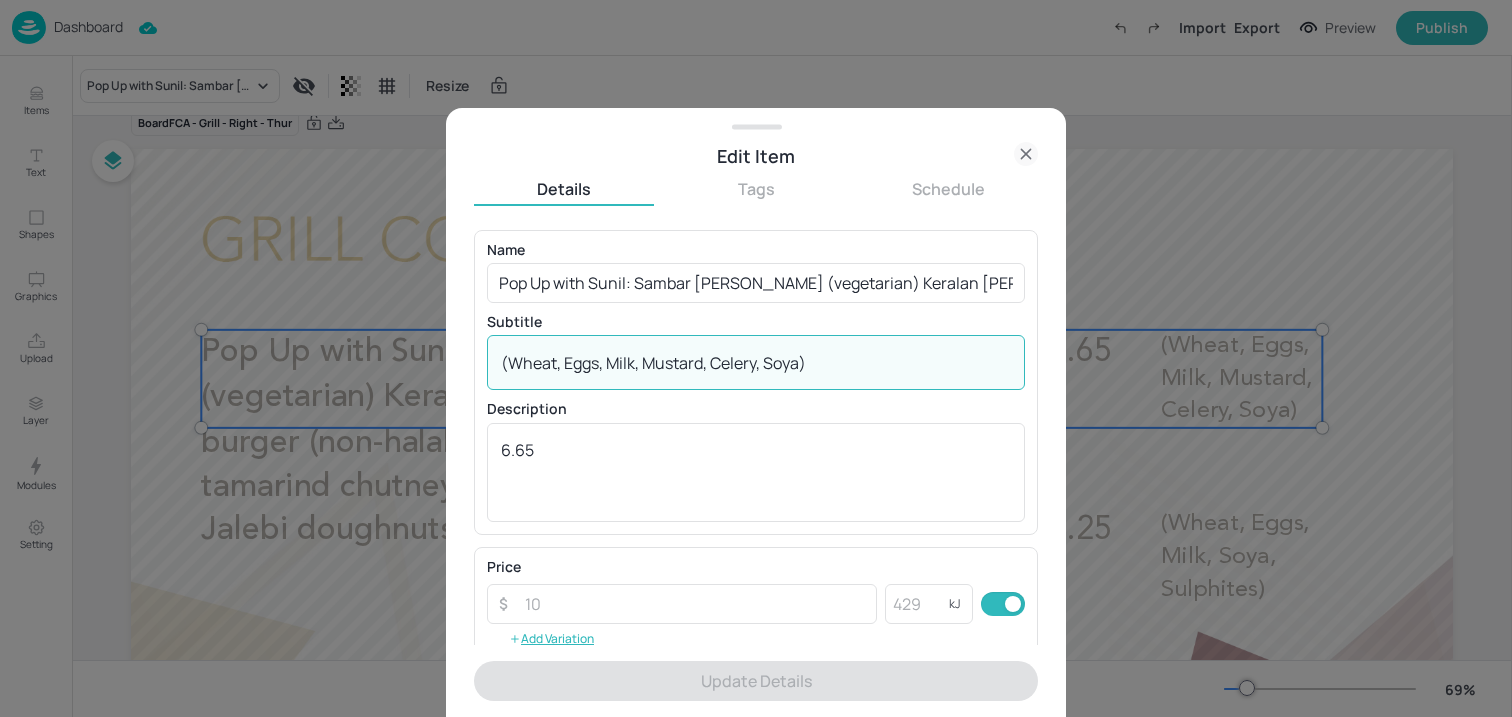 click on "(Wheat, Eggs, Milk, Mustard, Celery, Soya)" at bounding box center (756, 363) 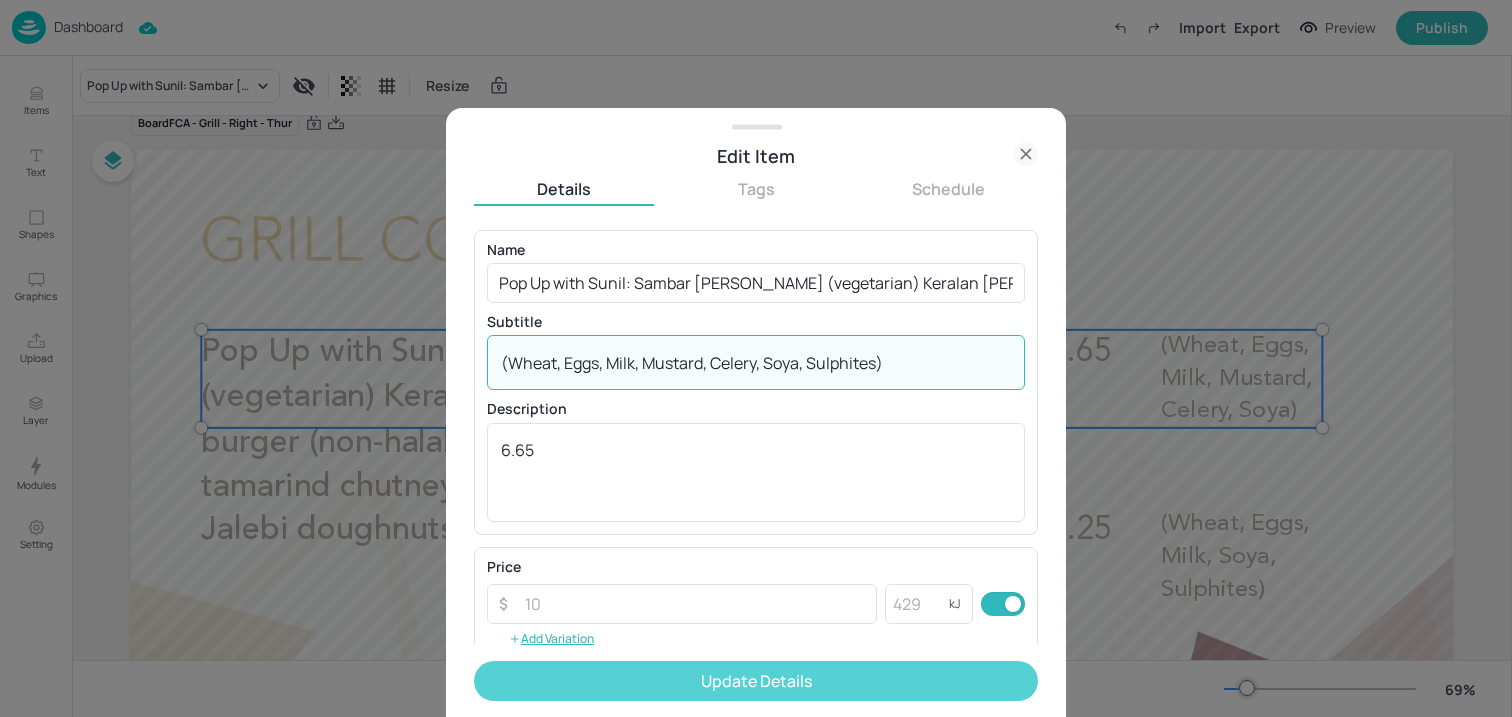 type on "(Wheat, Eggs, Milk, Mustard, Celery, Soya, Sulphites)" 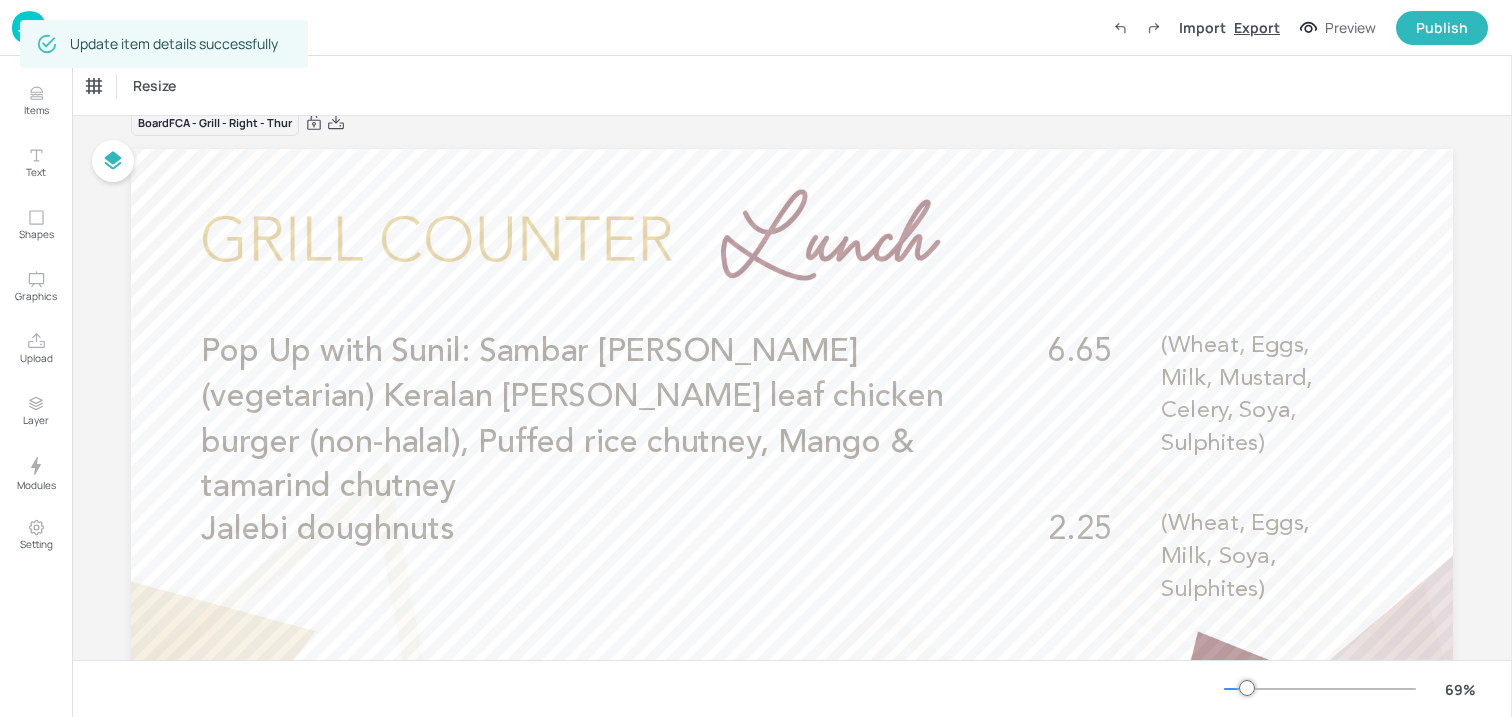 click on "Export" at bounding box center [1257, 27] 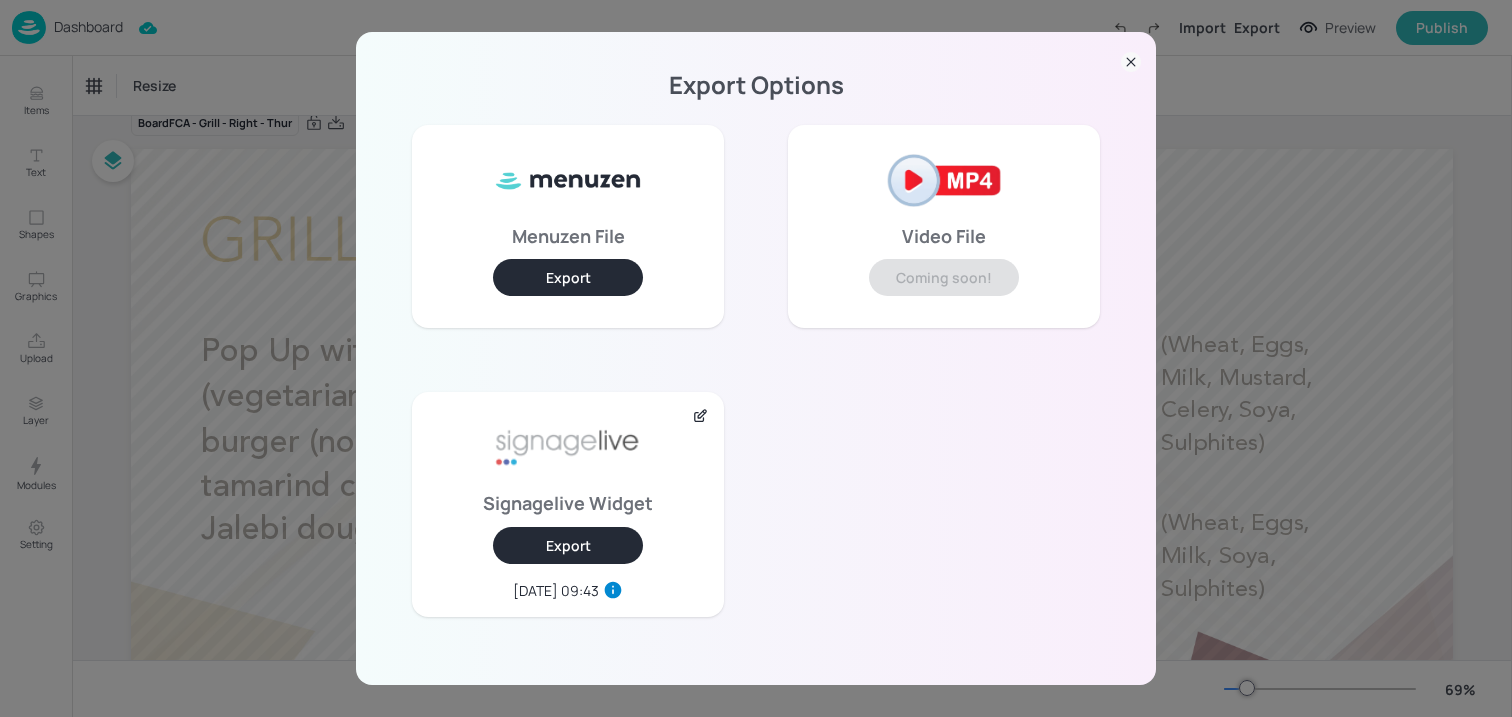 click on "Export" at bounding box center [568, 545] 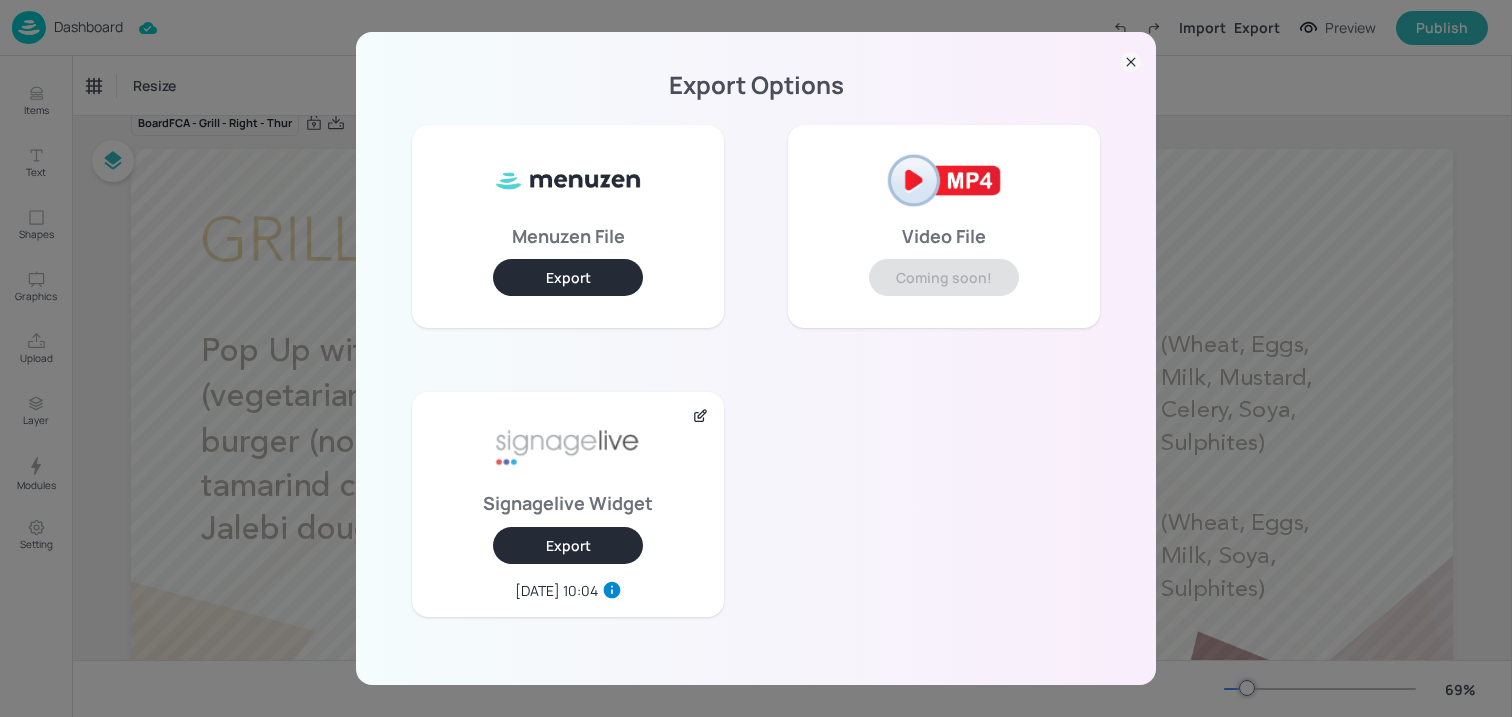 click 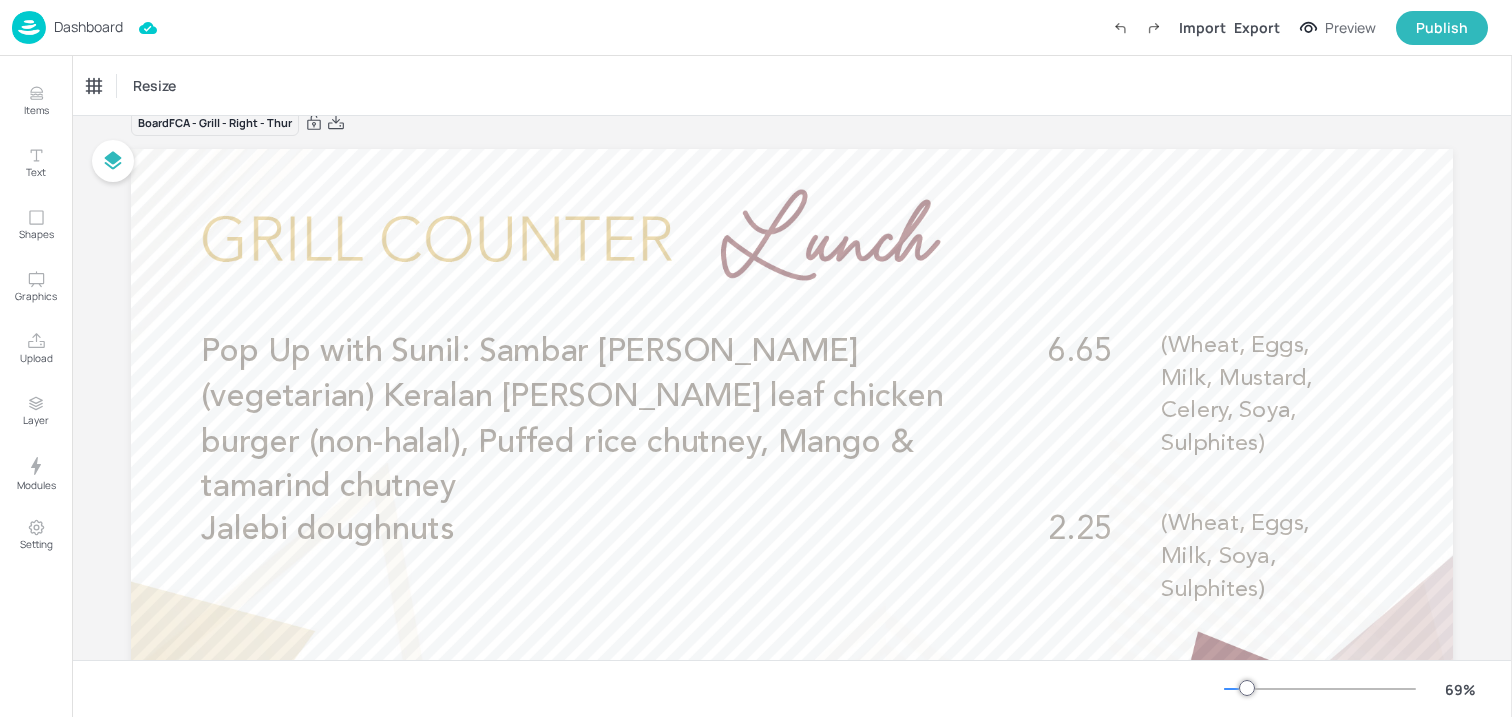click on "Dashboard" at bounding box center [88, 27] 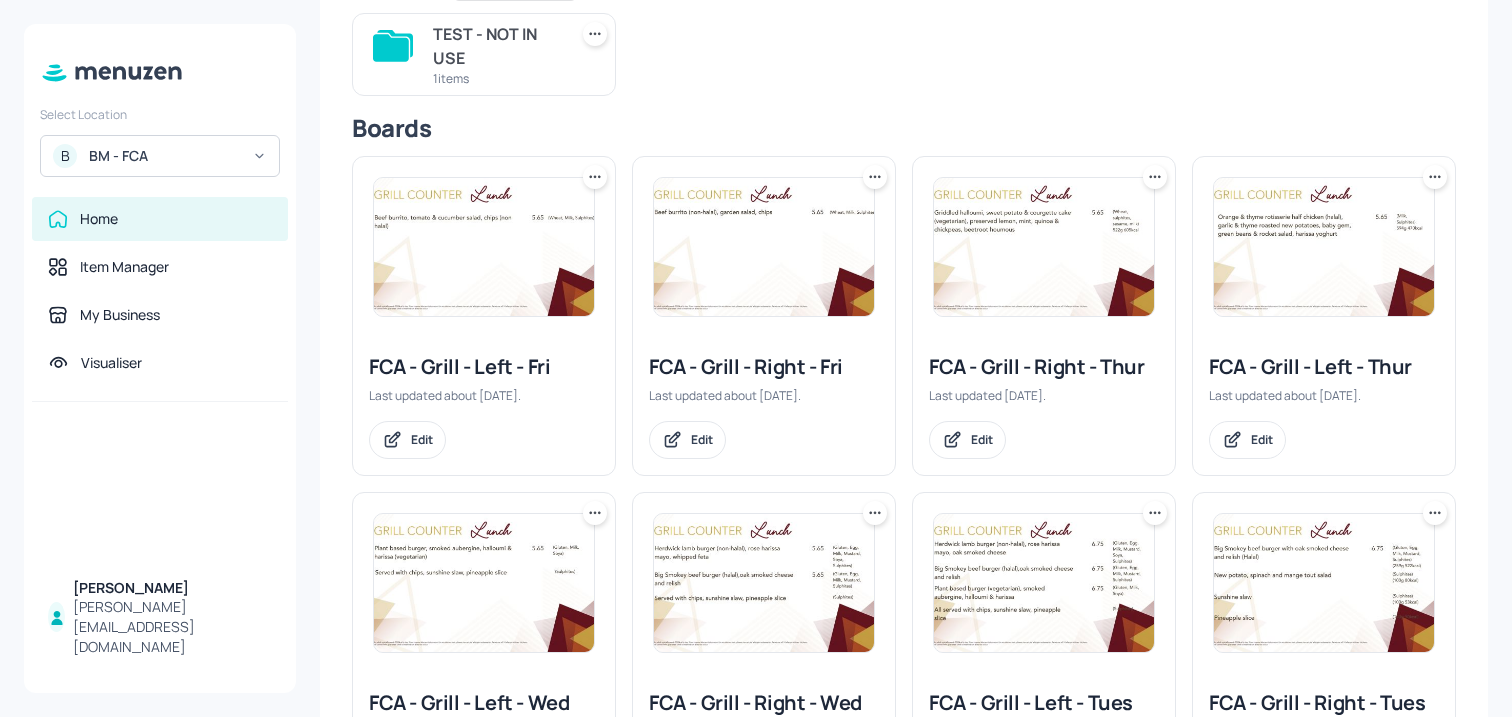 scroll, scrollTop: 218, scrollLeft: 0, axis: vertical 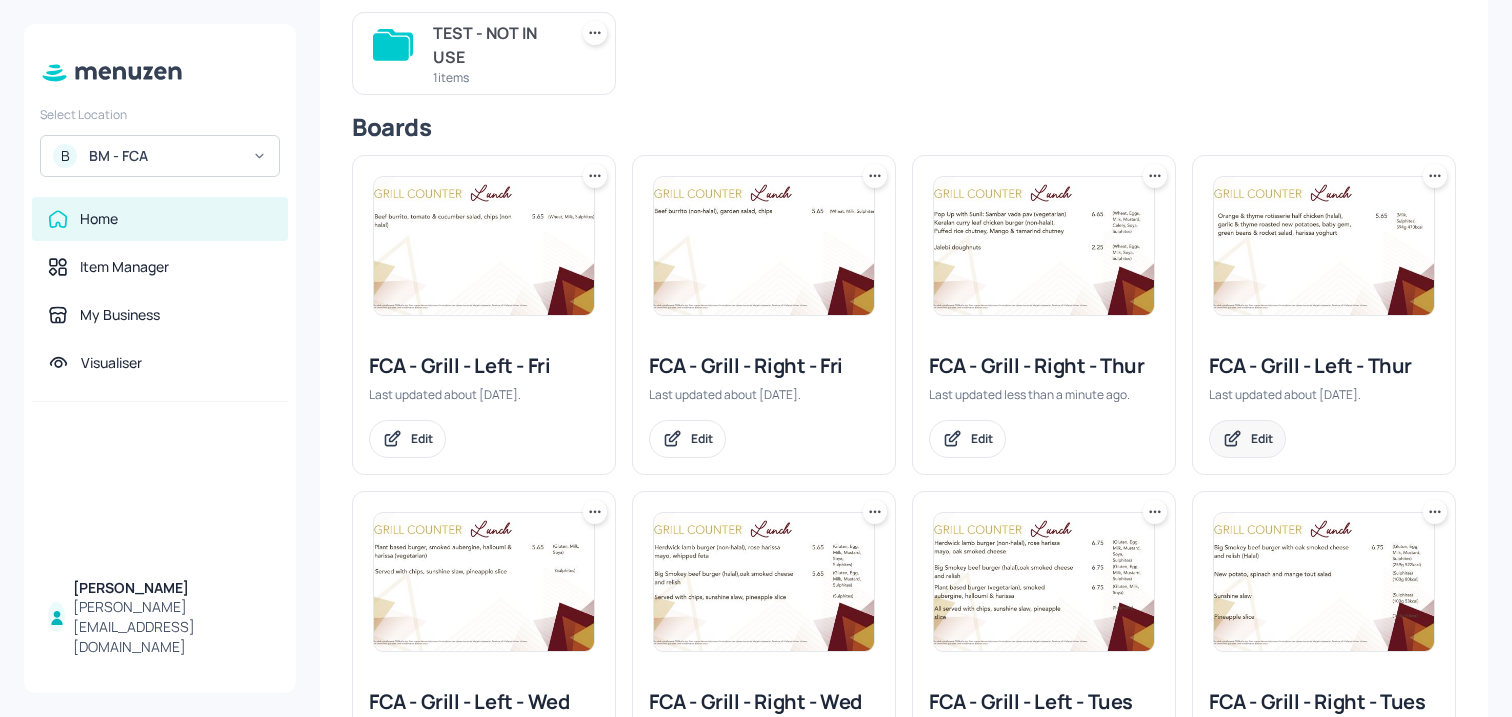 click on "Edit" at bounding box center (1262, 438) 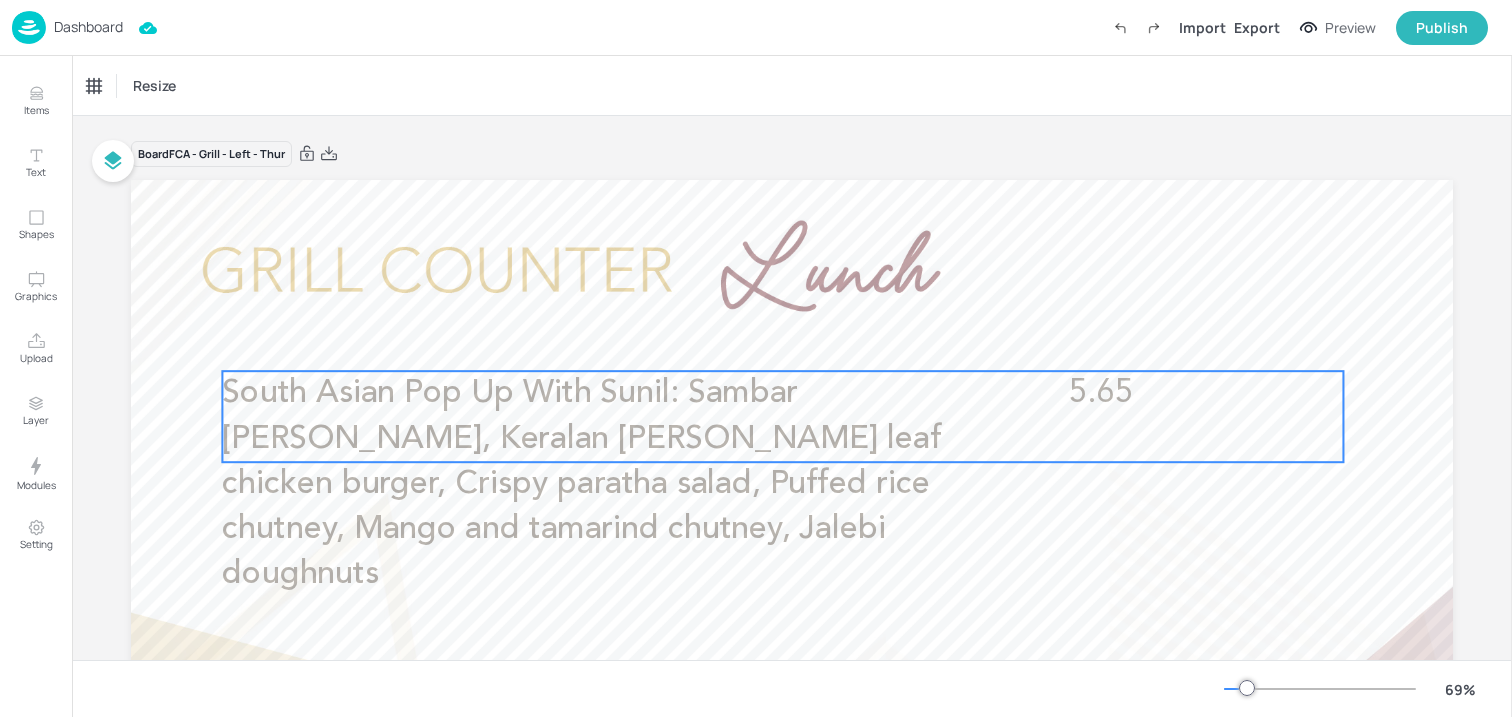 click on "South Asian Pop Up With Sunil: Sambar [PERSON_NAME], Keralan [PERSON_NAME] leaf chicken burger, Crispy paratha salad, Puffed rice chutney, Mango and tamarind chutney, Jalebi doughnuts" at bounding box center (581, 484) 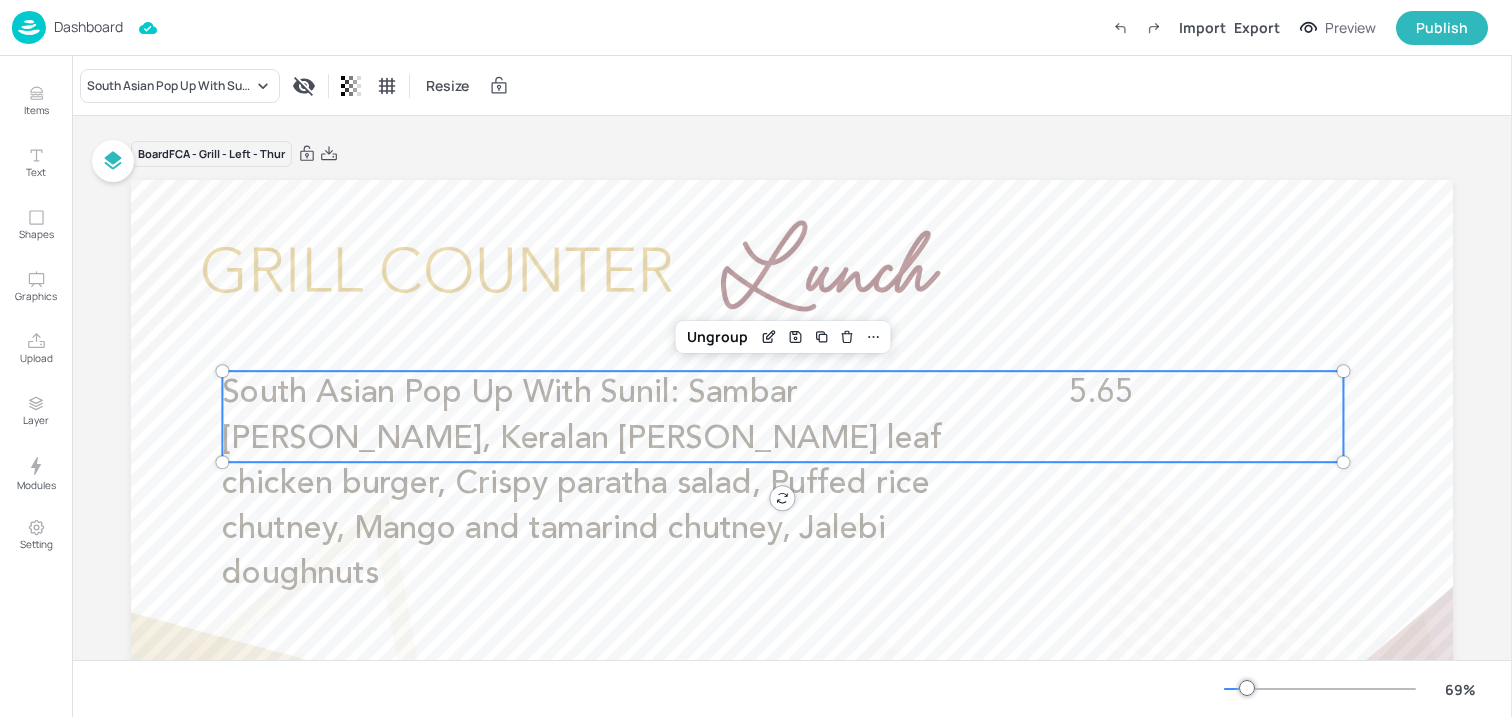 click on "Dashboard" at bounding box center [67, 27] 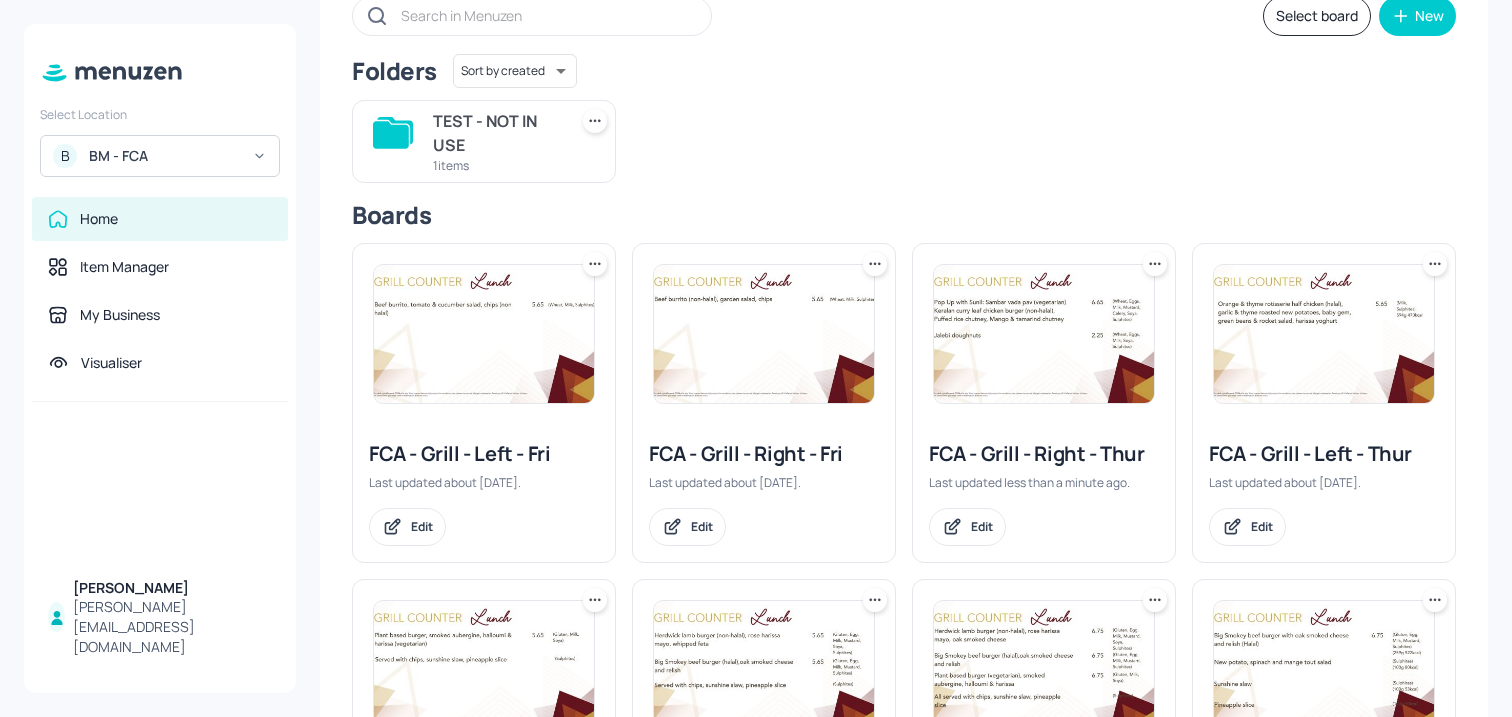 scroll, scrollTop: 177, scrollLeft: 0, axis: vertical 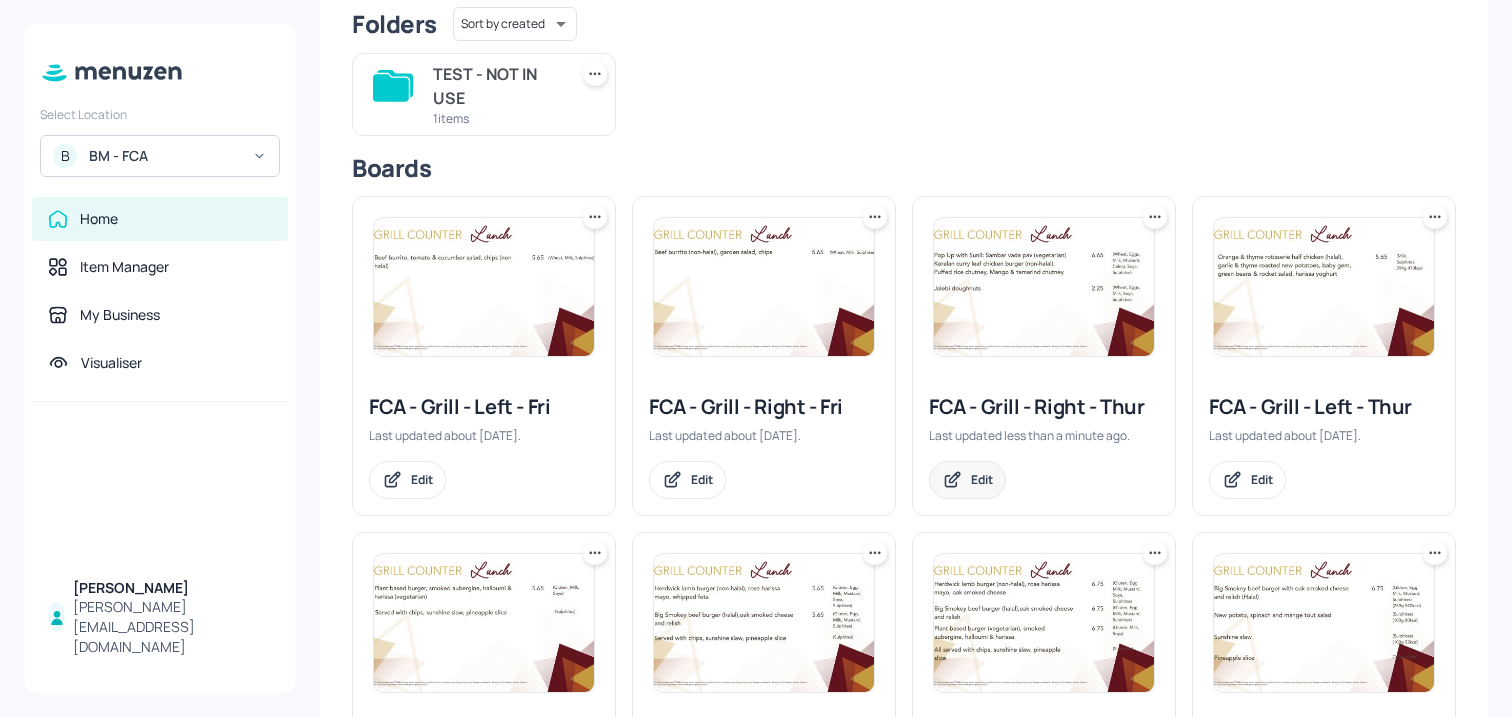 click on "Edit" at bounding box center [967, 480] 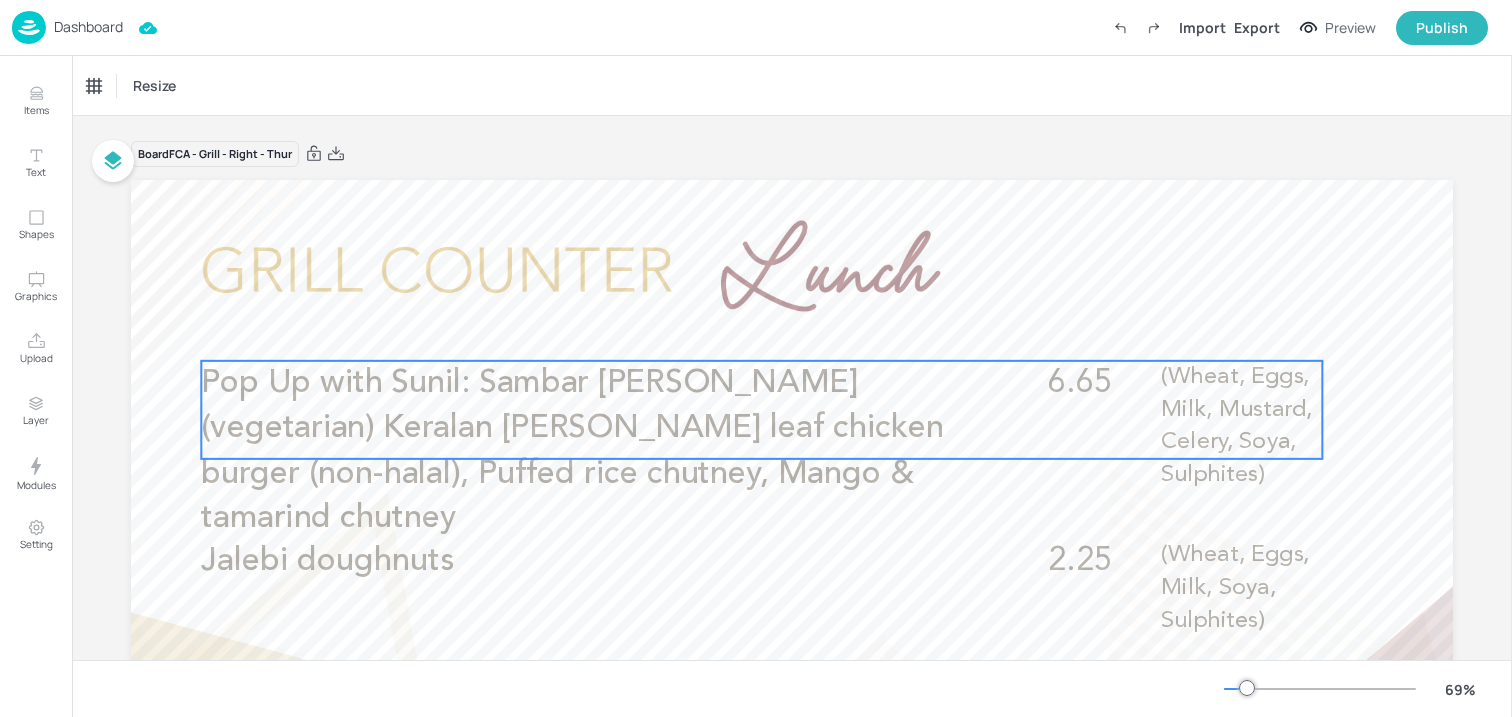 click on "Pop Up with Sunil: Sambar [PERSON_NAME] (vegetarian) Keralan [PERSON_NAME] leaf chicken burger (non-halal), Puffed rice chutney, Mango & tamarind chutney" at bounding box center (572, 451) 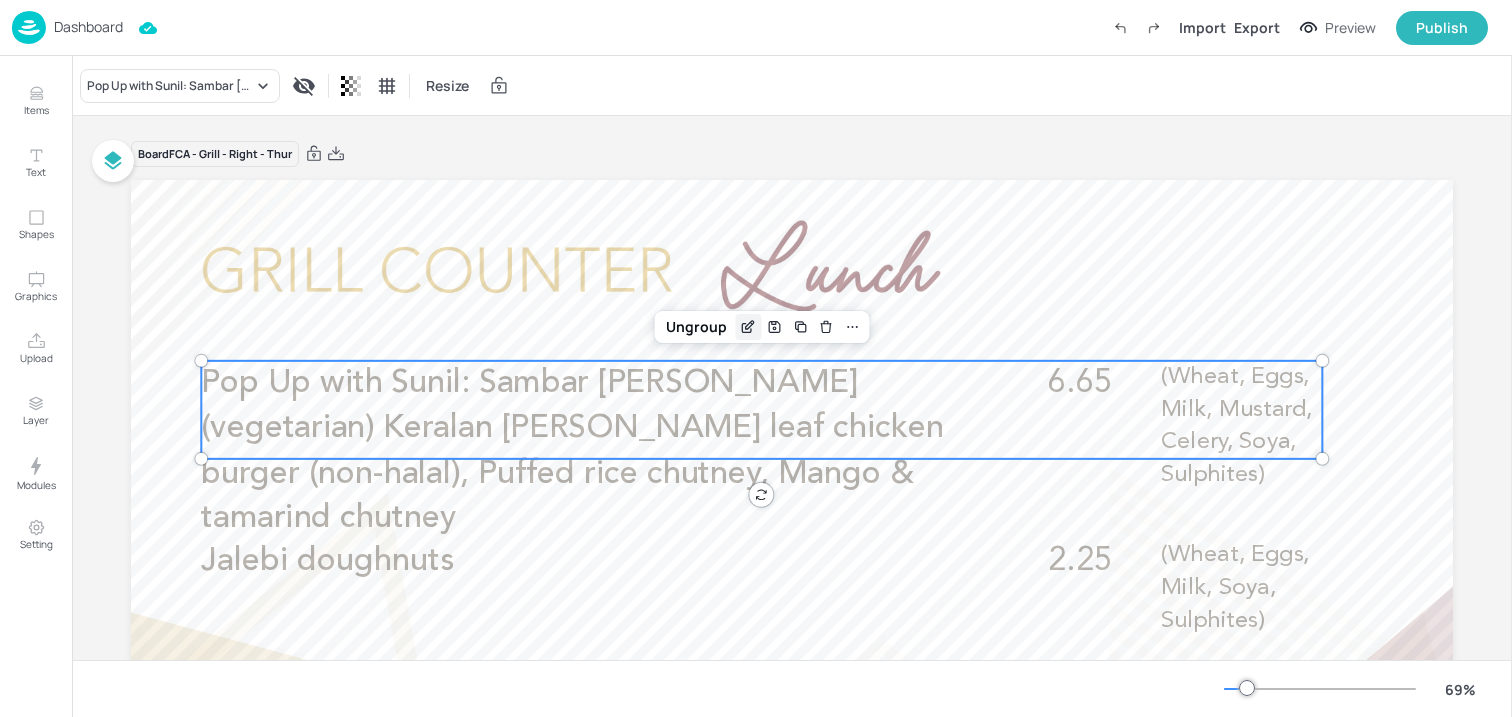 click 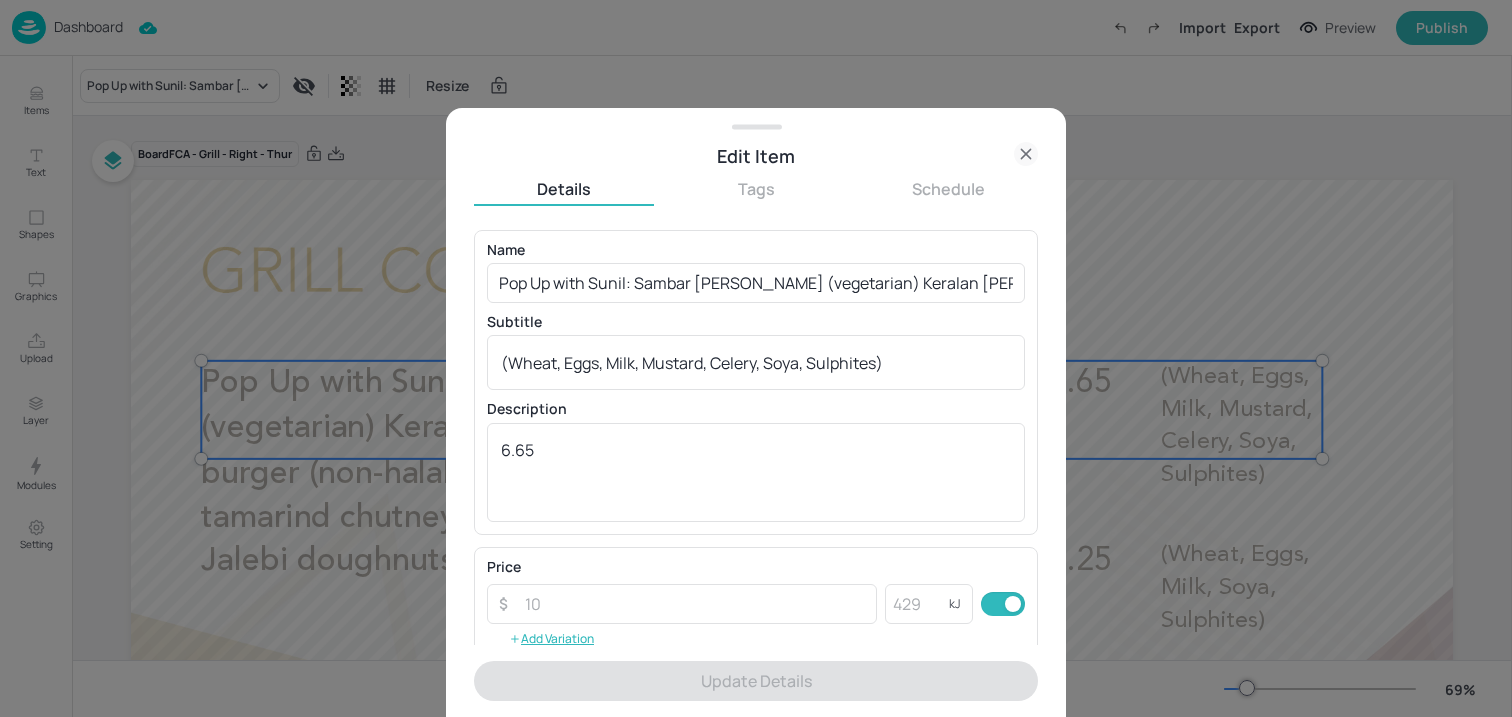 click on "Name Pop Up with Sunil: Sambar [PERSON_NAME] (vegetarian) Keralan [PERSON_NAME] leaf chicken burger (non-halal), Puffed rice chutney, Mango & tamarind chutney ​" at bounding box center (756, 273) 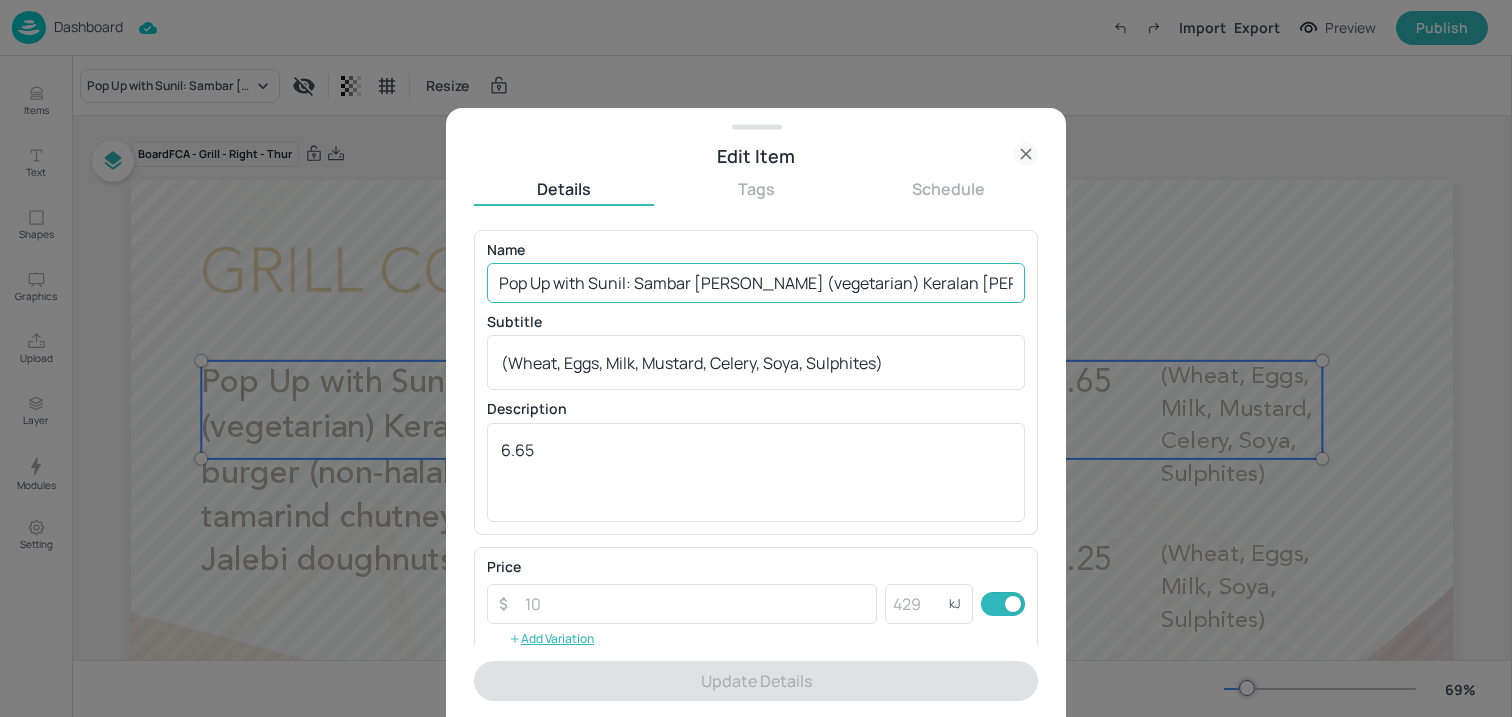 click on "Pop Up with Sunil: Sambar [PERSON_NAME] (vegetarian) Keralan [PERSON_NAME] leaf chicken burger (non-halal), Puffed rice chutney, Mango & tamarind chutney" at bounding box center [756, 283] 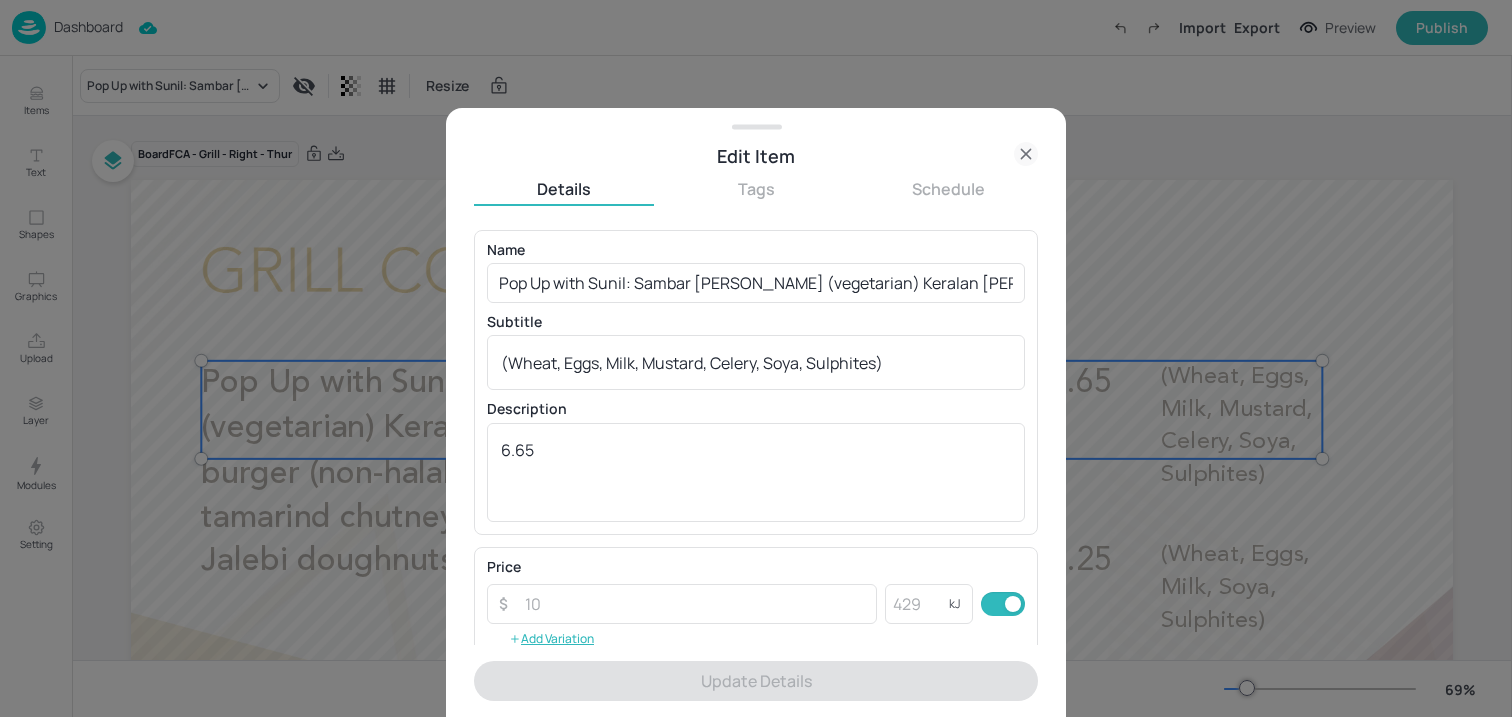 click at bounding box center (756, 358) 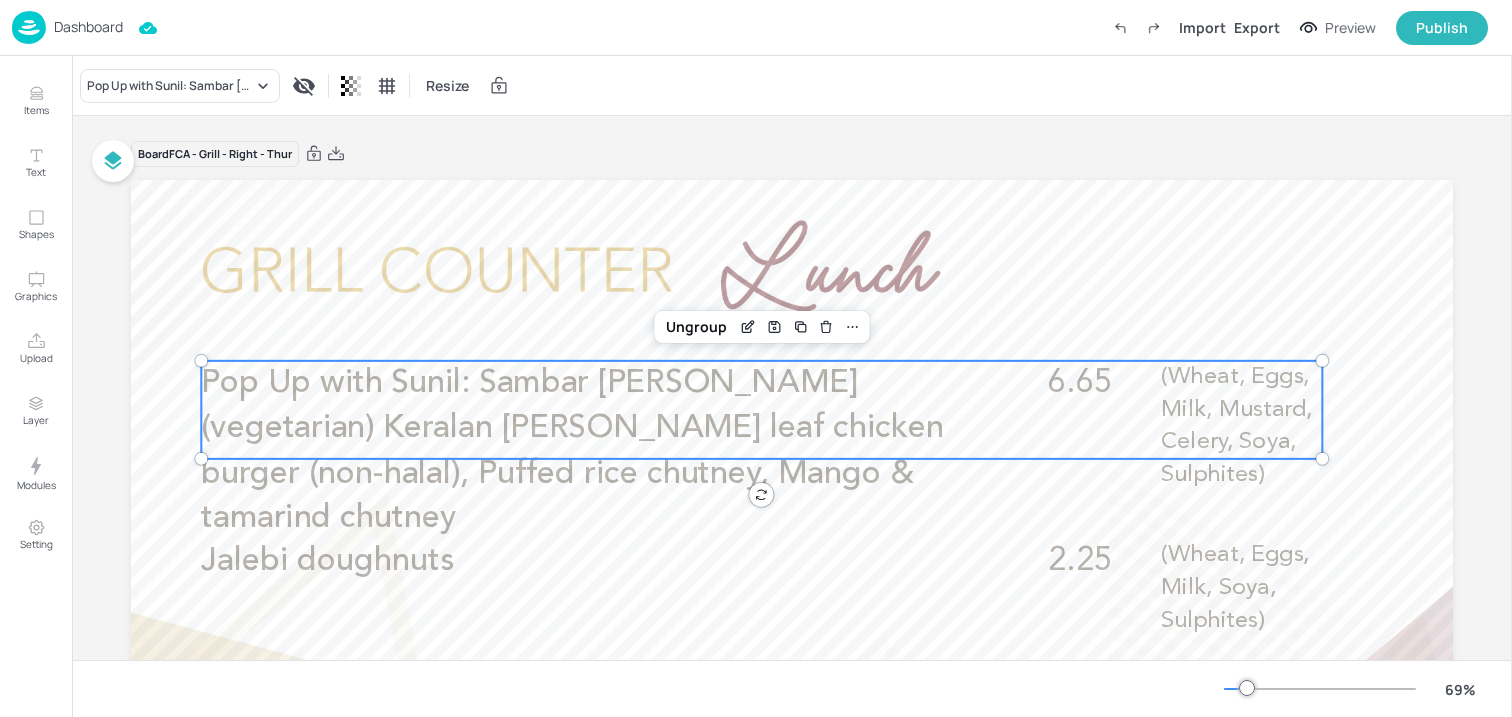 click on "Dashboard" at bounding box center (88, 27) 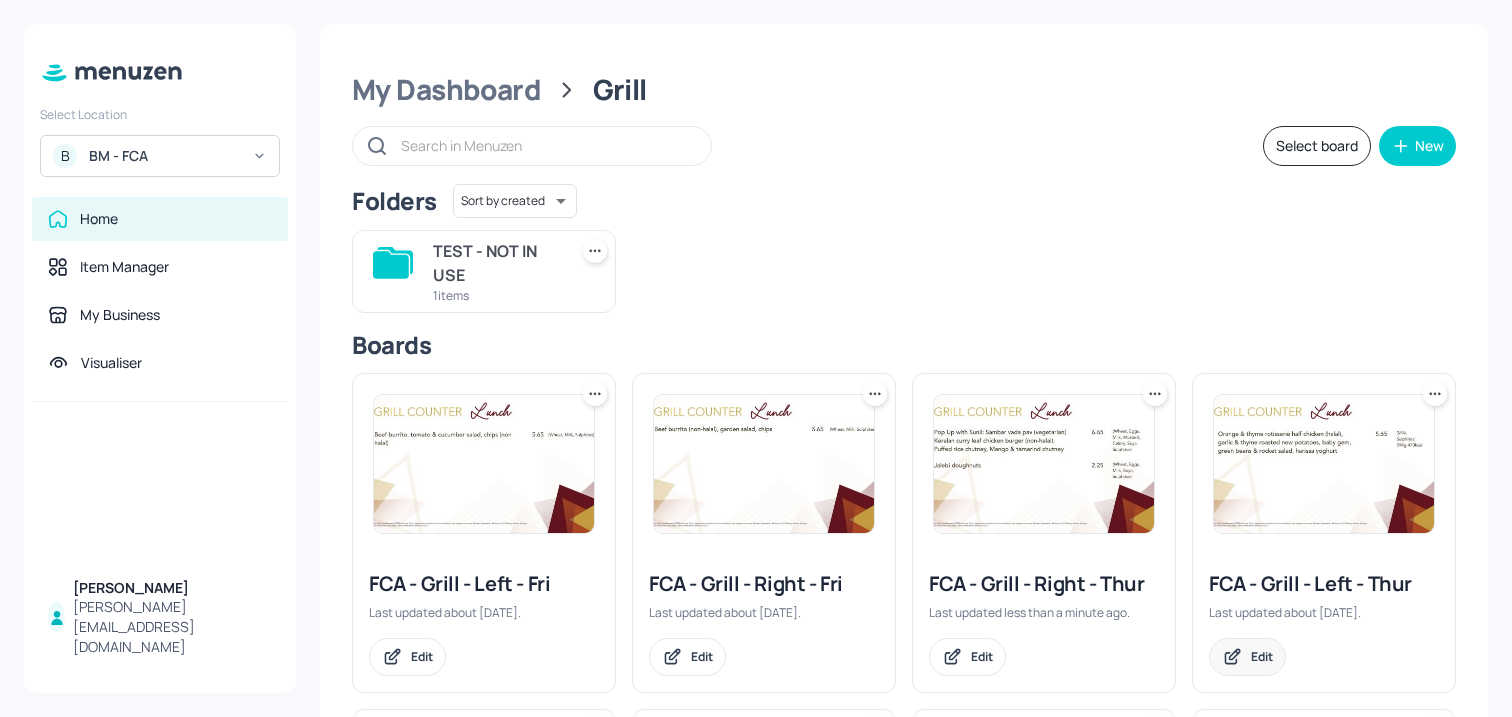 click on "Edit" at bounding box center (1262, 656) 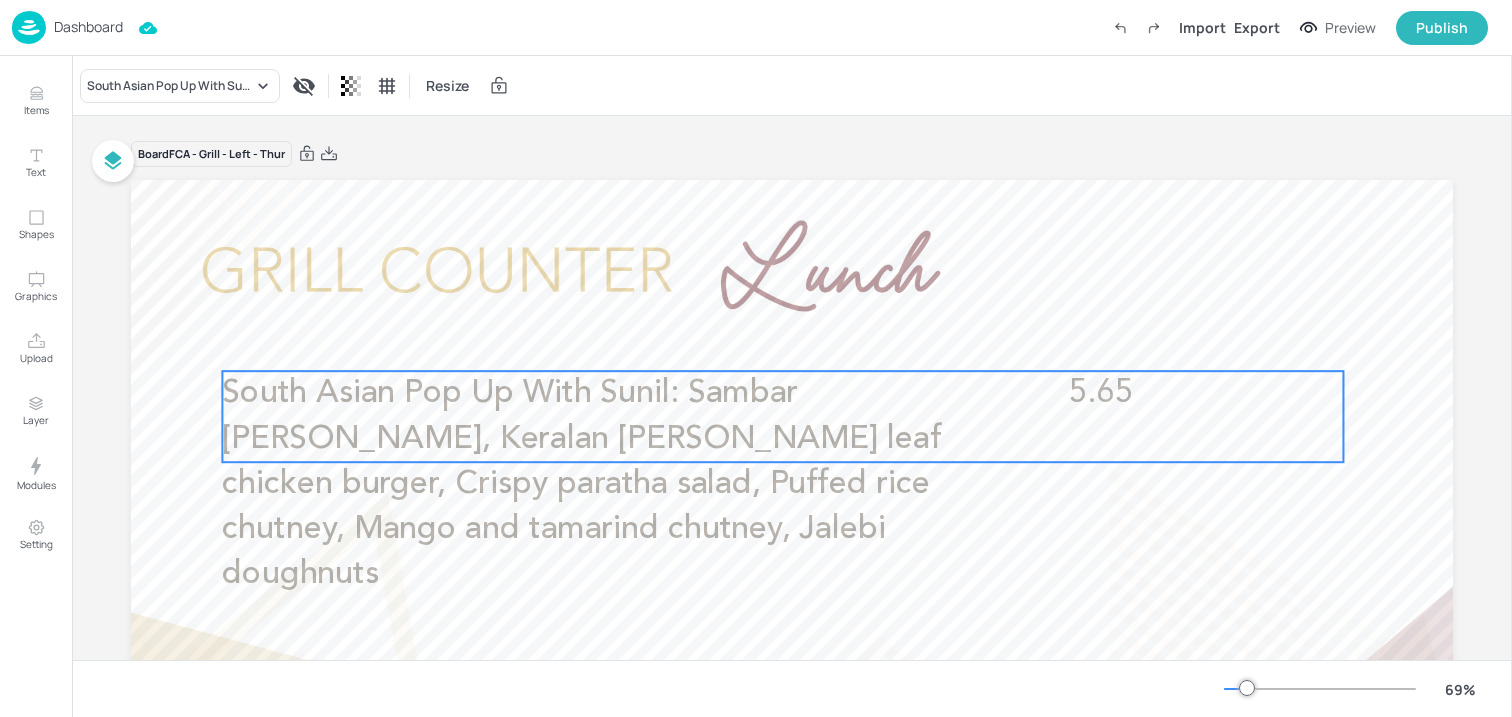 click on "South Asian Pop Up With Sunil: Sambar [PERSON_NAME], Keralan [PERSON_NAME] leaf chicken burger, Crispy paratha salad, Puffed rice chutney, Mango and tamarind chutney, Jalebi doughnuts" at bounding box center [596, 484] 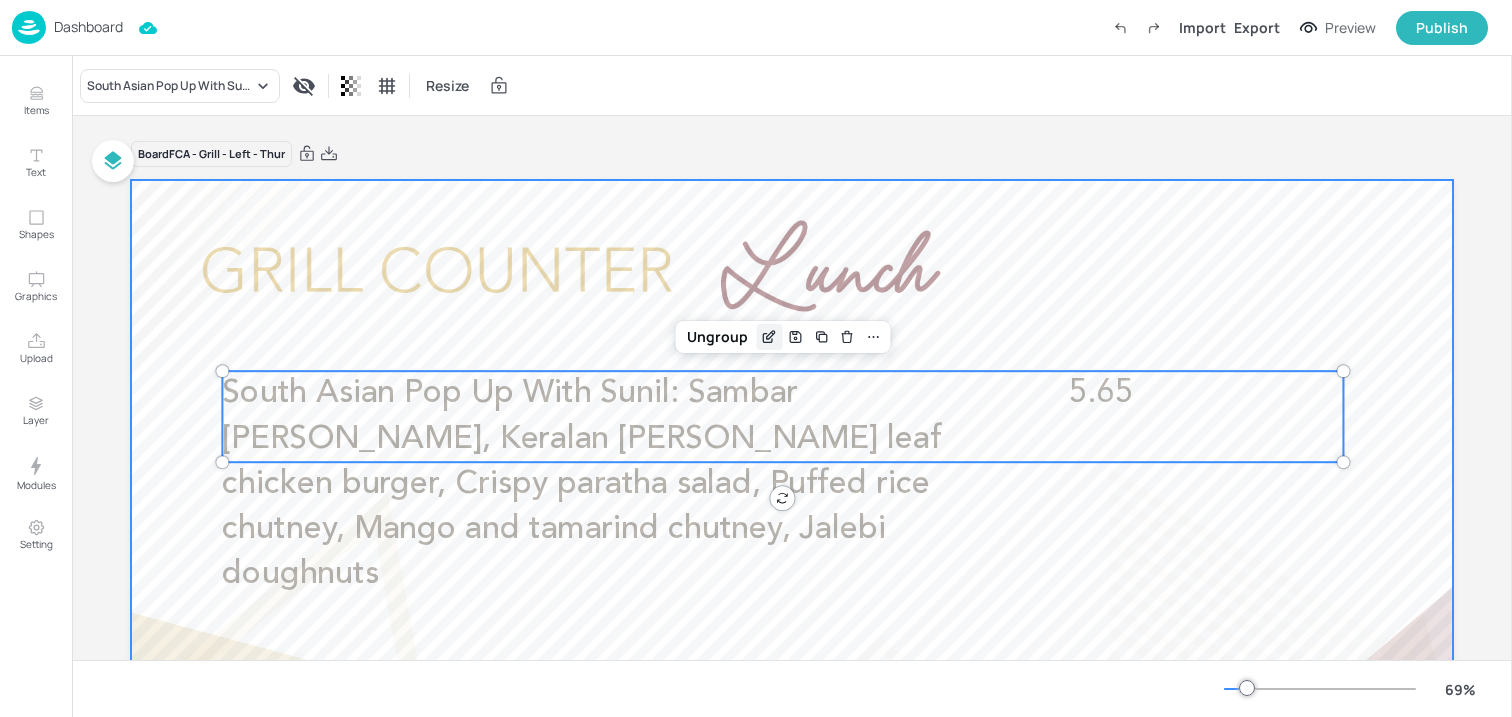 click 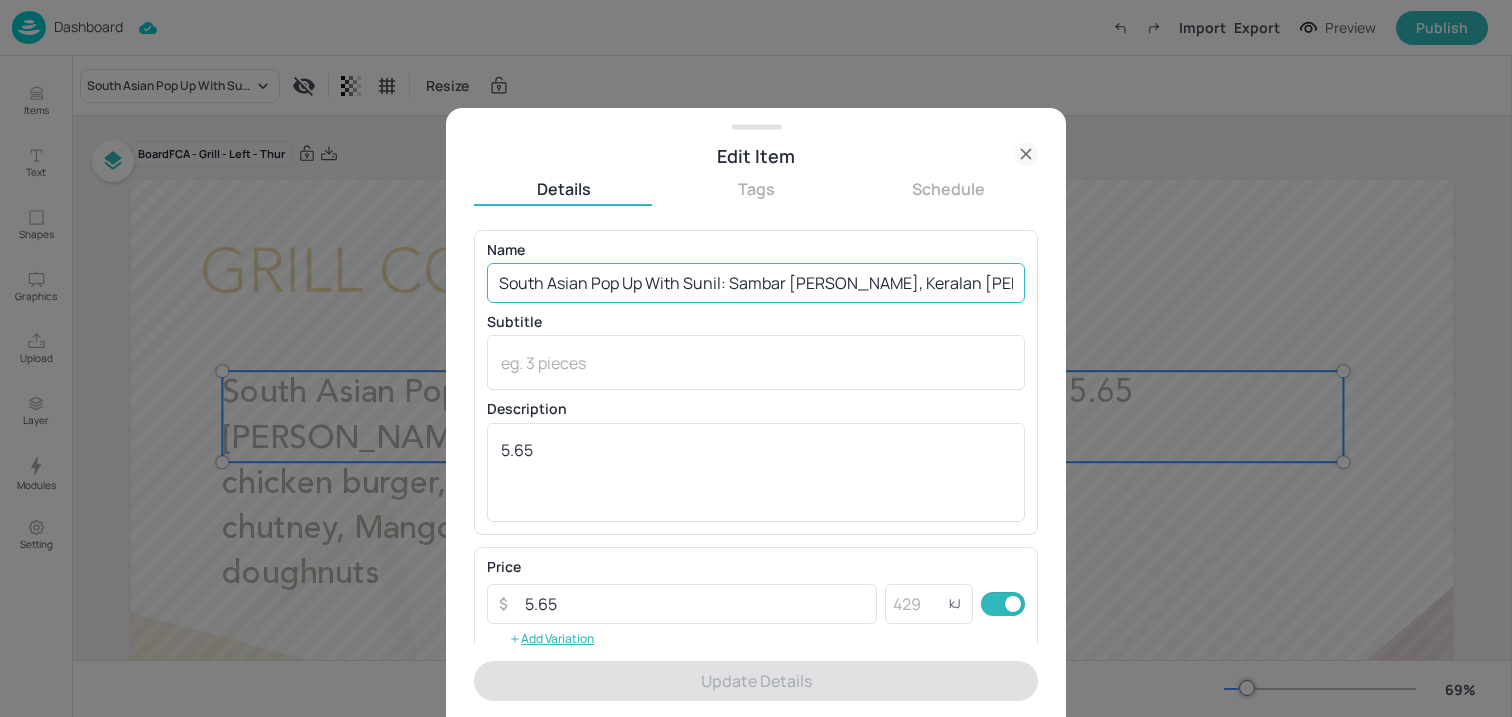 click on "South Asian Pop Up With Sunil: Sambar [PERSON_NAME], Keralan [PERSON_NAME] leaf chicken burger, Crispy paratha salad, Puffed rice chutney, Mango and tamarind chutney, Jalebi doughnuts" at bounding box center [756, 283] 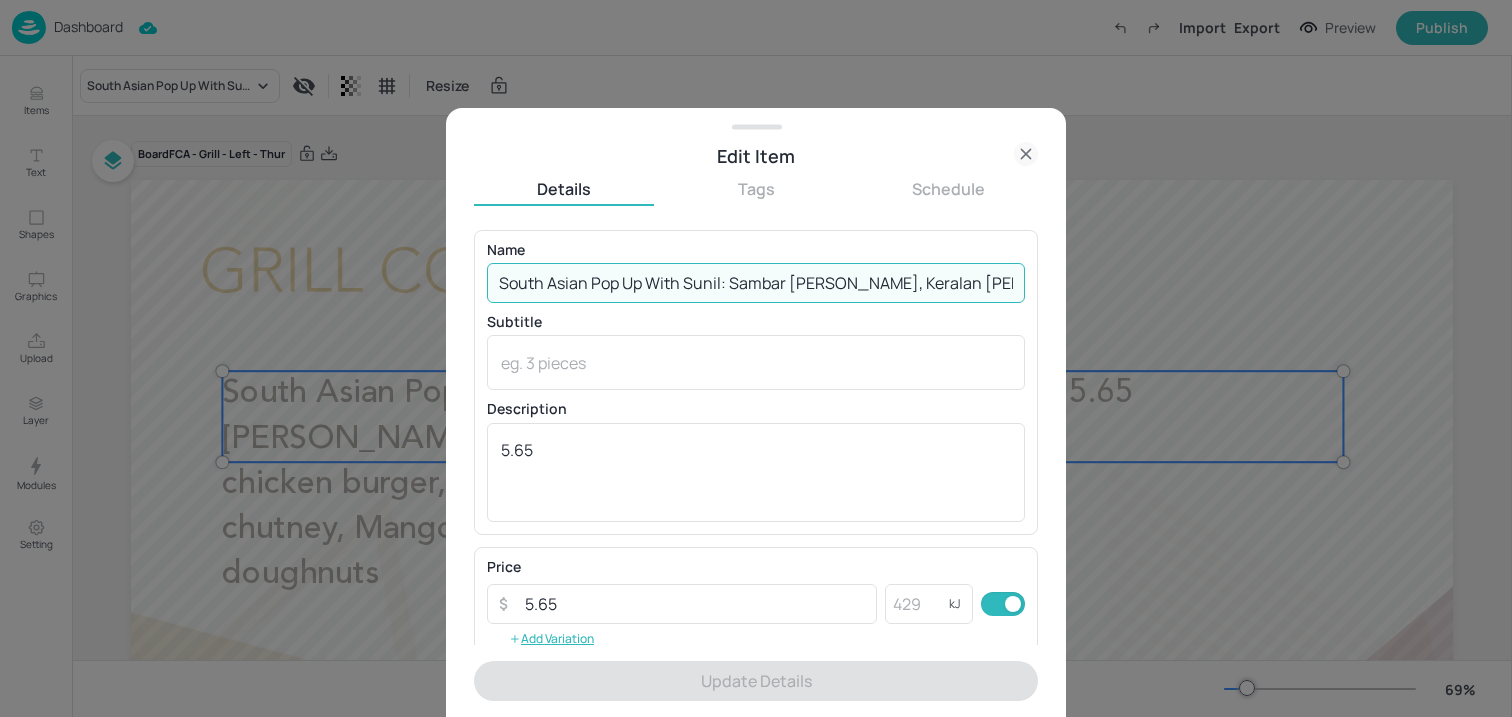 paste on "Pop Up with Sunil: Sambar [PERSON_NAME] (vegetarian) Keralan [PERSON_NAME] leaf chicken burger (non-halal), Puffed rice chutney, Mango & tamarind chutney" 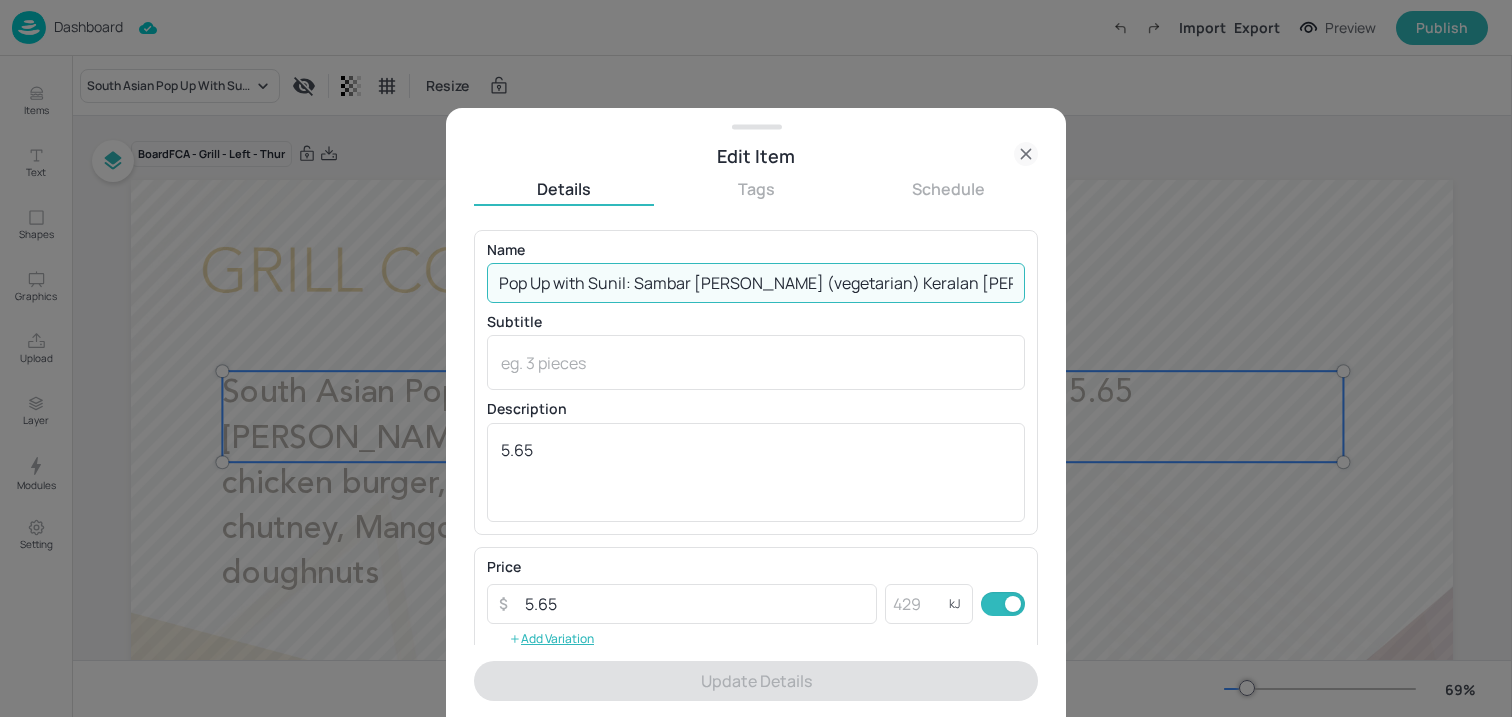 scroll, scrollTop: 0, scrollLeft: 534, axis: horizontal 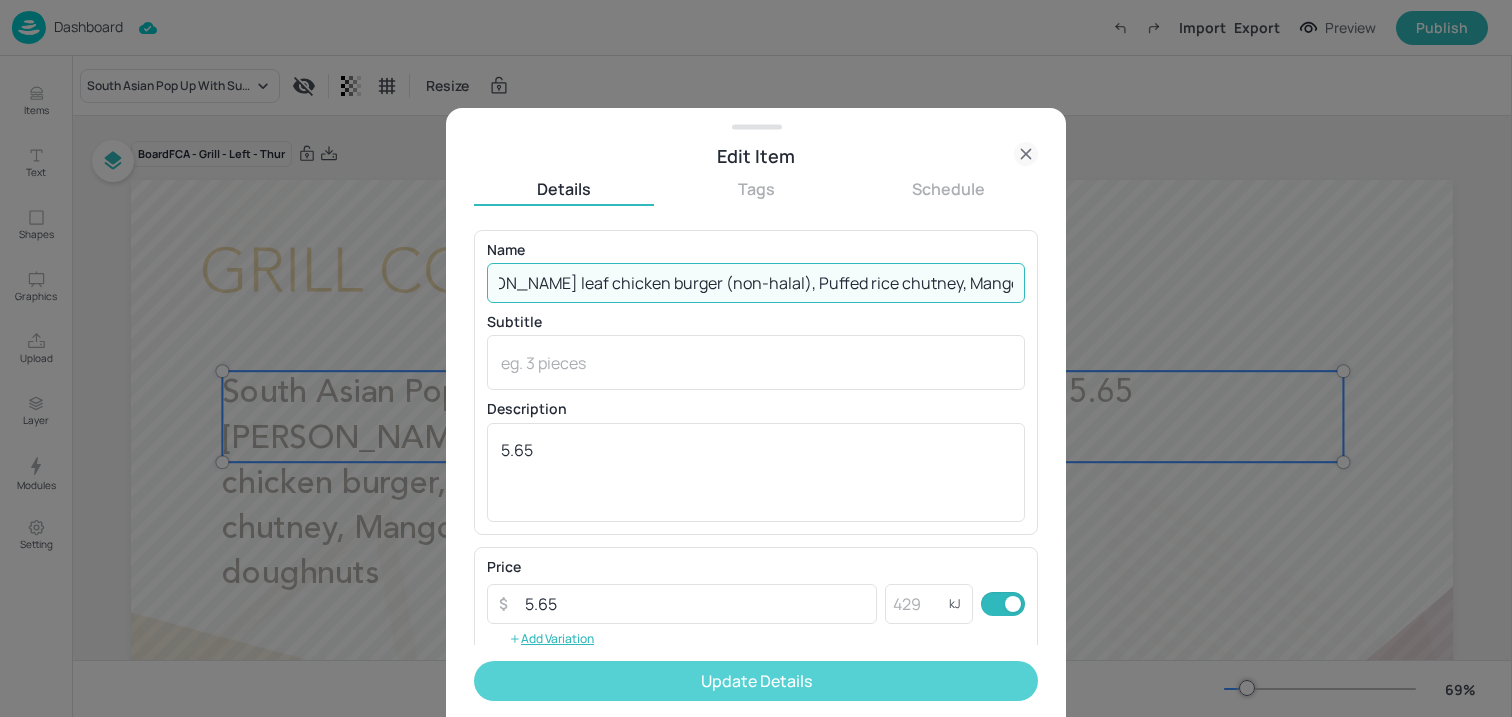type on "Pop Up with Sunil: Sambar [PERSON_NAME] (vegetarian) Keralan [PERSON_NAME] leaf chicken burger (non-halal), Puffed rice chutney, Mango & tamarind chutney" 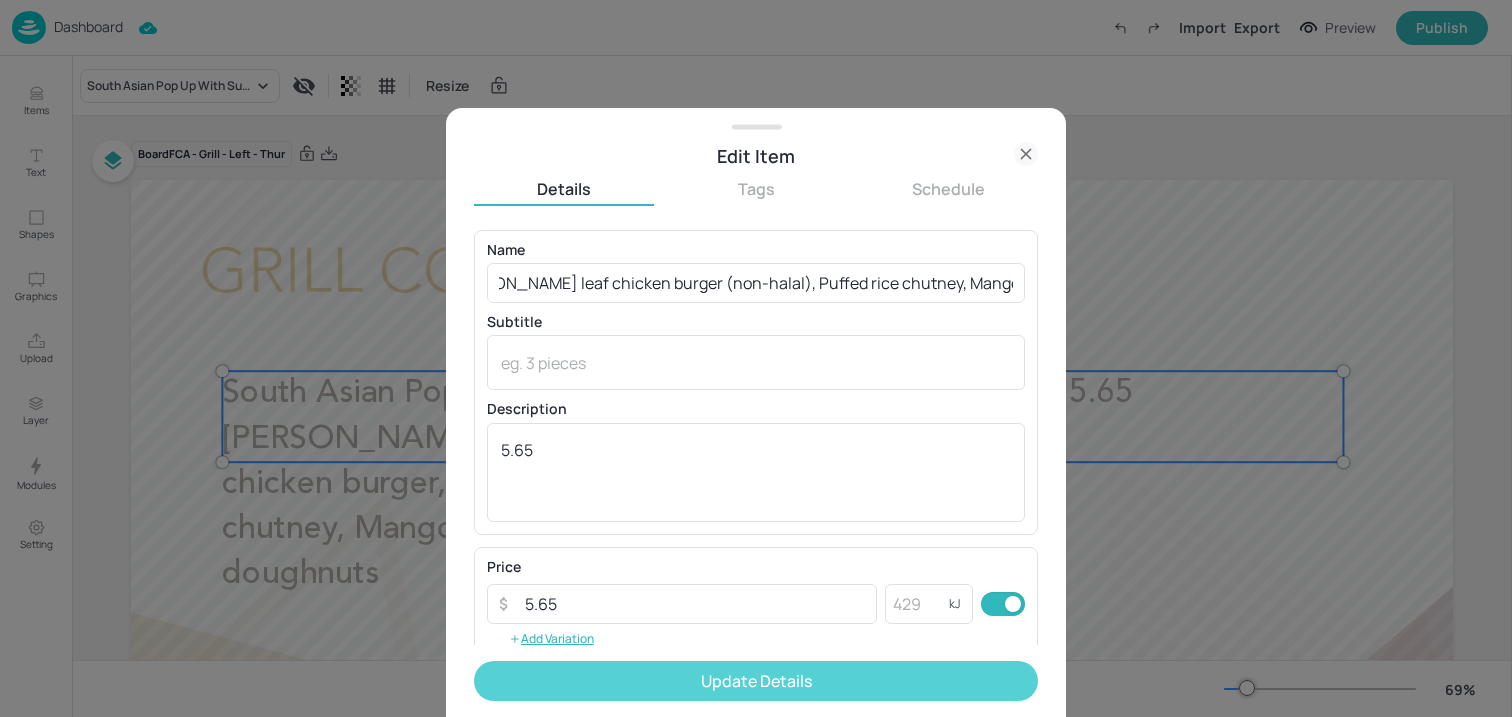 click on "Update Details" at bounding box center [756, 681] 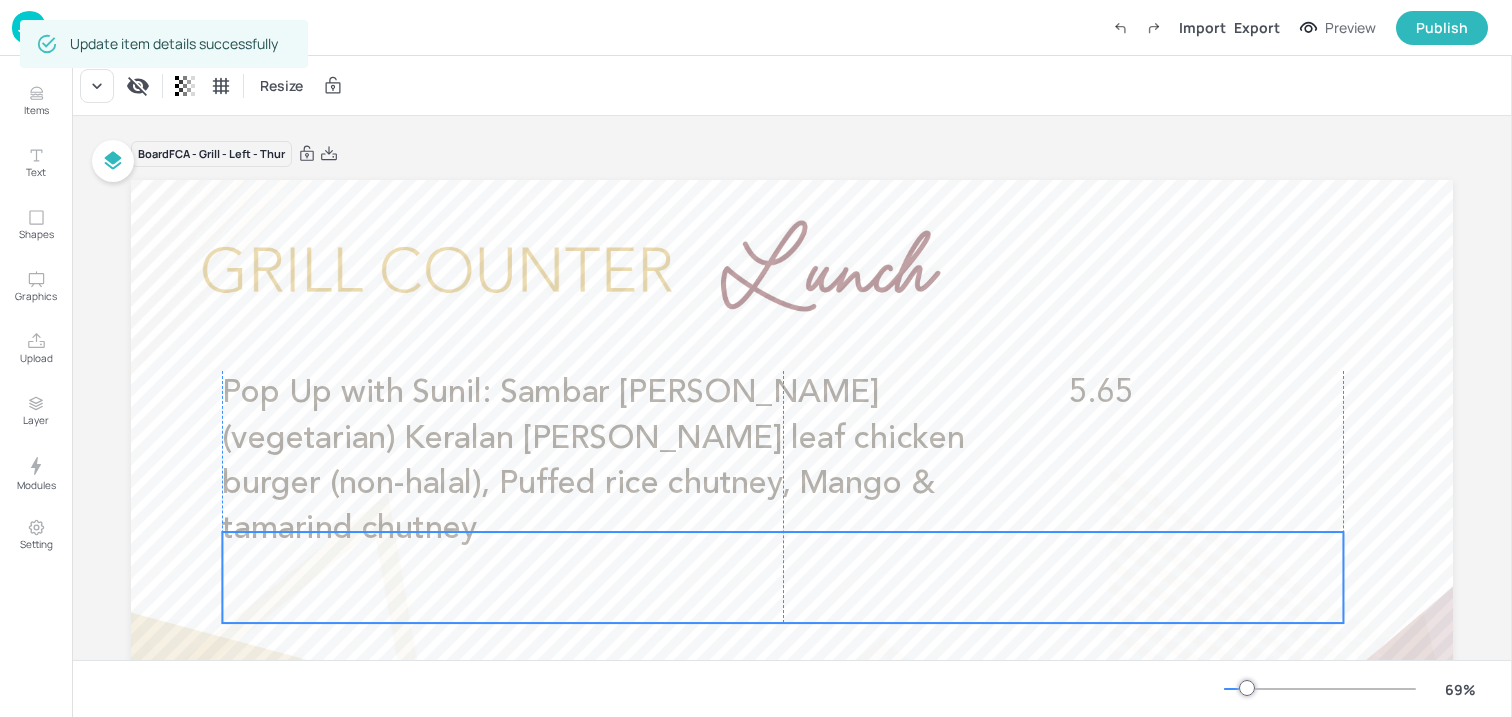 click at bounding box center (782, 577) 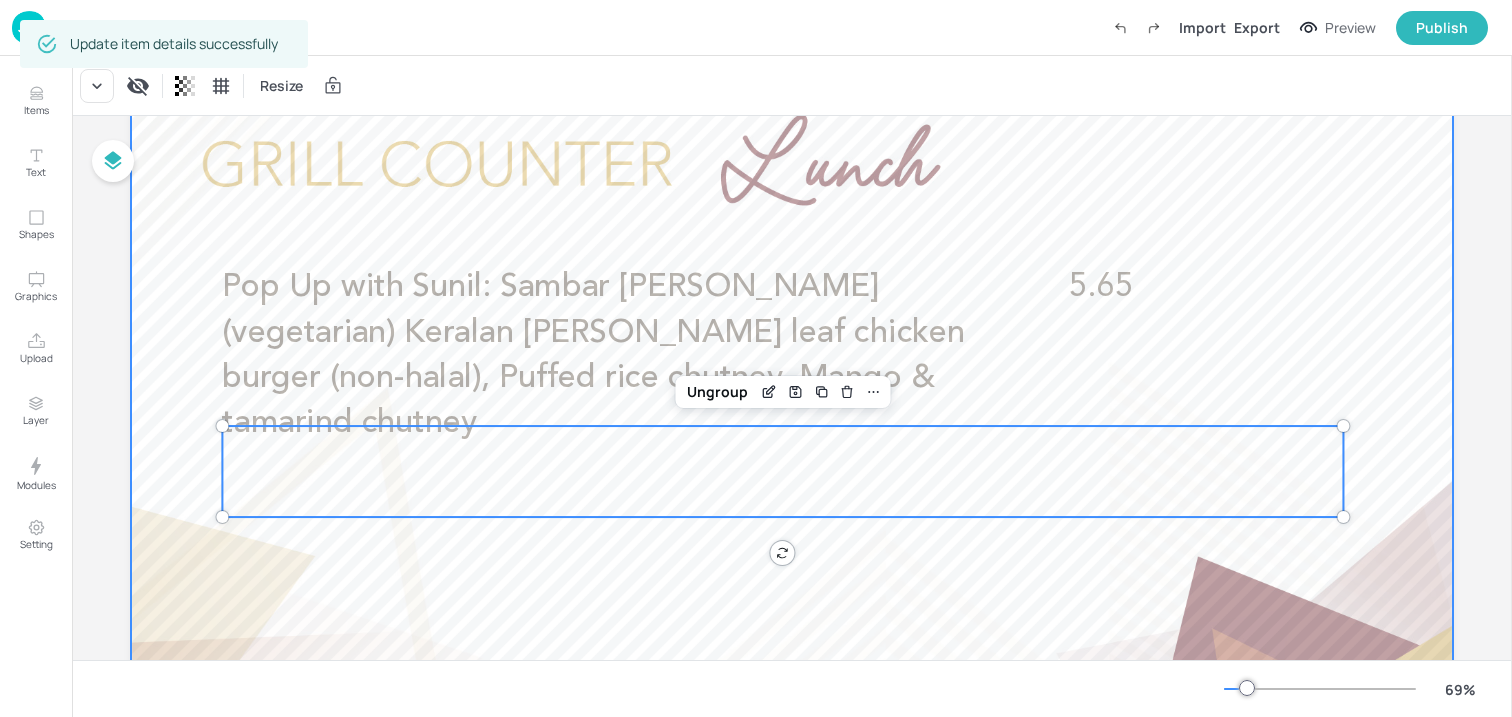 scroll, scrollTop: 117, scrollLeft: 0, axis: vertical 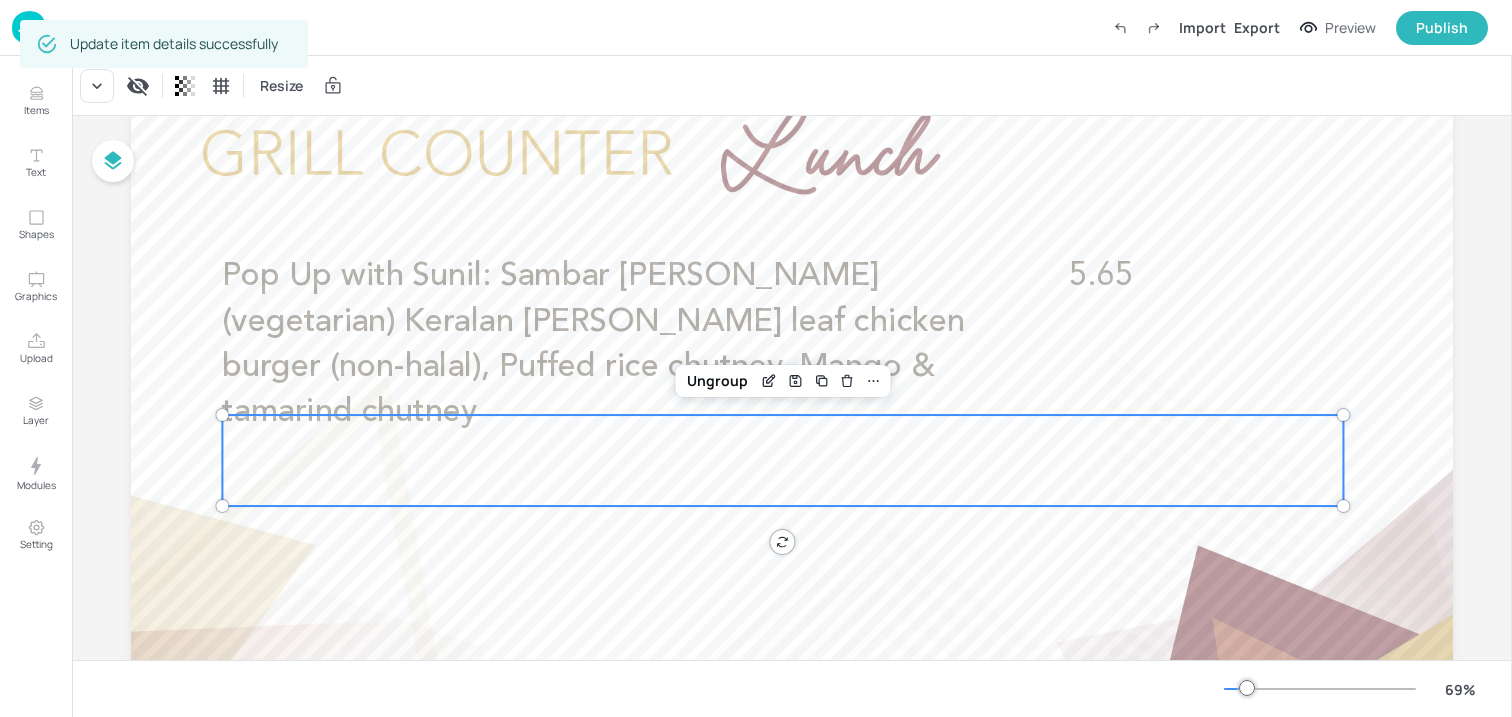 click on "Dashboard Import Export Preview Publish" at bounding box center [750, 27] 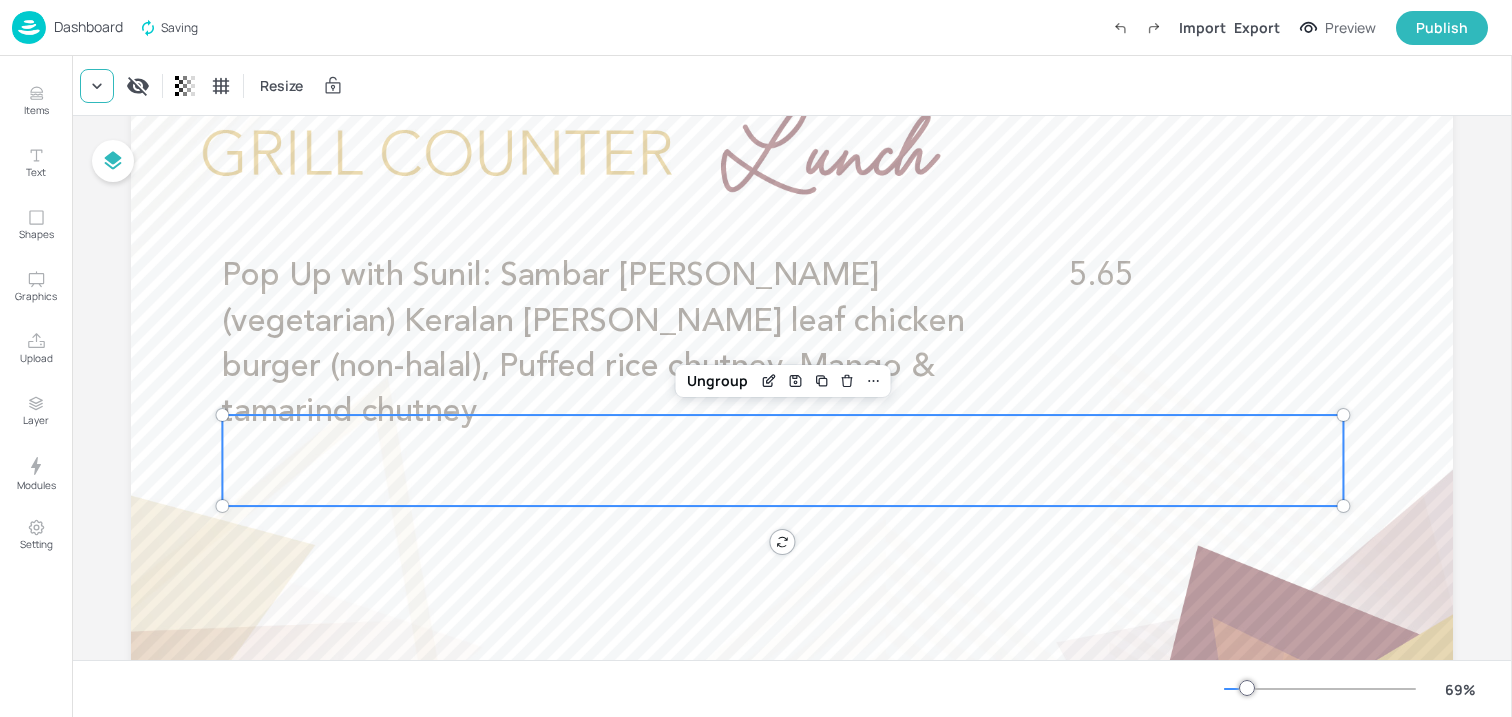 click 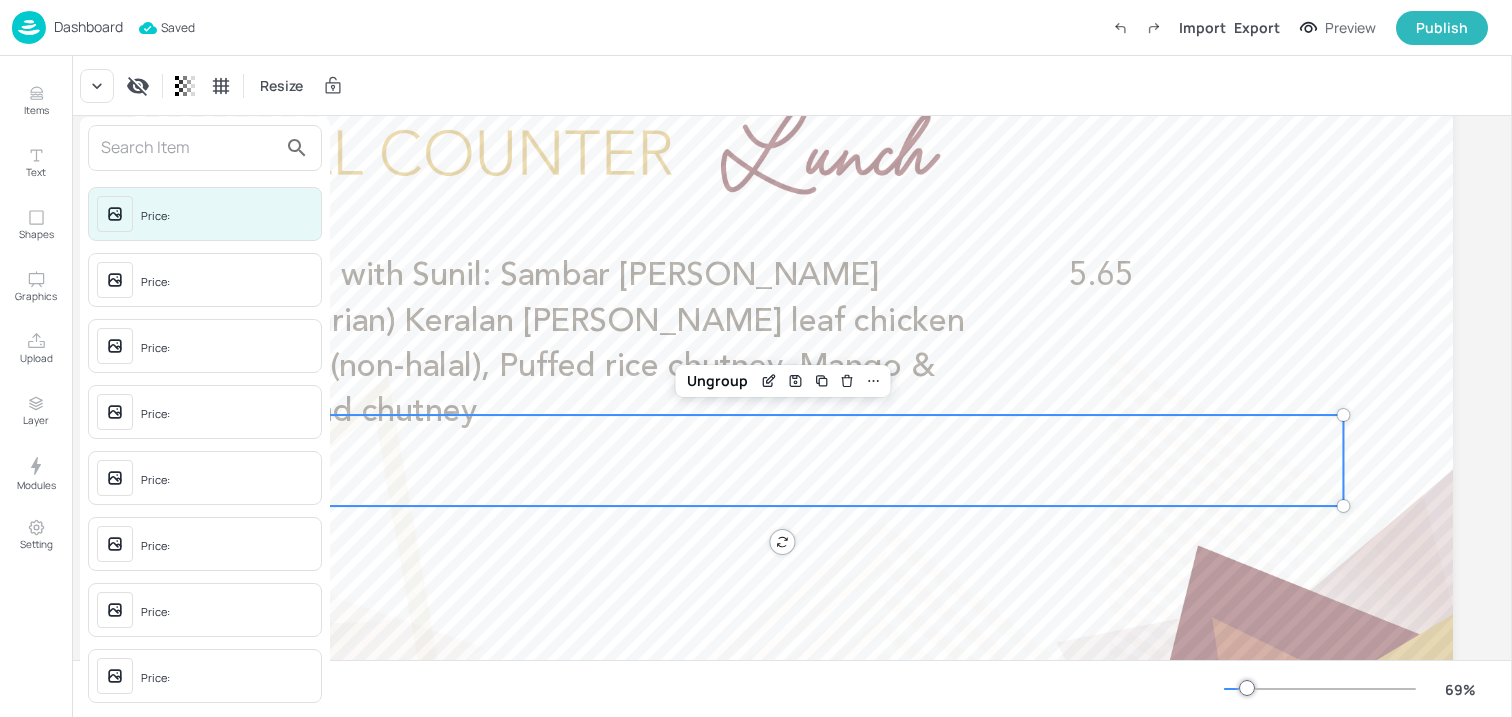 click at bounding box center (189, 148) 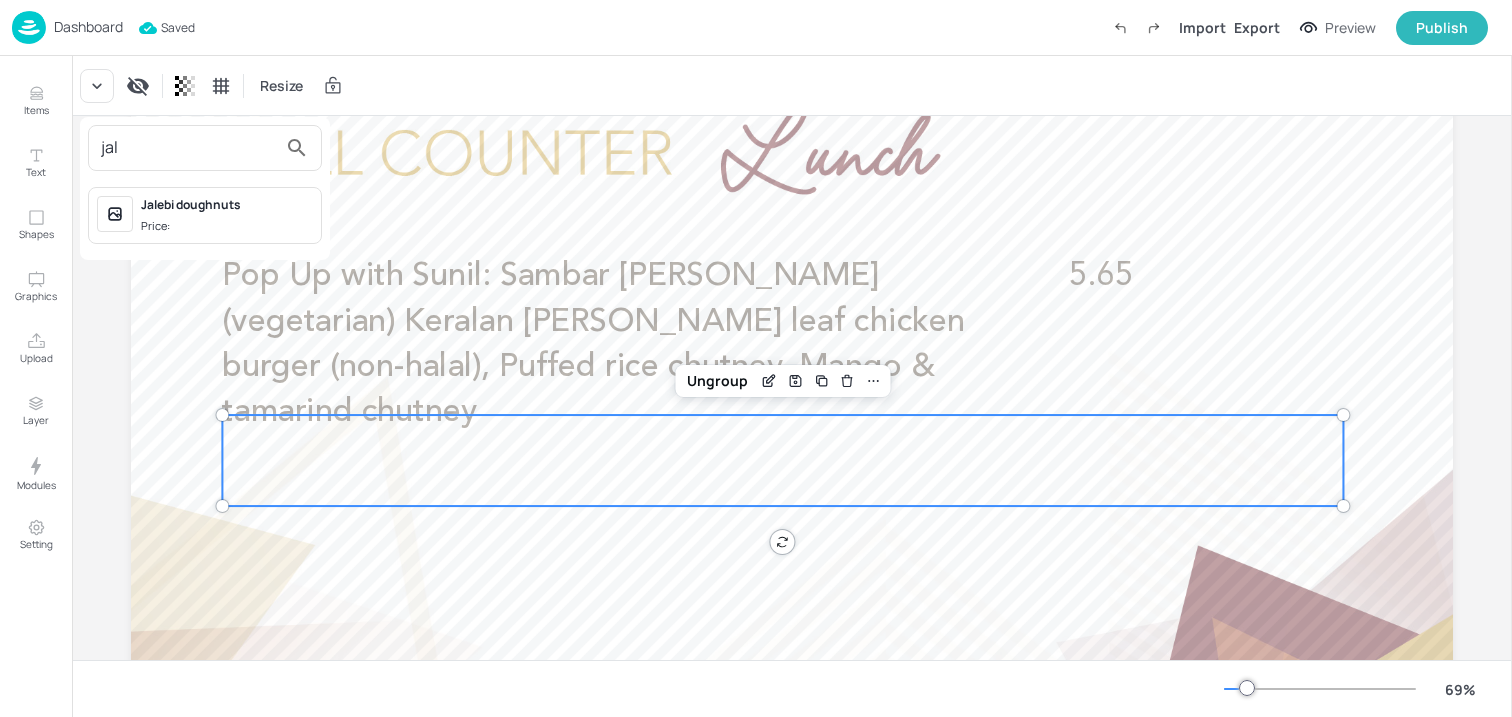 type on "jal" 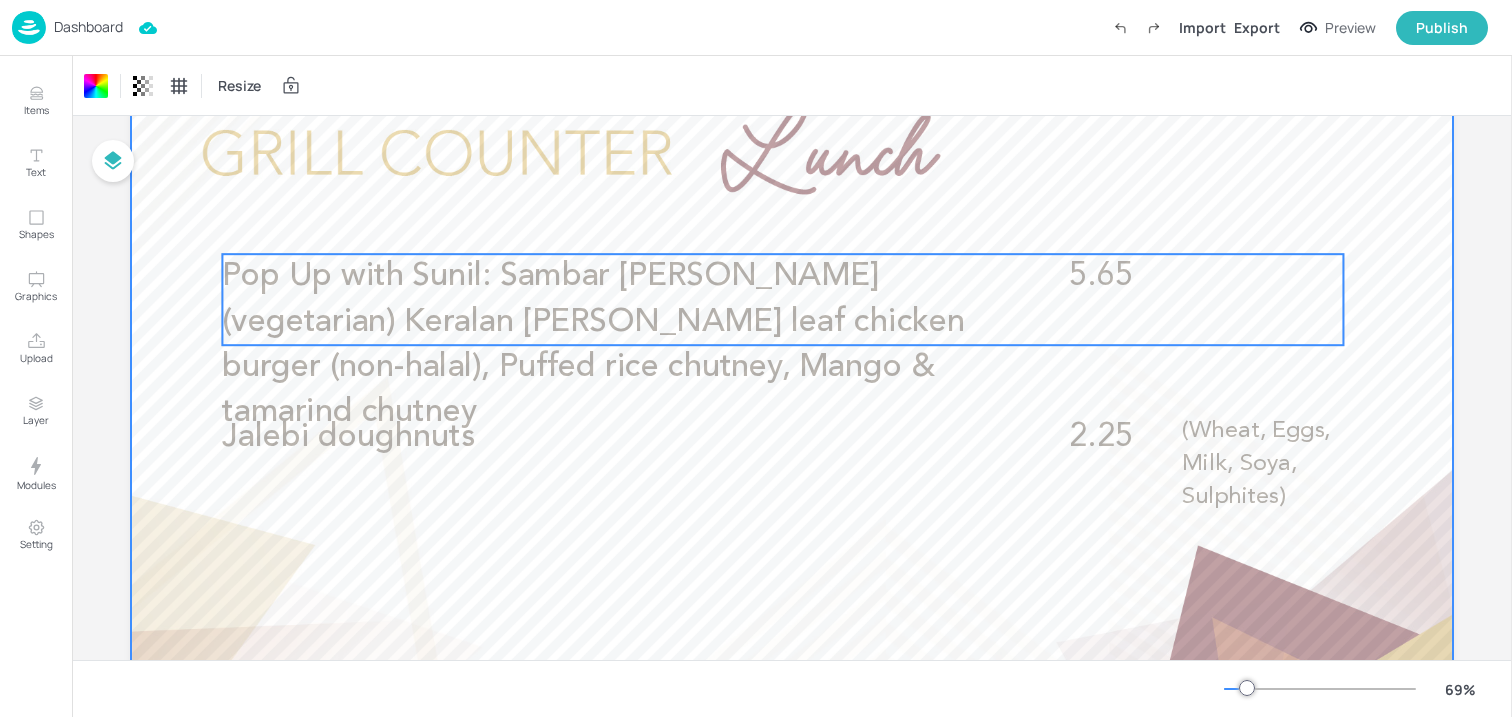 click on "Pop Up with Sunil: Sambar [PERSON_NAME] (vegetarian) Keralan [PERSON_NAME] leaf chicken burger (non-halal), Puffed rice chutney, Mango & tamarind chutney" at bounding box center (593, 344) 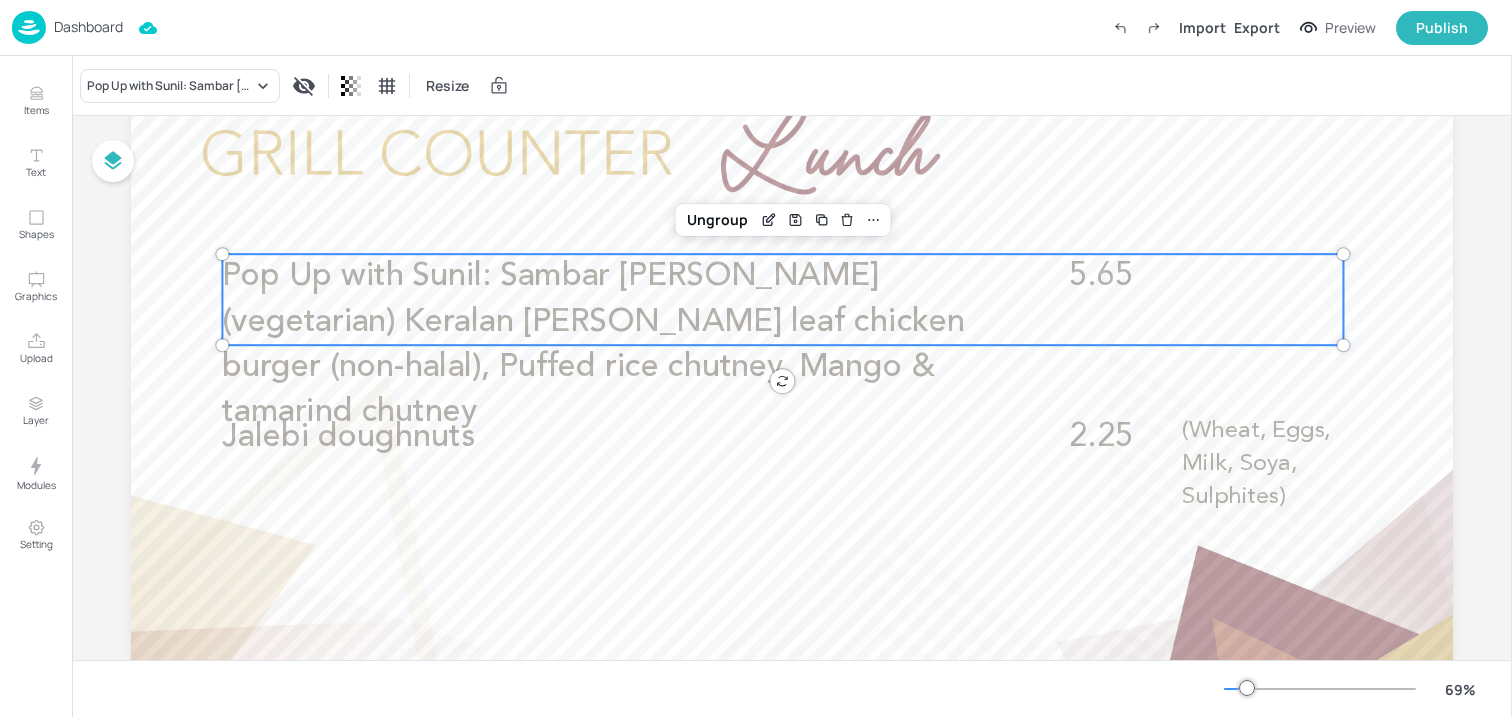 scroll, scrollTop: 0, scrollLeft: 0, axis: both 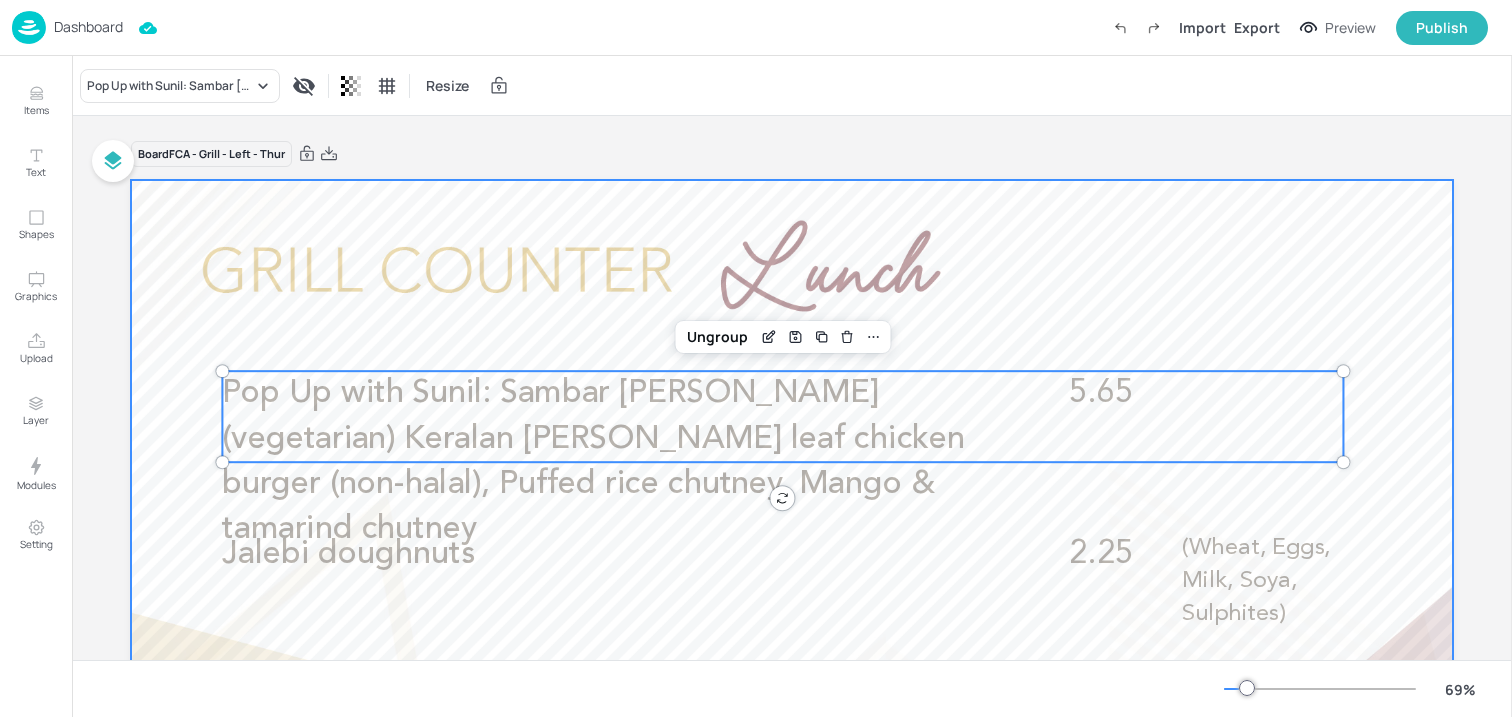 click at bounding box center [792, 552] 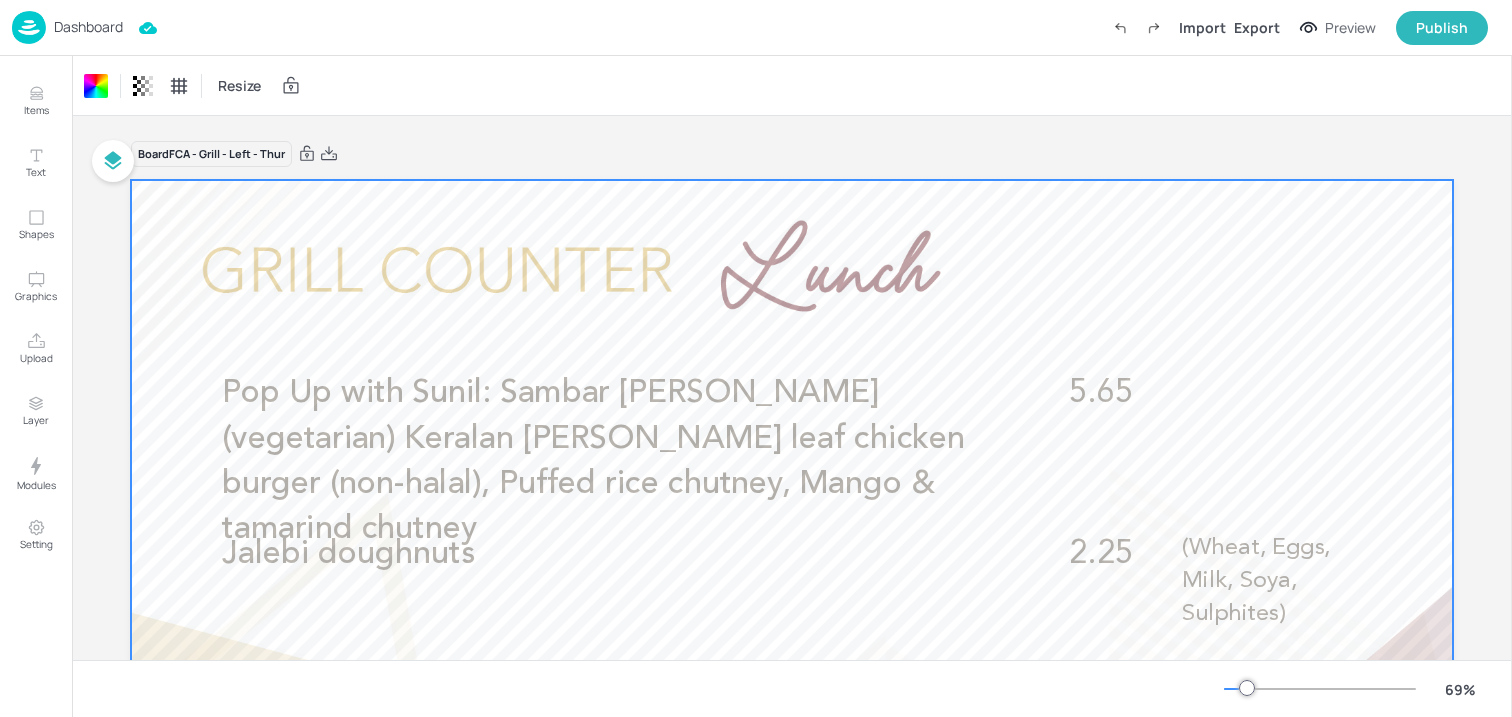 click on "Dashboard" at bounding box center [88, 27] 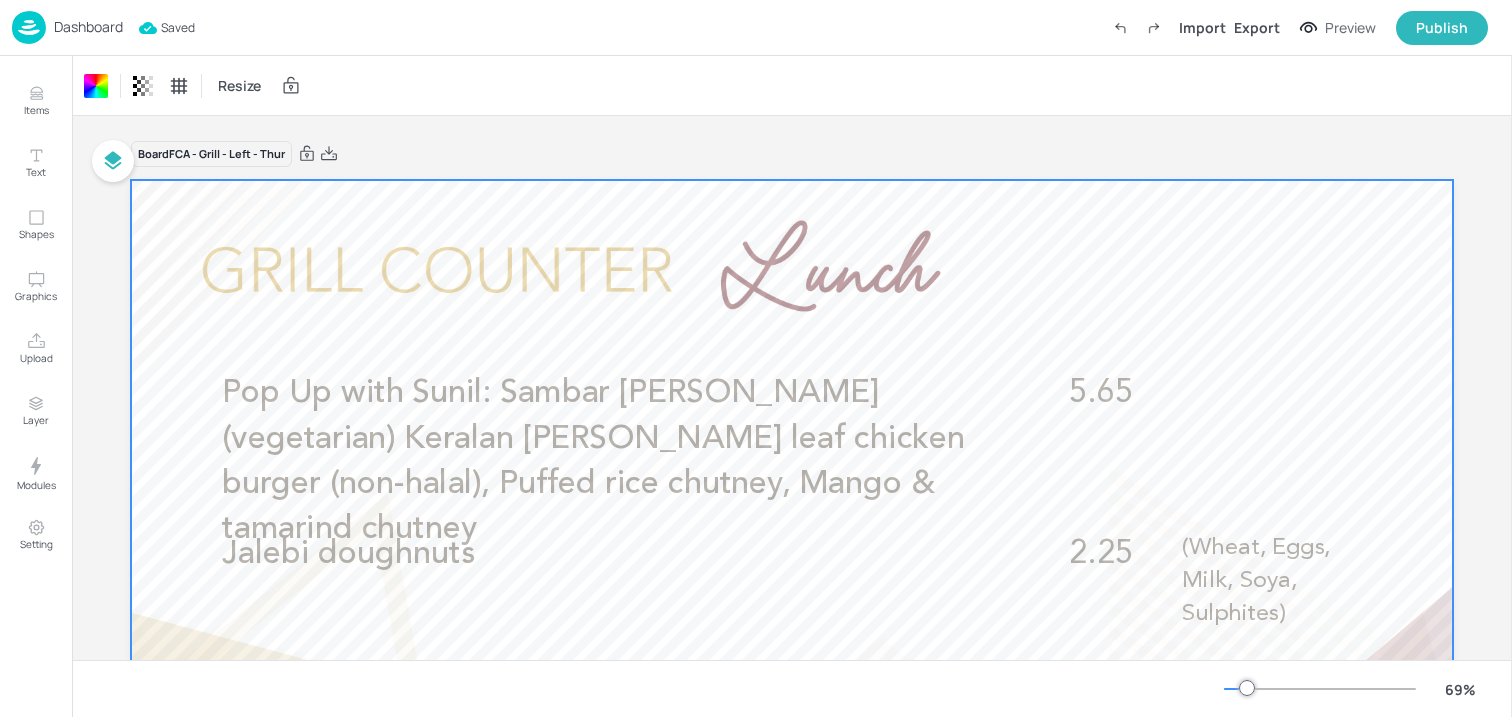 drag, startPoint x: 66, startPoint y: 20, endPoint x: 74, endPoint y: 168, distance: 148.21606 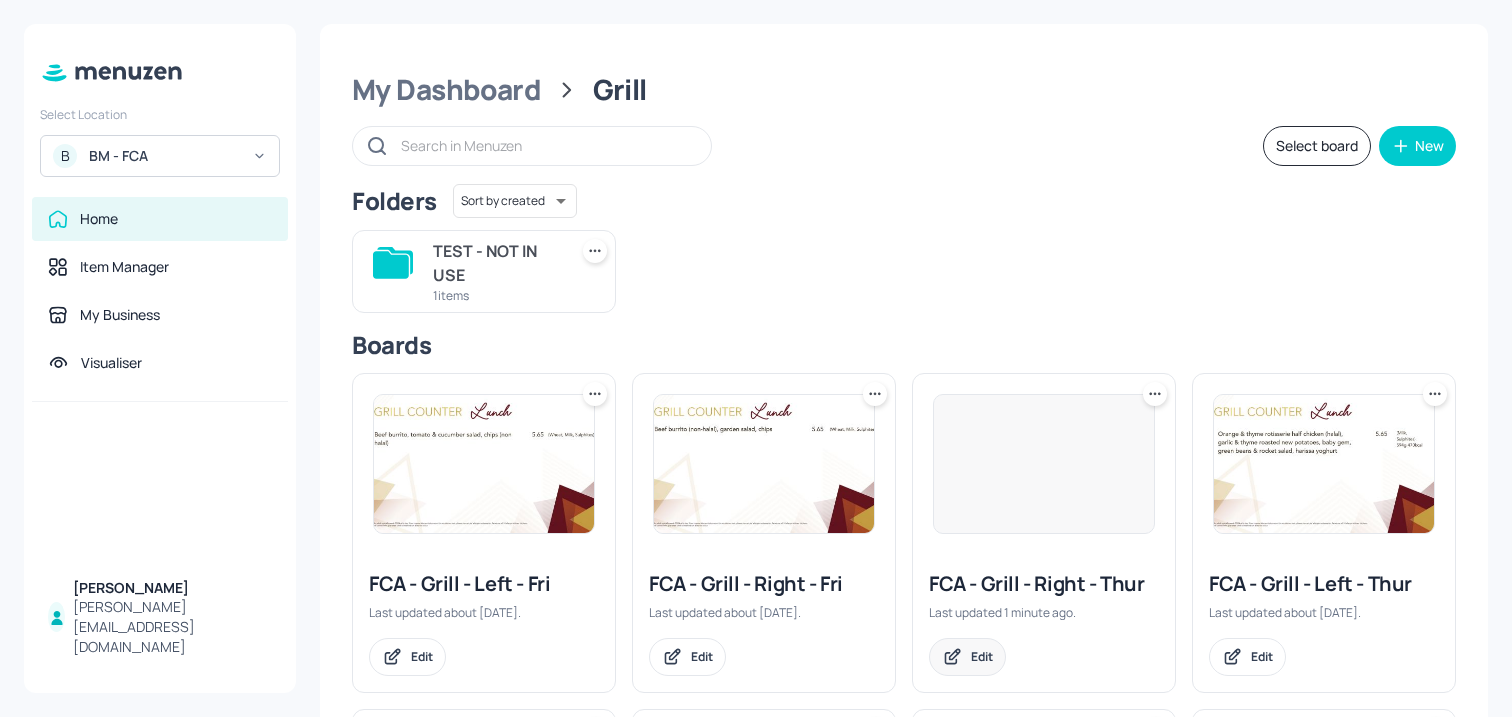 click on "Edit" at bounding box center (982, 656) 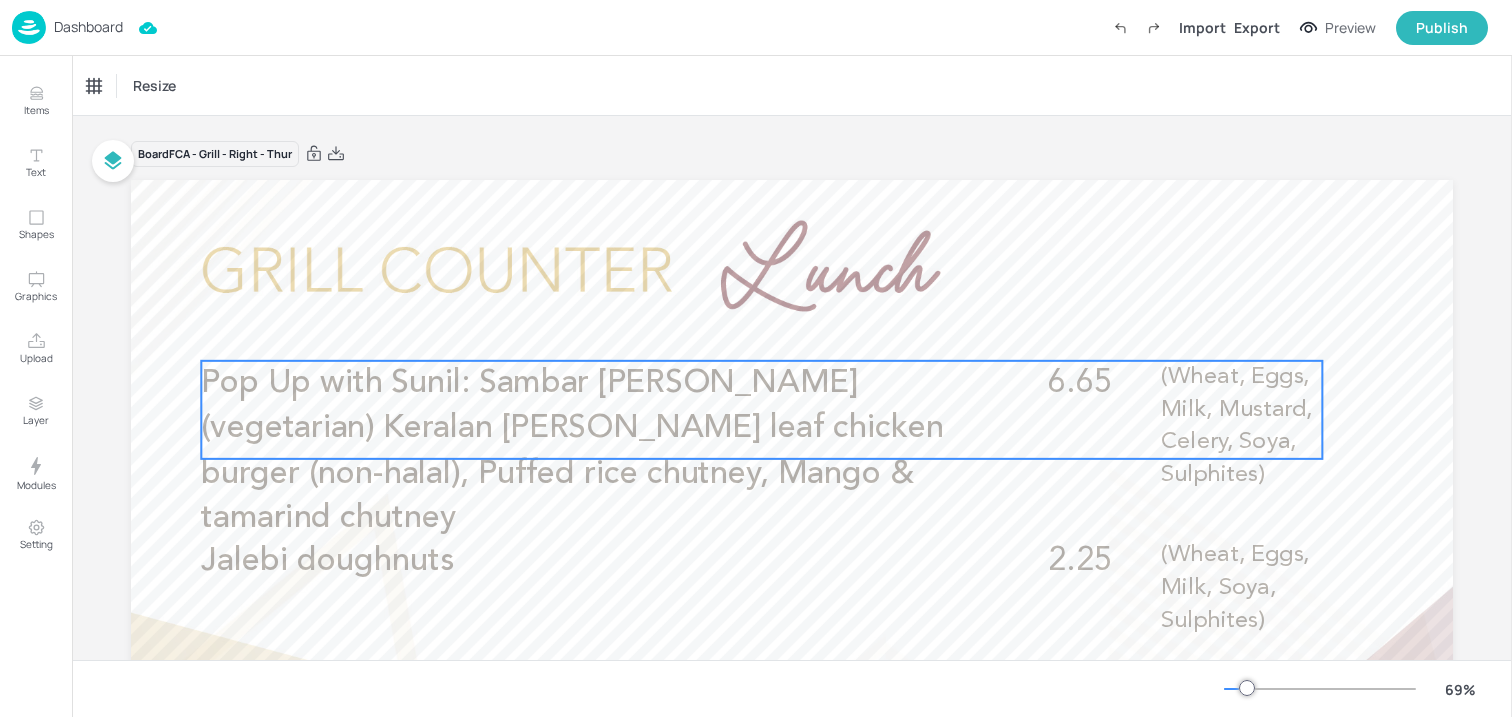 click on "Pop Up with Sunil: Sambar [PERSON_NAME] (vegetarian) Keralan [PERSON_NAME] leaf chicken burger (non-halal), Puffed rice chutney, Mango & tamarind chutney" at bounding box center [572, 451] 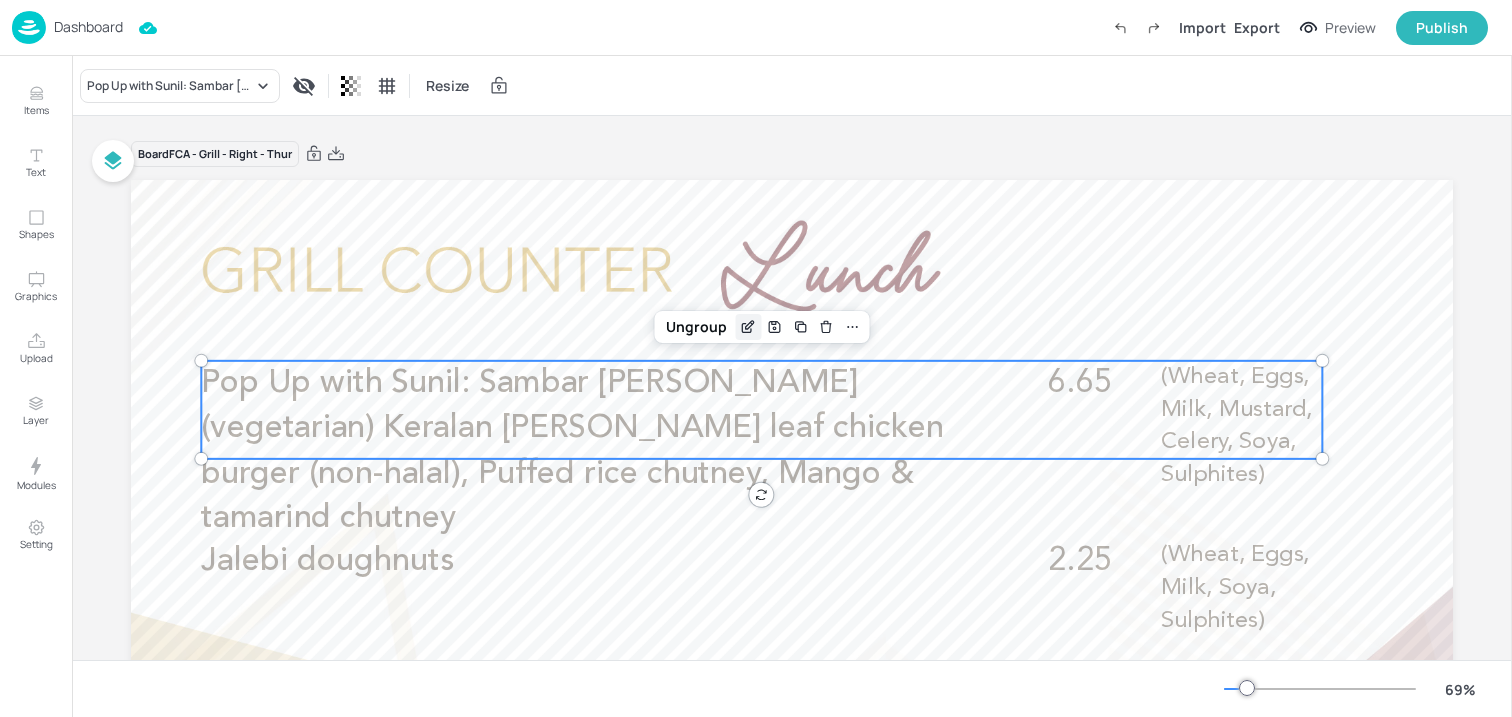 click 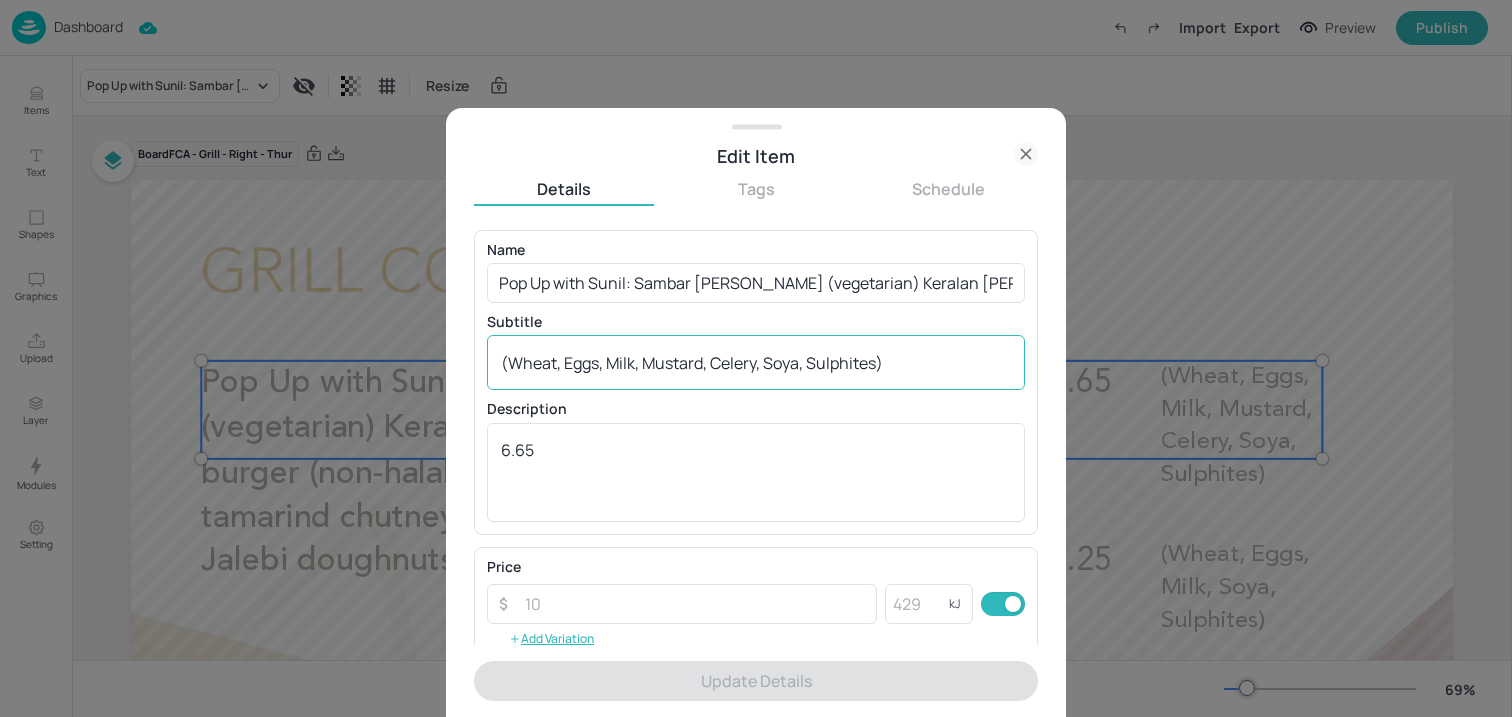 click on "(Wheat, Eggs, Milk, Mustard, Celery, Soya, Sulphites) x ​" at bounding box center [756, 362] 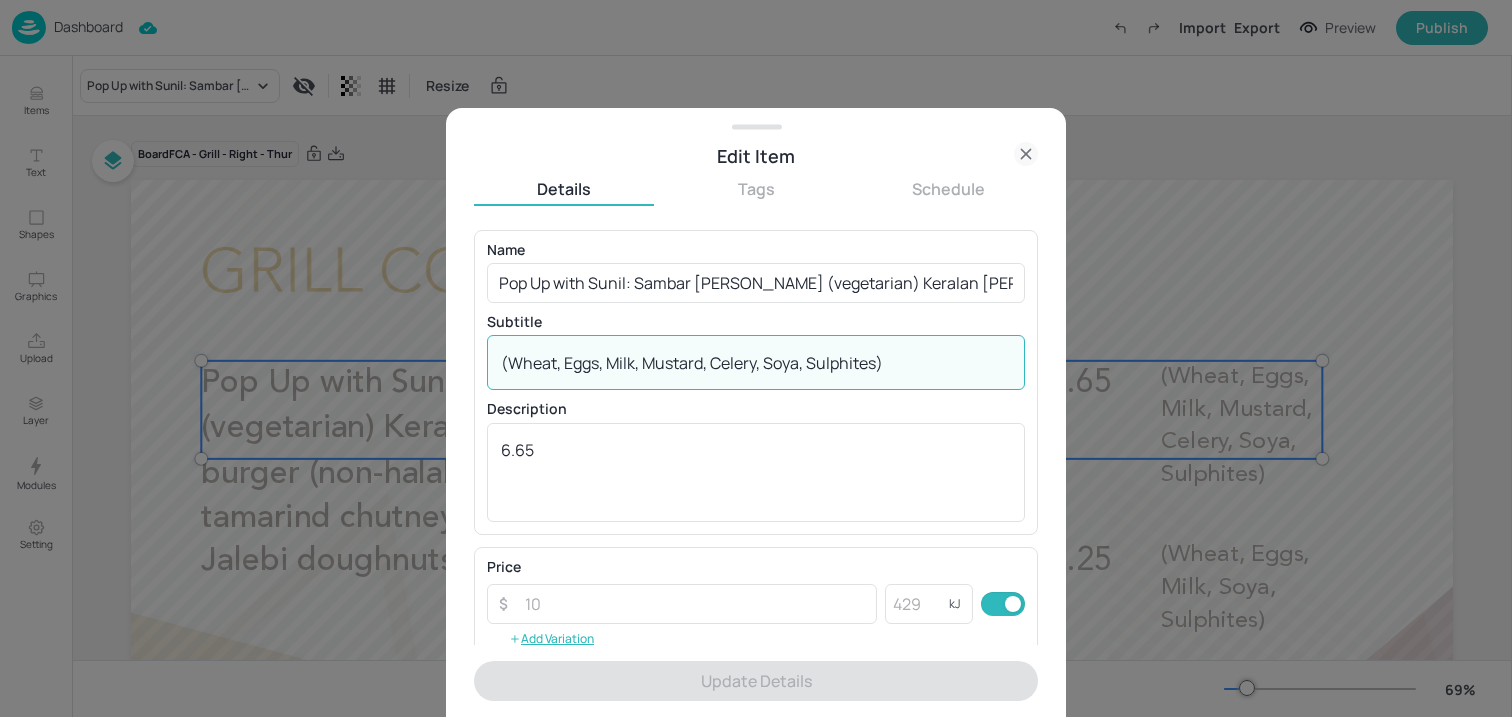 click on "(Wheat, Eggs, Milk, Mustard, Celery, Soya, Sulphites) x ​" at bounding box center (756, 362) 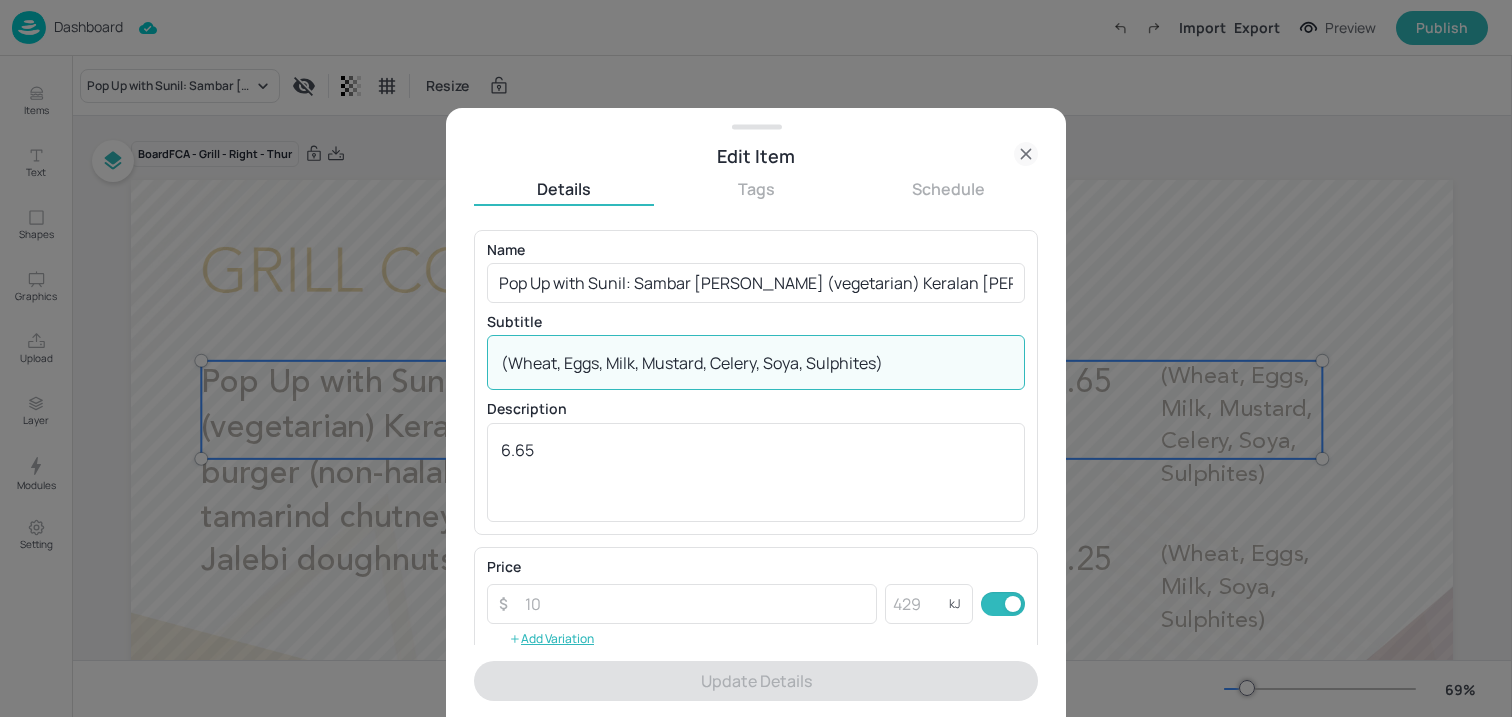 click 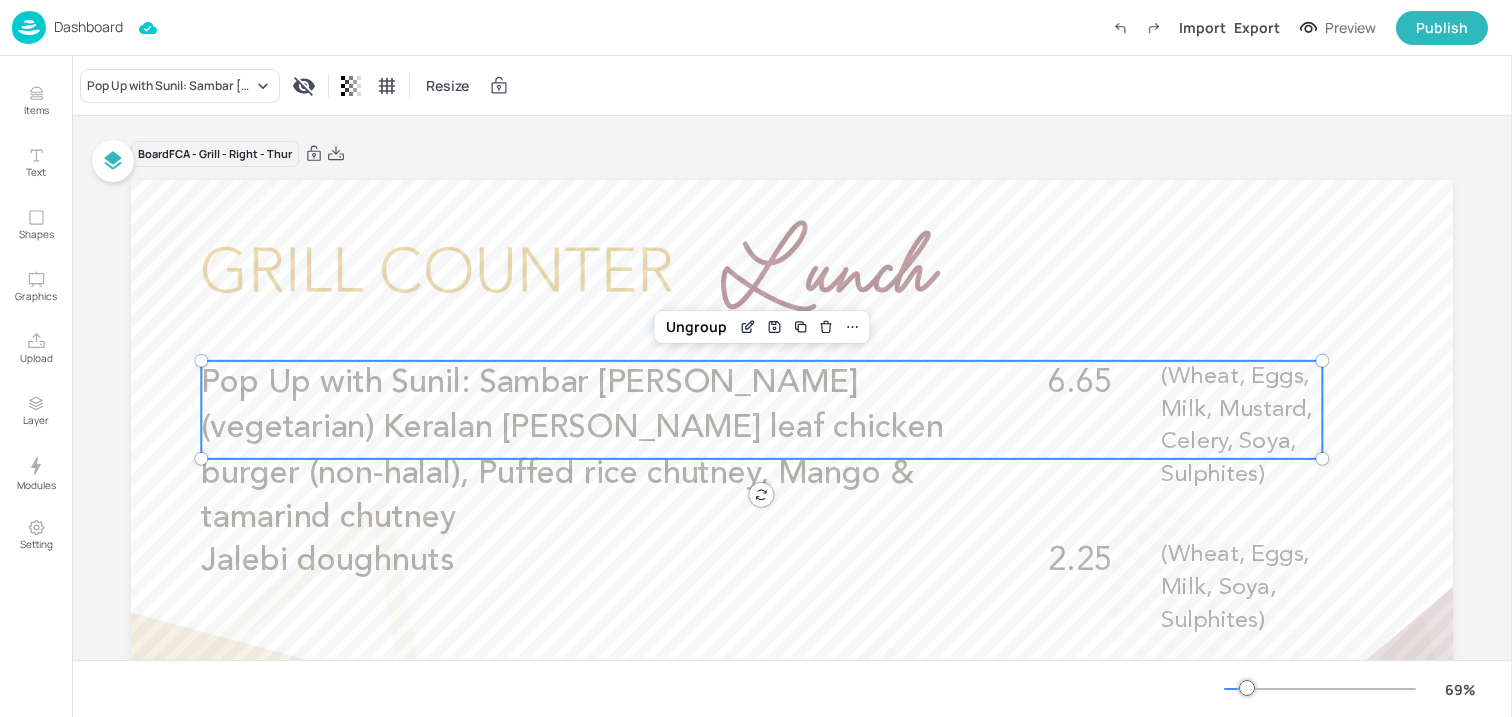 click on "Dashboard" at bounding box center [88, 27] 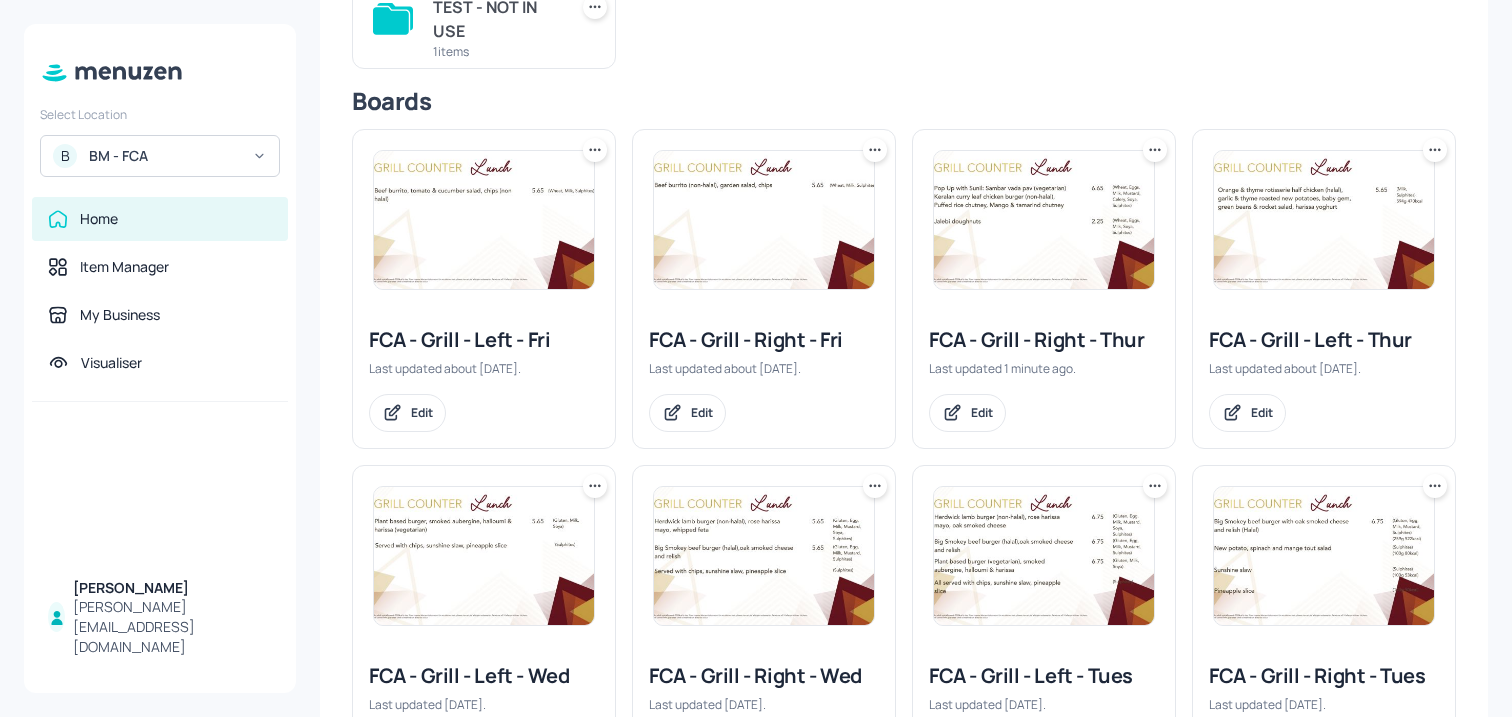scroll, scrollTop: 264, scrollLeft: 0, axis: vertical 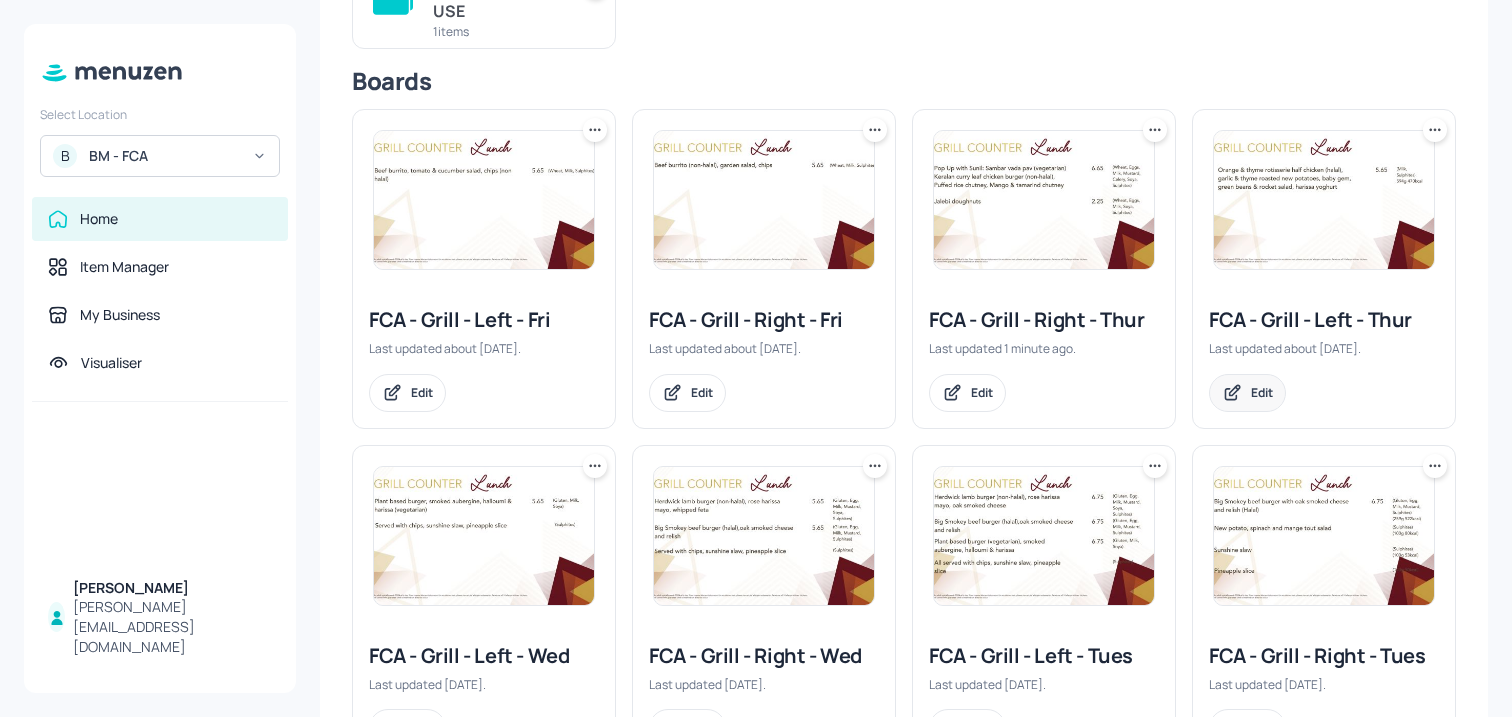 click on "Edit" at bounding box center (1262, 392) 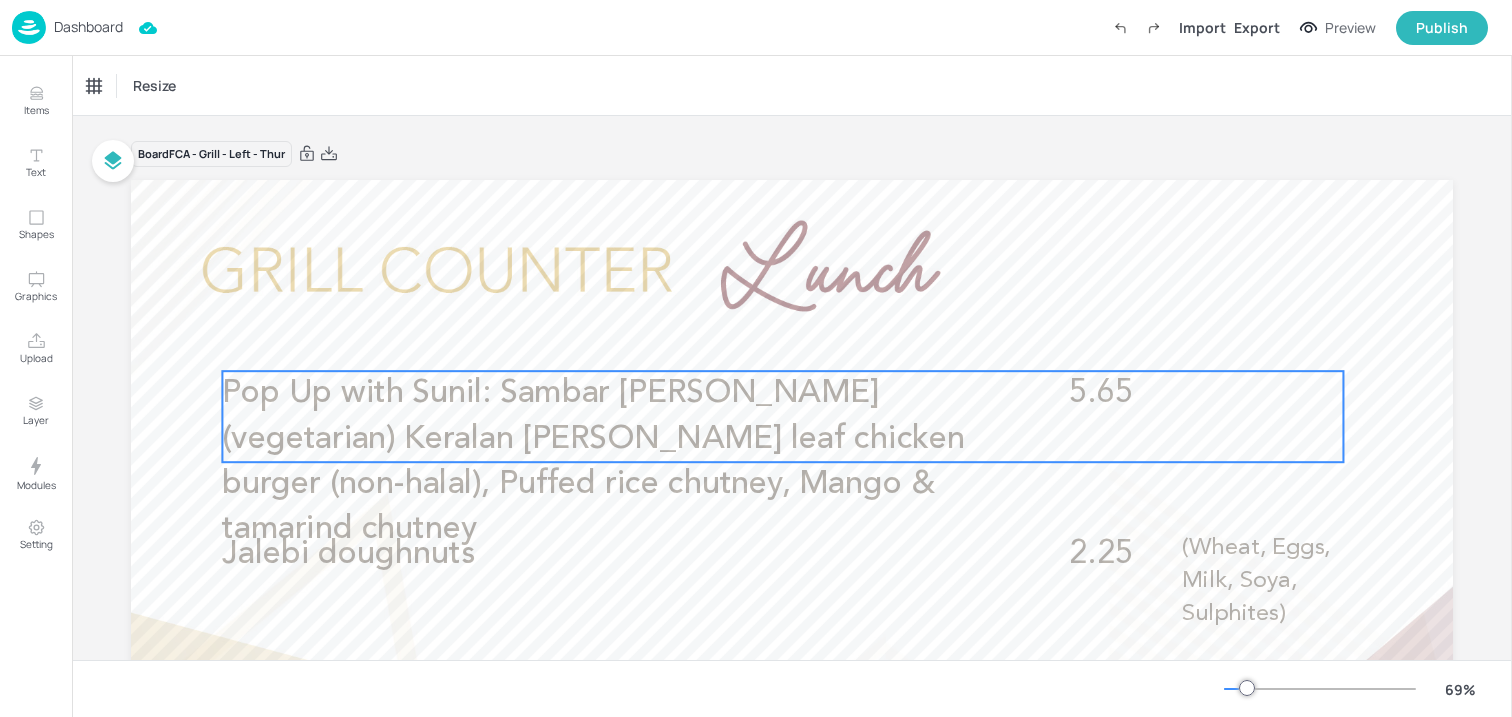 scroll, scrollTop: 73, scrollLeft: 0, axis: vertical 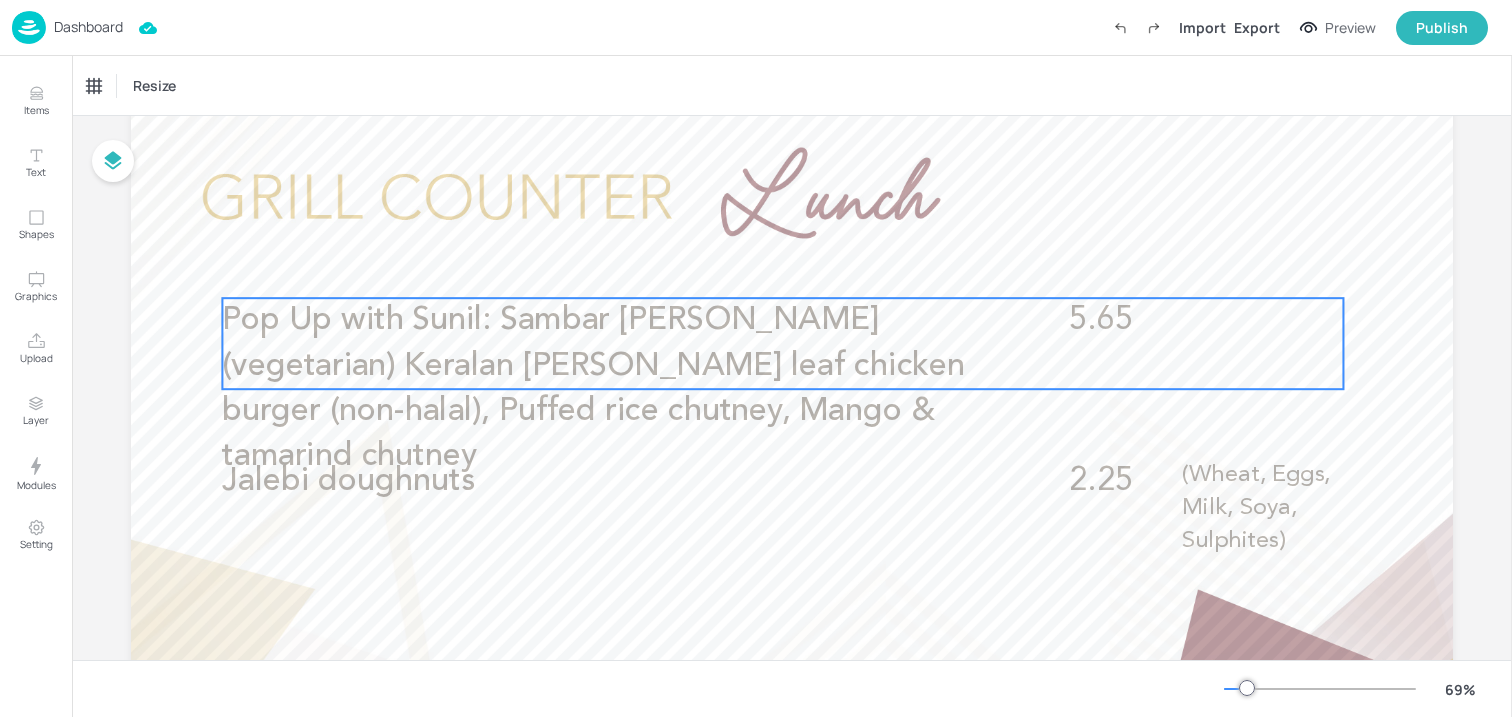 click on "Pop Up with Sunil: Sambar [PERSON_NAME] (vegetarian) Keralan [PERSON_NAME] leaf chicken burger (non-halal), Puffed rice chutney, Mango & tamarind chutney" at bounding box center [593, 388] 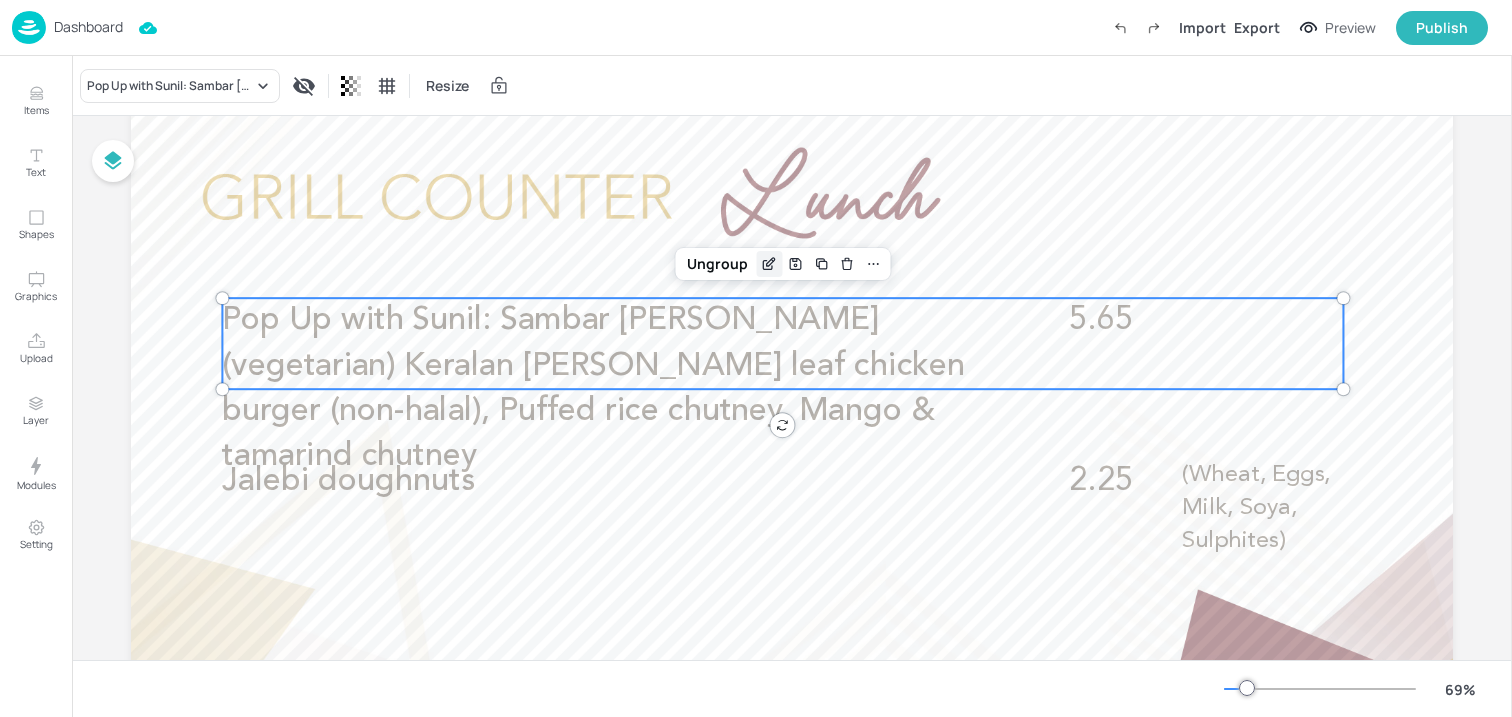 click 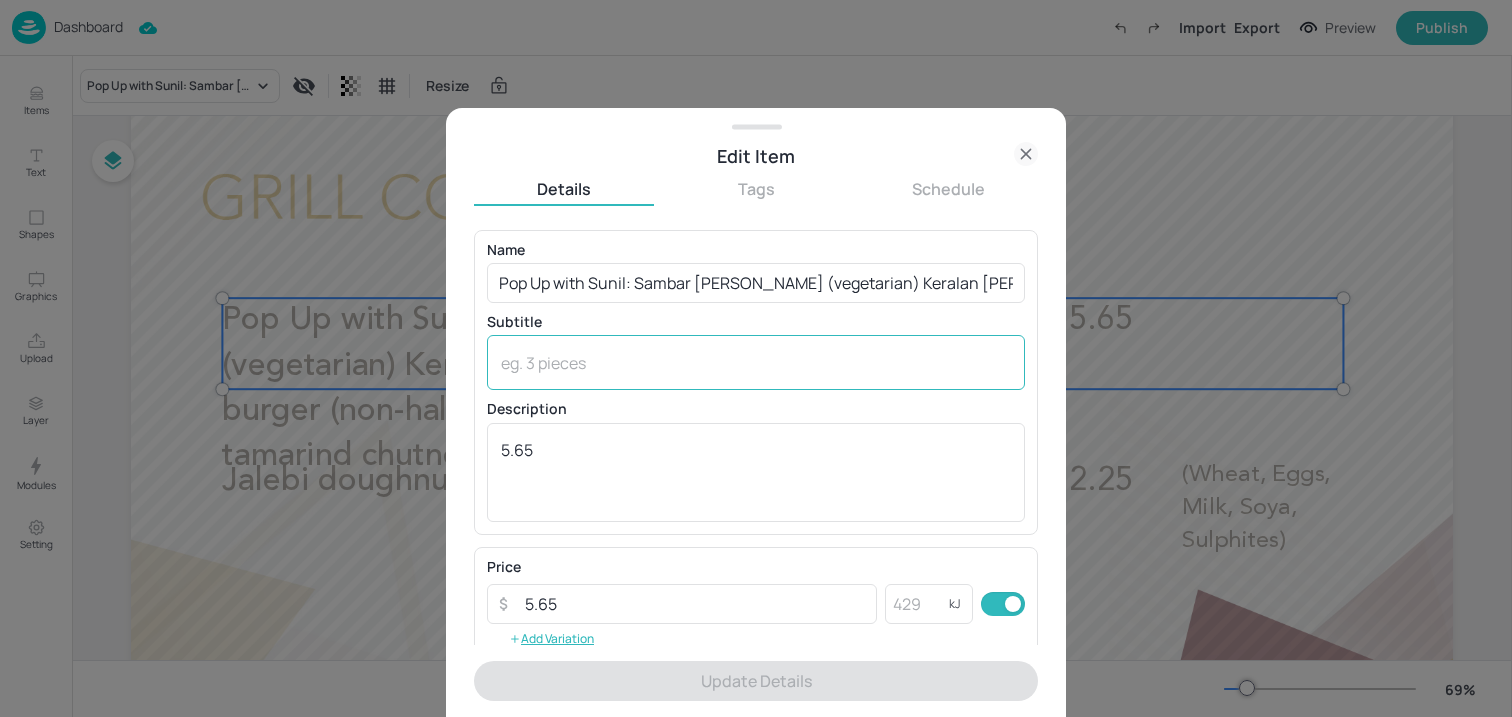 click on "x ​" at bounding box center (756, 362) 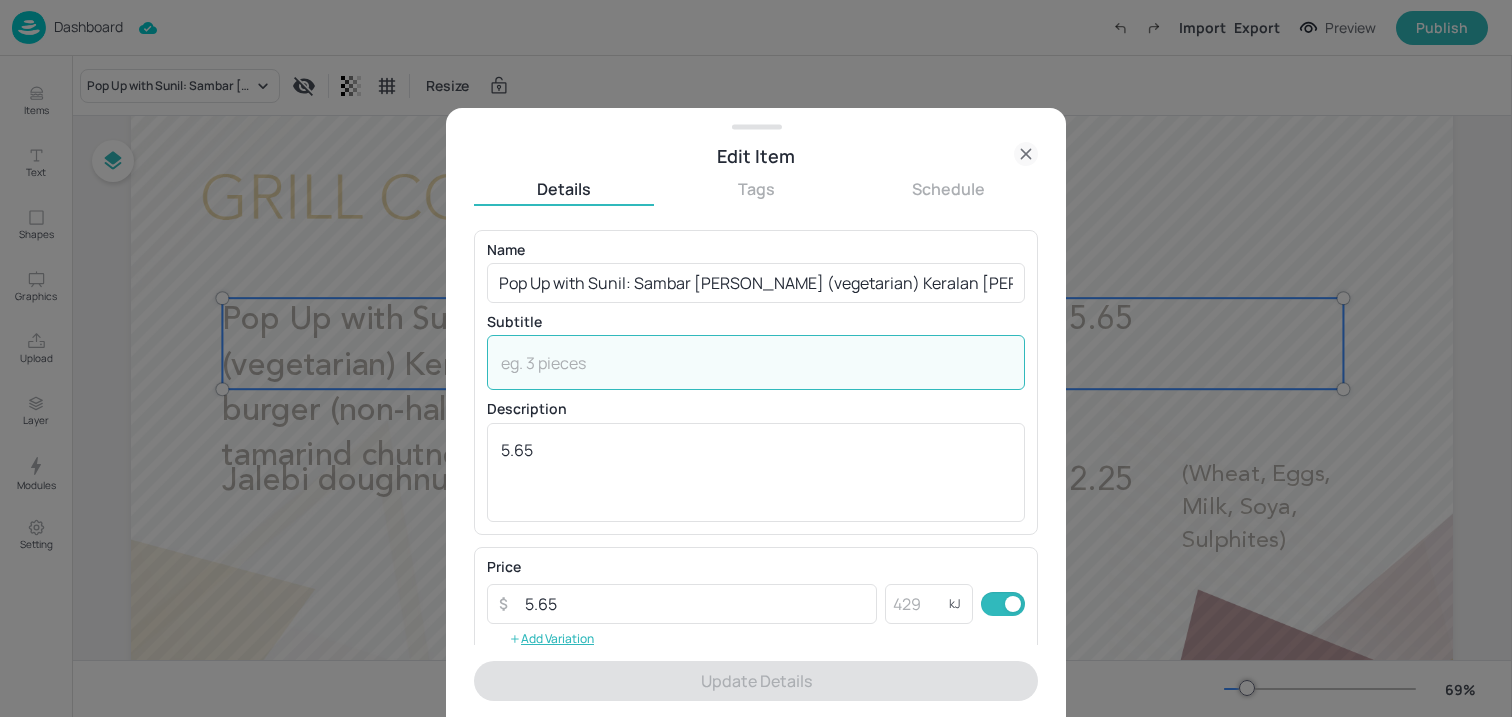 paste on "(Wheat, Eggs, Milk, Mustard, Celery, Soya, Sulphites)" 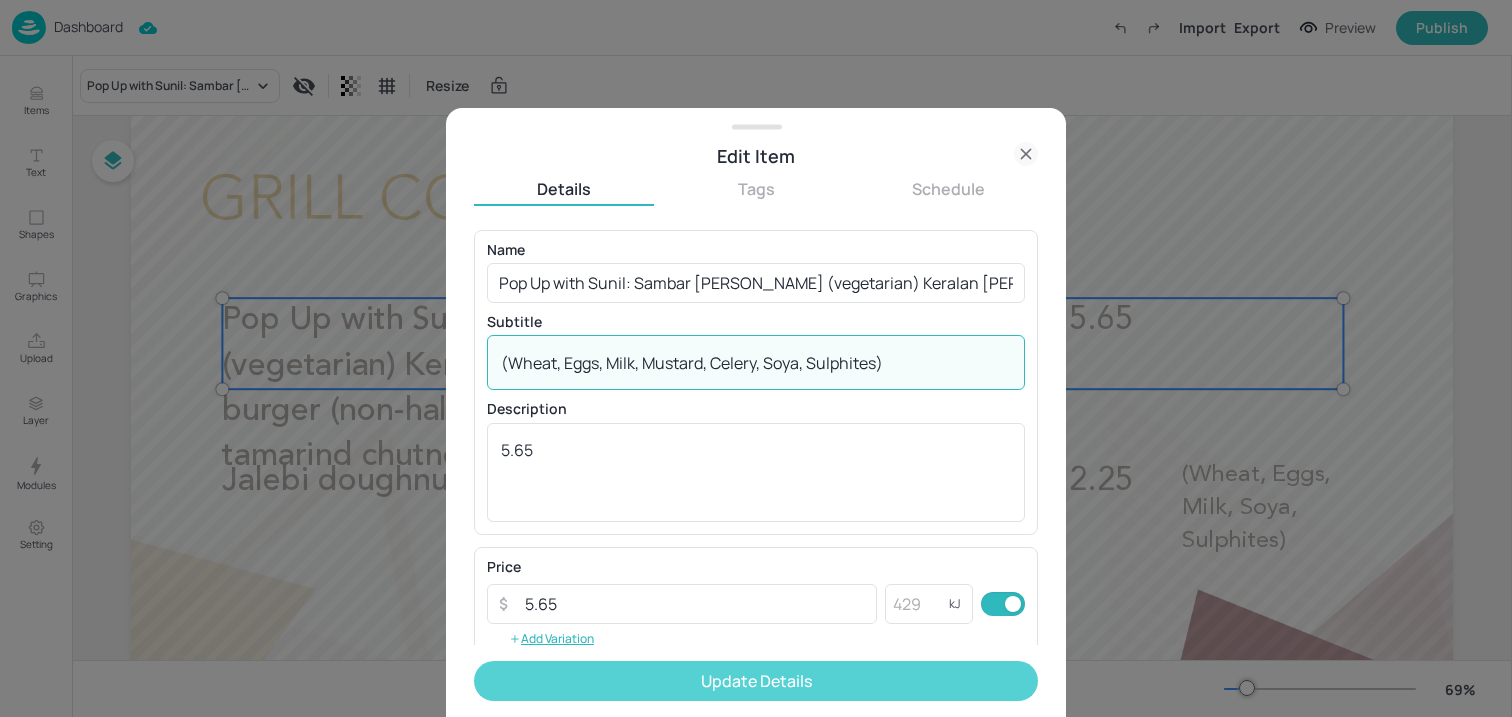 type on "(Wheat, Eggs, Milk, Mustard, Celery, Soya, Sulphites)" 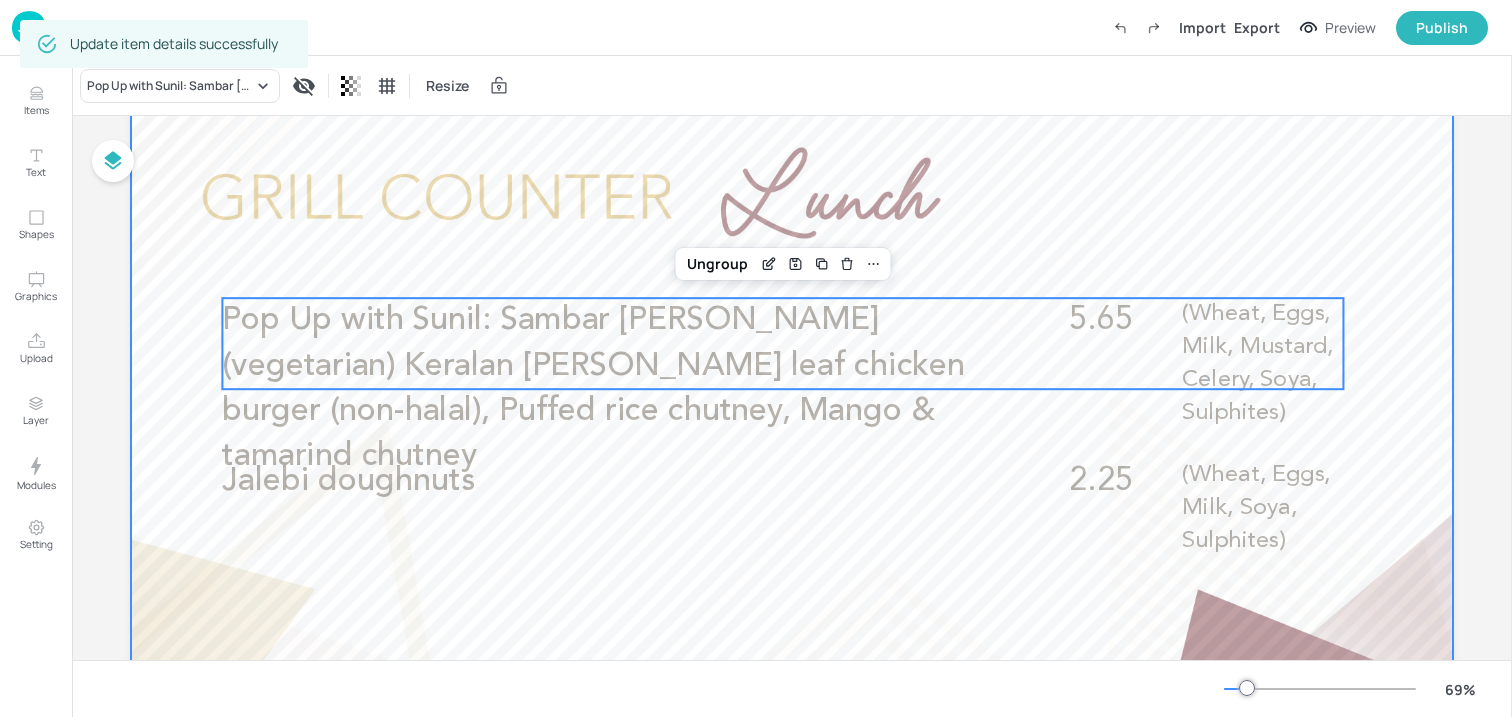 click at bounding box center (792, 479) 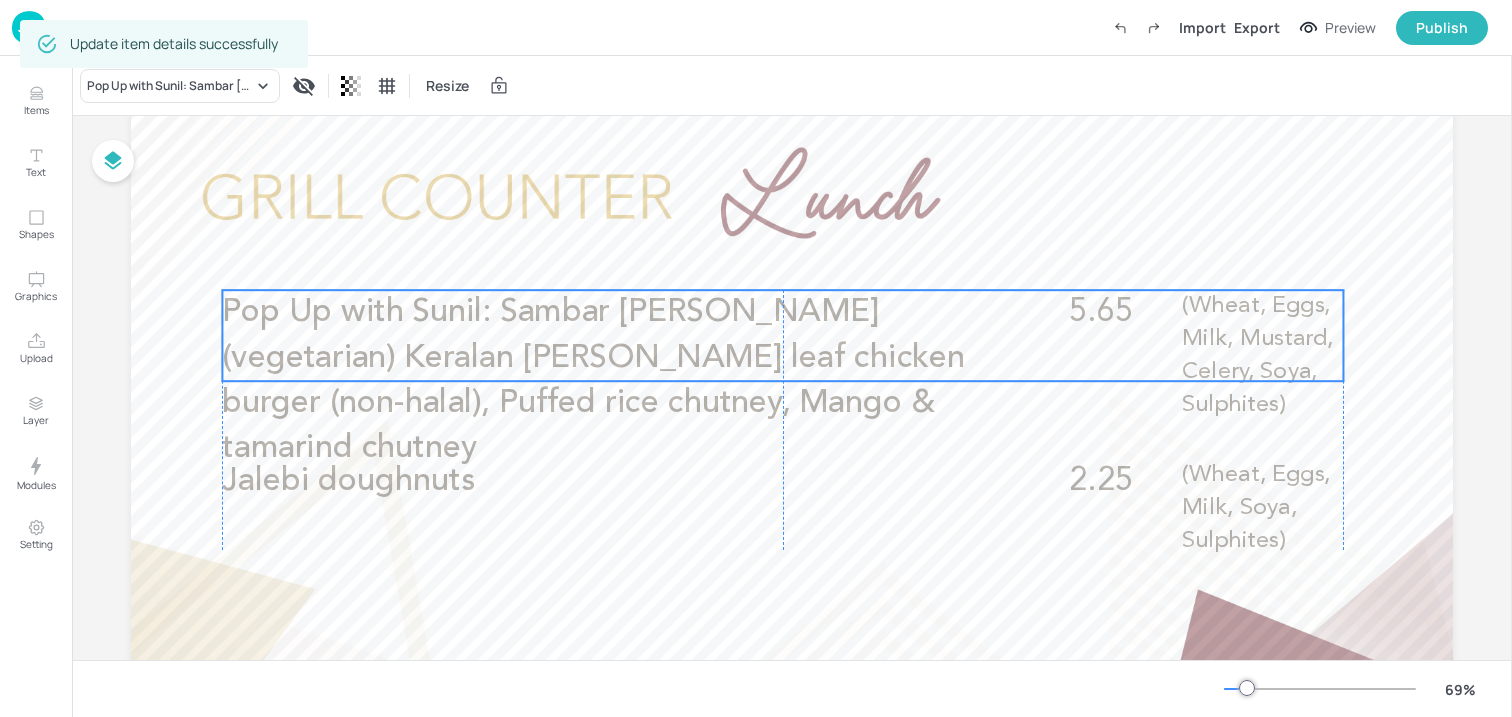 click on "Pop Up with Sunil: Sambar [PERSON_NAME] (vegetarian) Keralan [PERSON_NAME] leaf chicken burger (non-halal), Puffed rice chutney, Mango & tamarind chutney" at bounding box center [593, 380] 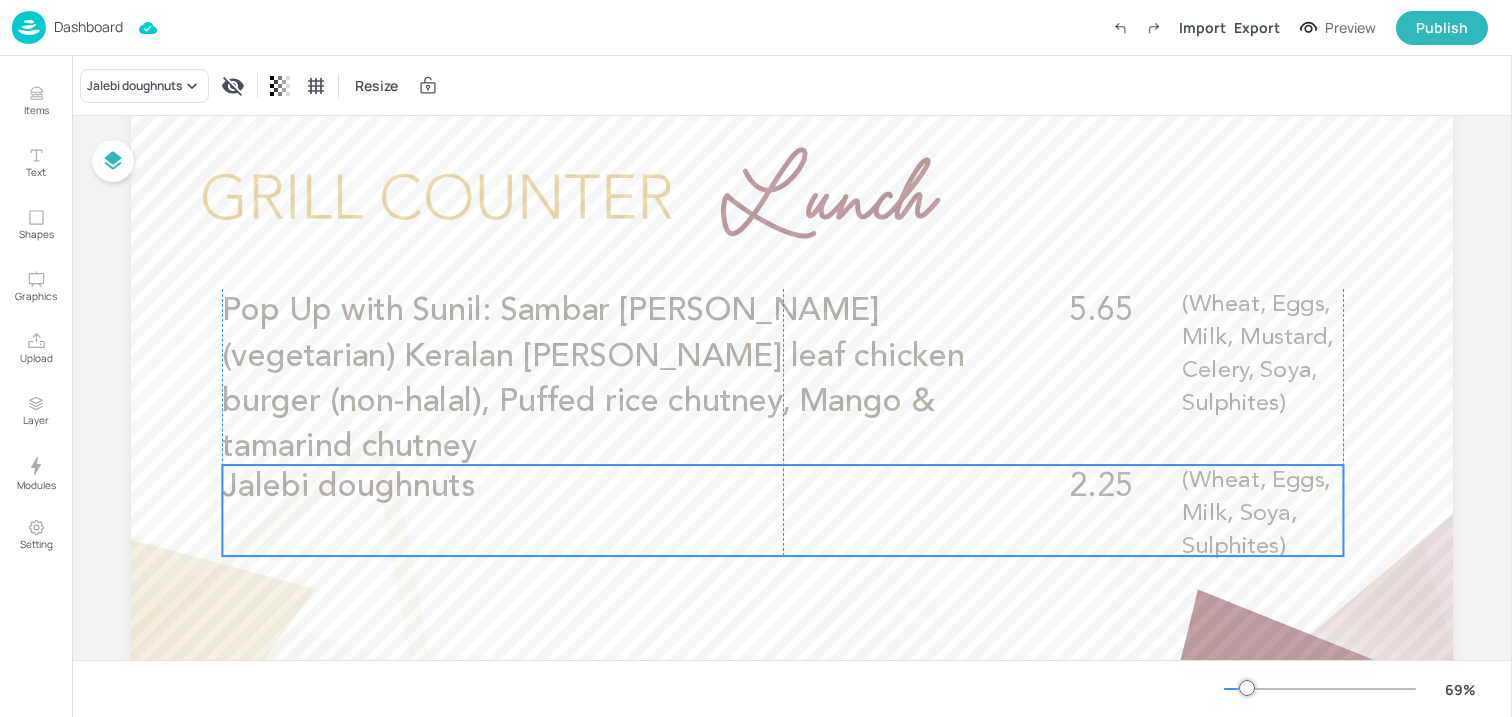 click on "Jalebi doughnuts" at bounding box center [596, 487] 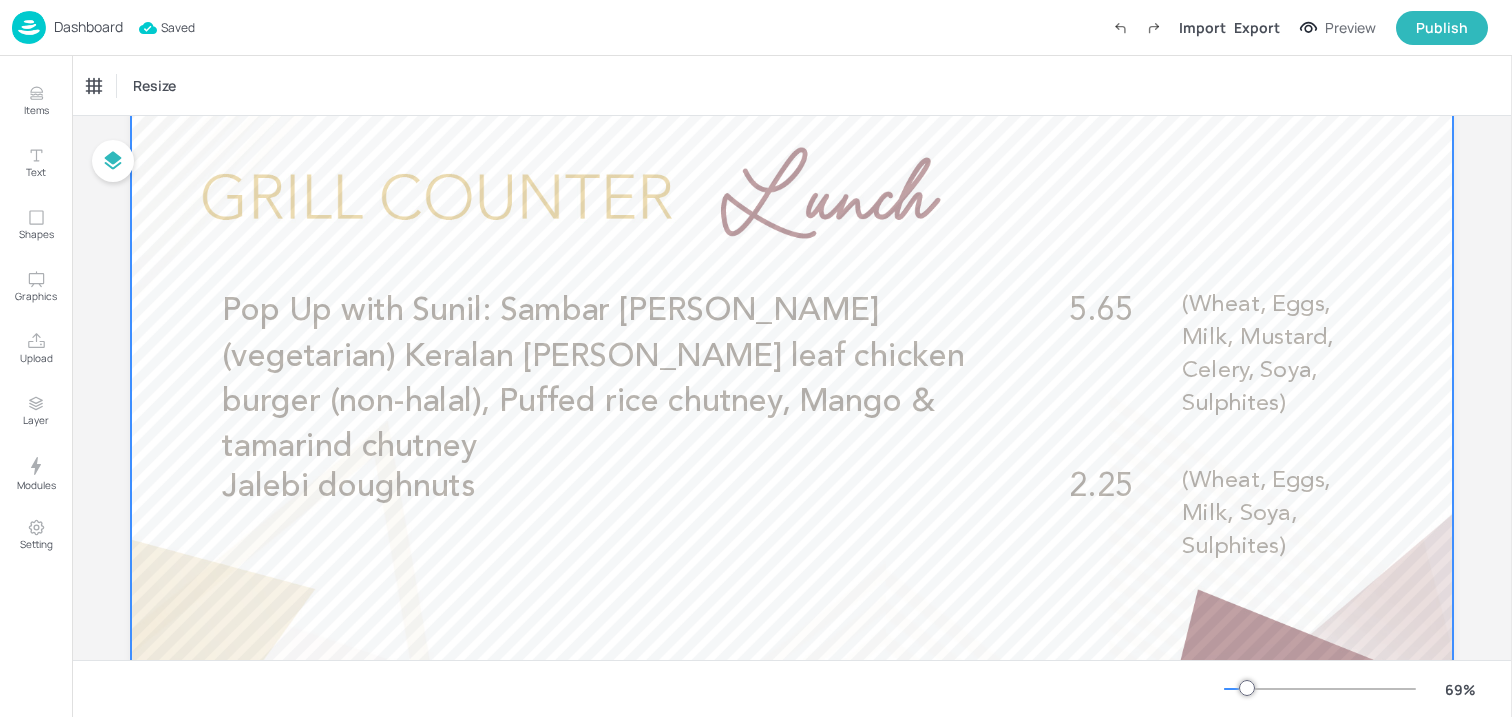 scroll, scrollTop: 0, scrollLeft: 0, axis: both 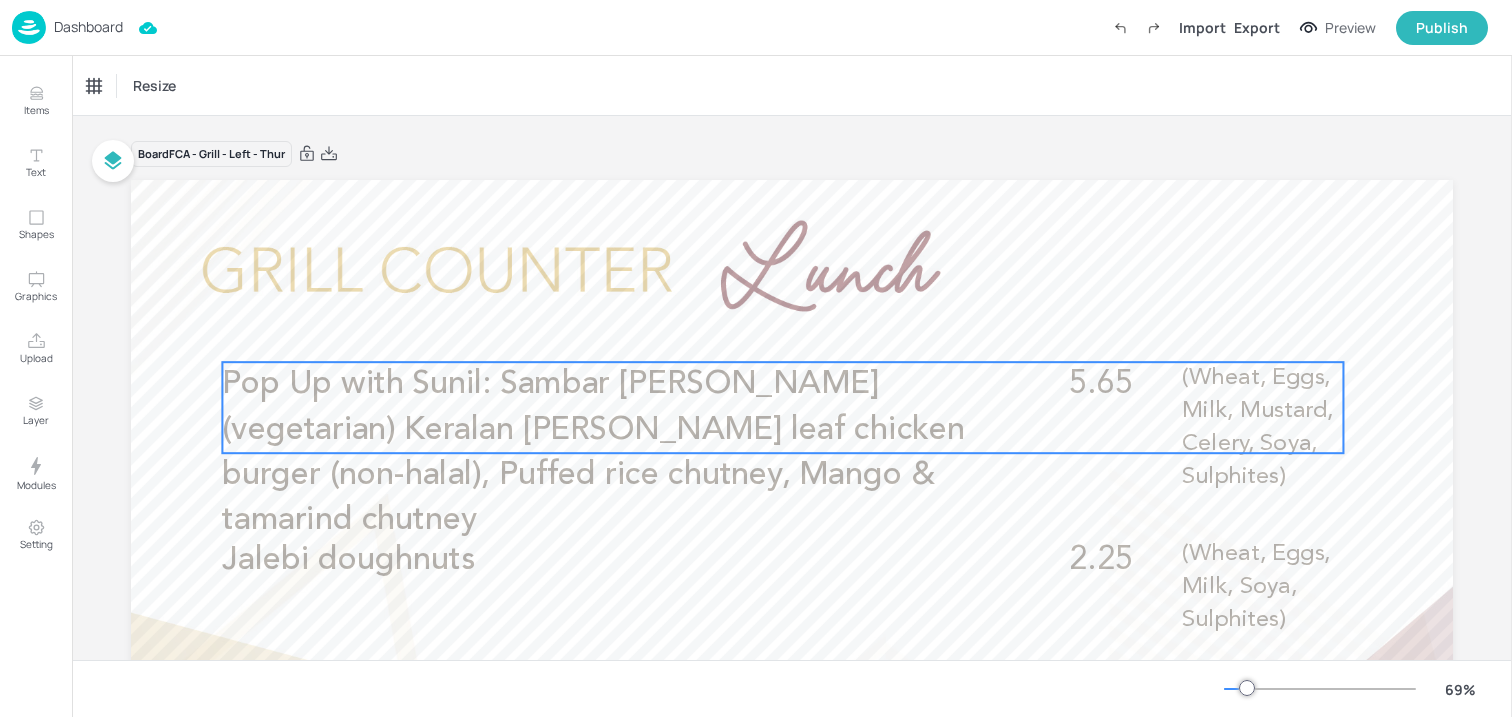 click on "Pop Up with Sunil: Sambar [PERSON_NAME] (vegetarian) Keralan [PERSON_NAME] leaf chicken burger (non-halal), Puffed rice chutney, Mango & tamarind chutney" at bounding box center (596, 452) 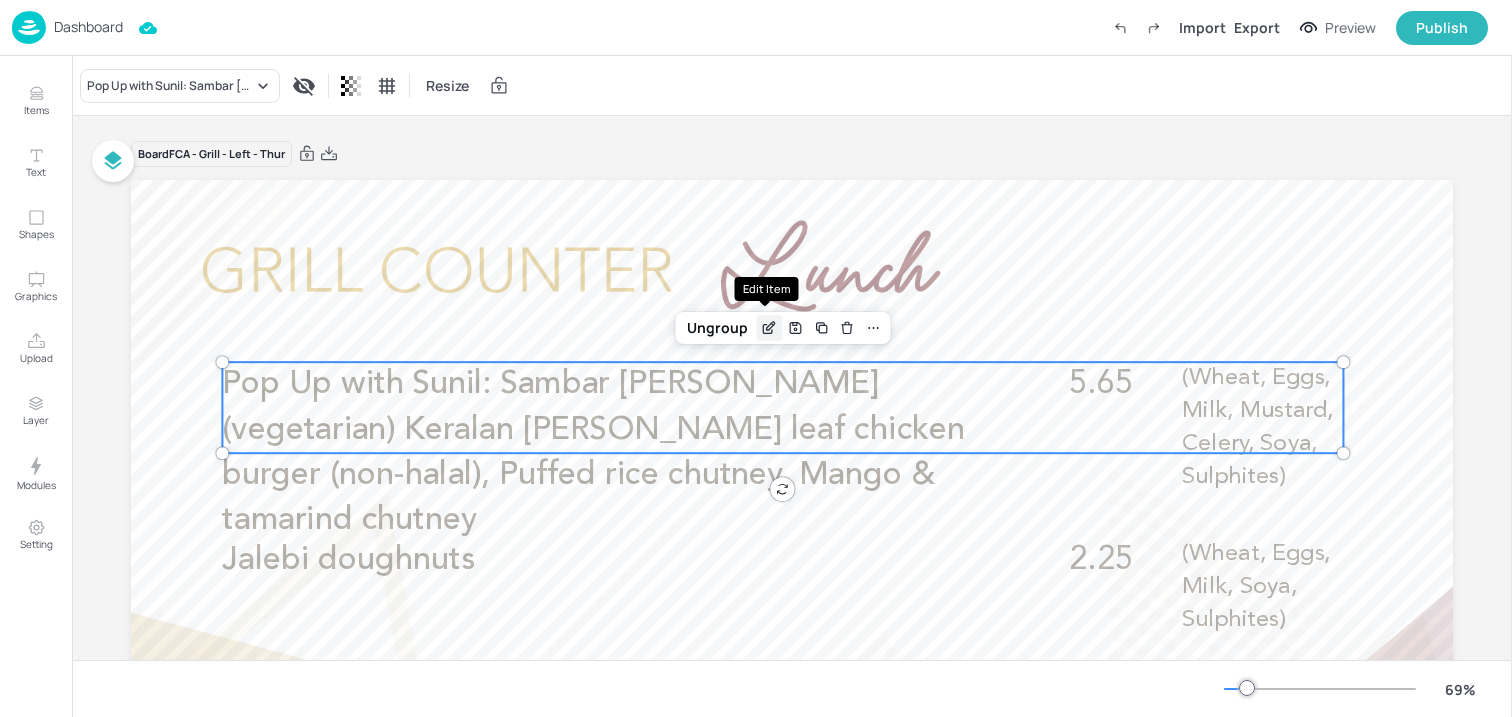 click 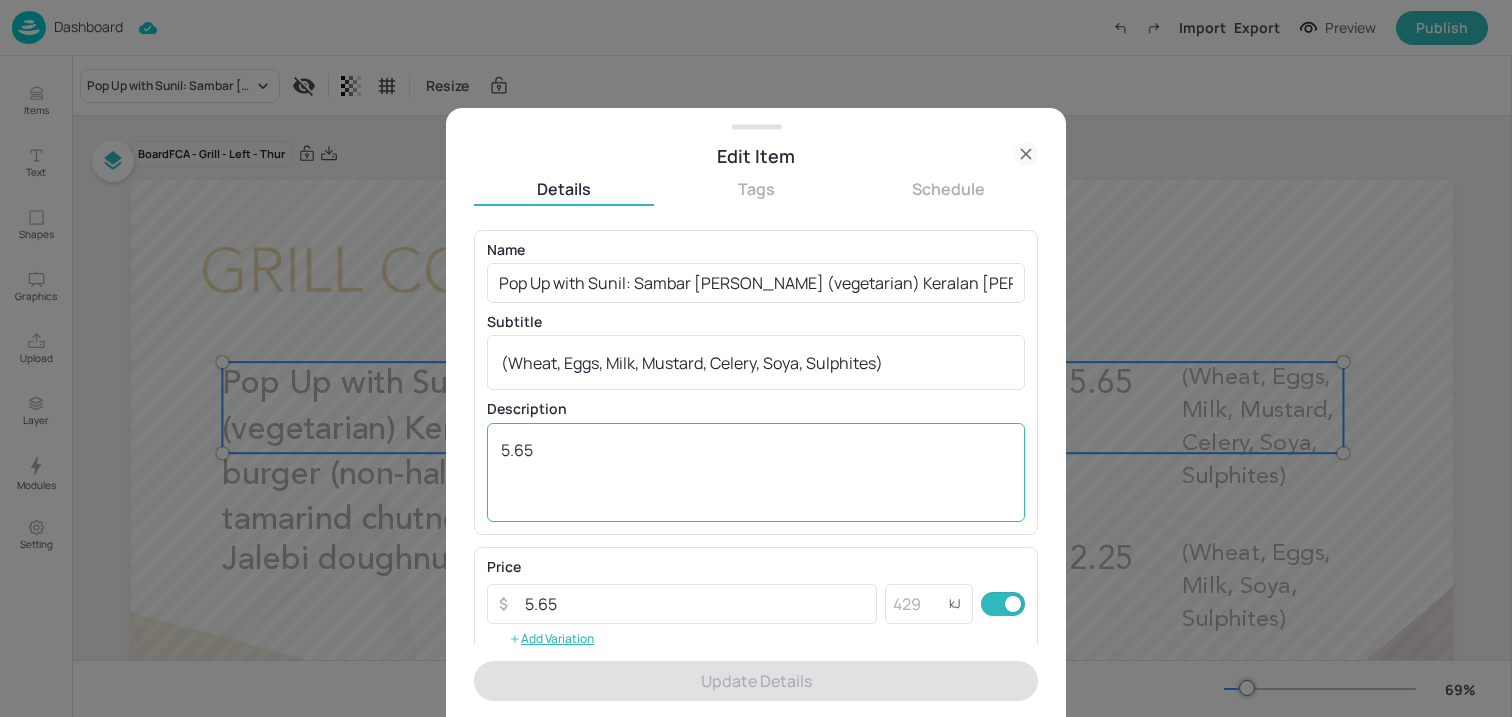 click on "5.65" at bounding box center [756, 472] 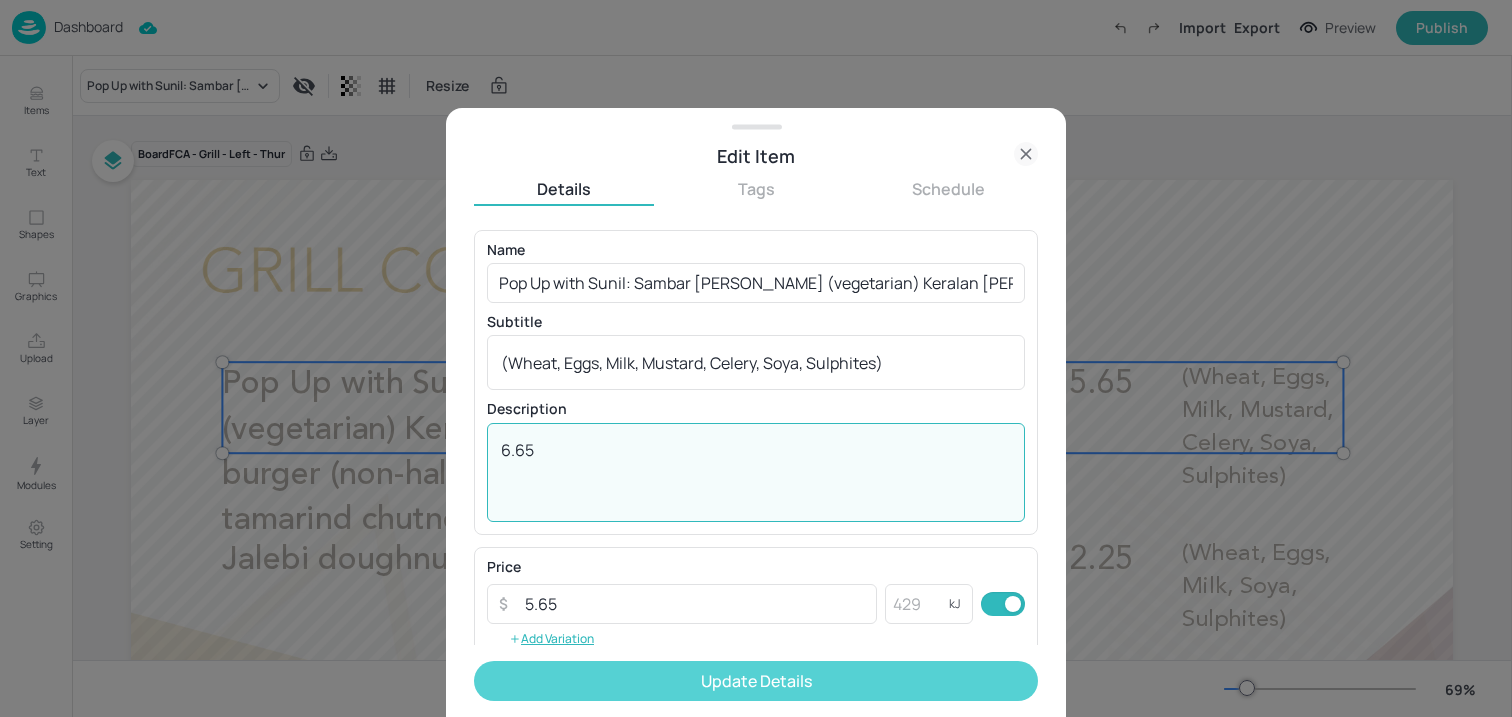 type on "6.65" 